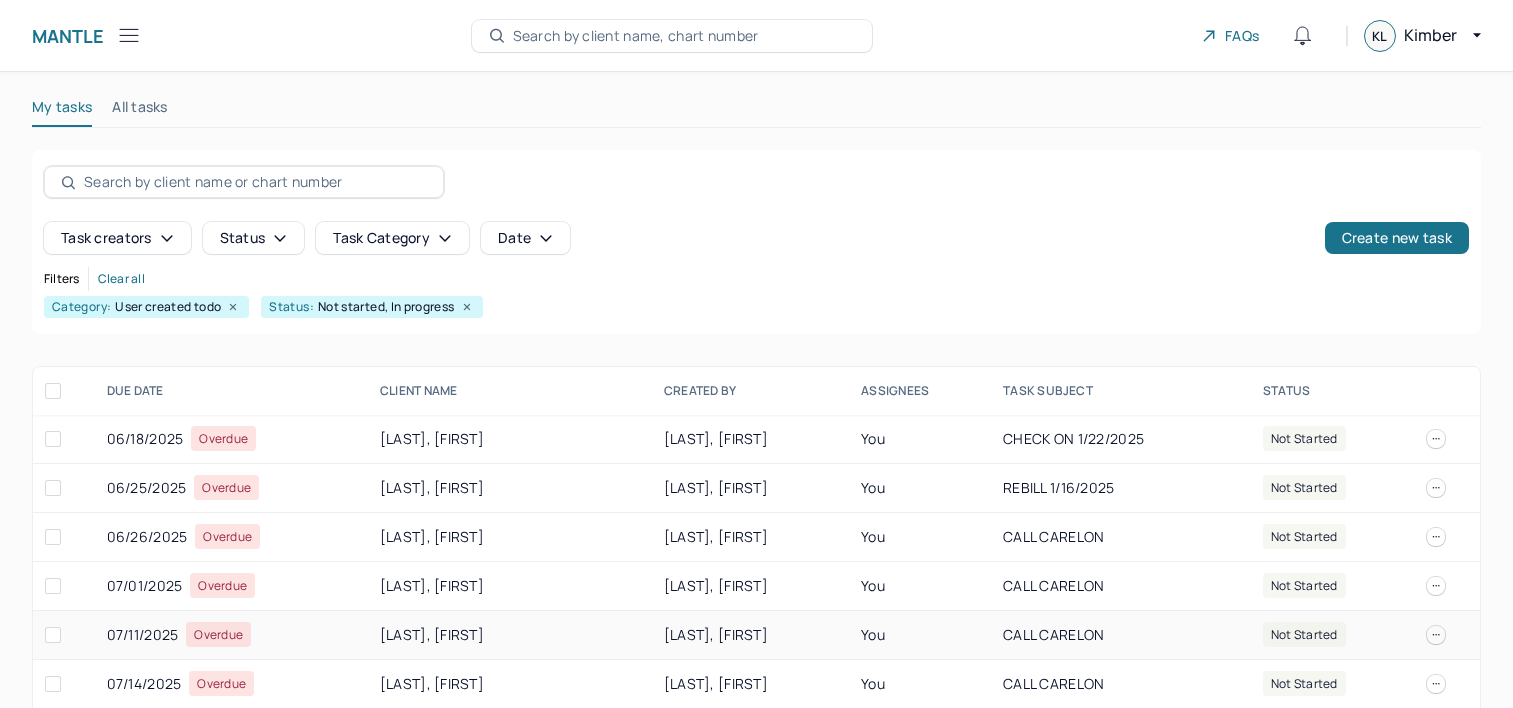scroll, scrollTop: 218, scrollLeft: 0, axis: vertical 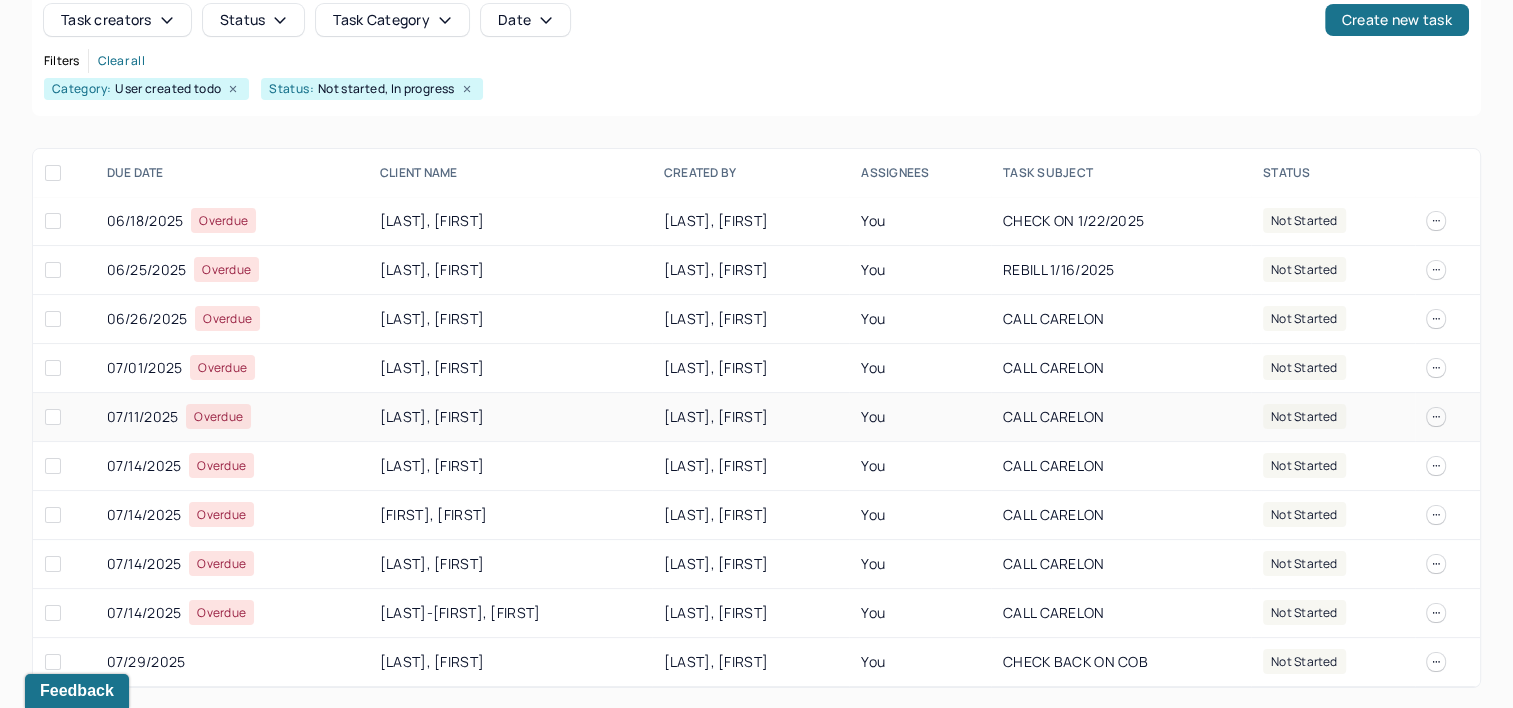 type 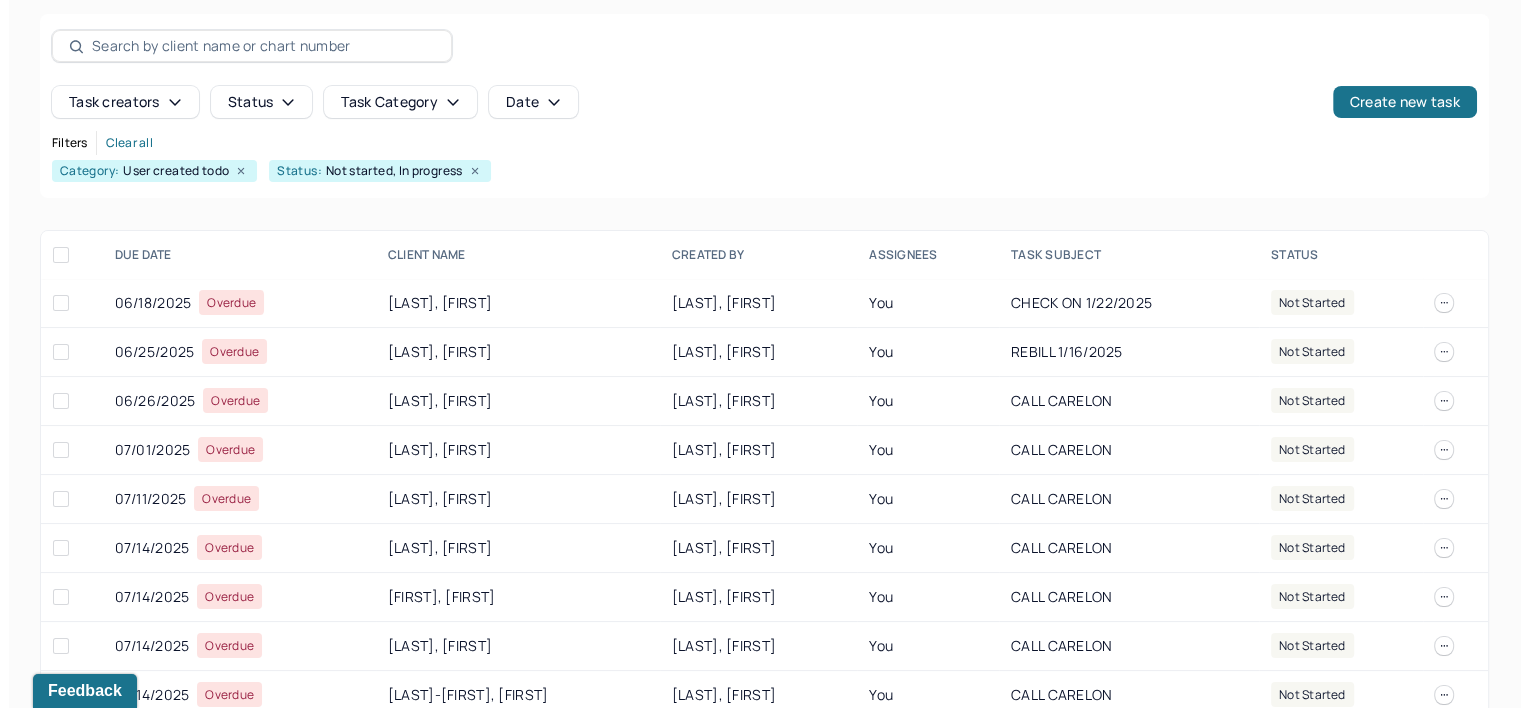 scroll, scrollTop: 218, scrollLeft: 0, axis: vertical 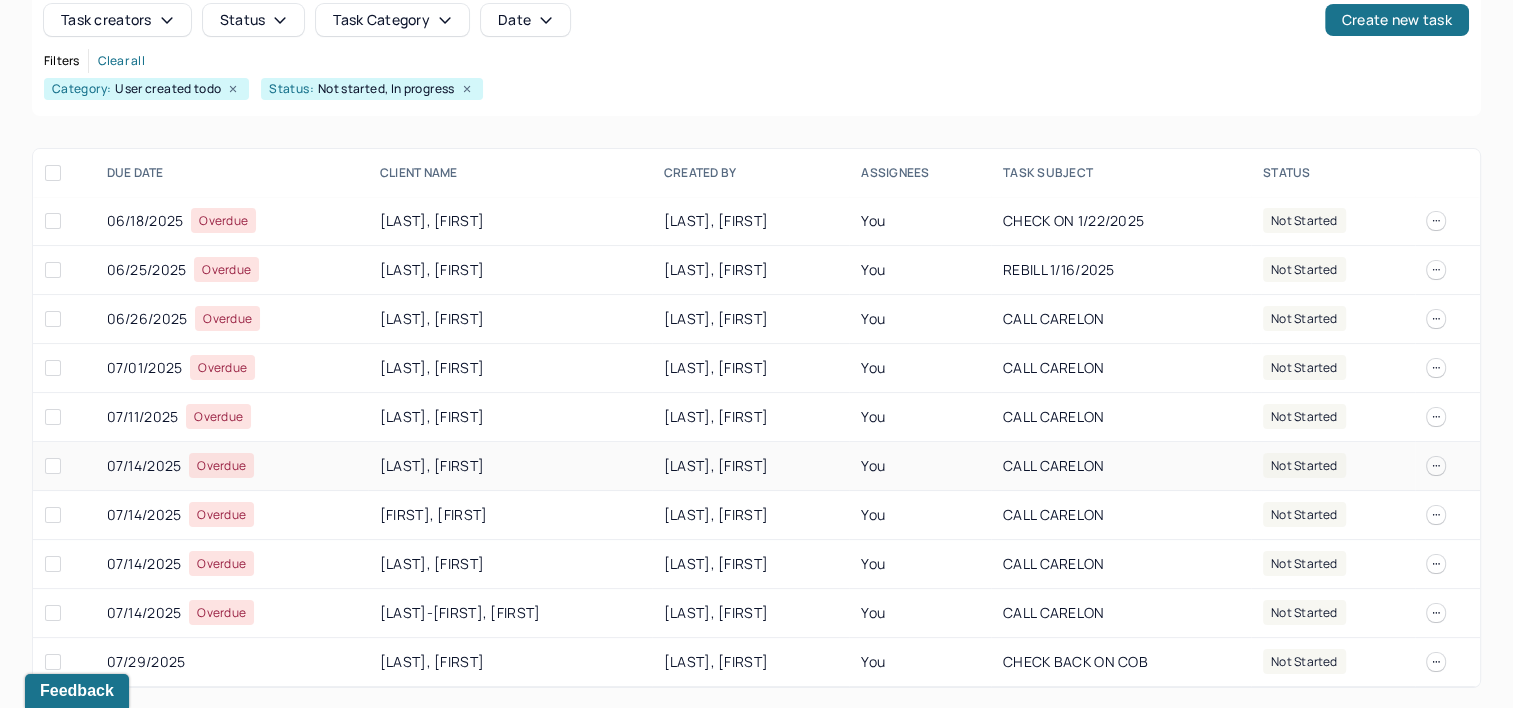 click on "[LAST], [FIRST]" at bounding box center (510, 466) 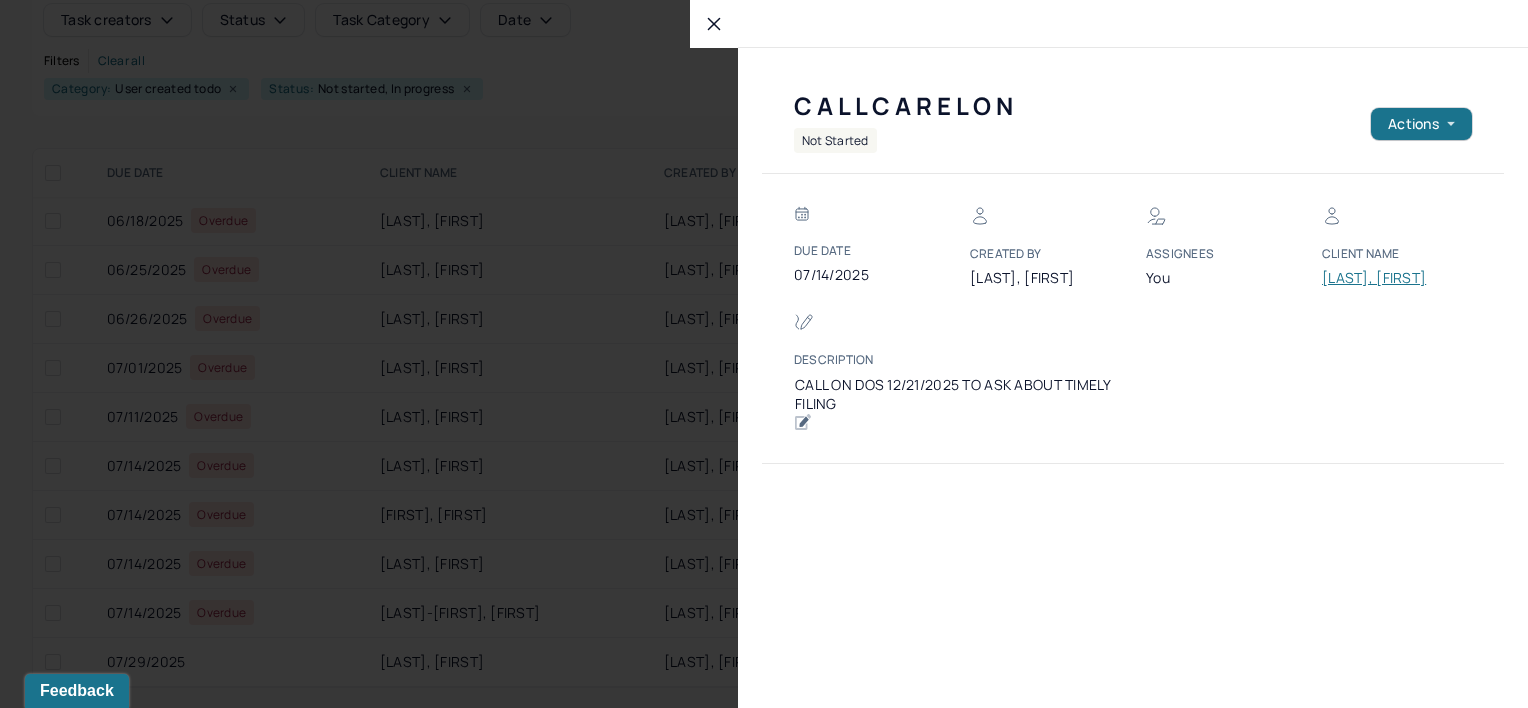 click on "[LAST], [FIRST]" at bounding box center (1382, 278) 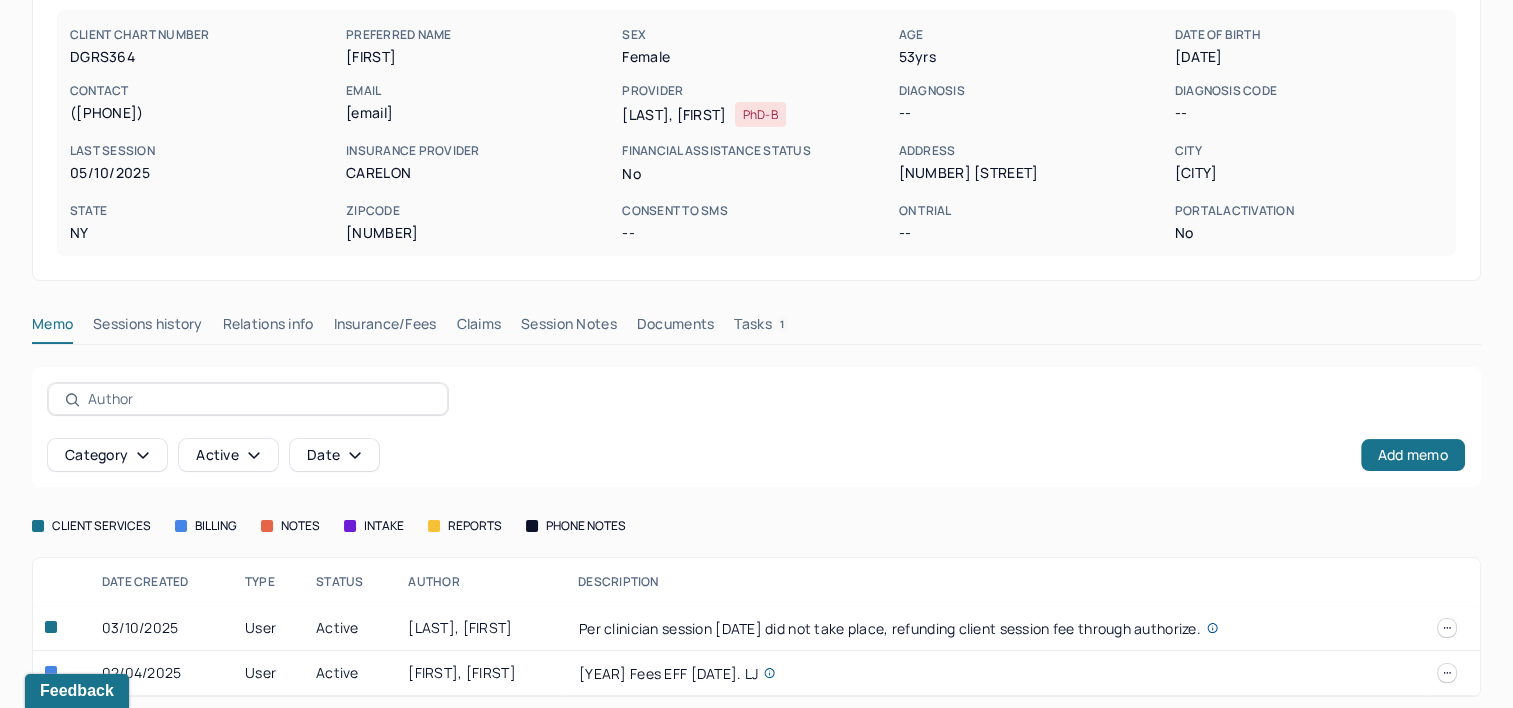 scroll, scrollTop: 203, scrollLeft: 0, axis: vertical 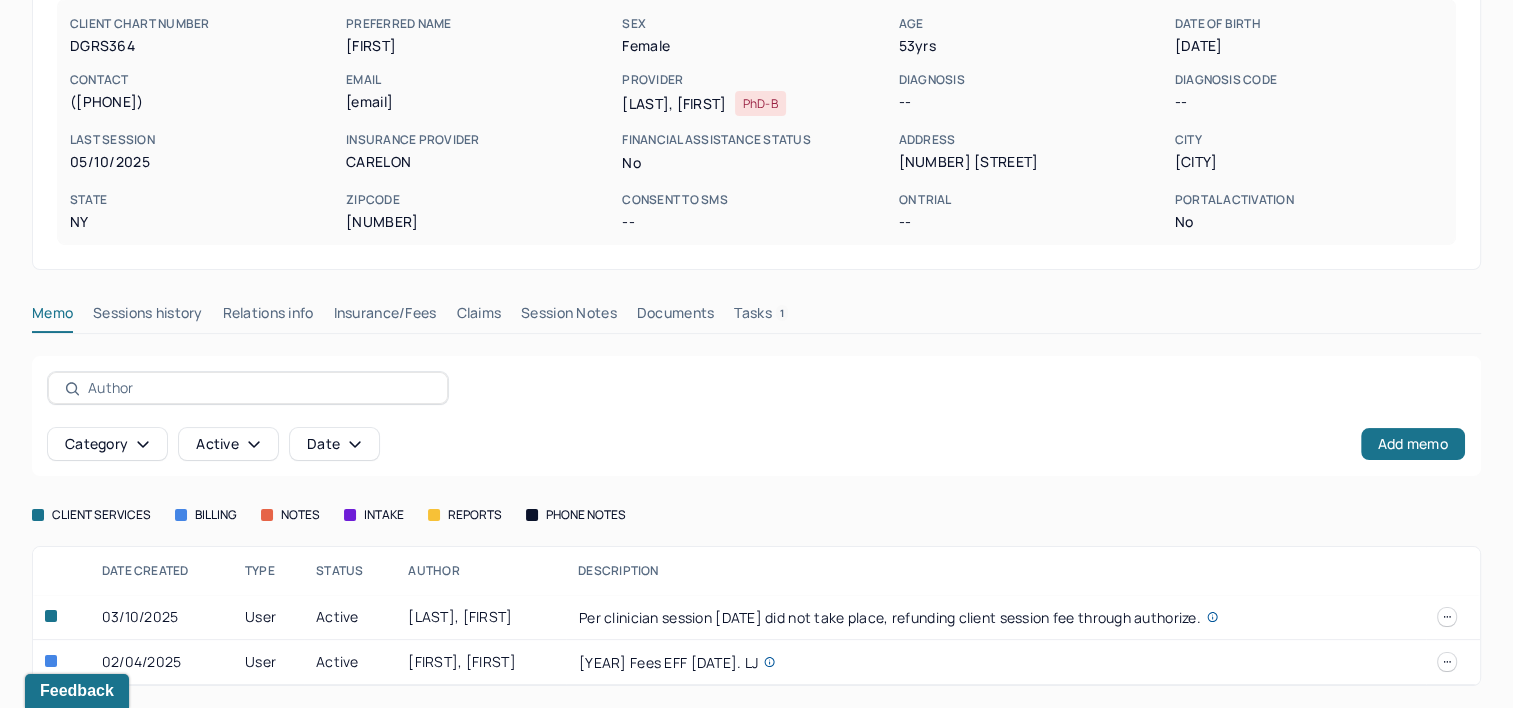 click on "Claims" at bounding box center (478, 317) 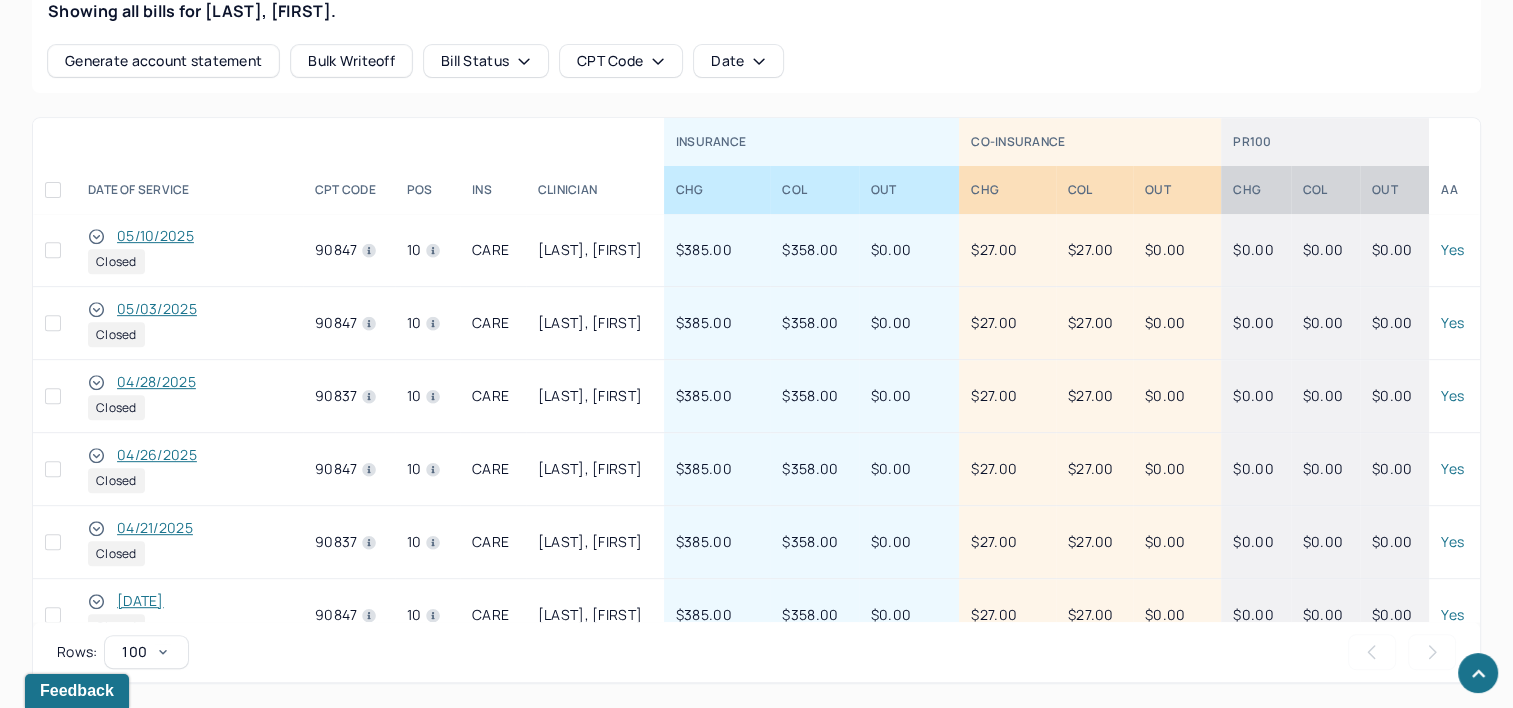 scroll, scrollTop: 903, scrollLeft: 0, axis: vertical 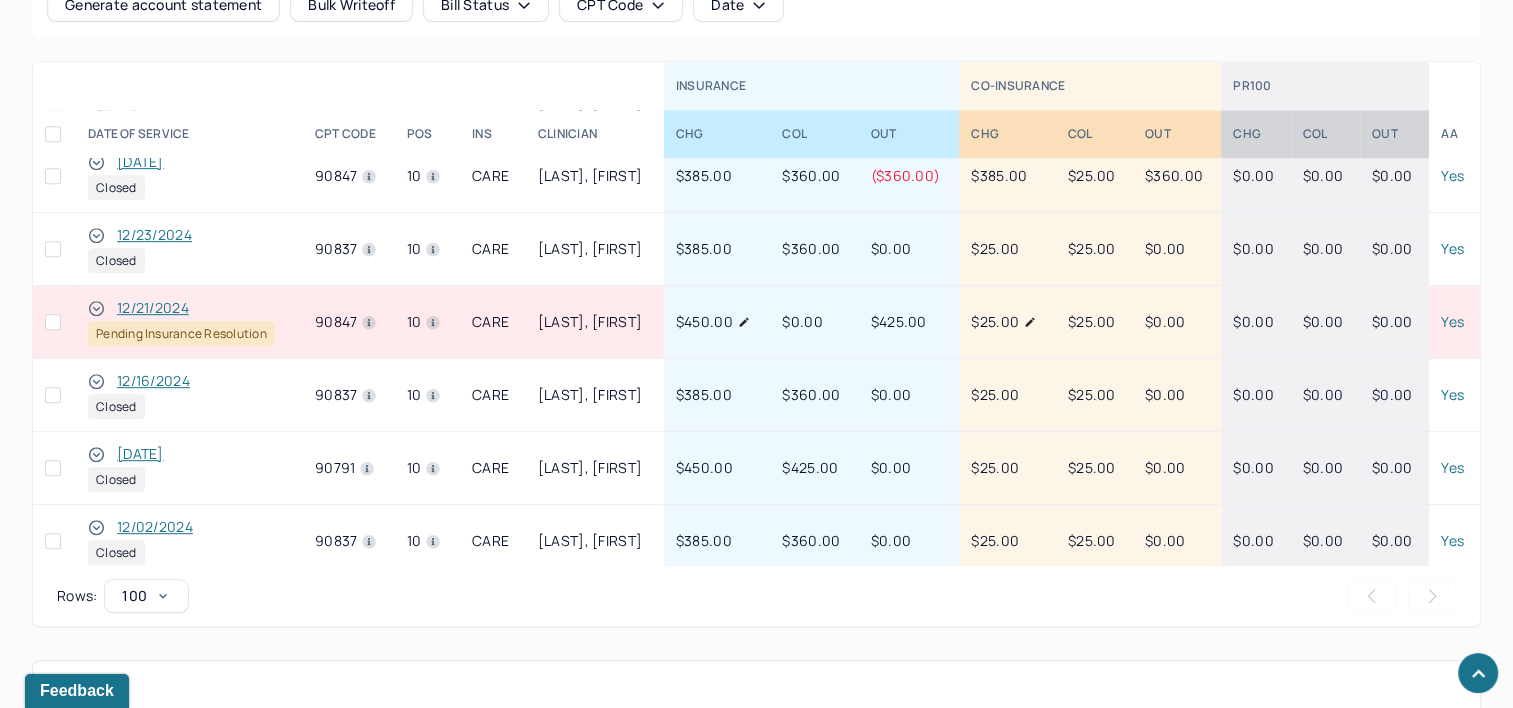 click on "12/21/2024" at bounding box center (153, 308) 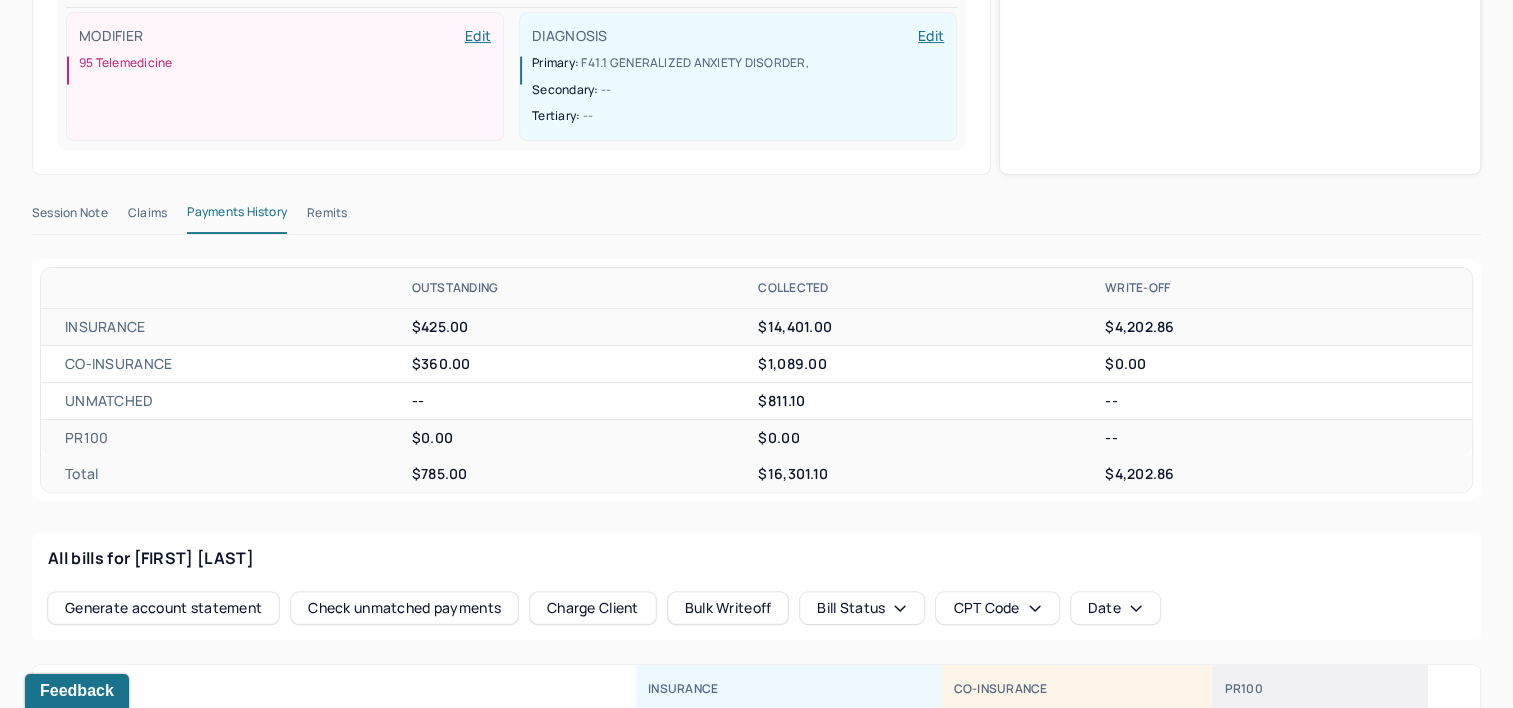 scroll, scrollTop: 504, scrollLeft: 0, axis: vertical 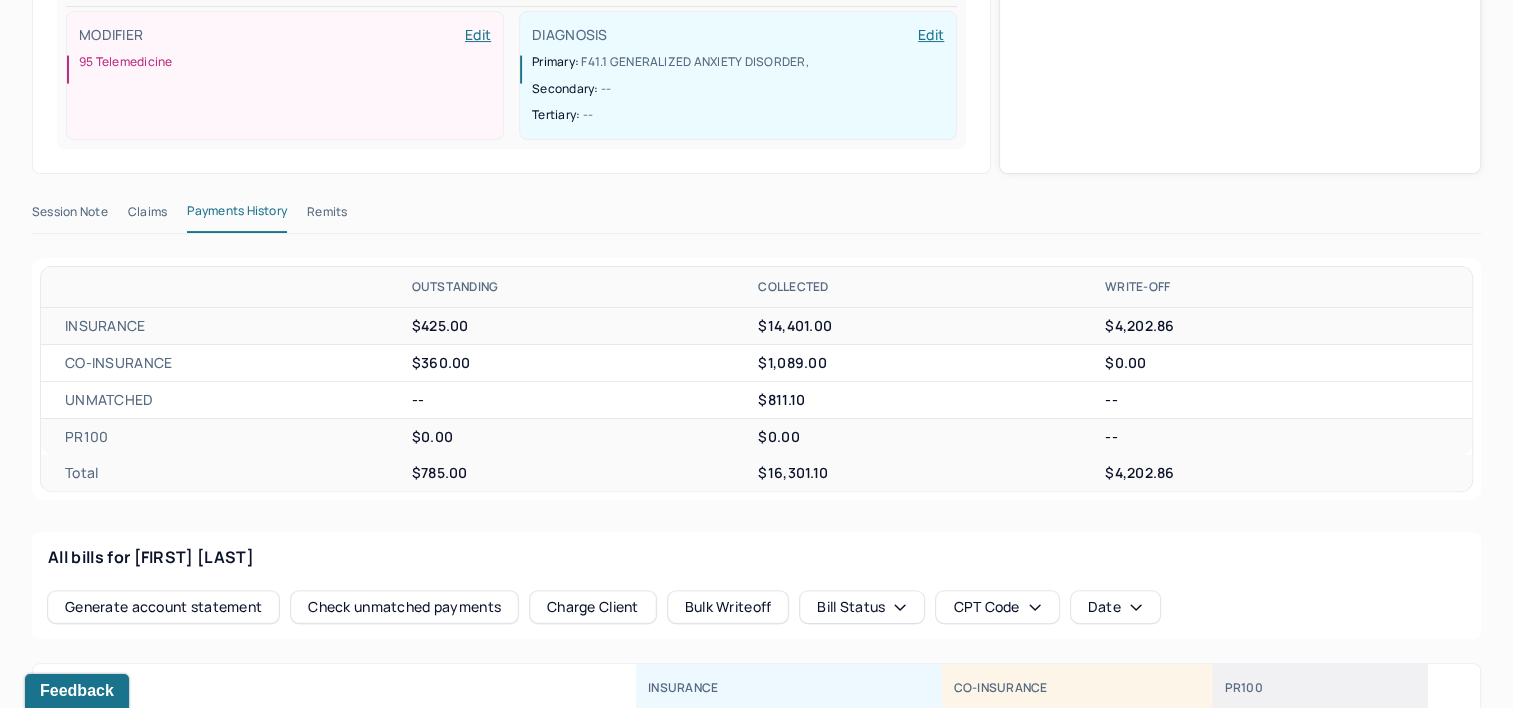 click on "Claims" at bounding box center [147, 216] 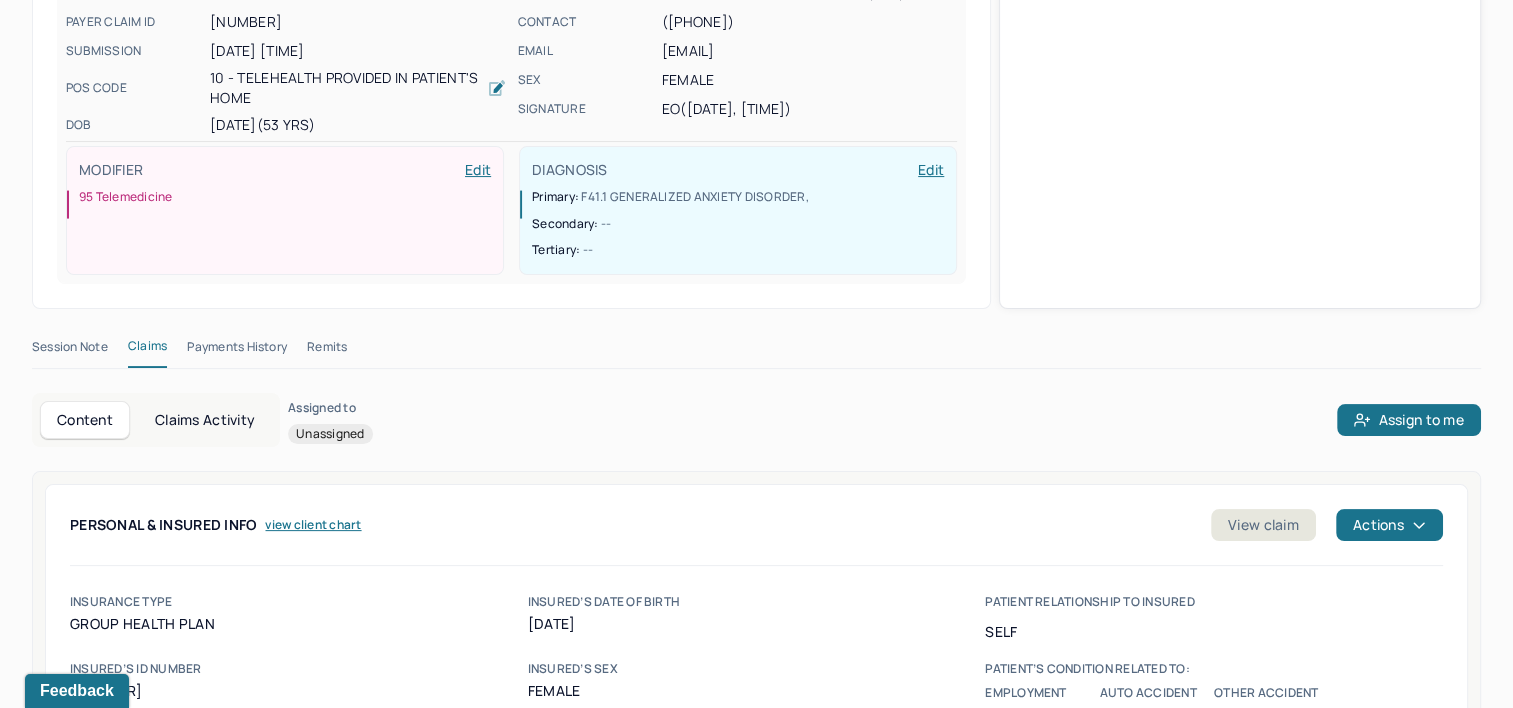 scroll, scrollTop: 104, scrollLeft: 0, axis: vertical 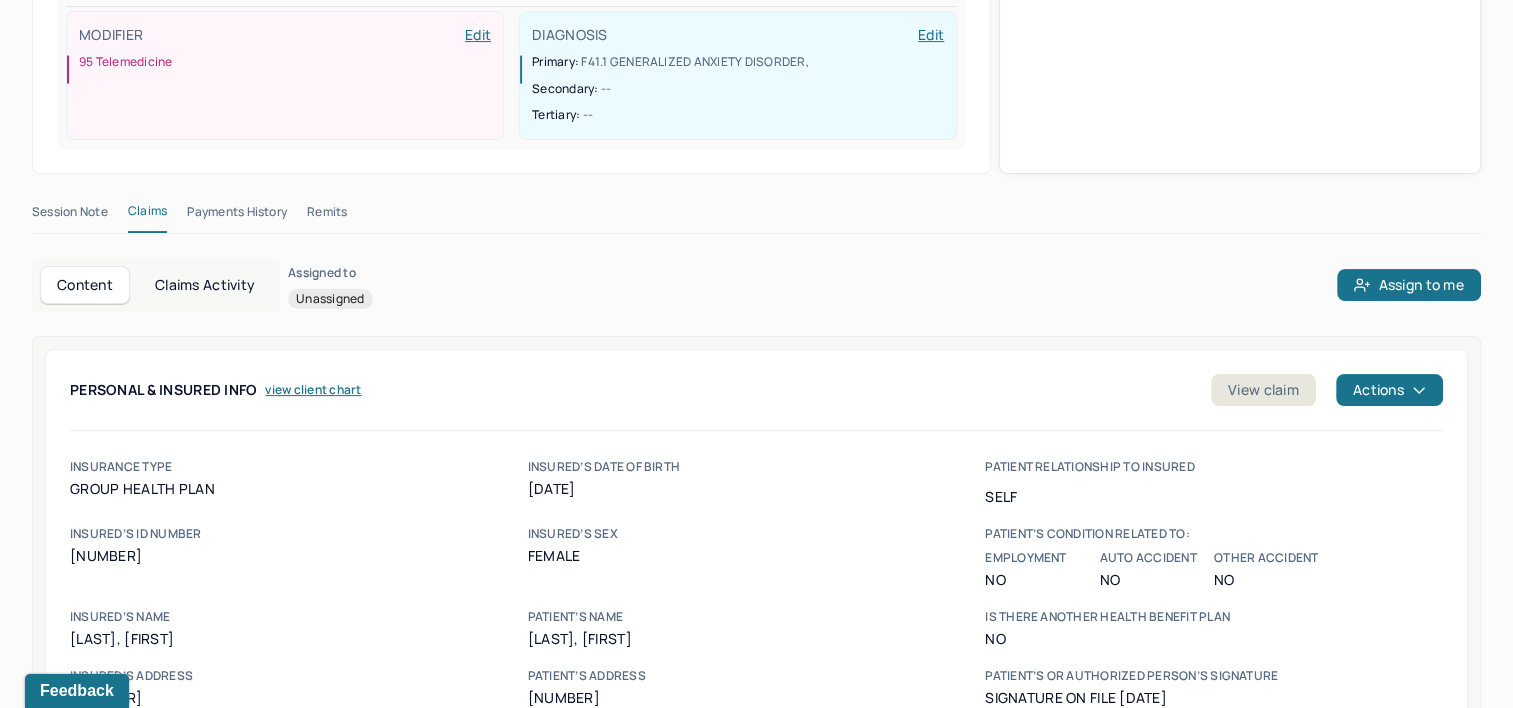 click on "Claims Activity" at bounding box center (205, 285) 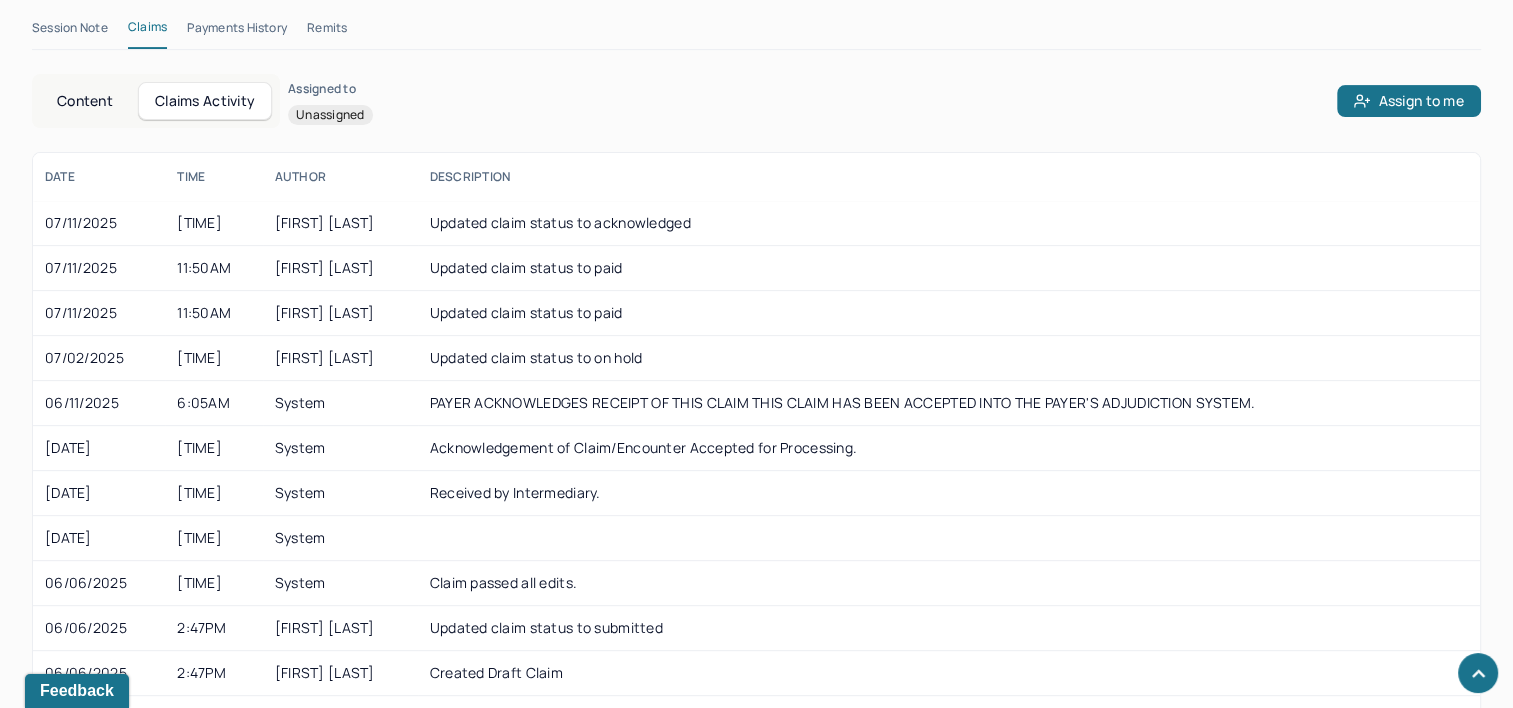 scroll, scrollTop: 719, scrollLeft: 0, axis: vertical 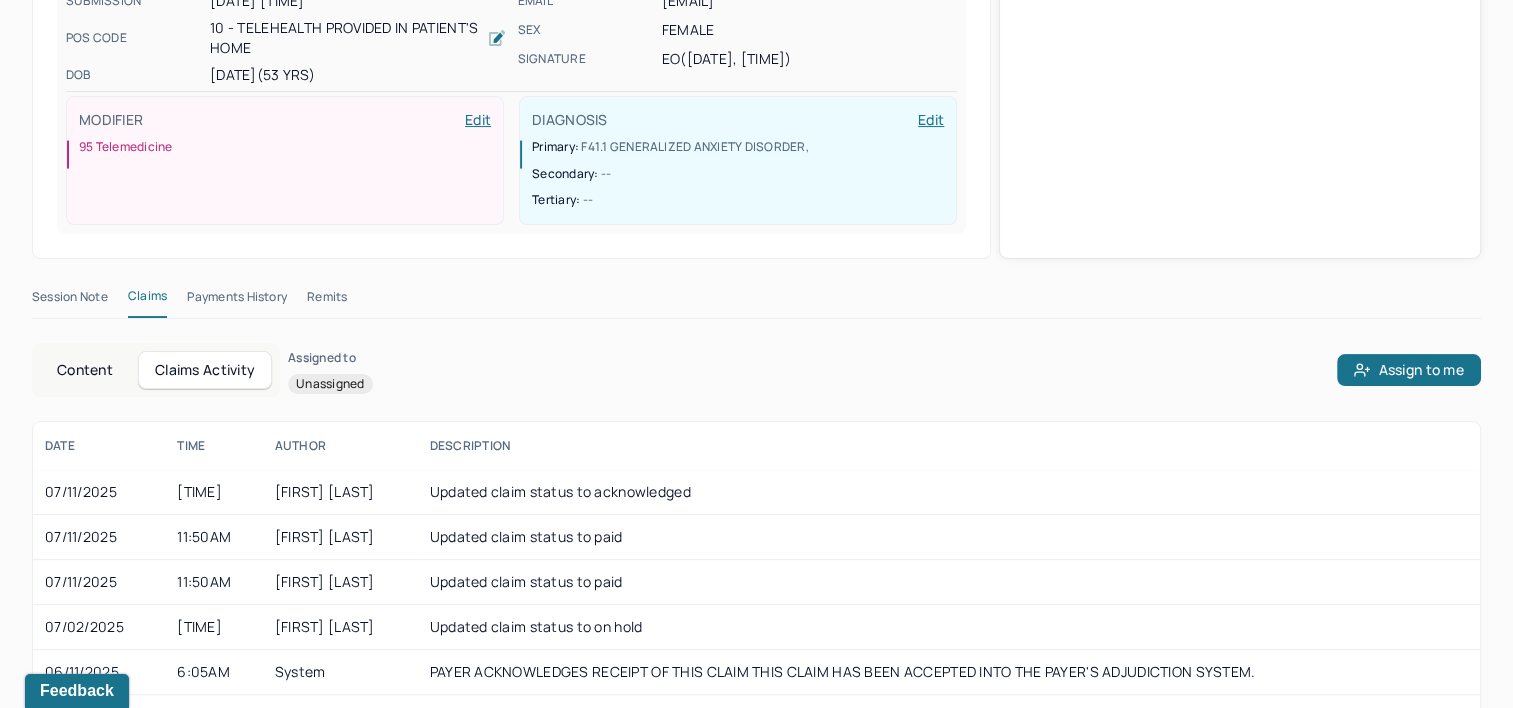 click on "Remits" at bounding box center [327, 301] 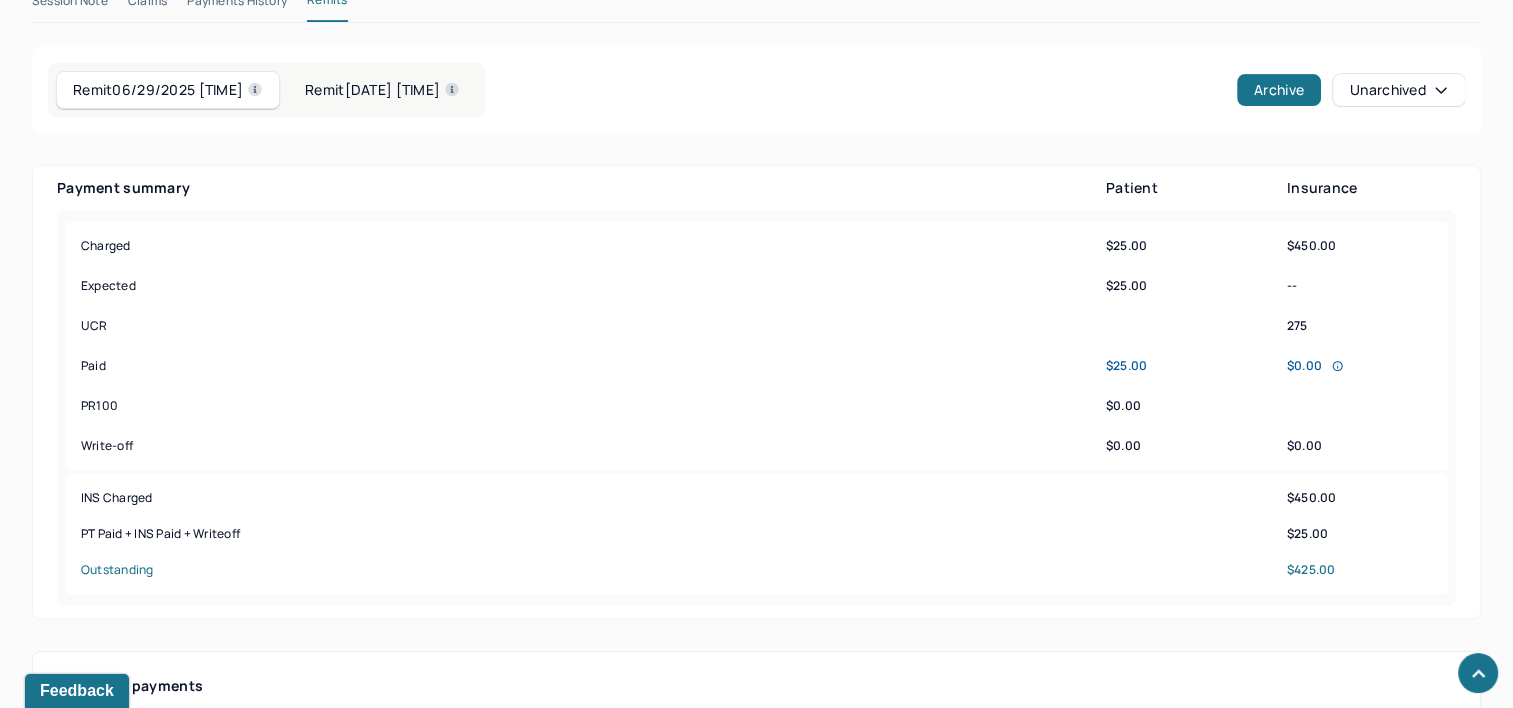 scroll, scrollTop: 719, scrollLeft: 0, axis: vertical 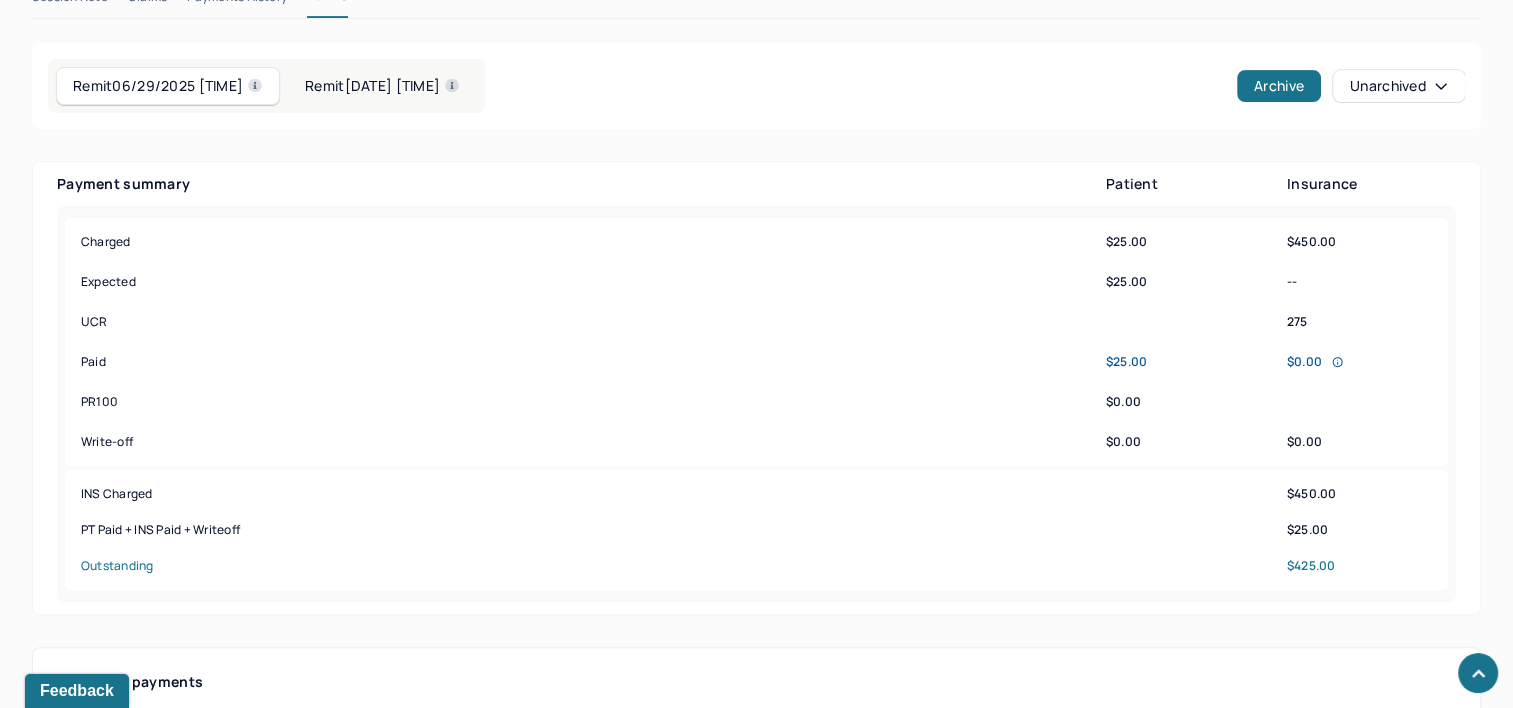 click on "Remit [DATE] [TIME]" at bounding box center (382, 86) 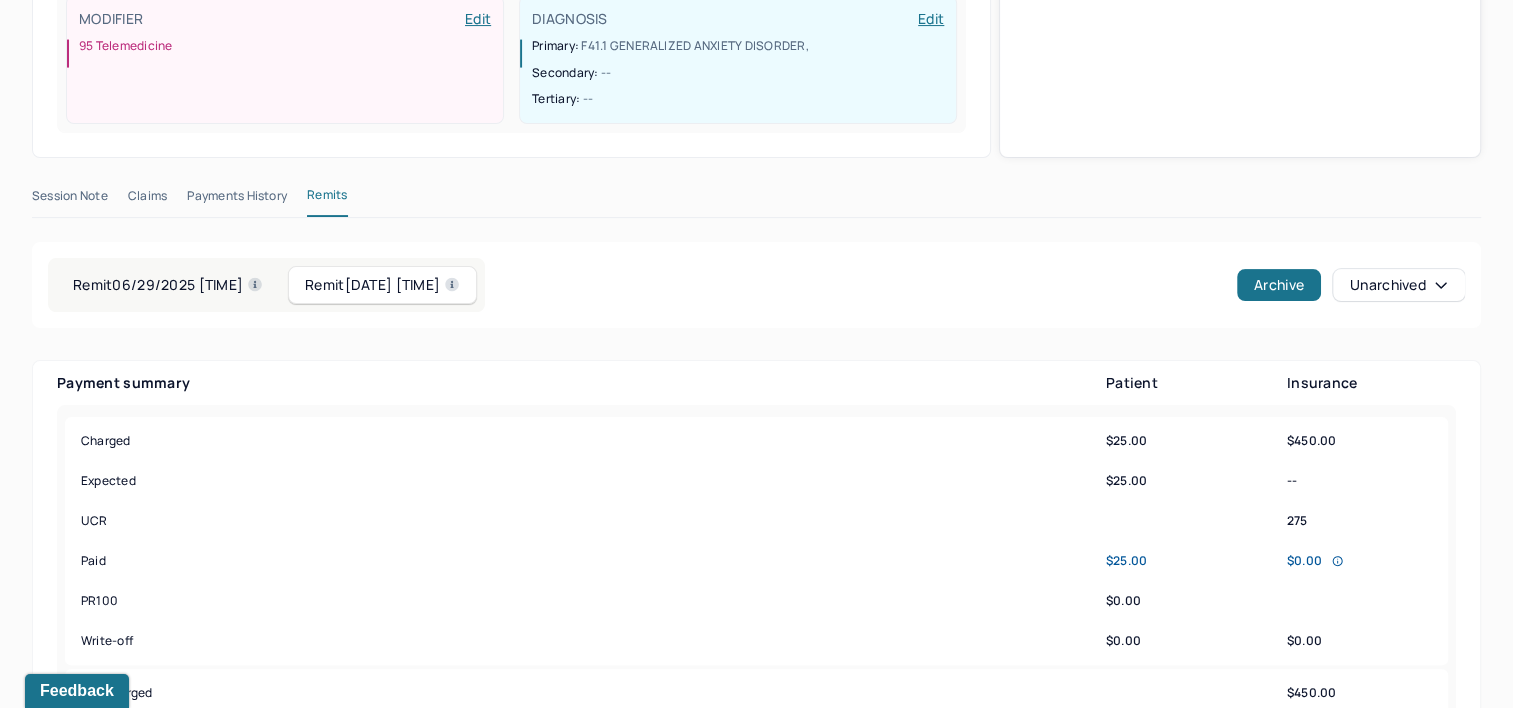 scroll, scrollTop: 219, scrollLeft: 0, axis: vertical 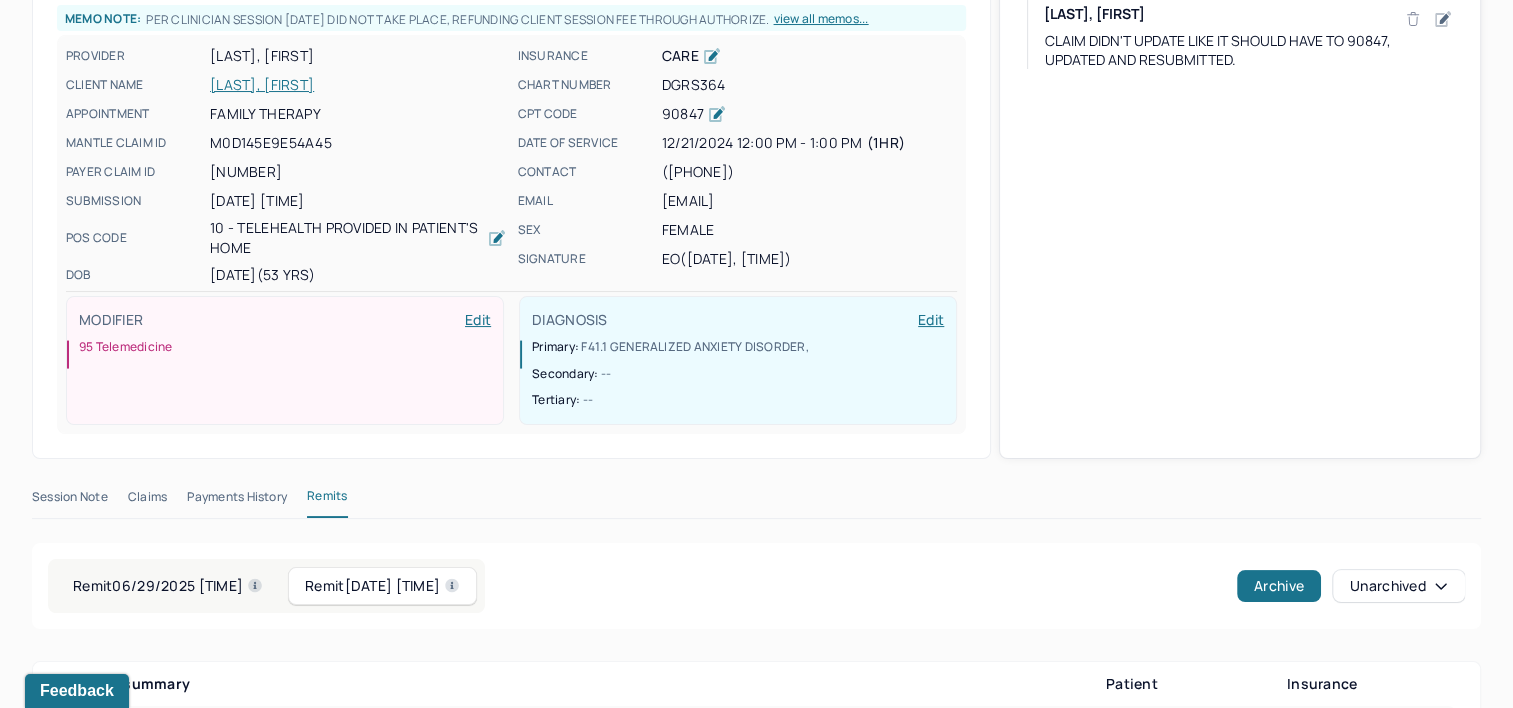 drag, startPoint x: 400, startPoint y: 592, endPoint x: 380, endPoint y: 592, distance: 20 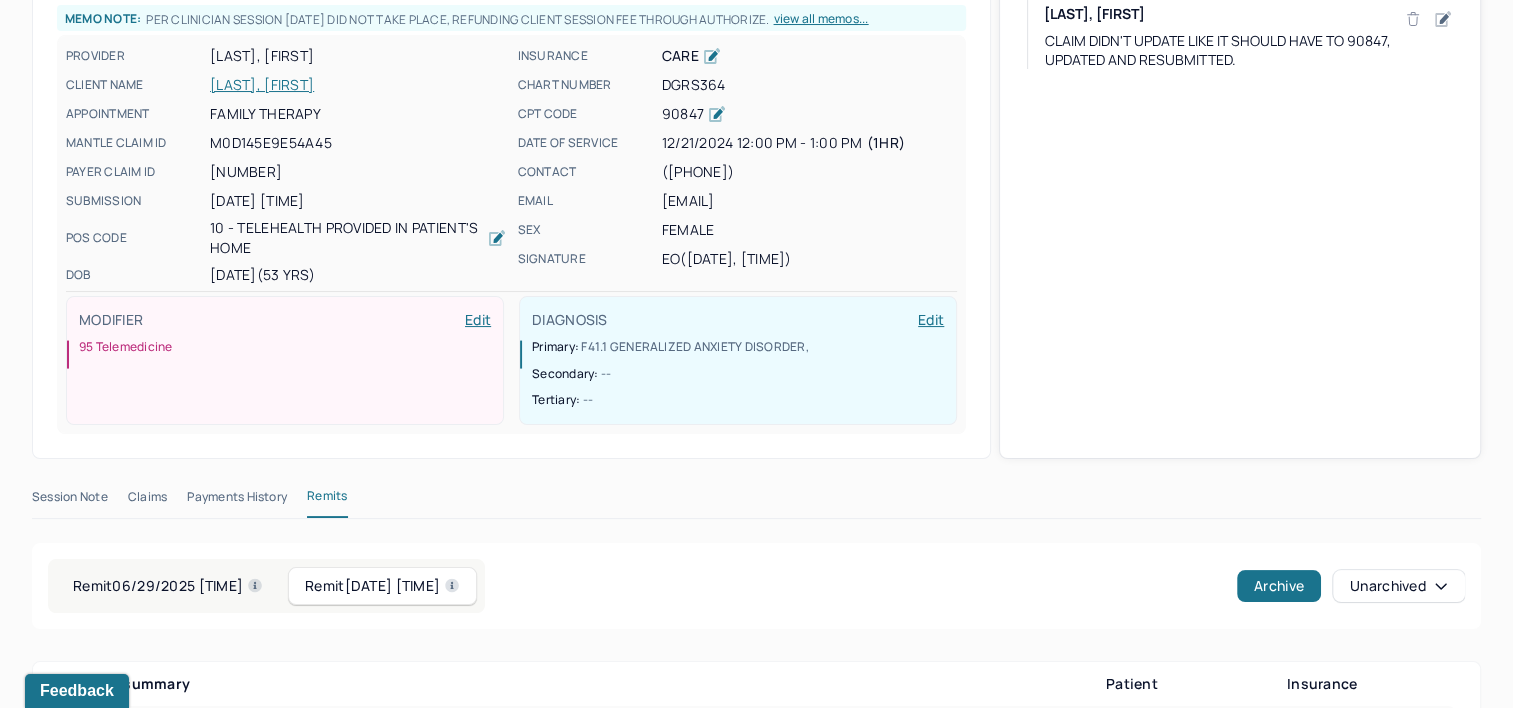 click on "Remit [DATE] [TIME]" at bounding box center (168, 586) 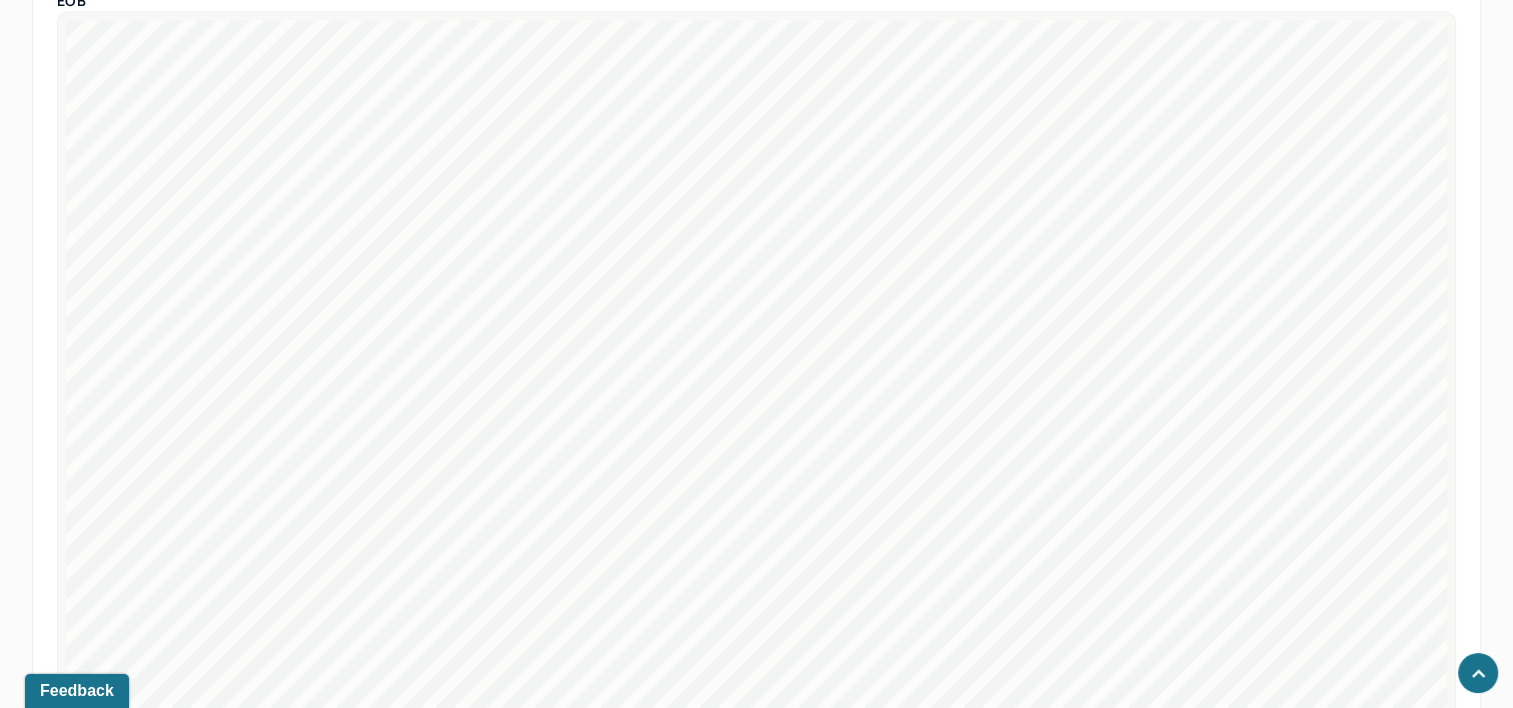scroll, scrollTop: 2019, scrollLeft: 0, axis: vertical 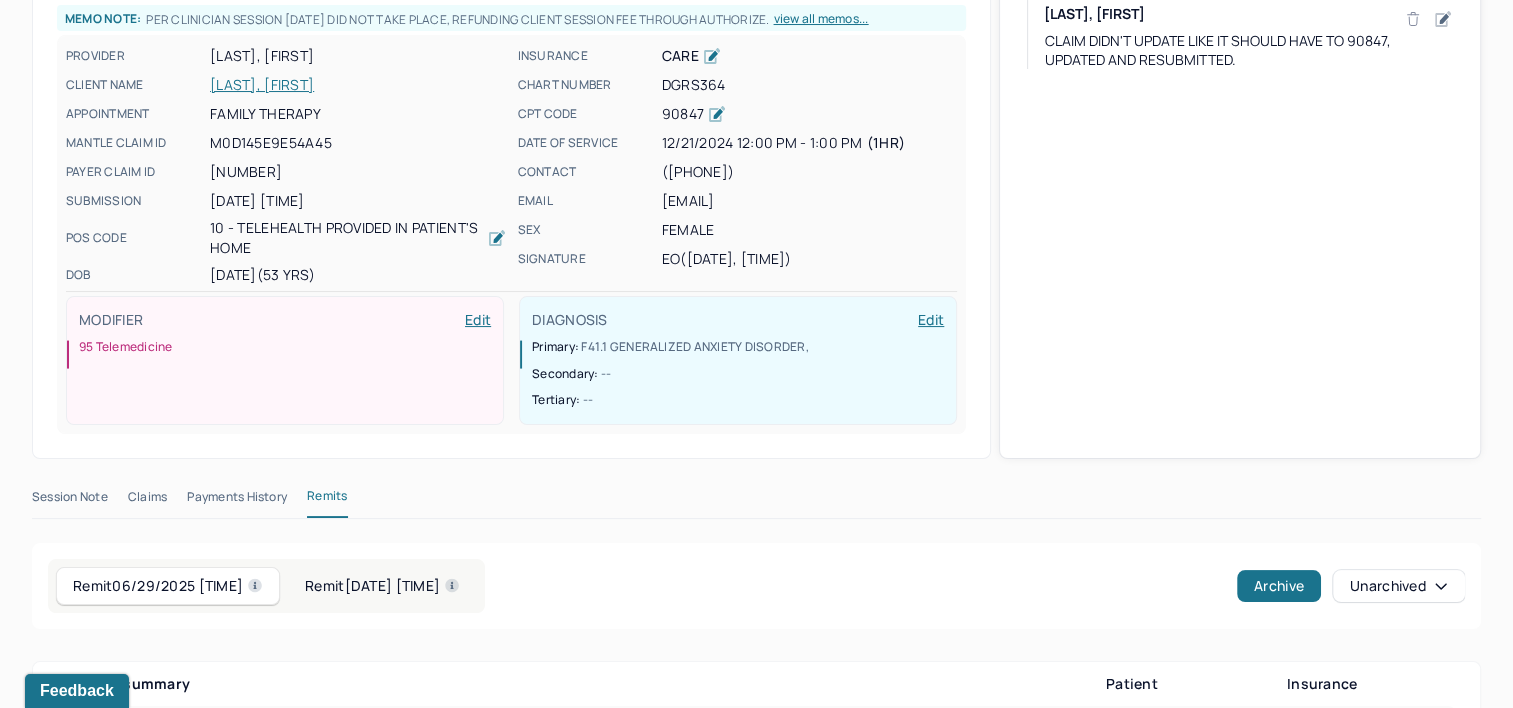 click on "Remit [DATE] [TIME]" at bounding box center [382, 586] 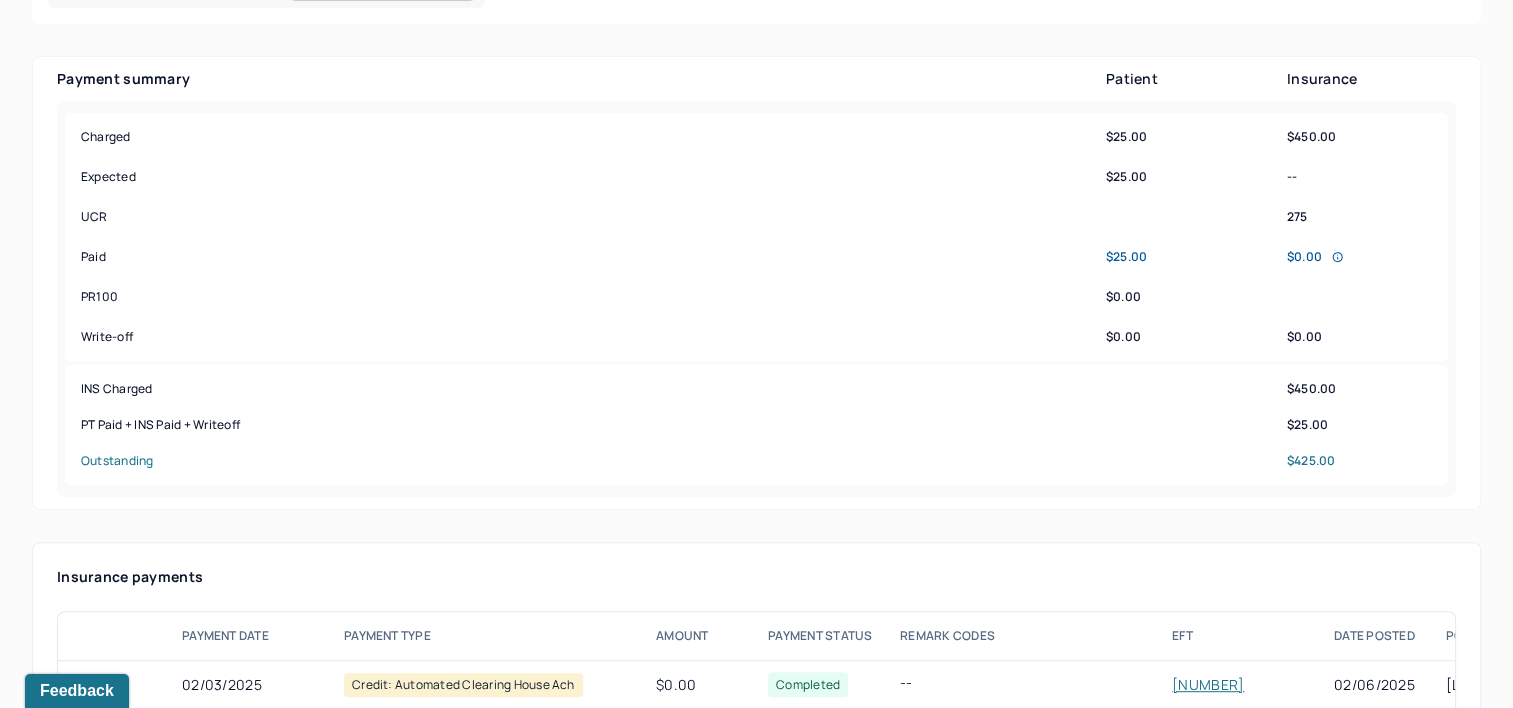 scroll, scrollTop: 519, scrollLeft: 0, axis: vertical 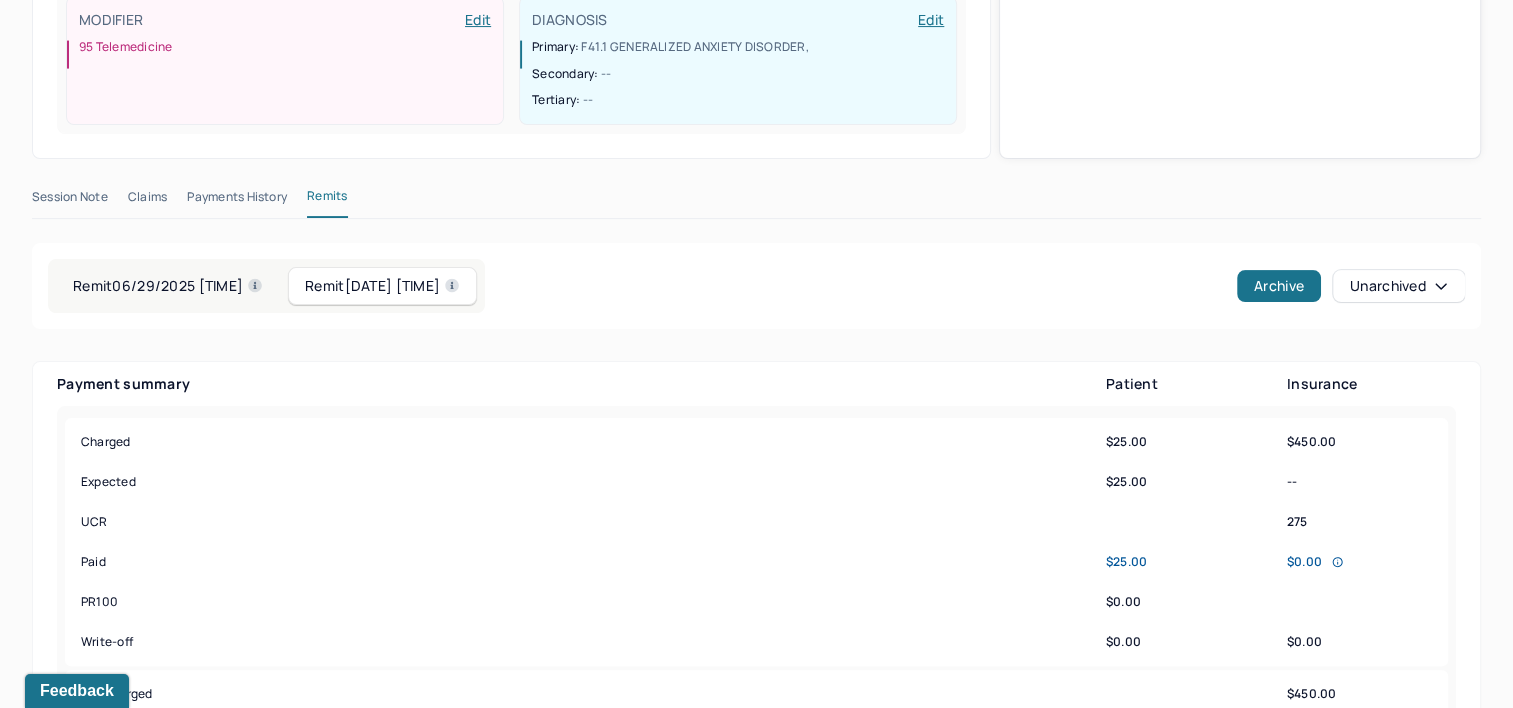 click on "Remit [DATE] [TIME]" at bounding box center (168, 286) 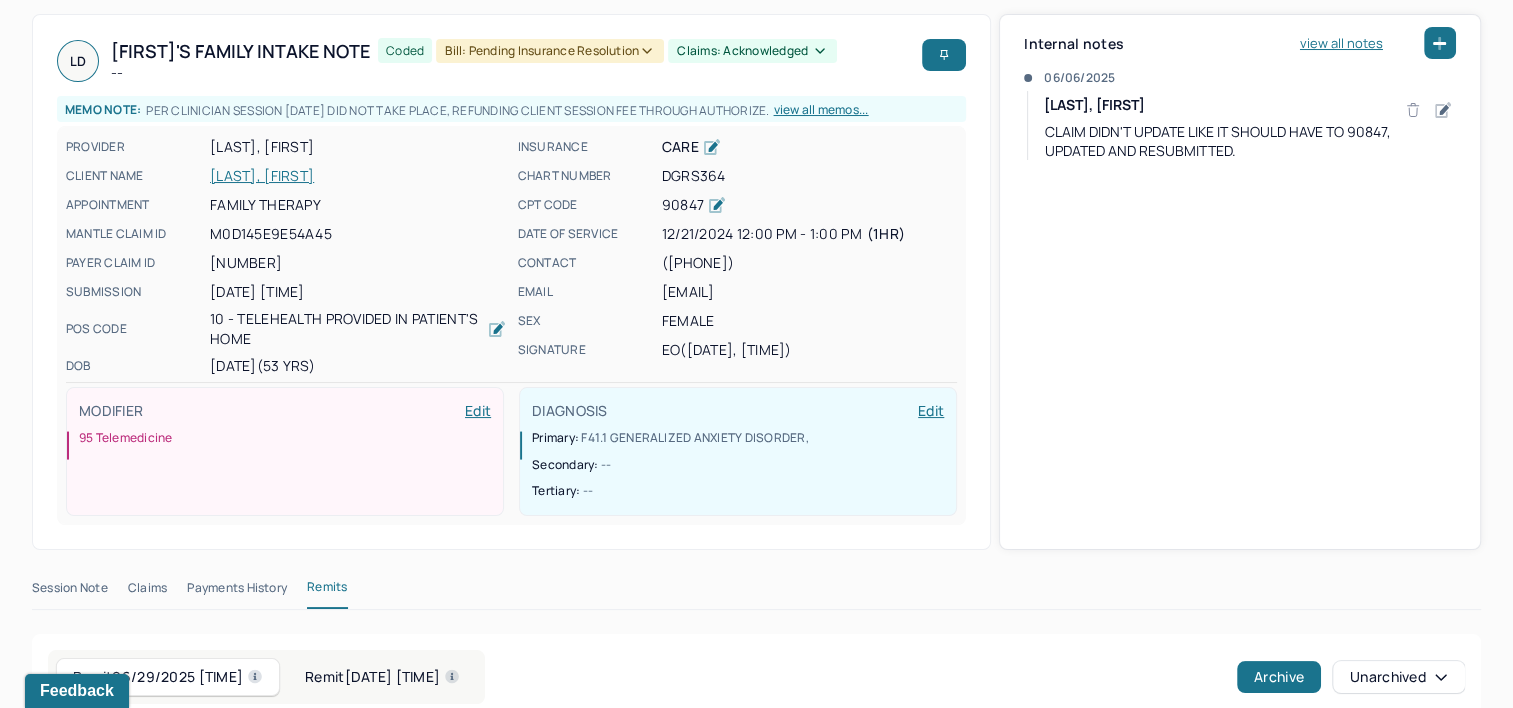 scroll, scrollTop: 400, scrollLeft: 0, axis: vertical 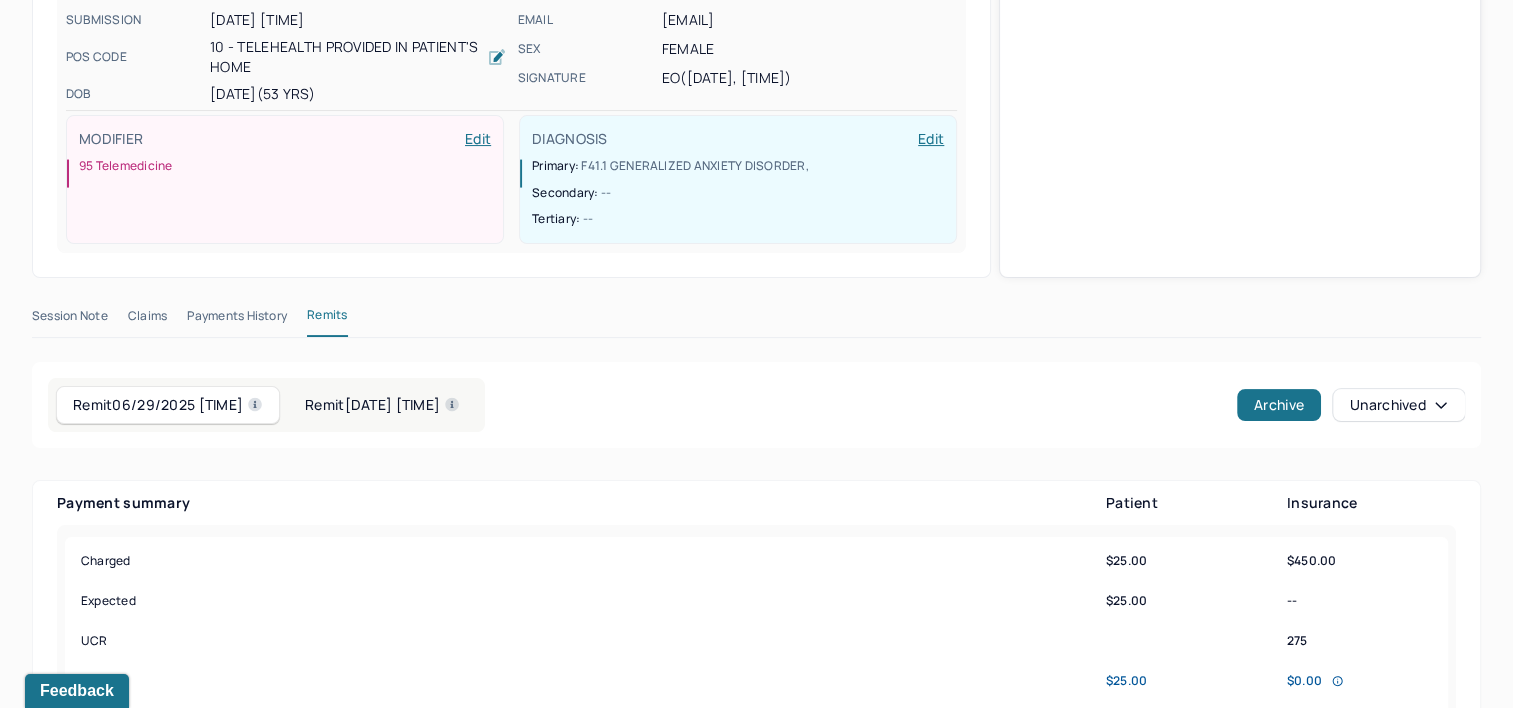 drag, startPoint x: 209, startPoint y: 315, endPoint x: 844, endPoint y: 353, distance: 636.136 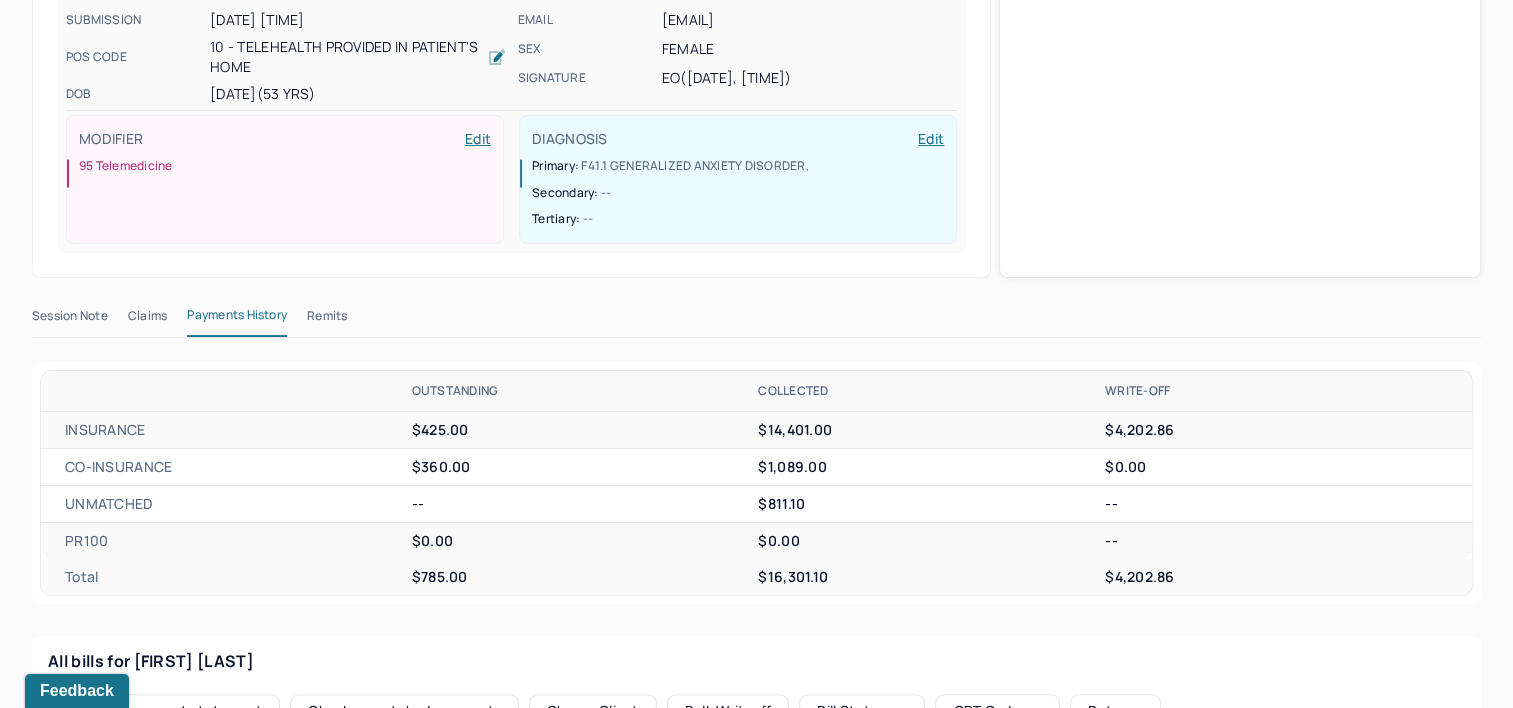 click on "Claims" at bounding box center (147, 320) 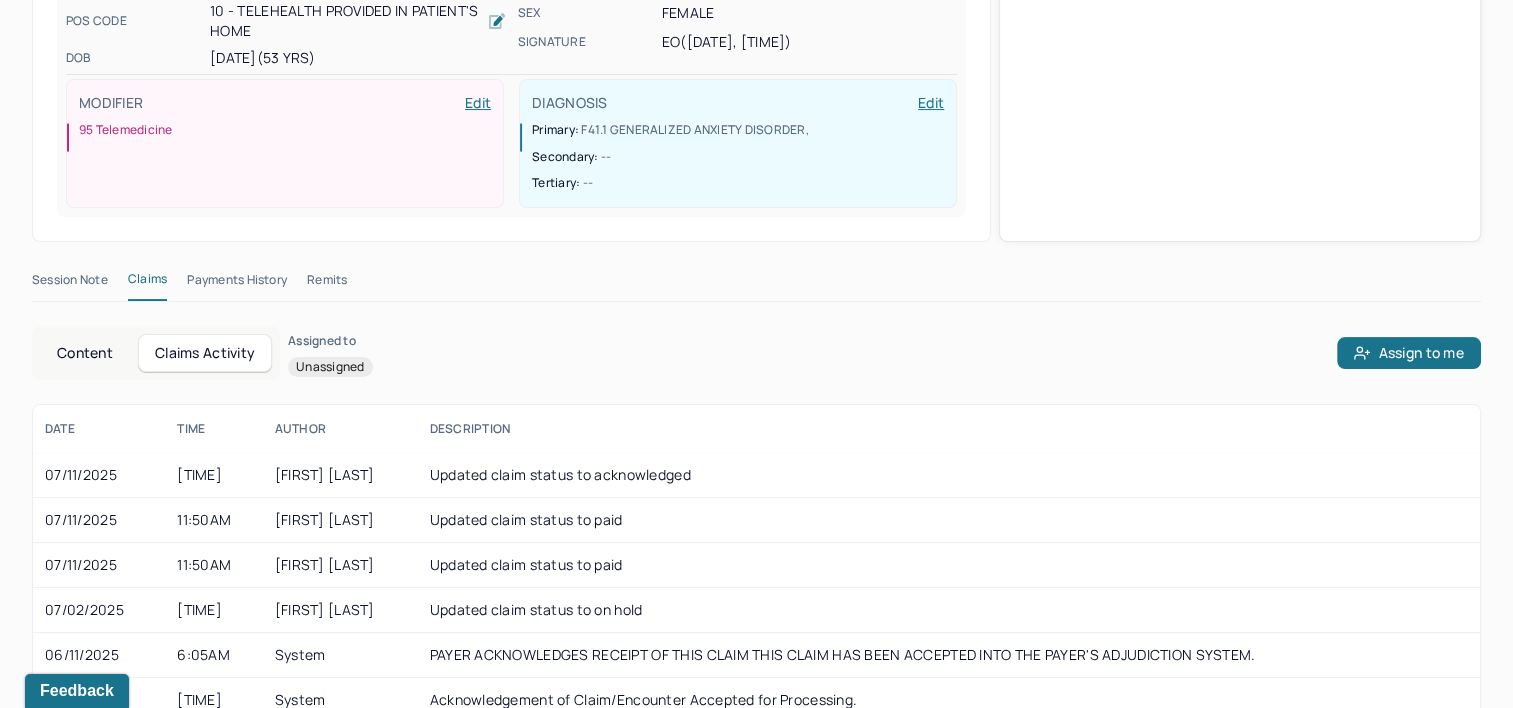 scroll, scrollTop: 500, scrollLeft: 0, axis: vertical 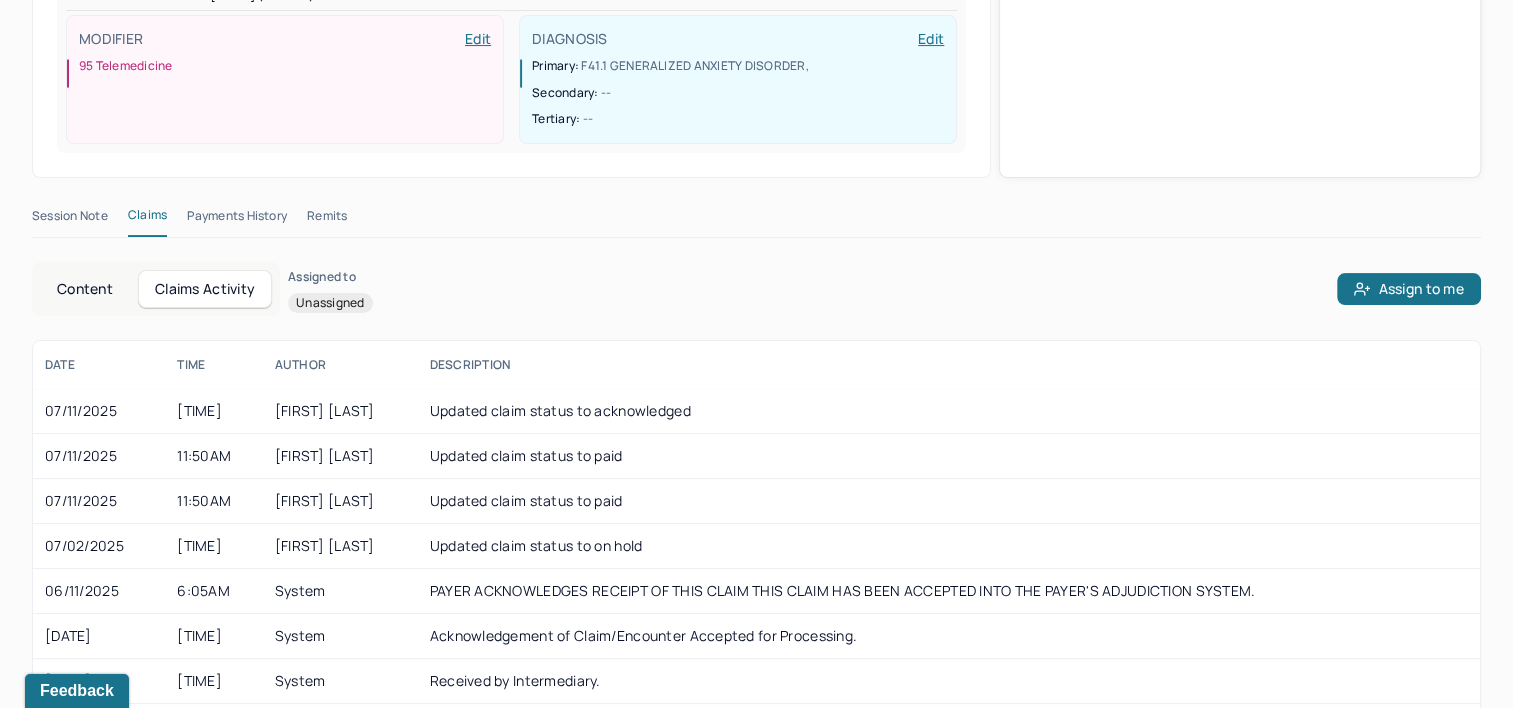 click on "Content" at bounding box center [85, 289] 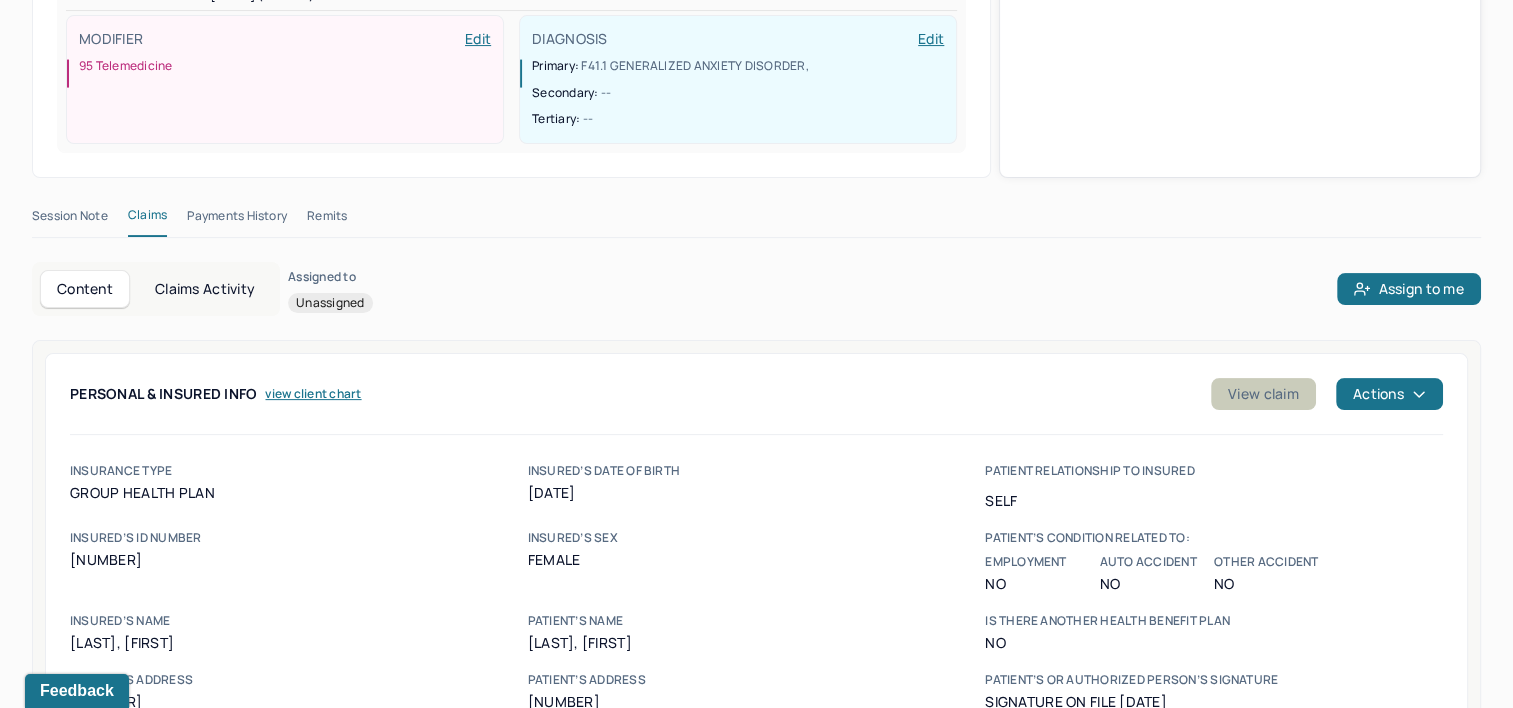 click on "View claim" at bounding box center (1263, 394) 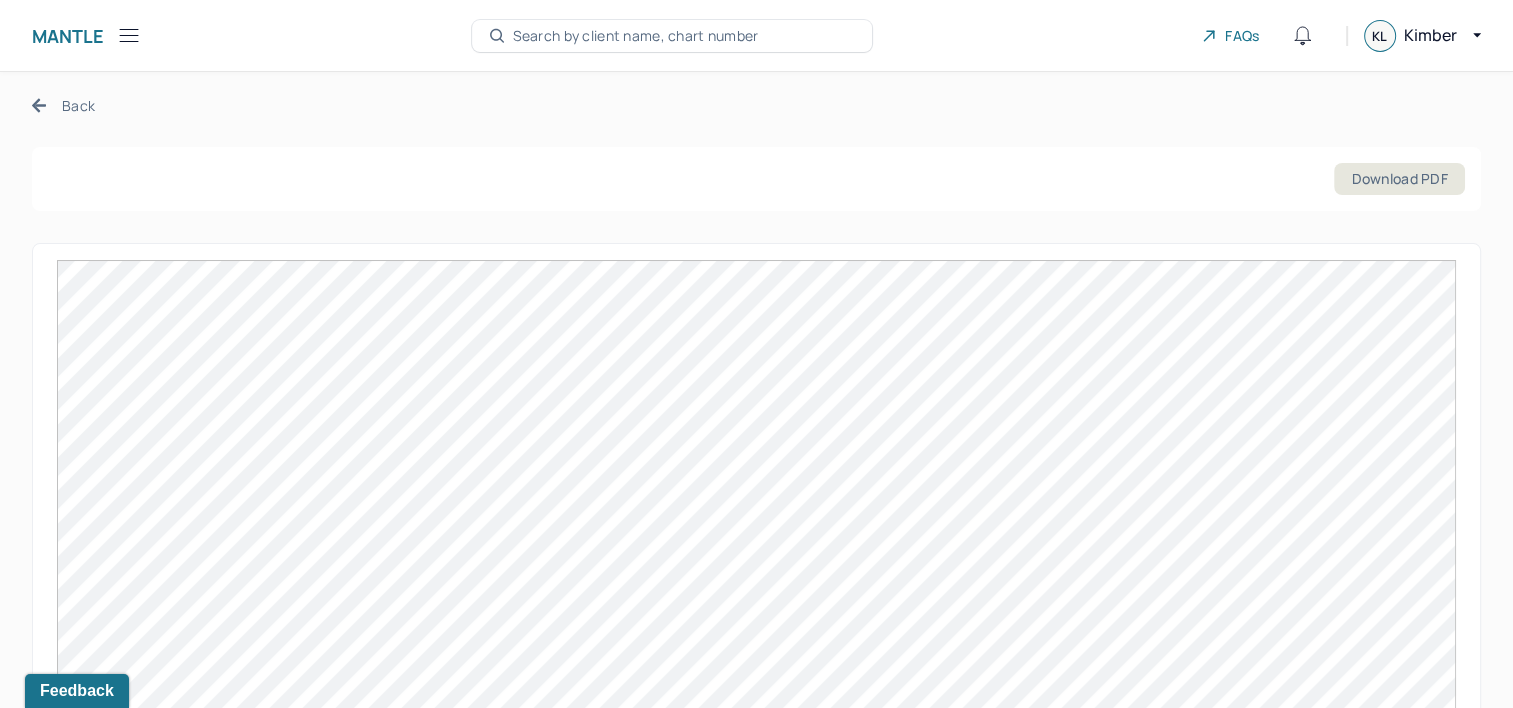scroll, scrollTop: 0, scrollLeft: 0, axis: both 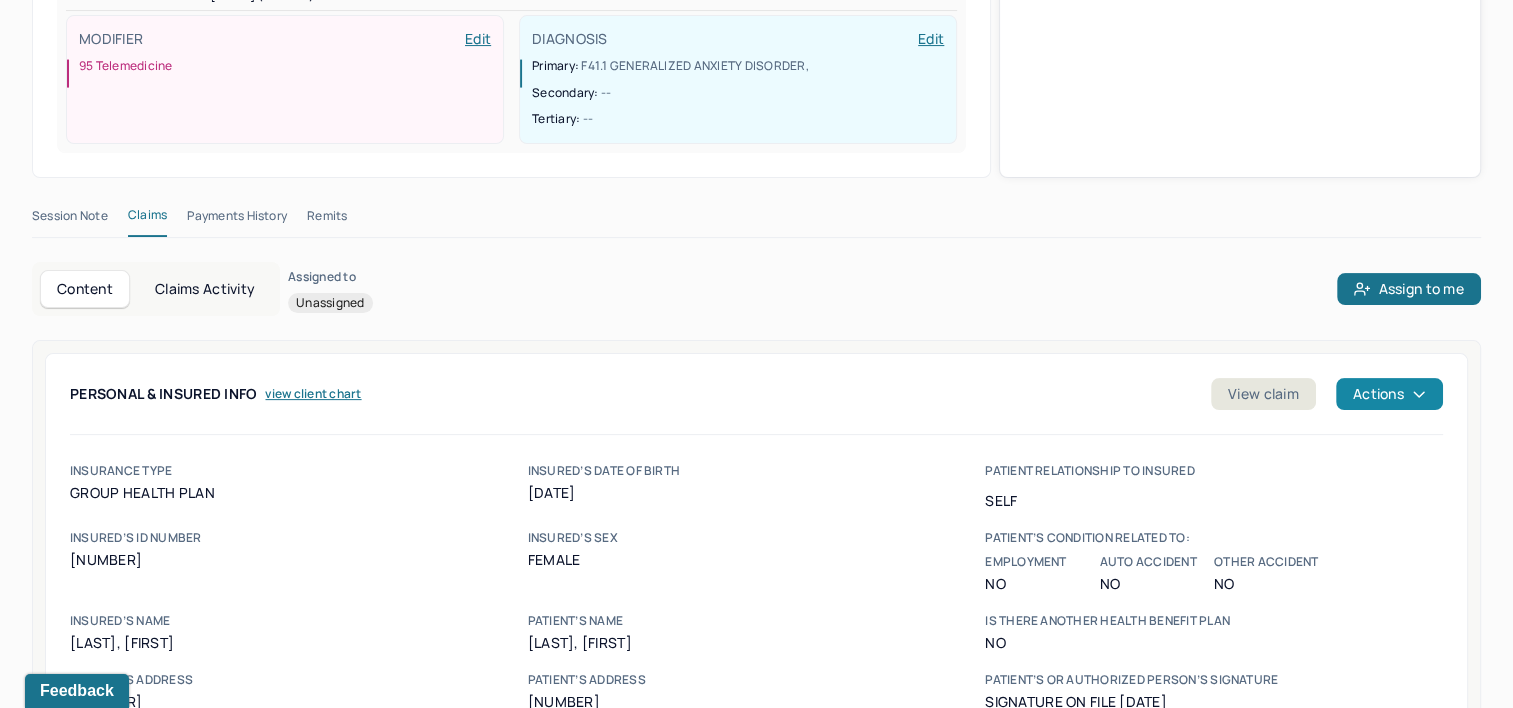 click on "Actions" at bounding box center (1389, 394) 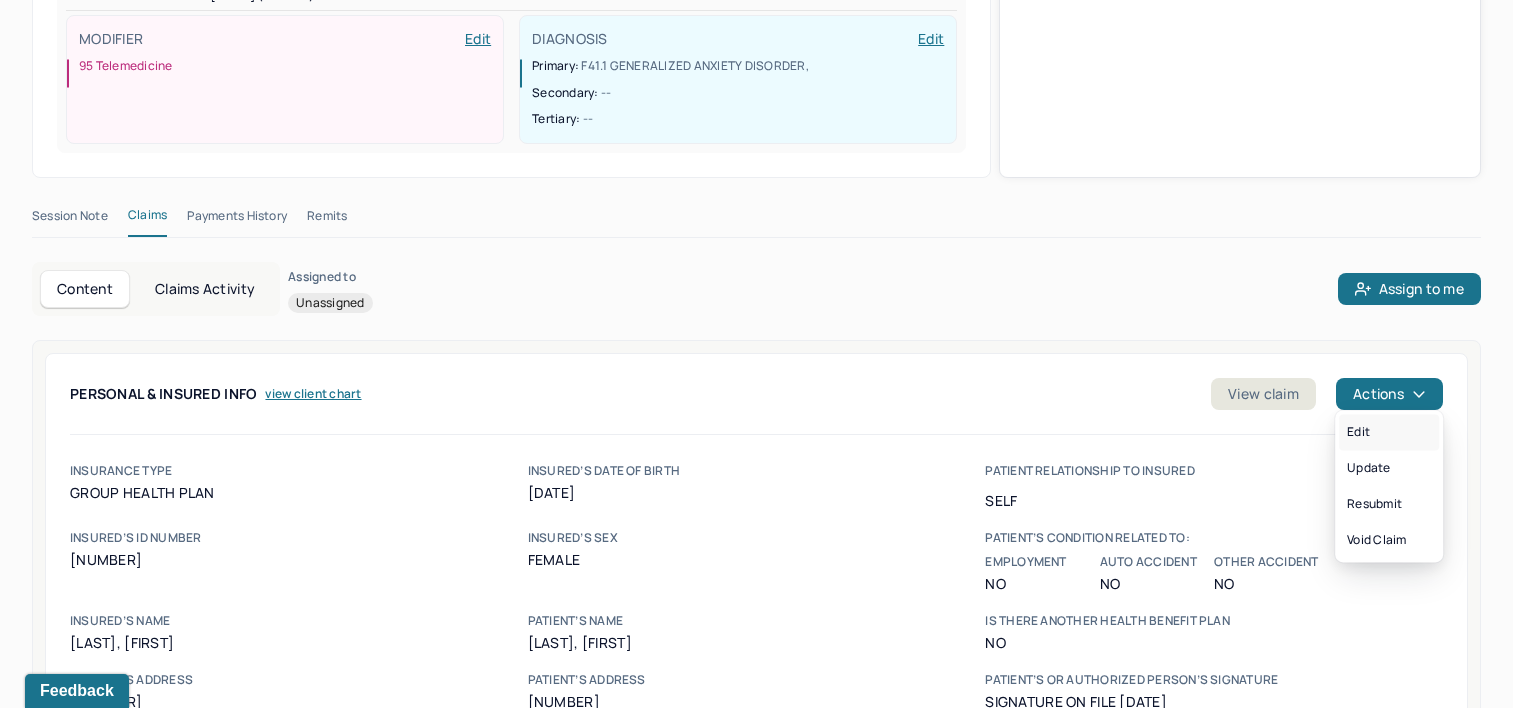 click on "Edit" at bounding box center [1389, 432] 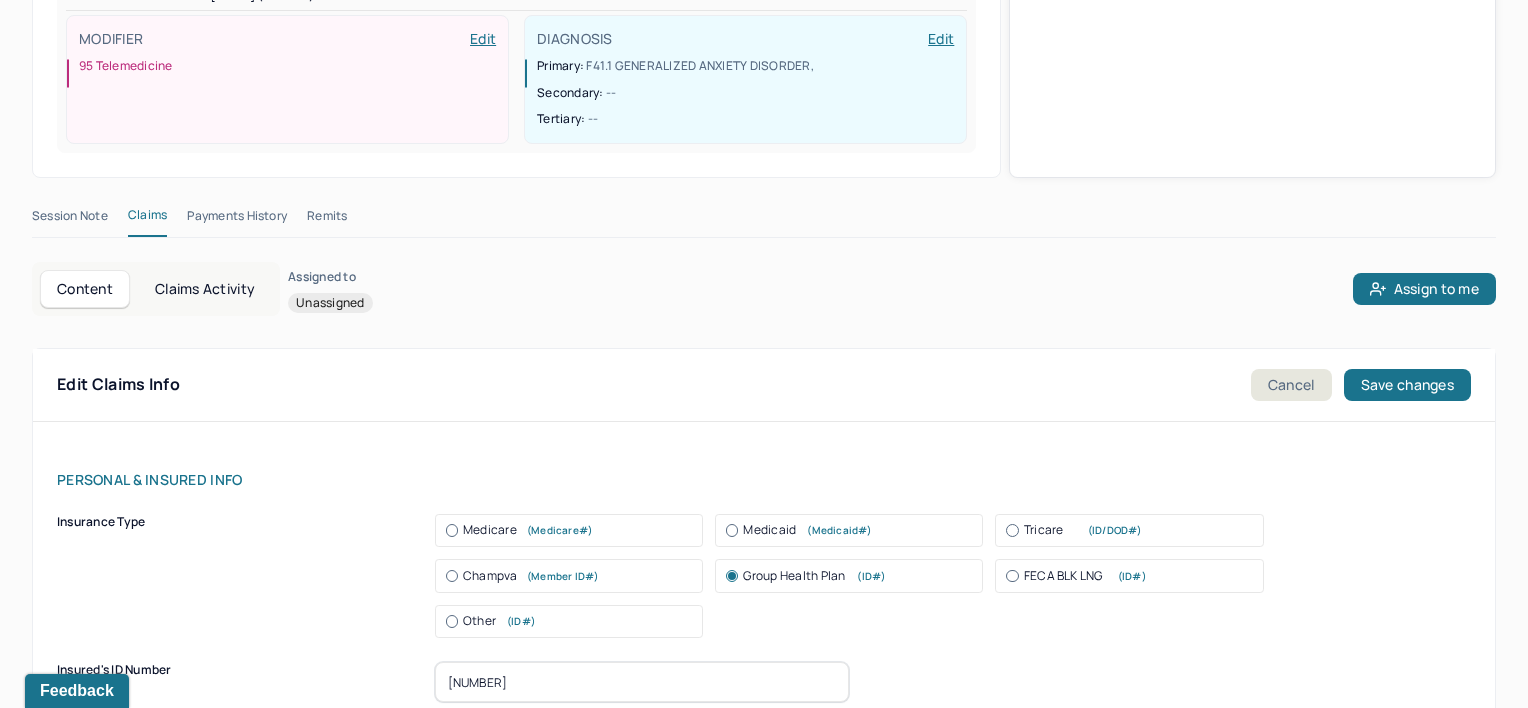type on "[FIRST]" 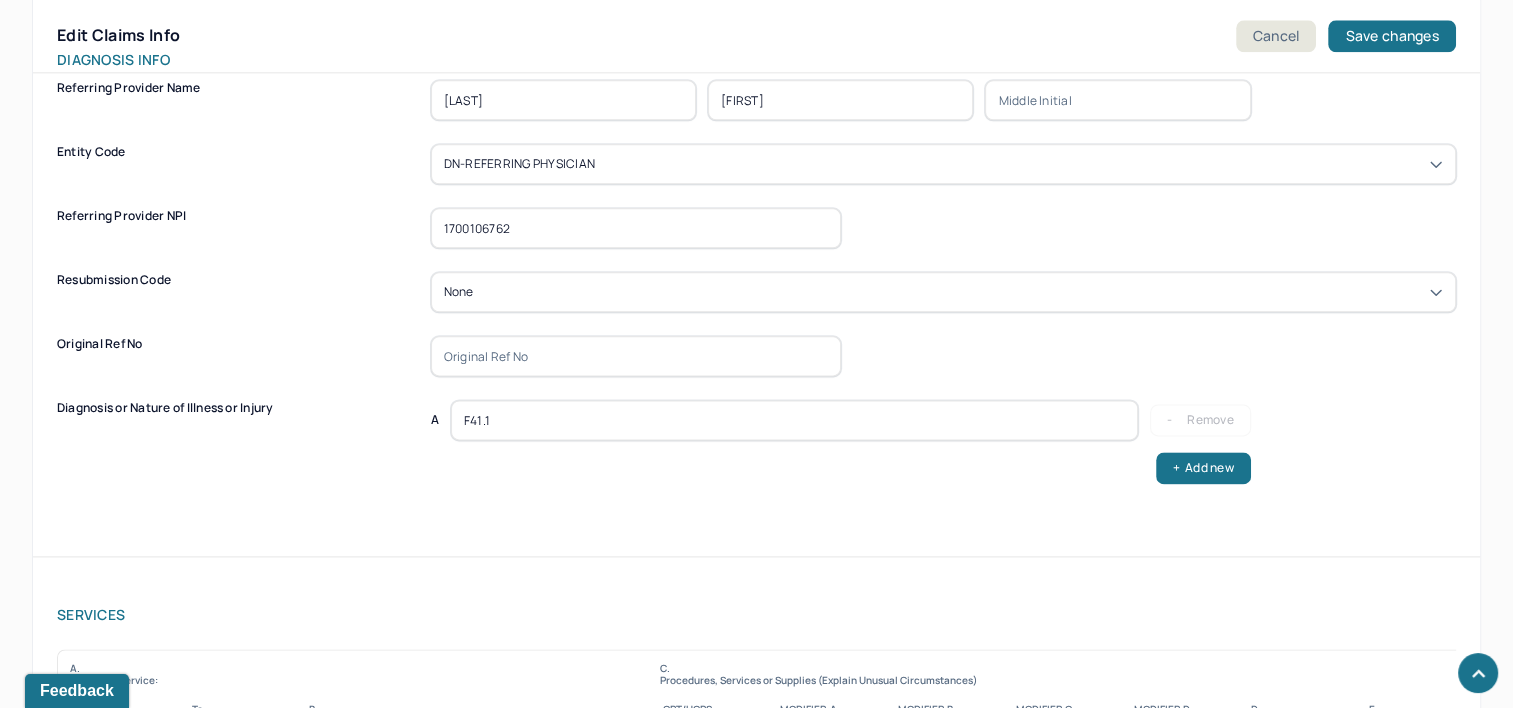 scroll, scrollTop: 2500, scrollLeft: 0, axis: vertical 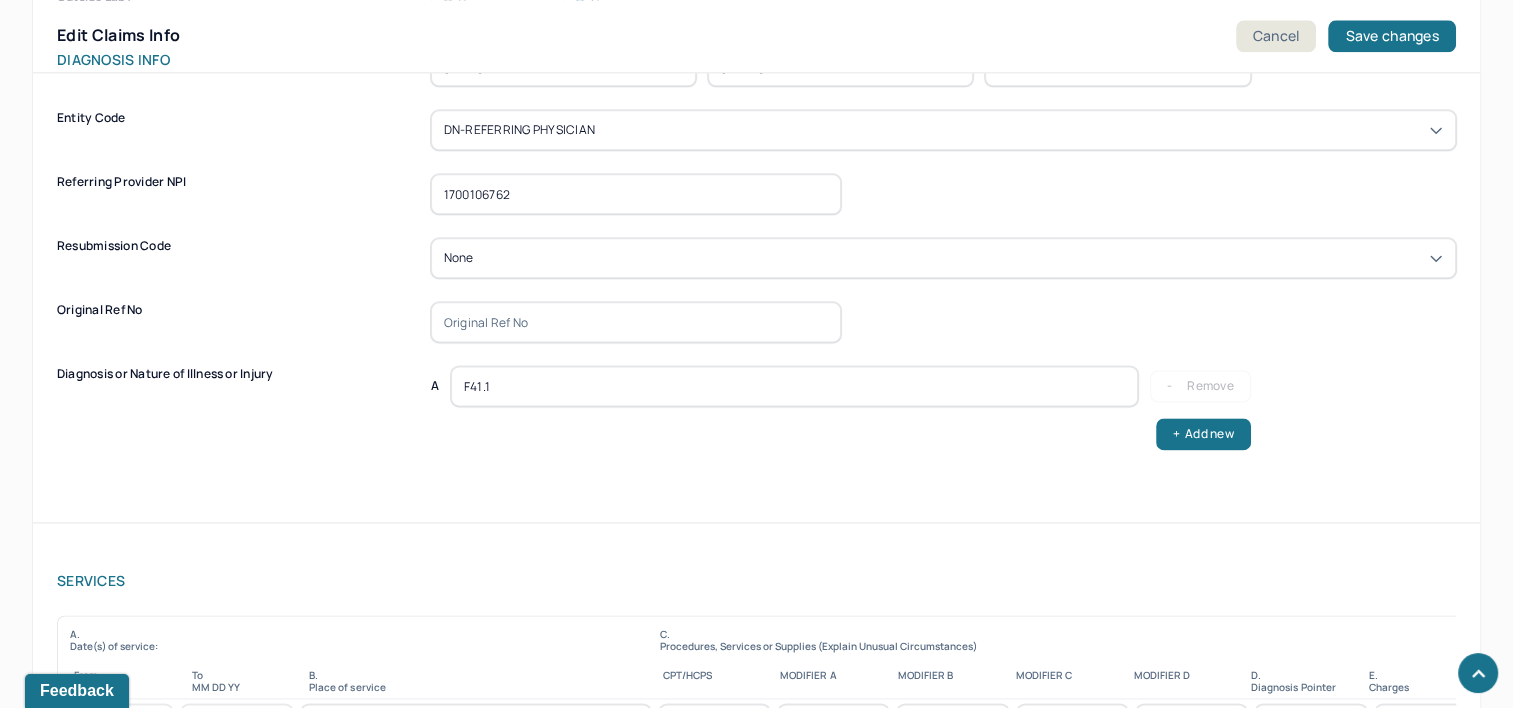 click on "None" at bounding box center [943, 258] 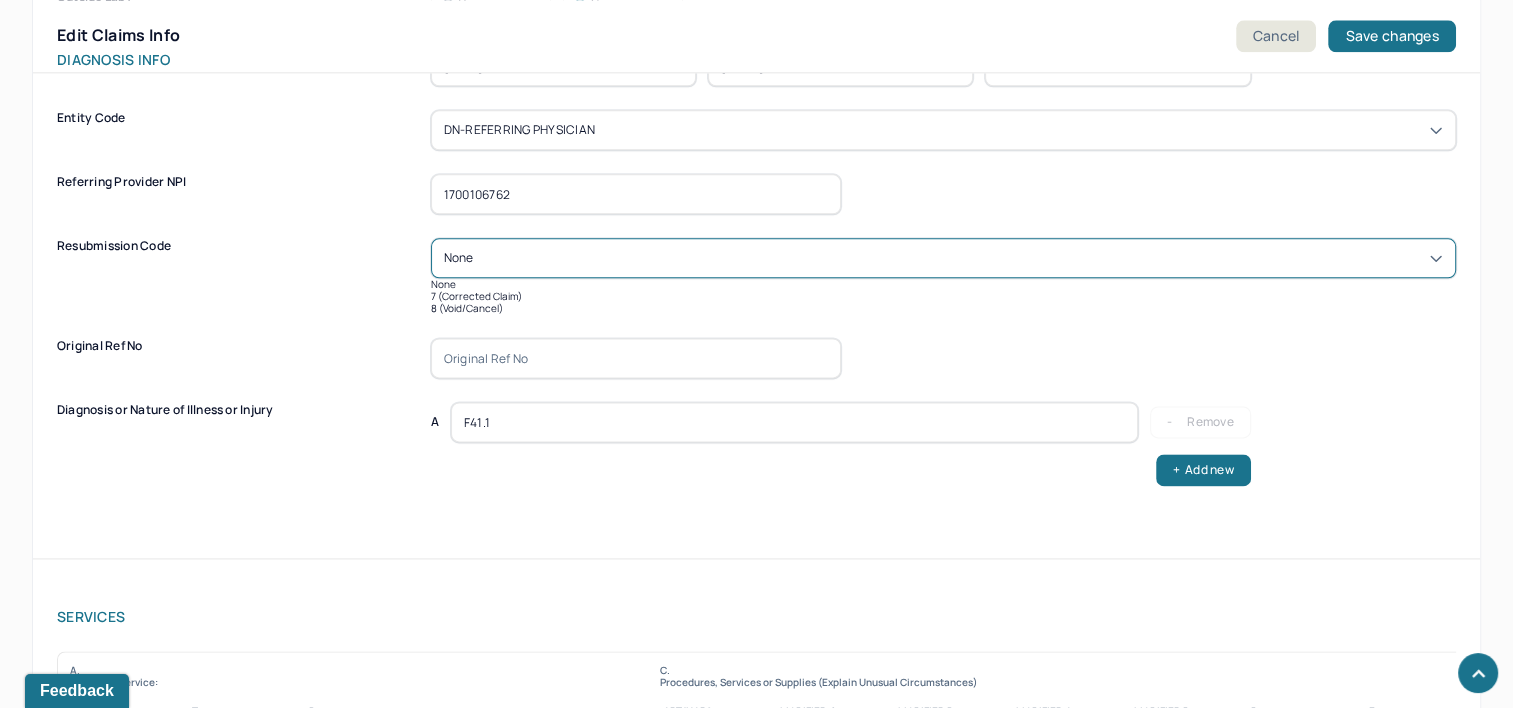 click on "7 (Corrected Claim)" at bounding box center (943, 296) 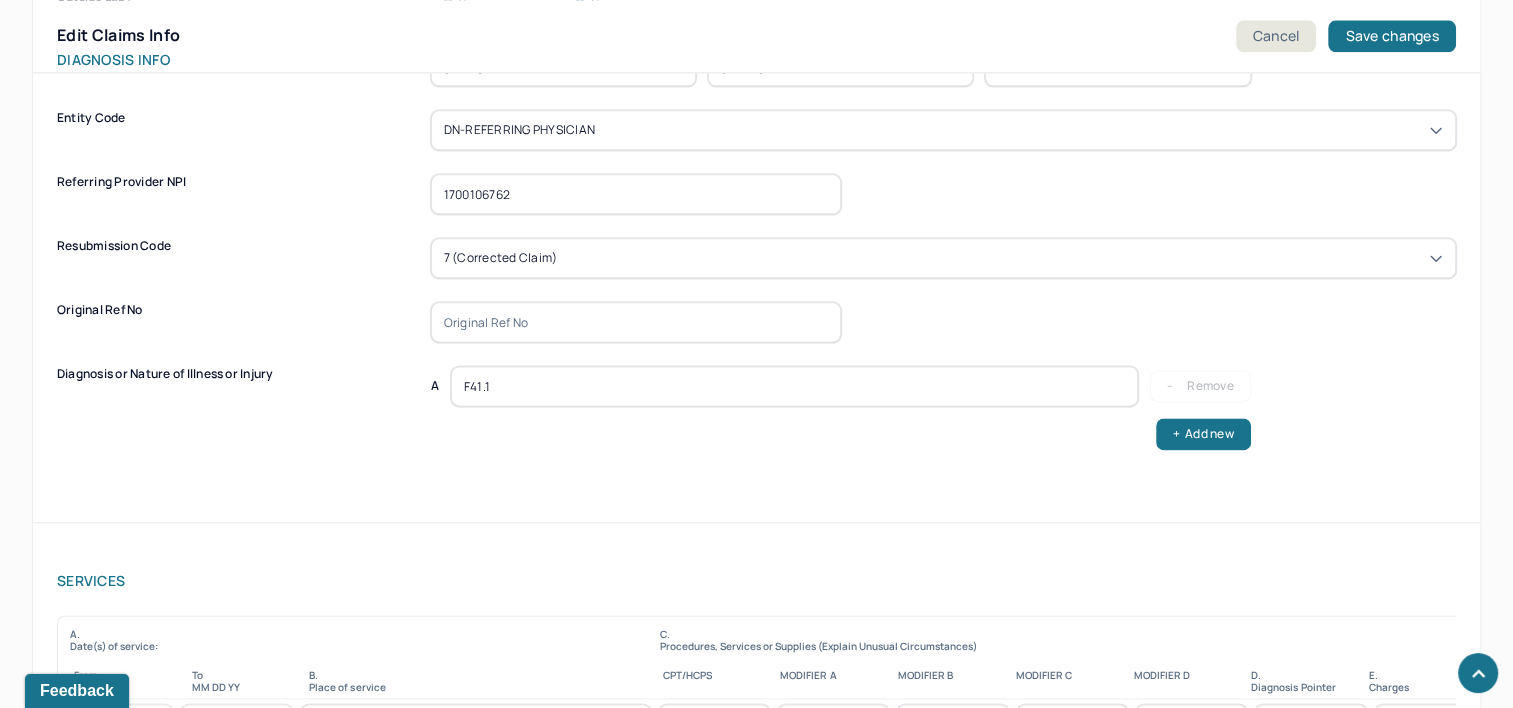click at bounding box center (636, 322) 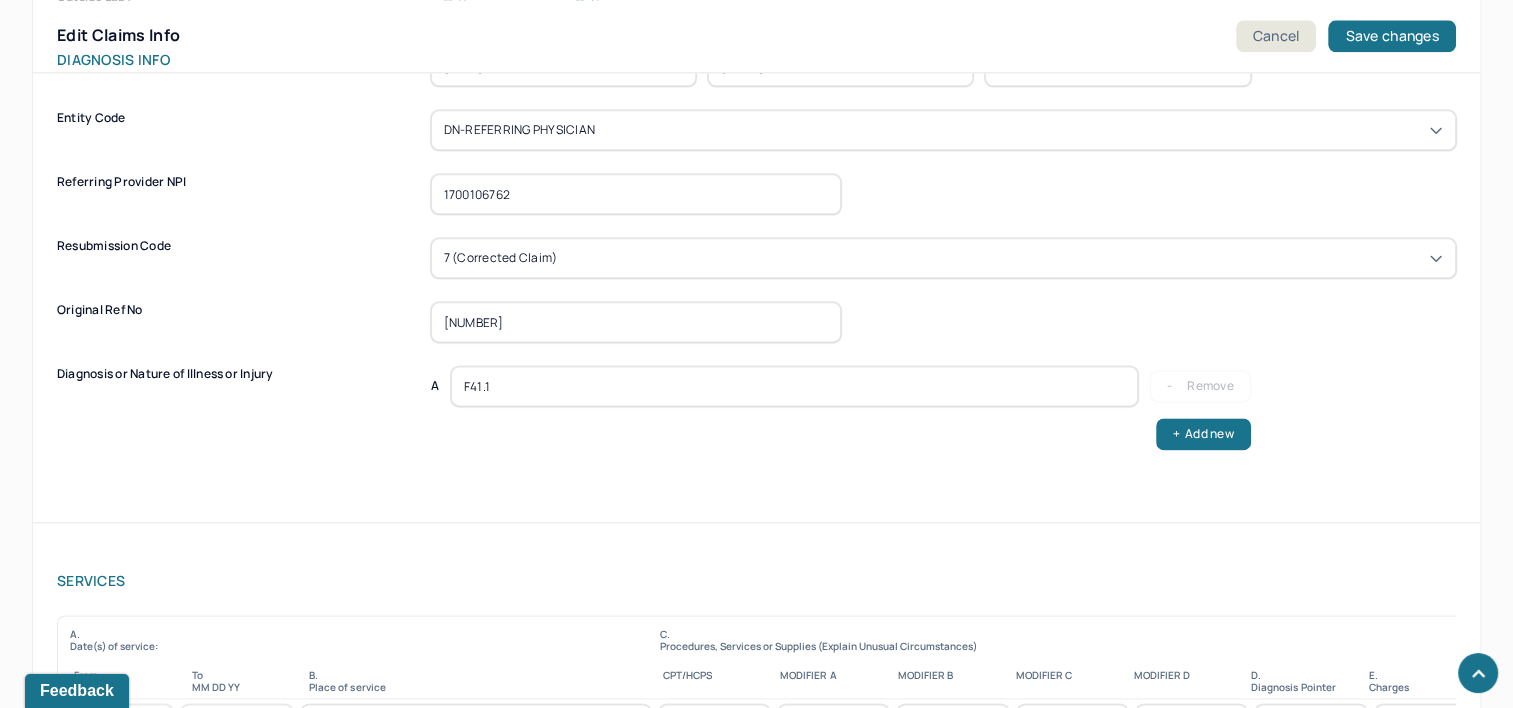 type on "[NUMBER]" 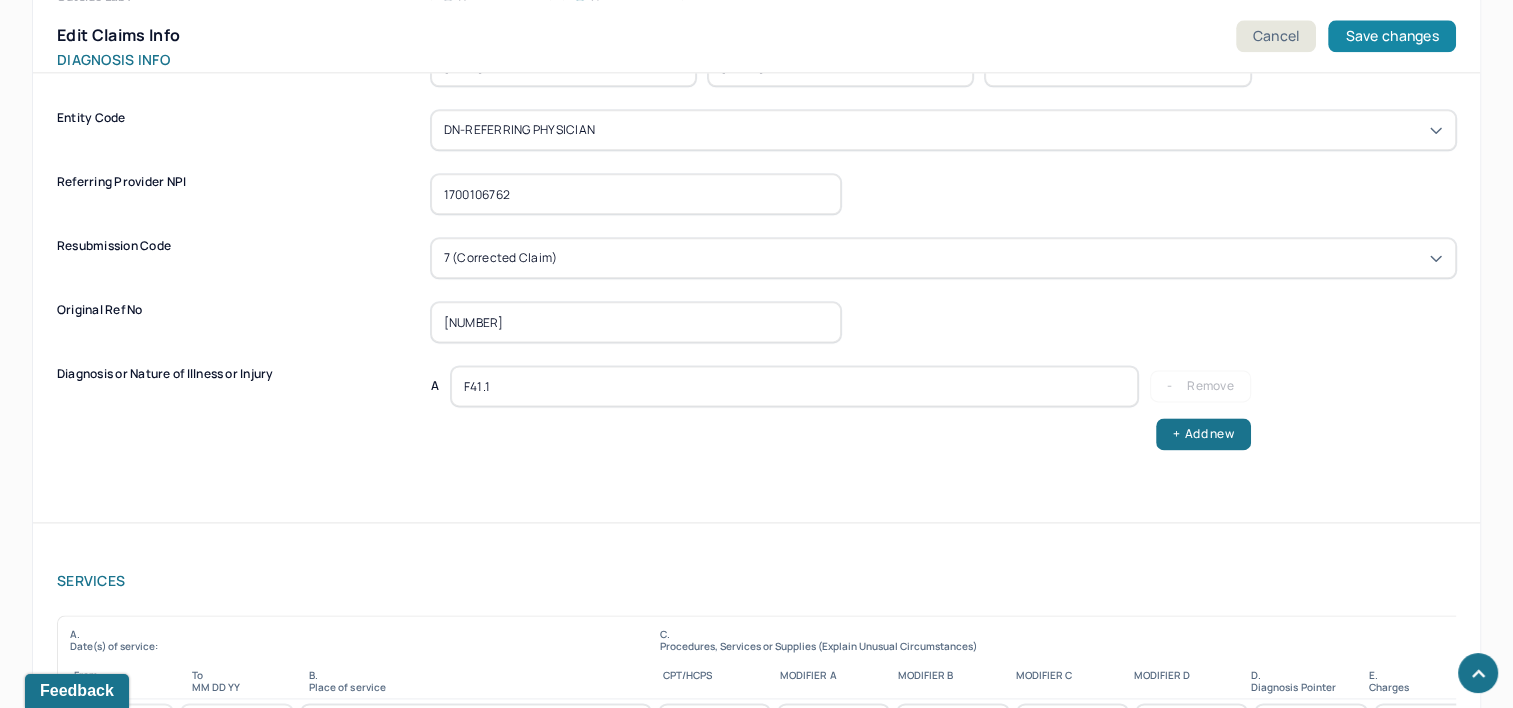 click on "Save changes" at bounding box center (1391, 36) 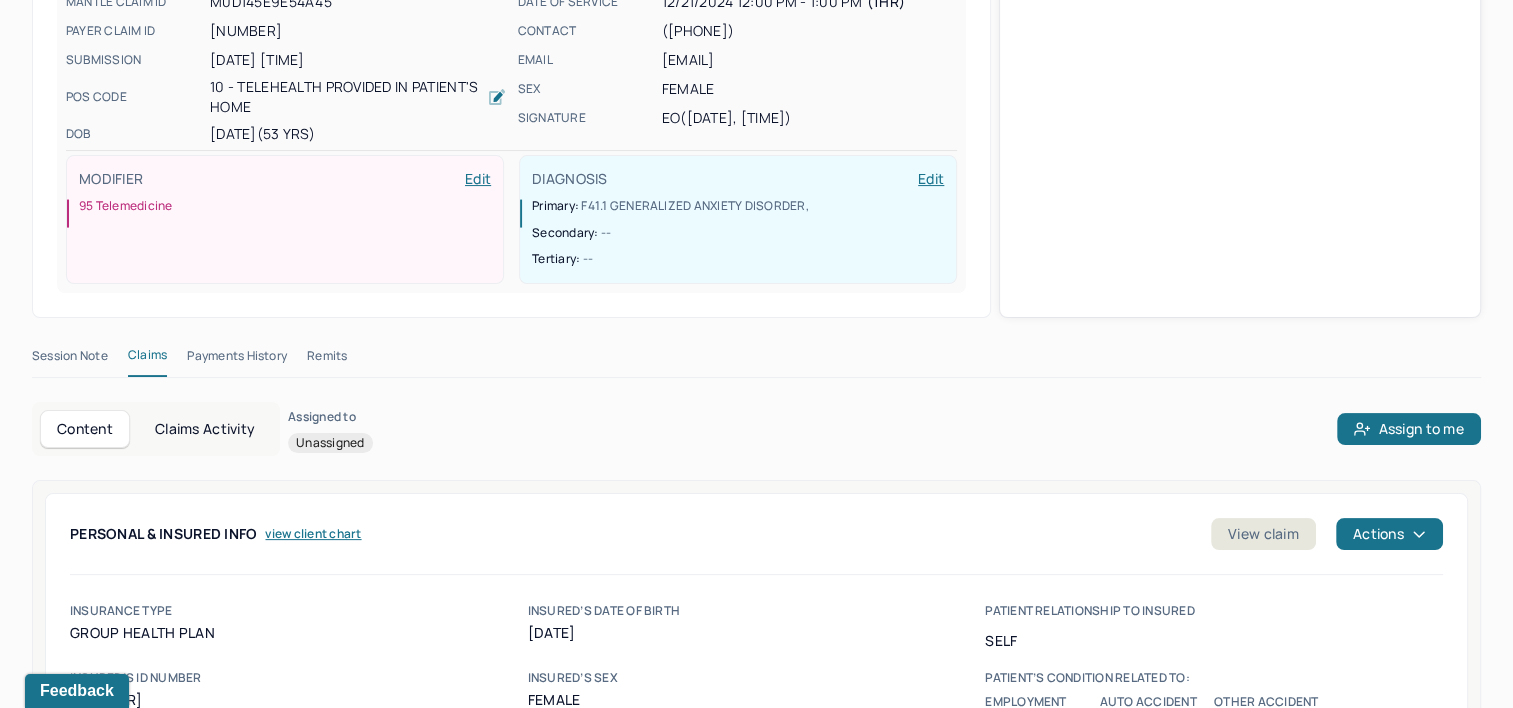 scroll, scrollTop: 338, scrollLeft: 0, axis: vertical 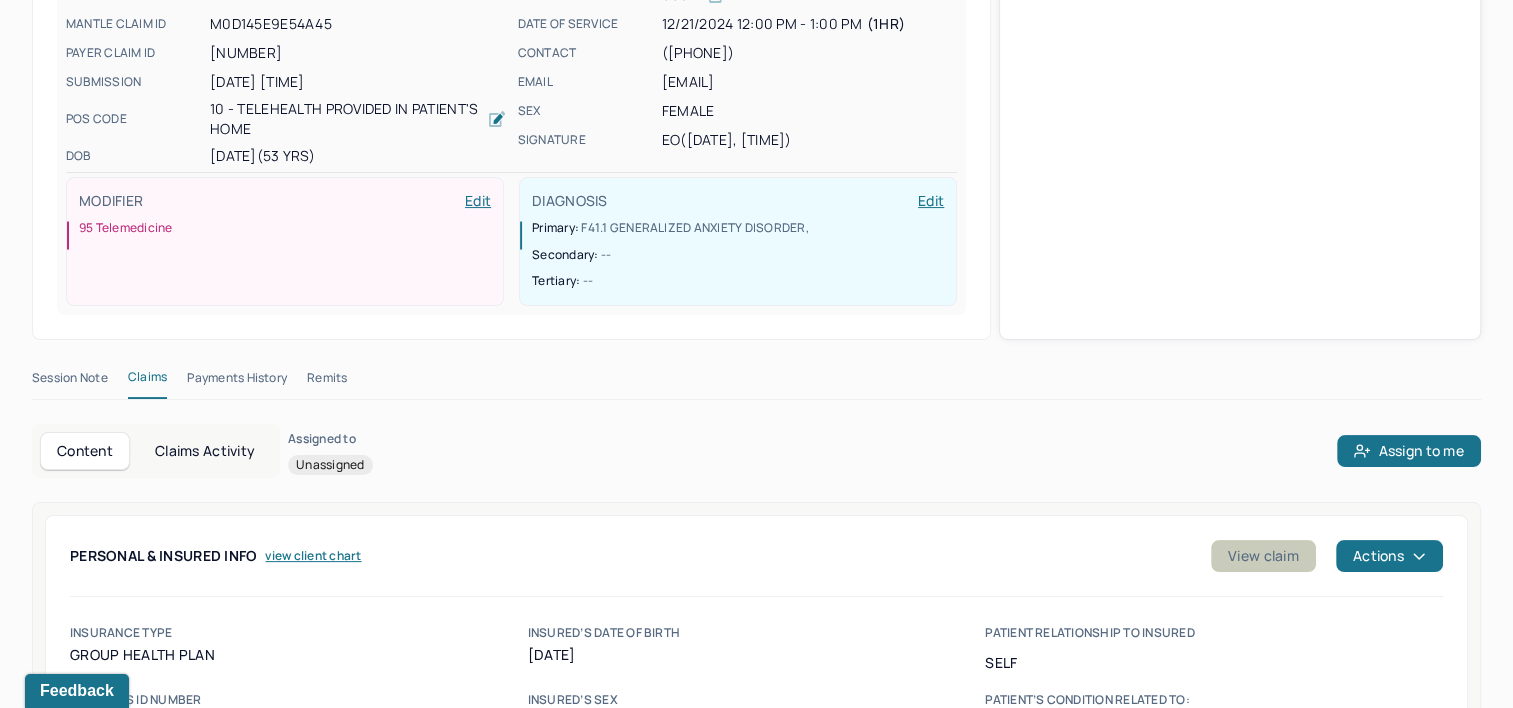 click on "View claim" at bounding box center [1263, 556] 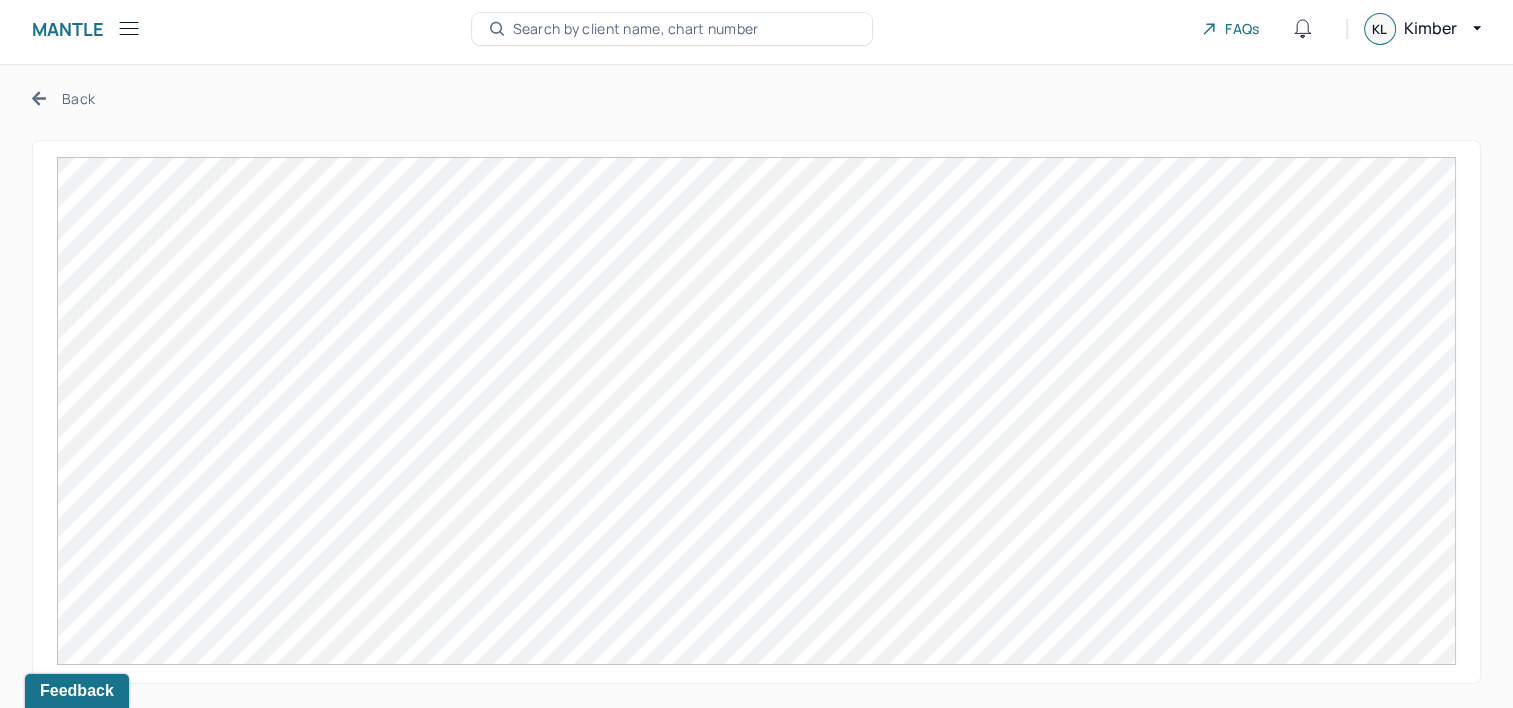 scroll, scrollTop: 0, scrollLeft: 0, axis: both 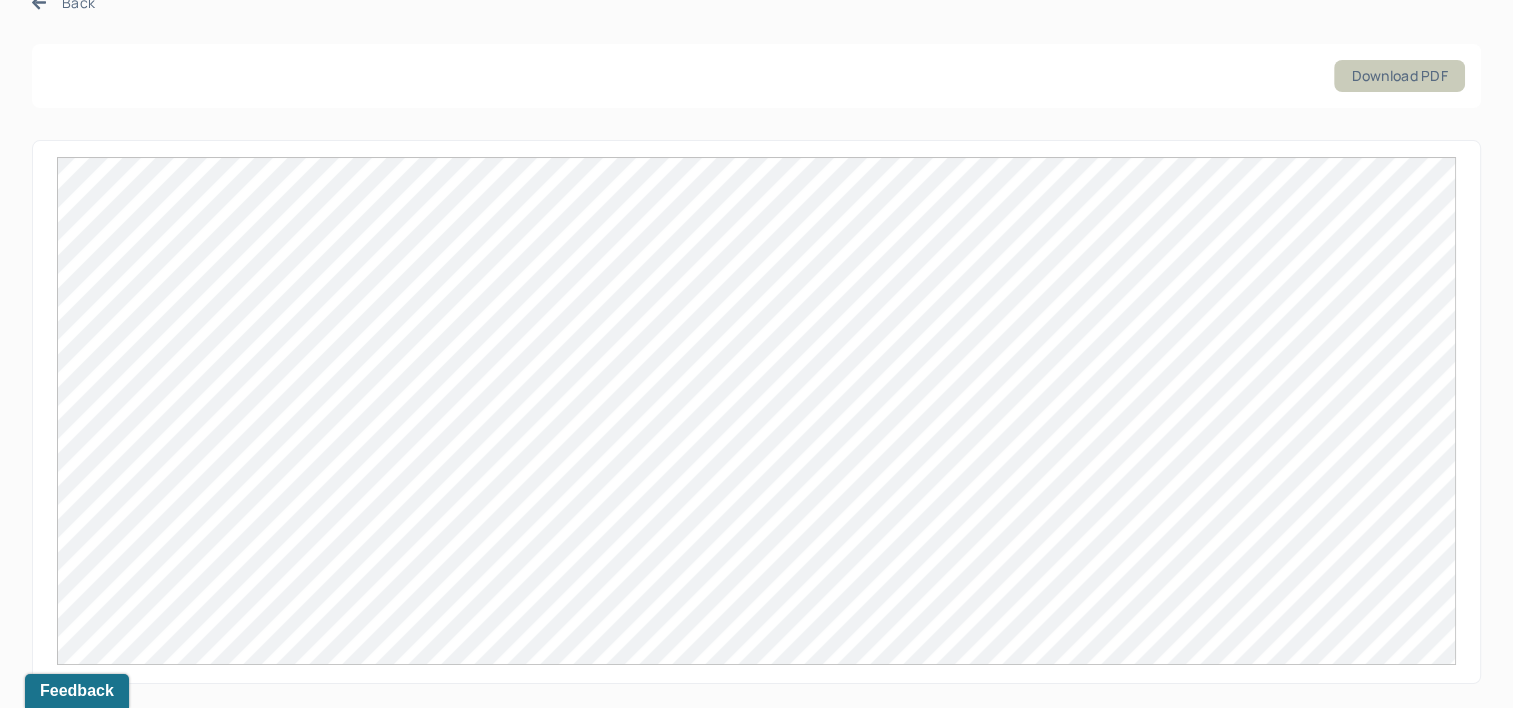 click on "Download PDF" at bounding box center (1399, 76) 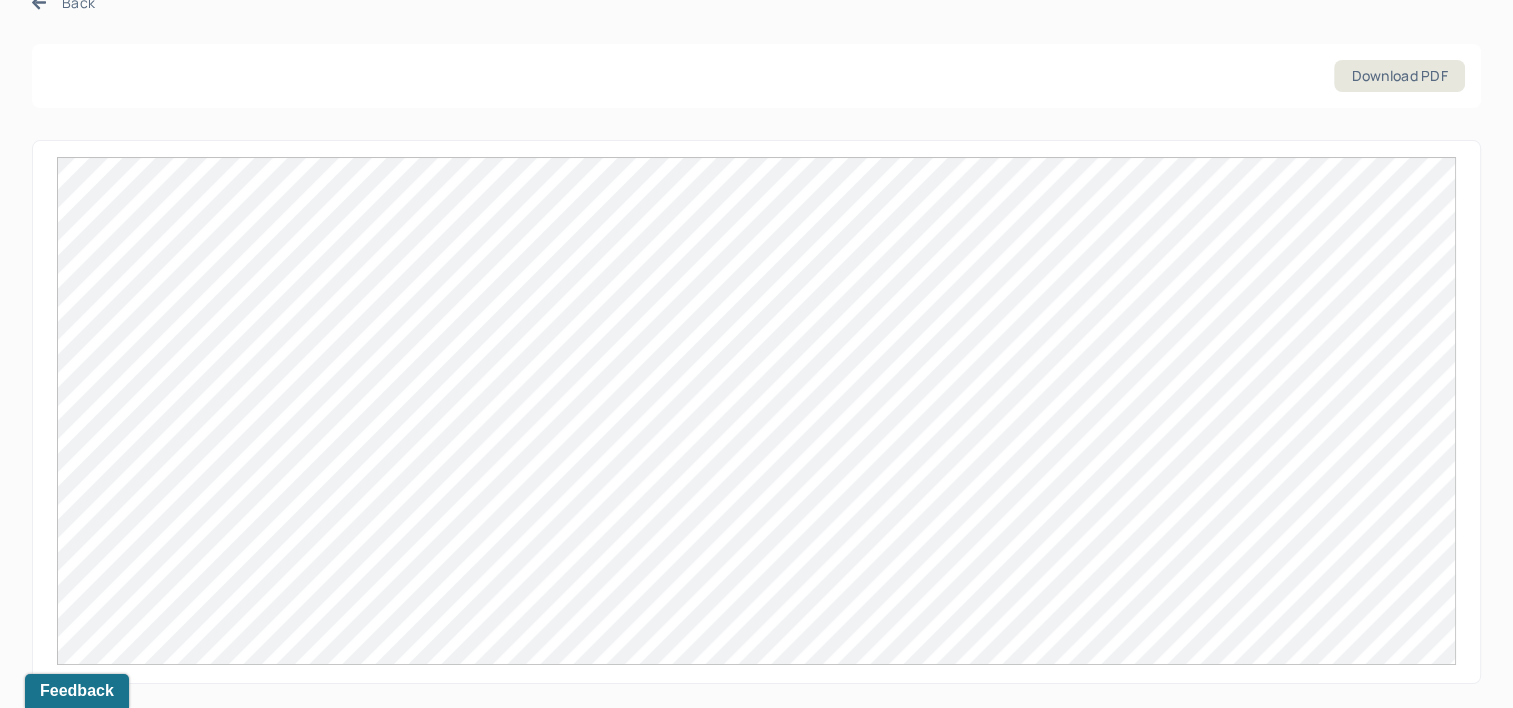 scroll, scrollTop: 0, scrollLeft: 0, axis: both 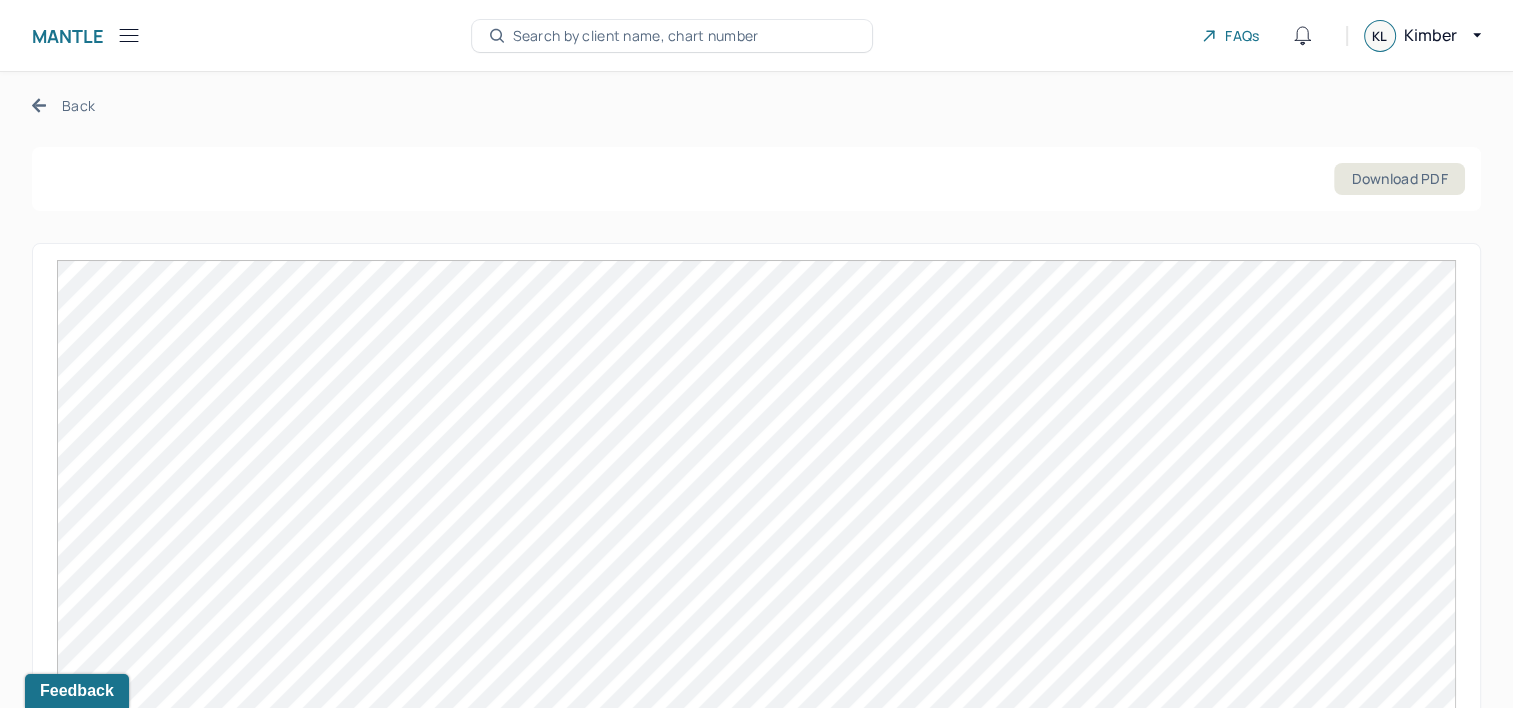 type 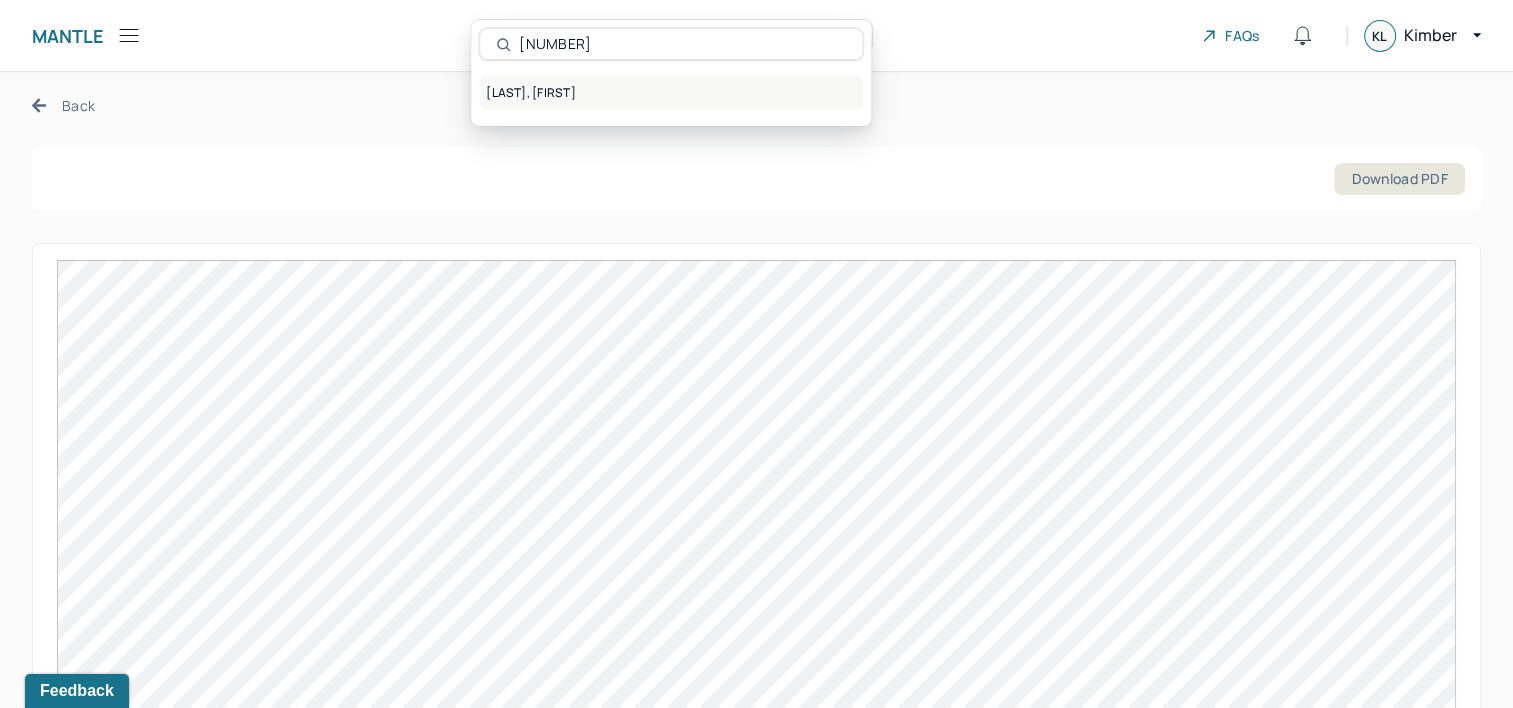 type on "[NUMBER]" 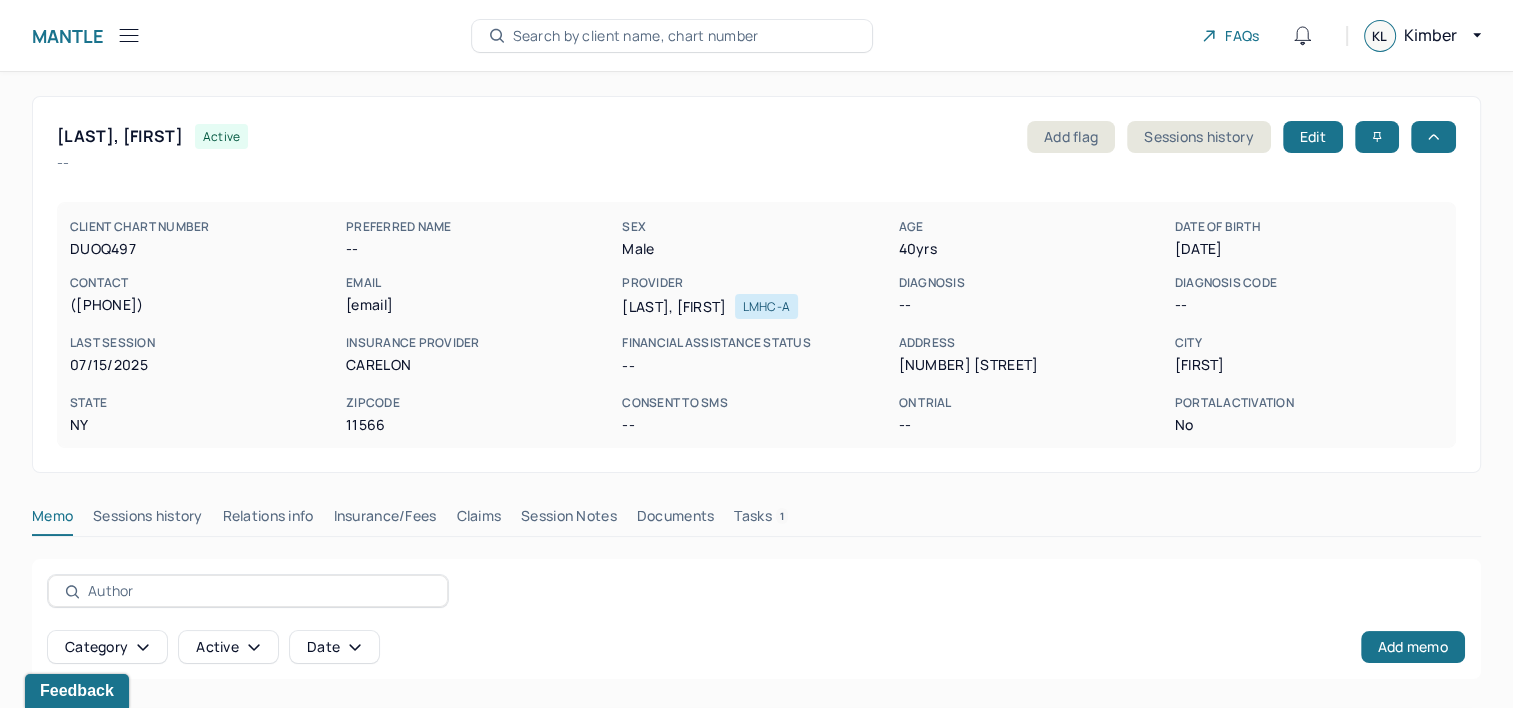 click on "Claims" at bounding box center [478, 520] 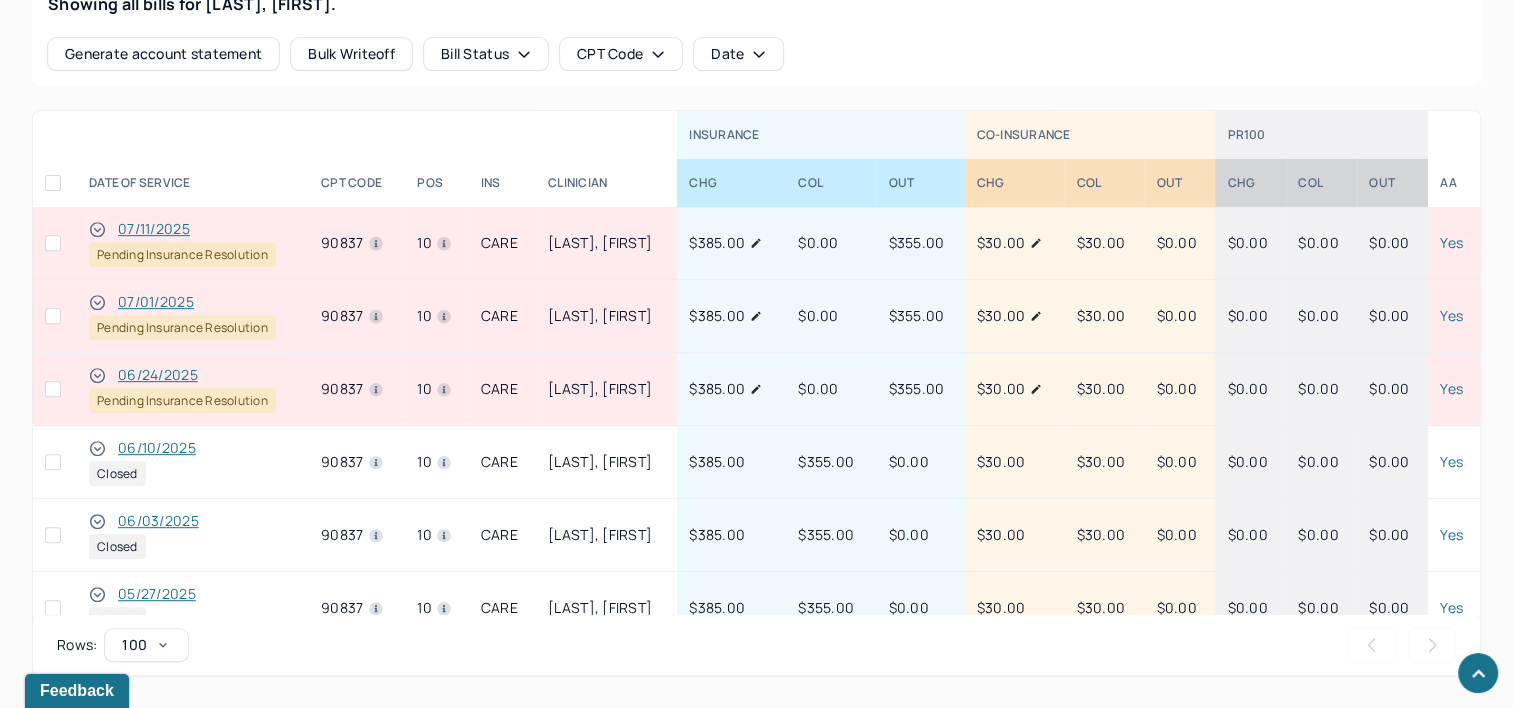 scroll, scrollTop: 819, scrollLeft: 0, axis: vertical 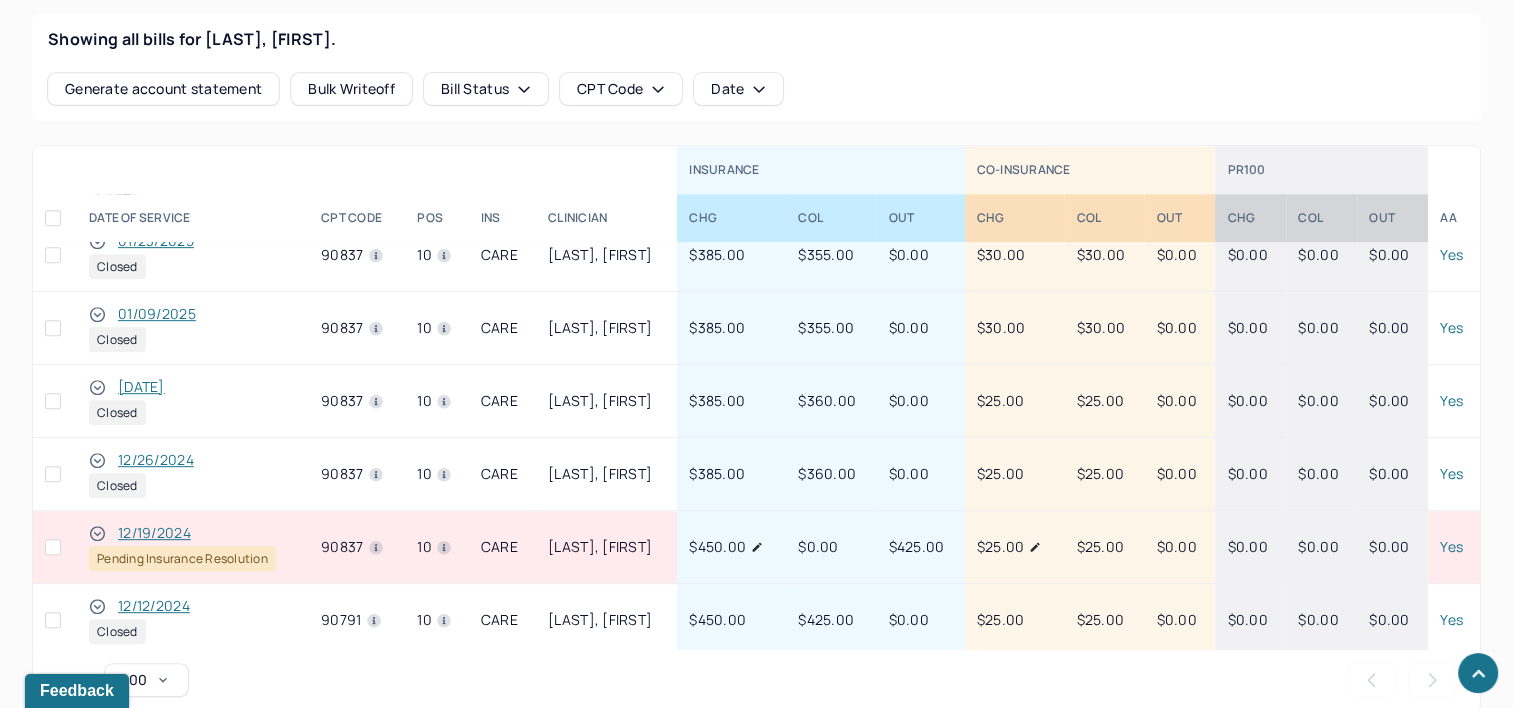 click on "12/19/2024" at bounding box center (154, 533) 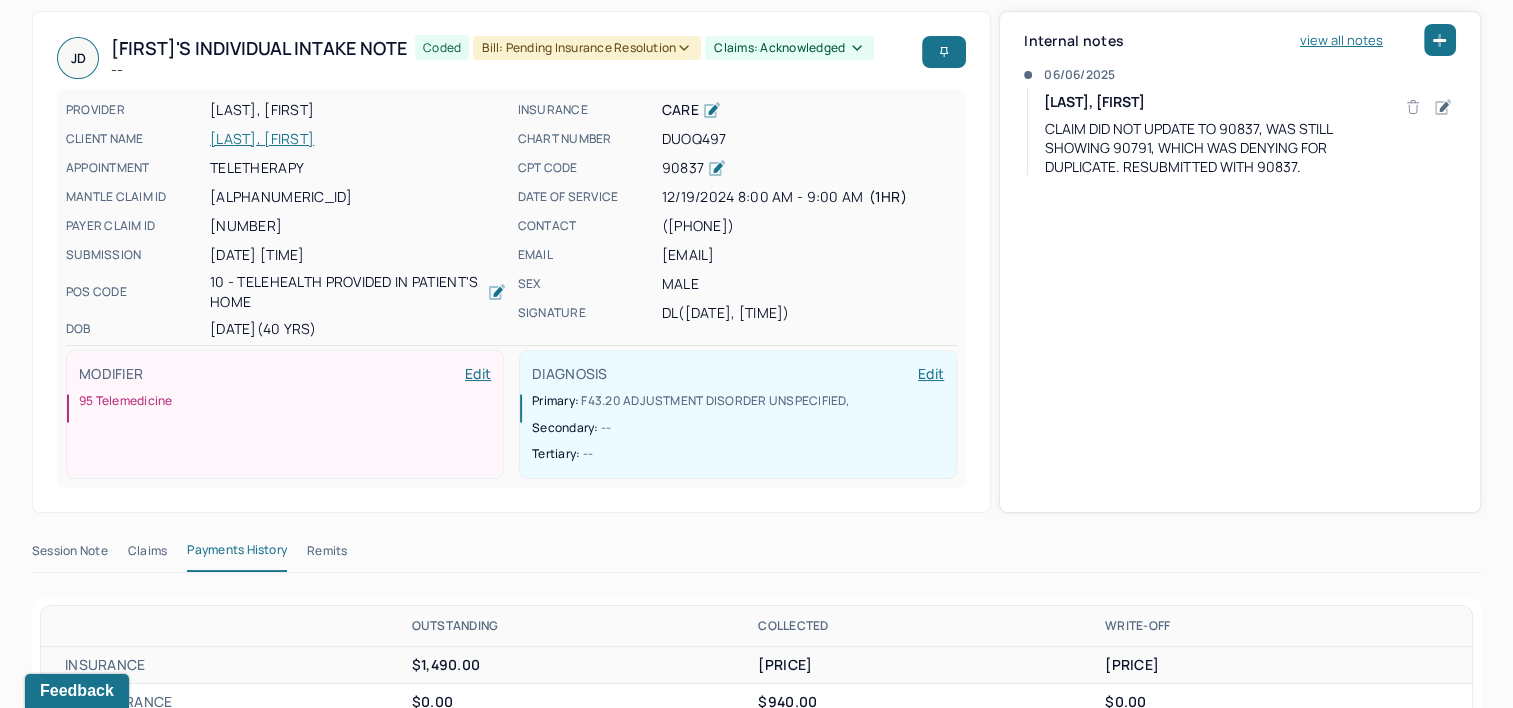 scroll, scrollTop: 133, scrollLeft: 0, axis: vertical 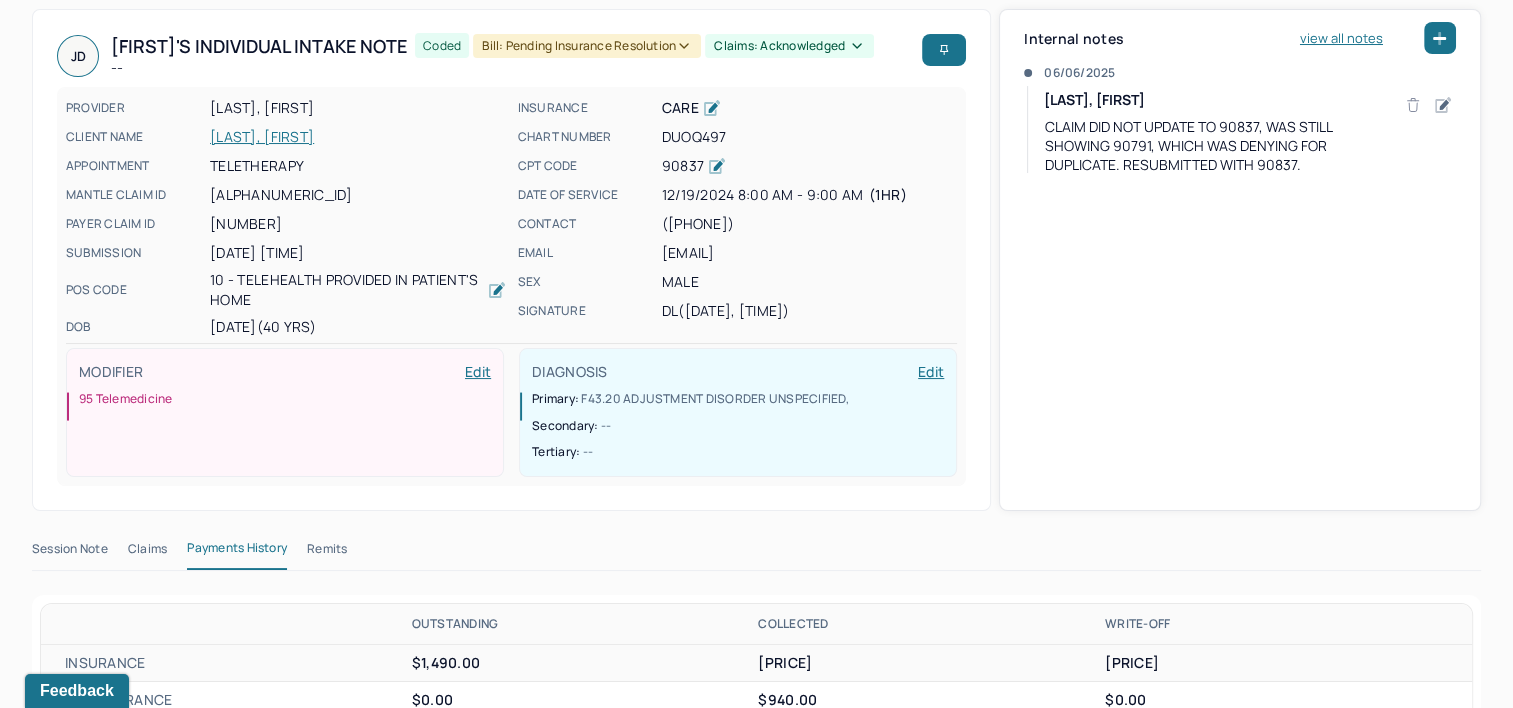 click on "Claims" at bounding box center (147, 553) 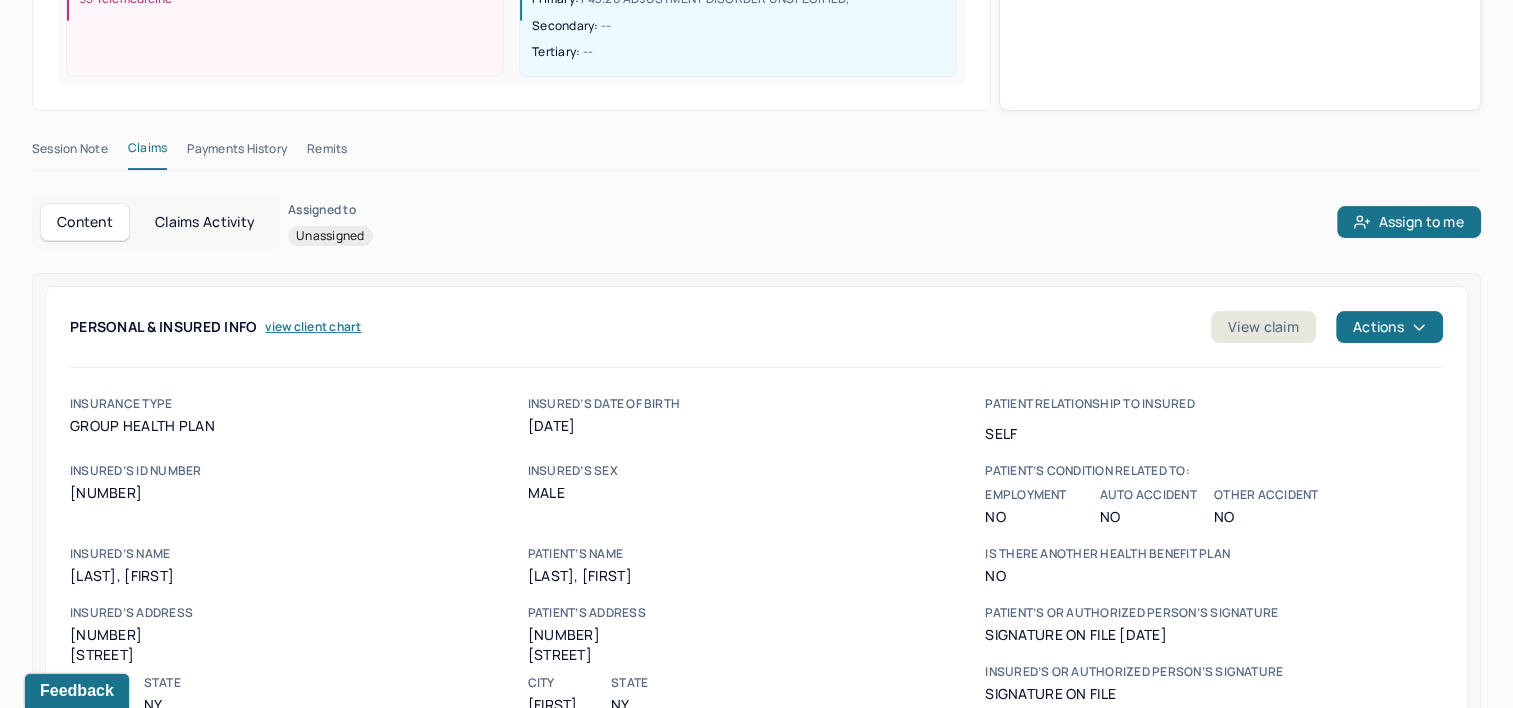 scroll, scrollTop: 633, scrollLeft: 0, axis: vertical 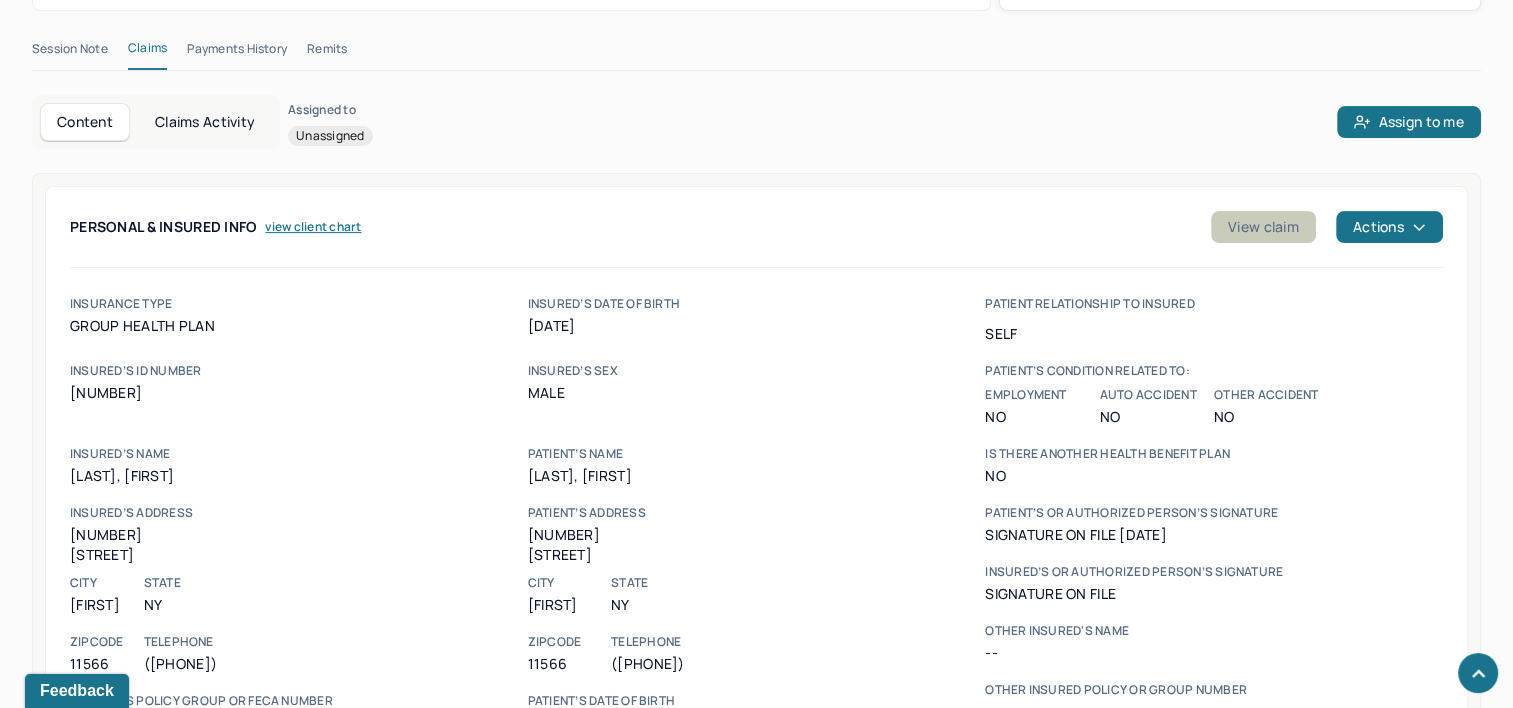 click on "View claim" at bounding box center [1263, 227] 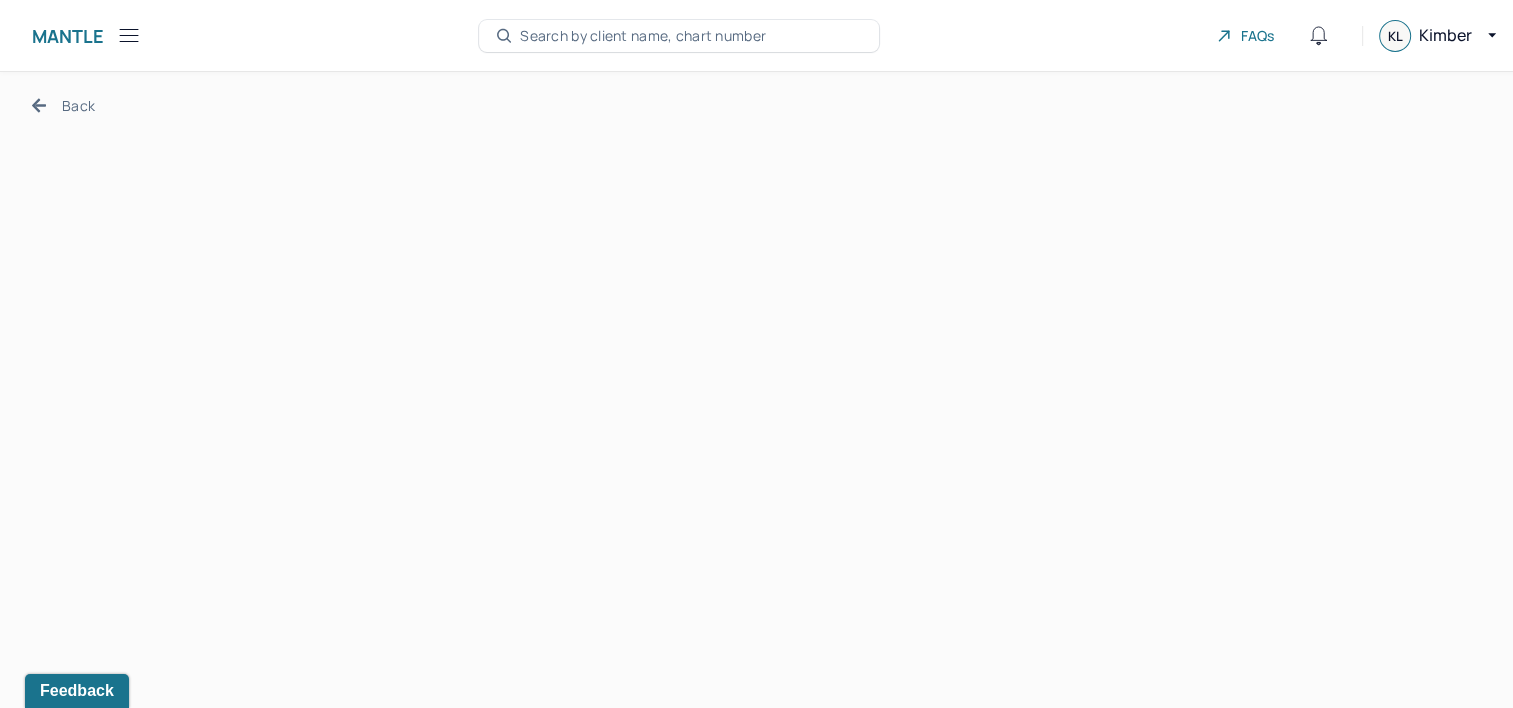 scroll, scrollTop: 0, scrollLeft: 0, axis: both 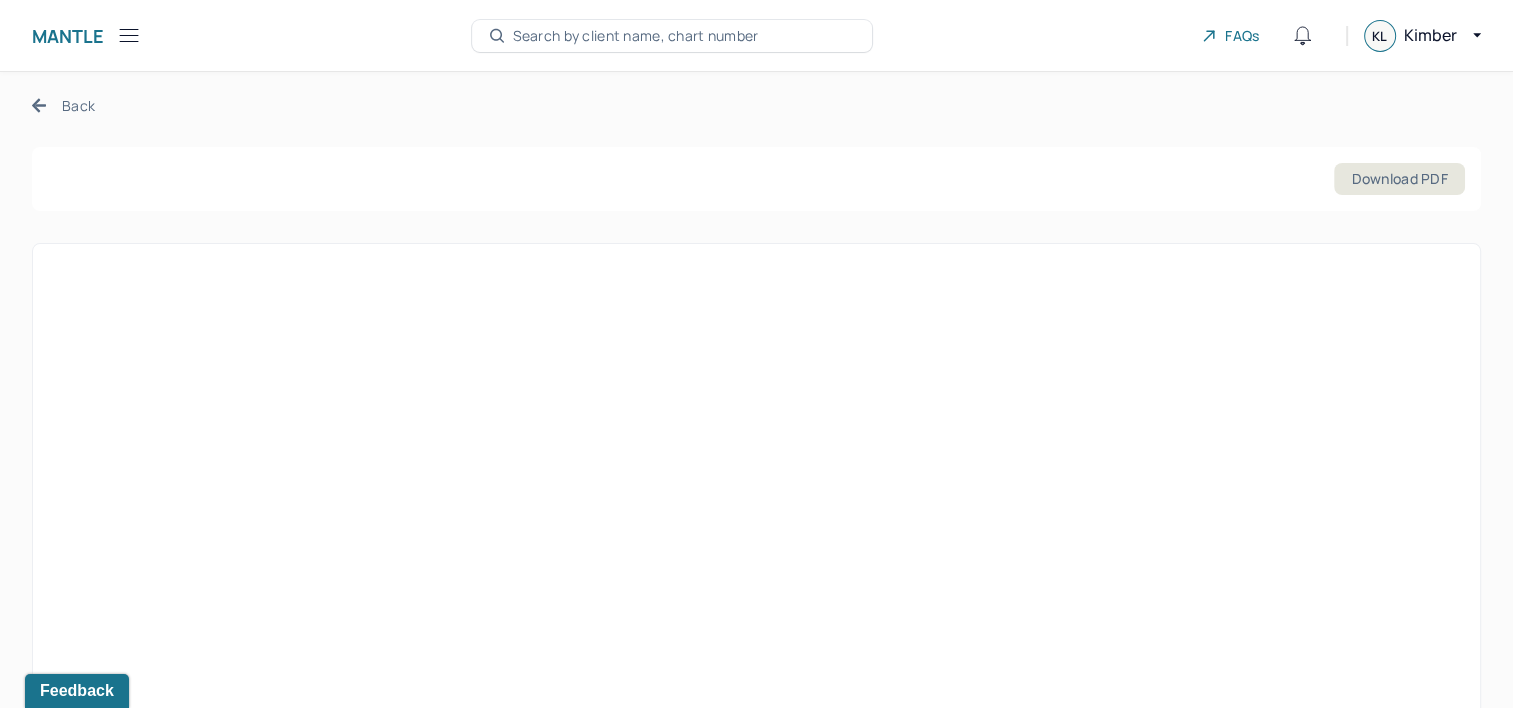 click on "Back" at bounding box center (63, 105) 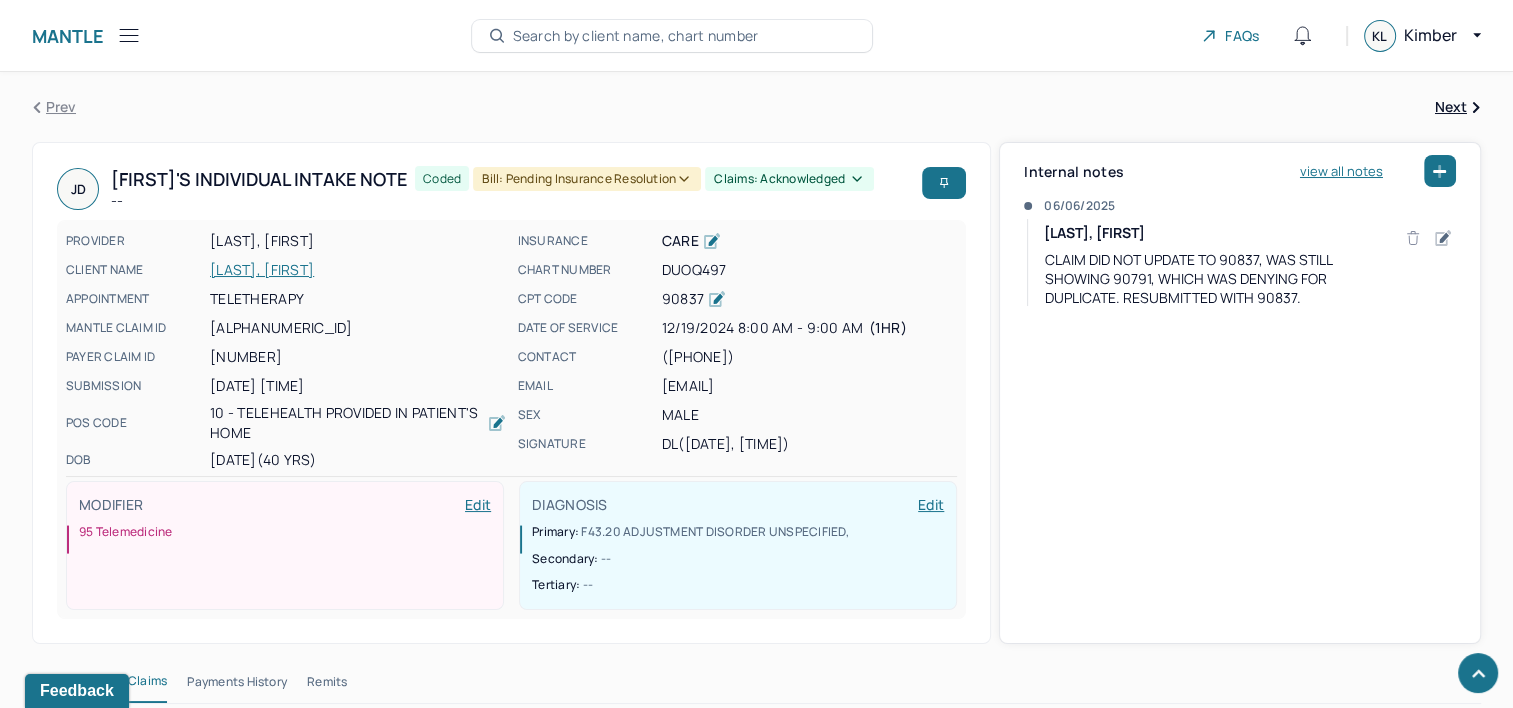scroll, scrollTop: 633, scrollLeft: 0, axis: vertical 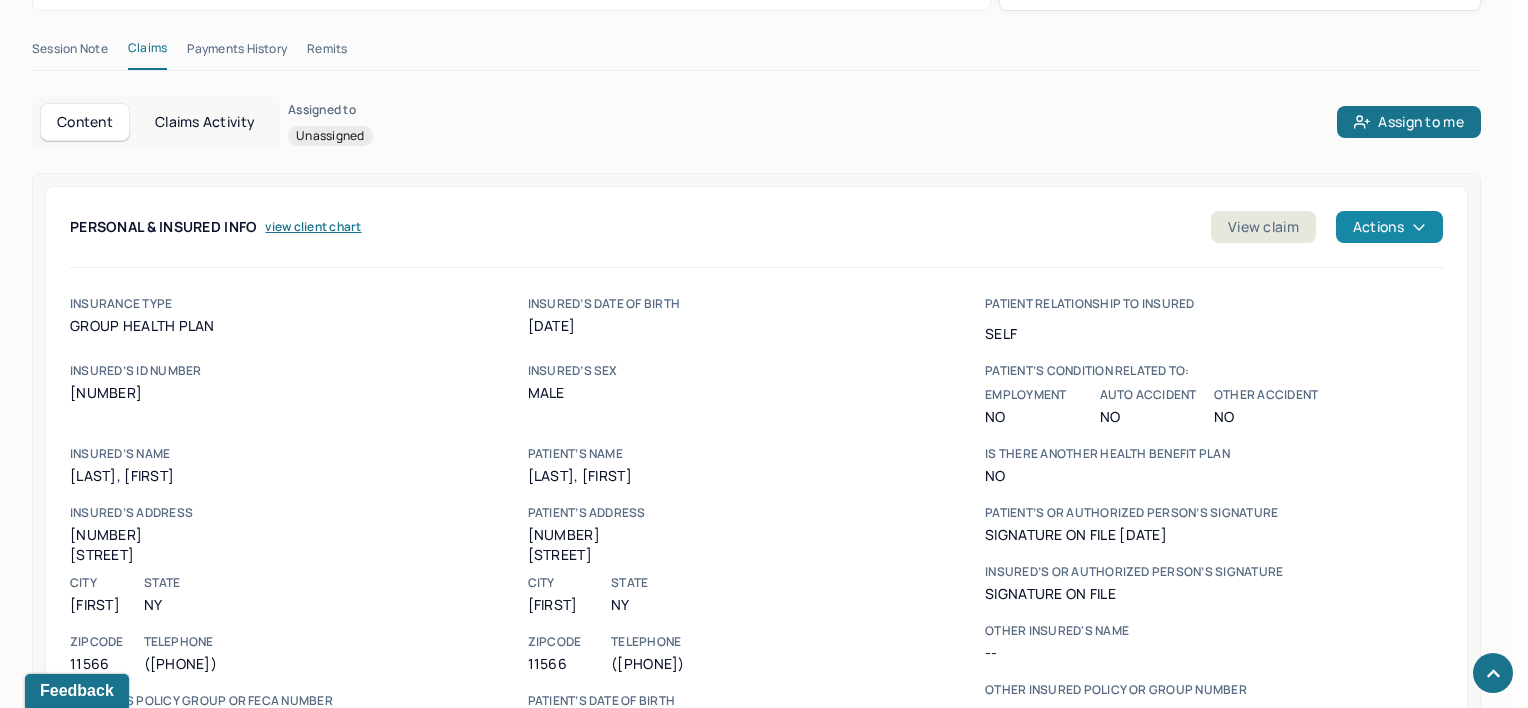 click on "Actions" at bounding box center (1389, 227) 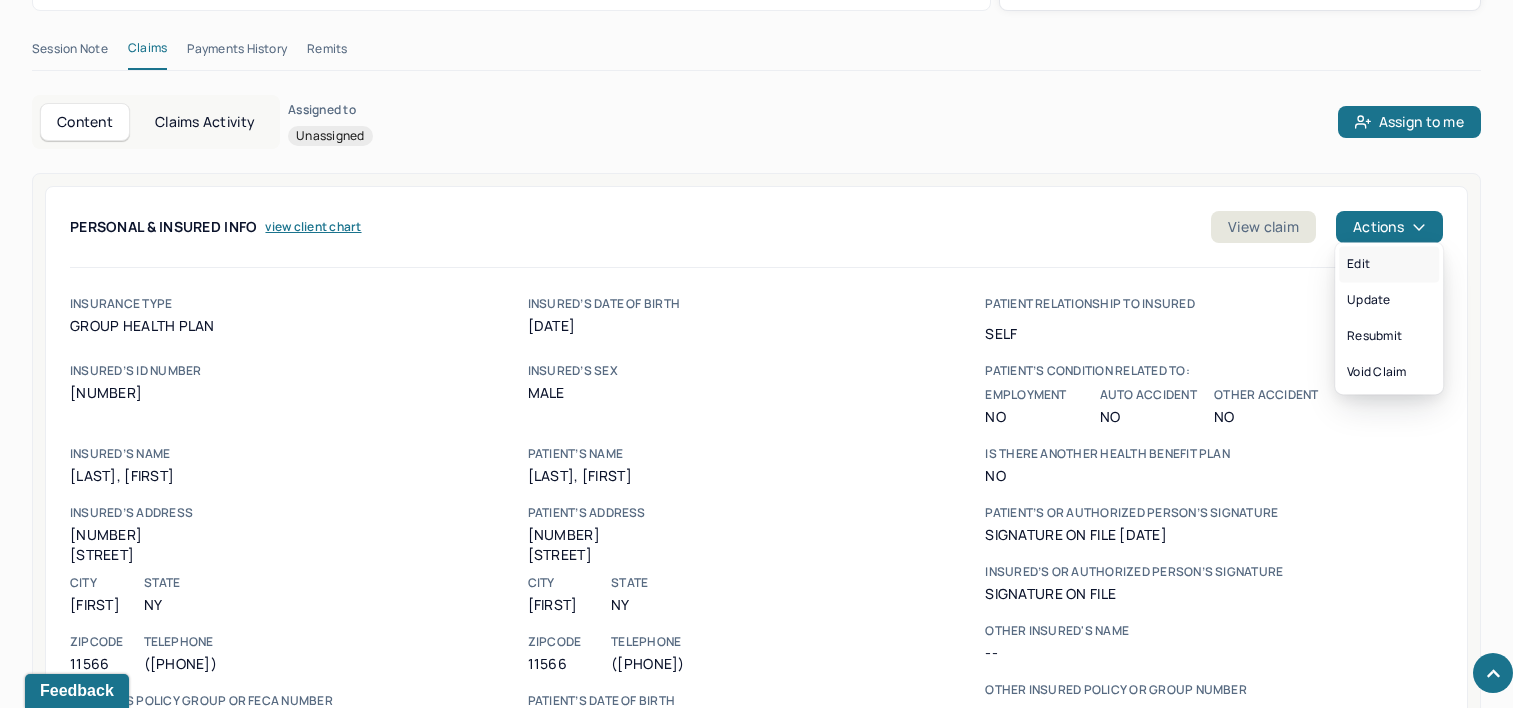 click on "Edit" at bounding box center [1389, 264] 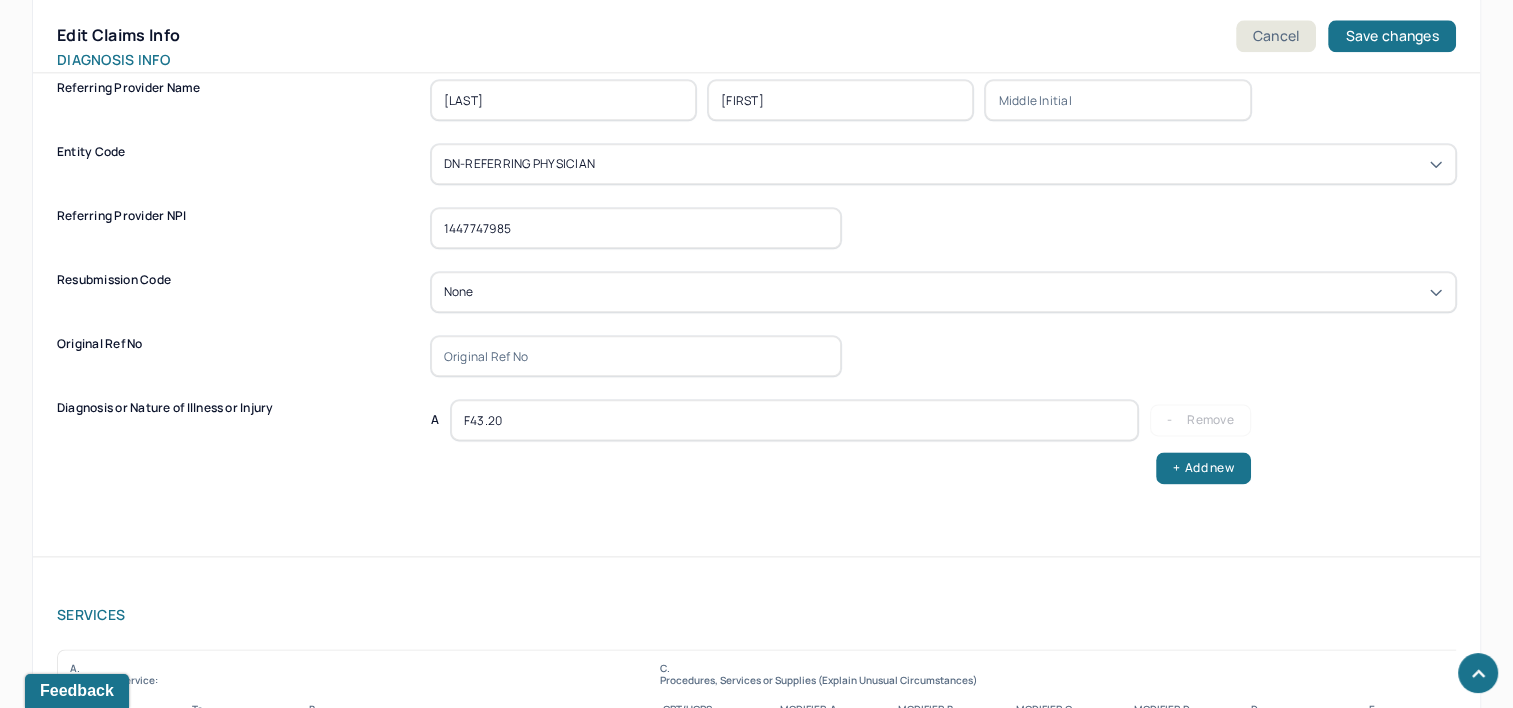 scroll, scrollTop: 2433, scrollLeft: 0, axis: vertical 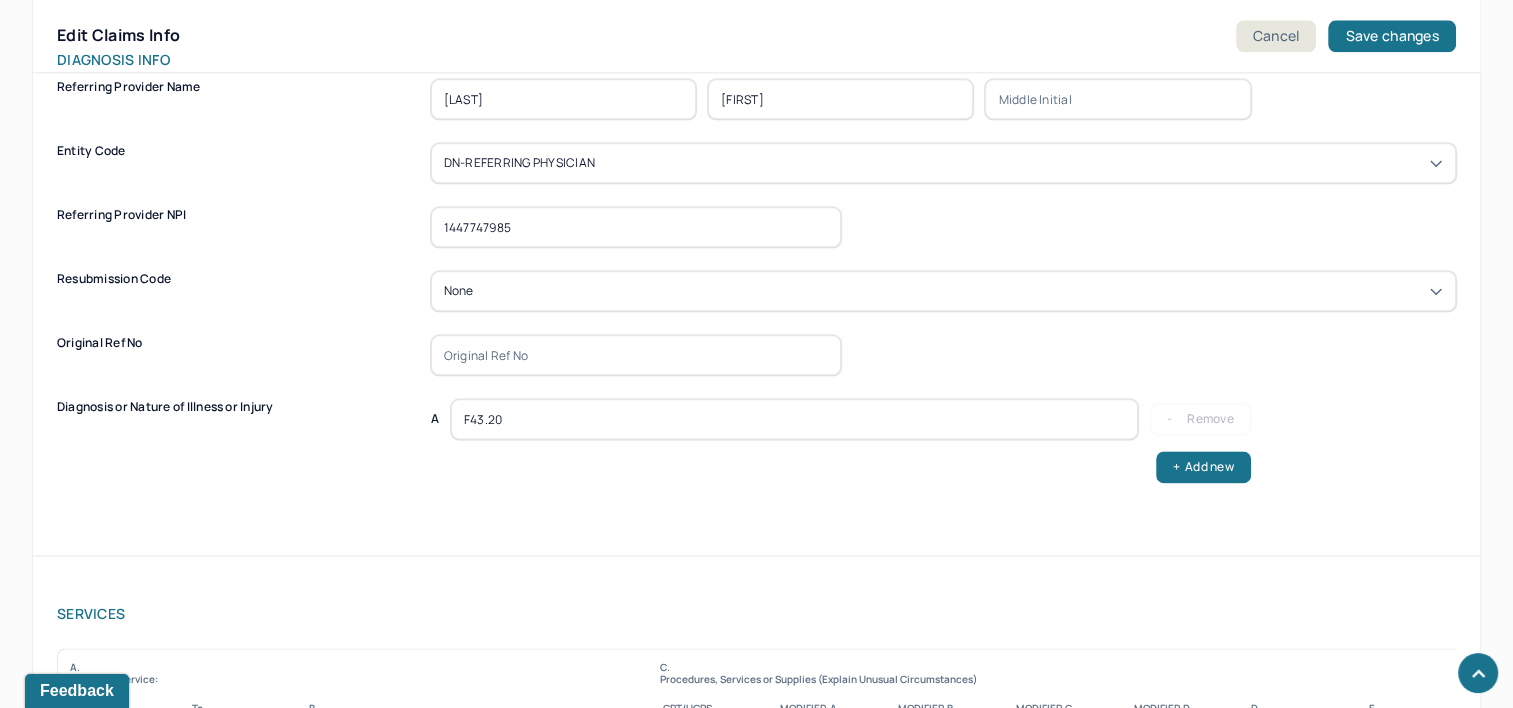 click on "None" at bounding box center (943, 291) 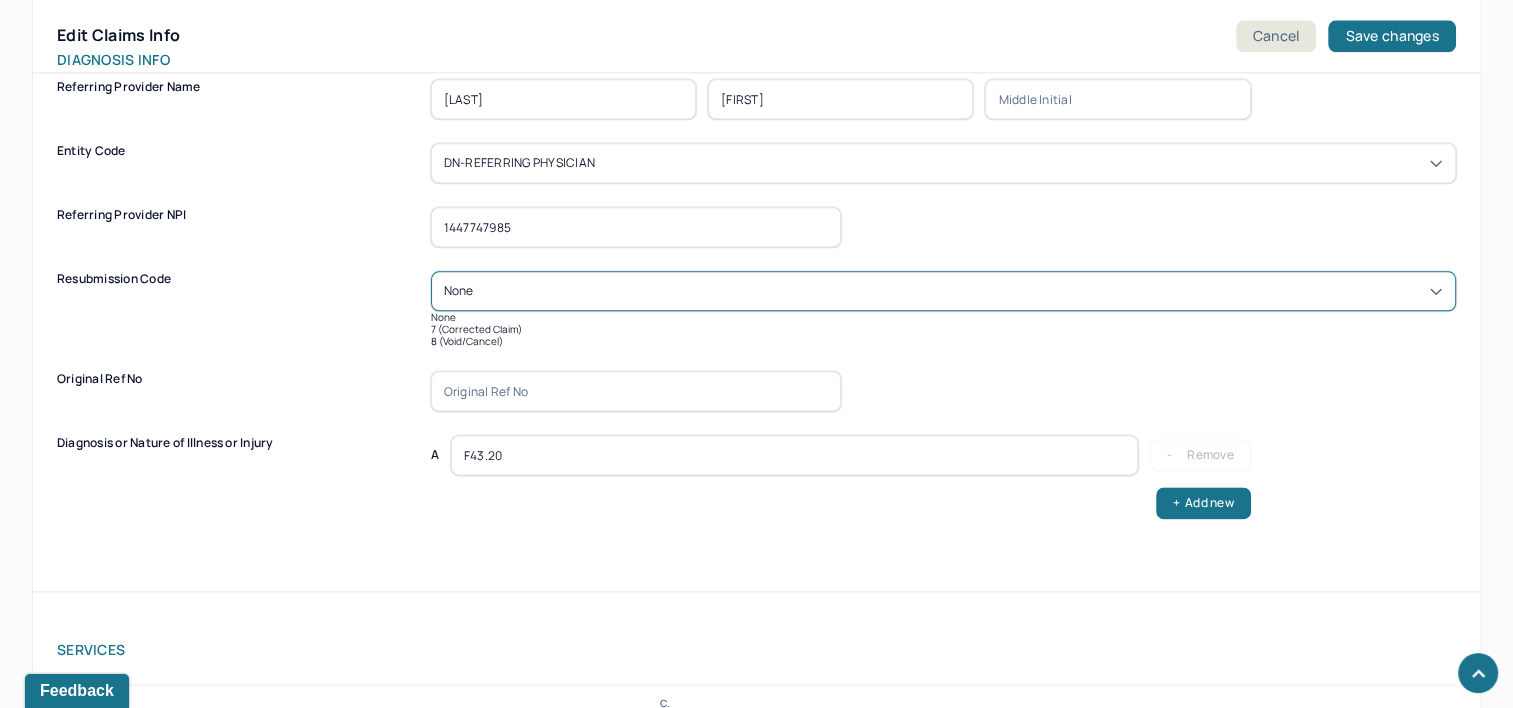 click on "7 (Corrected Claim)" at bounding box center [943, 329] 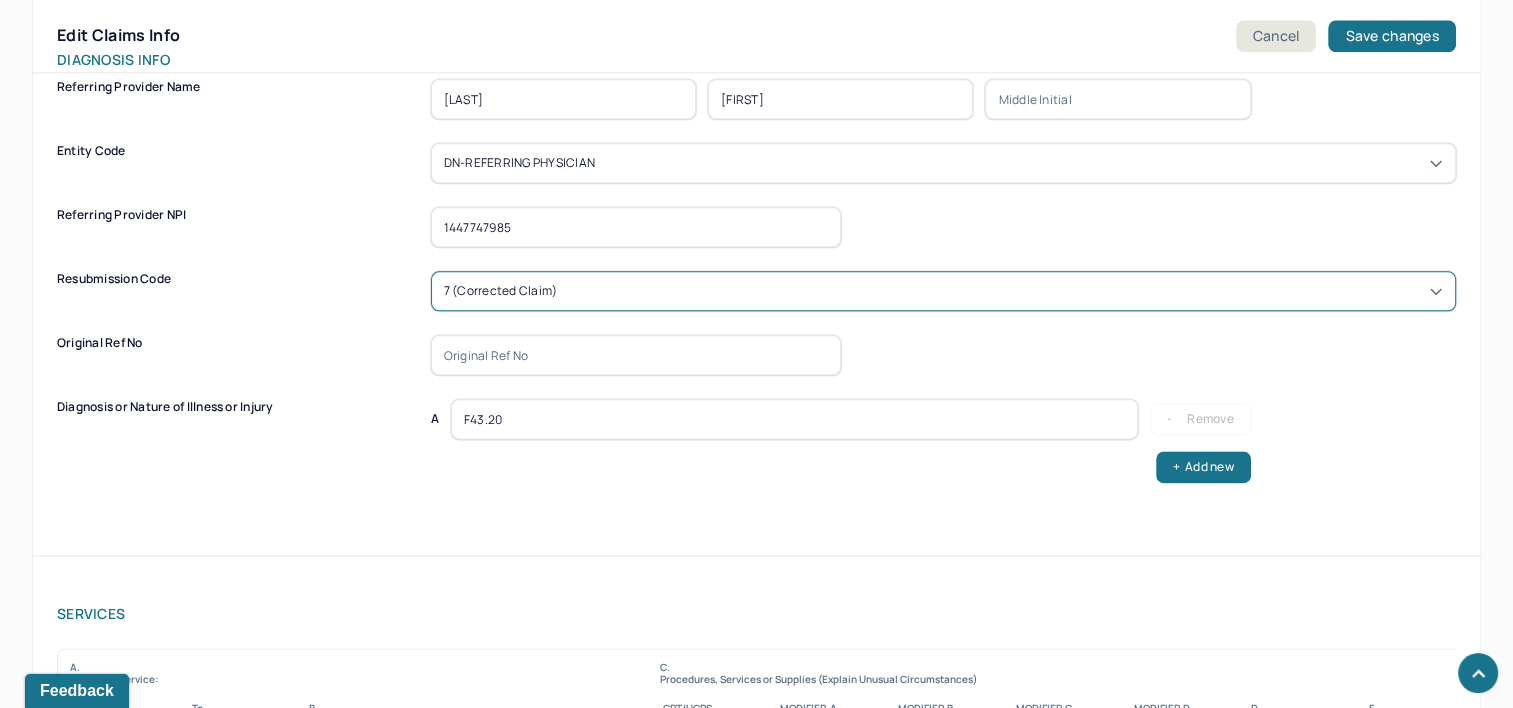 click at bounding box center [636, 355] 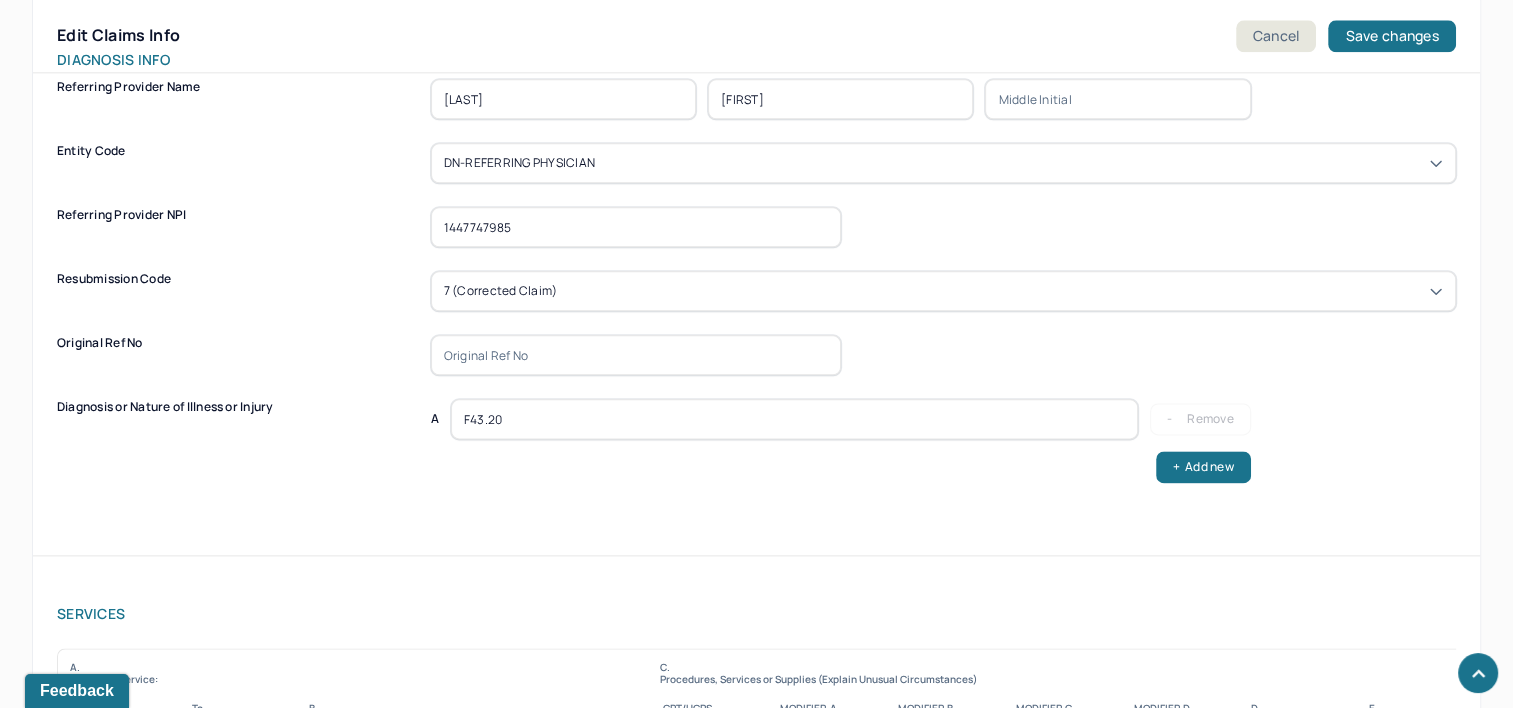 paste on "[NUMBER]" 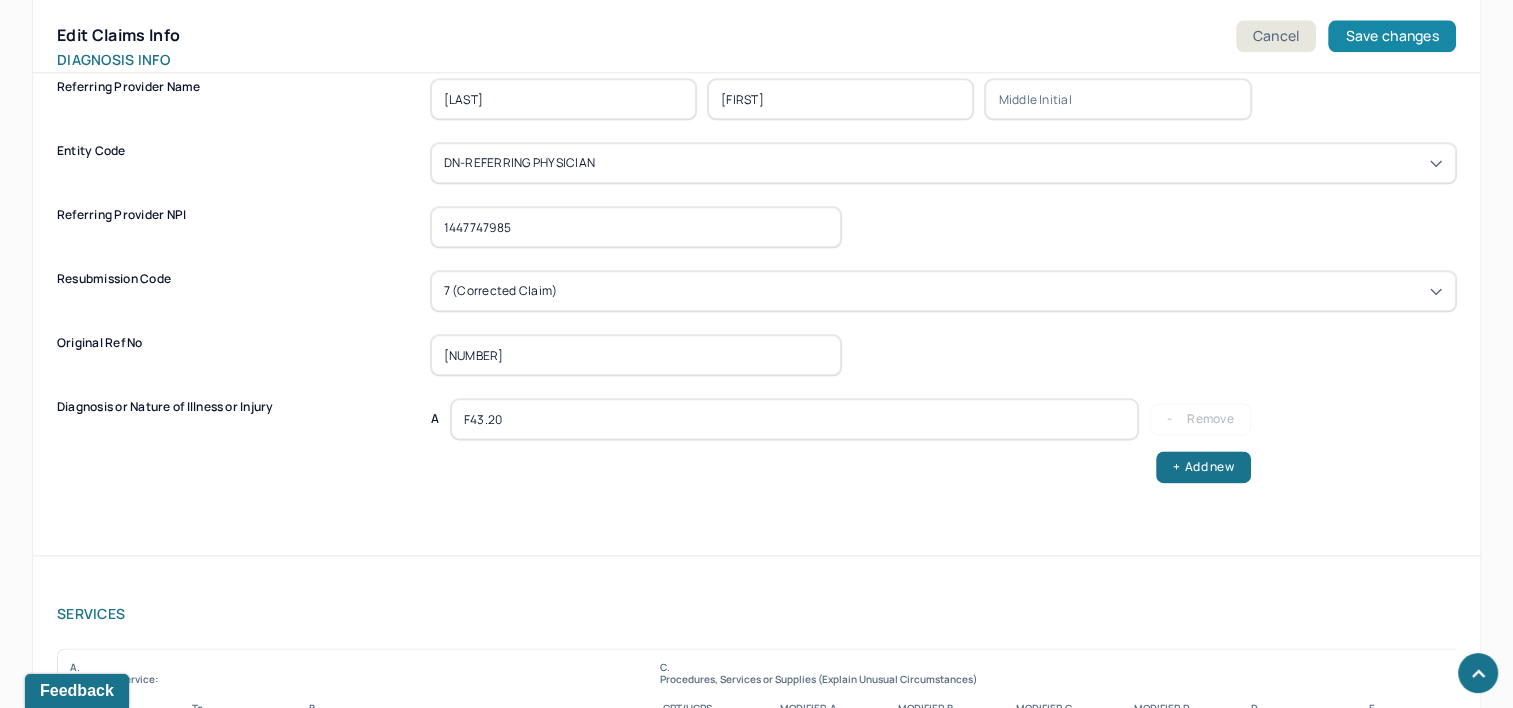 type on "[NUMBER]" 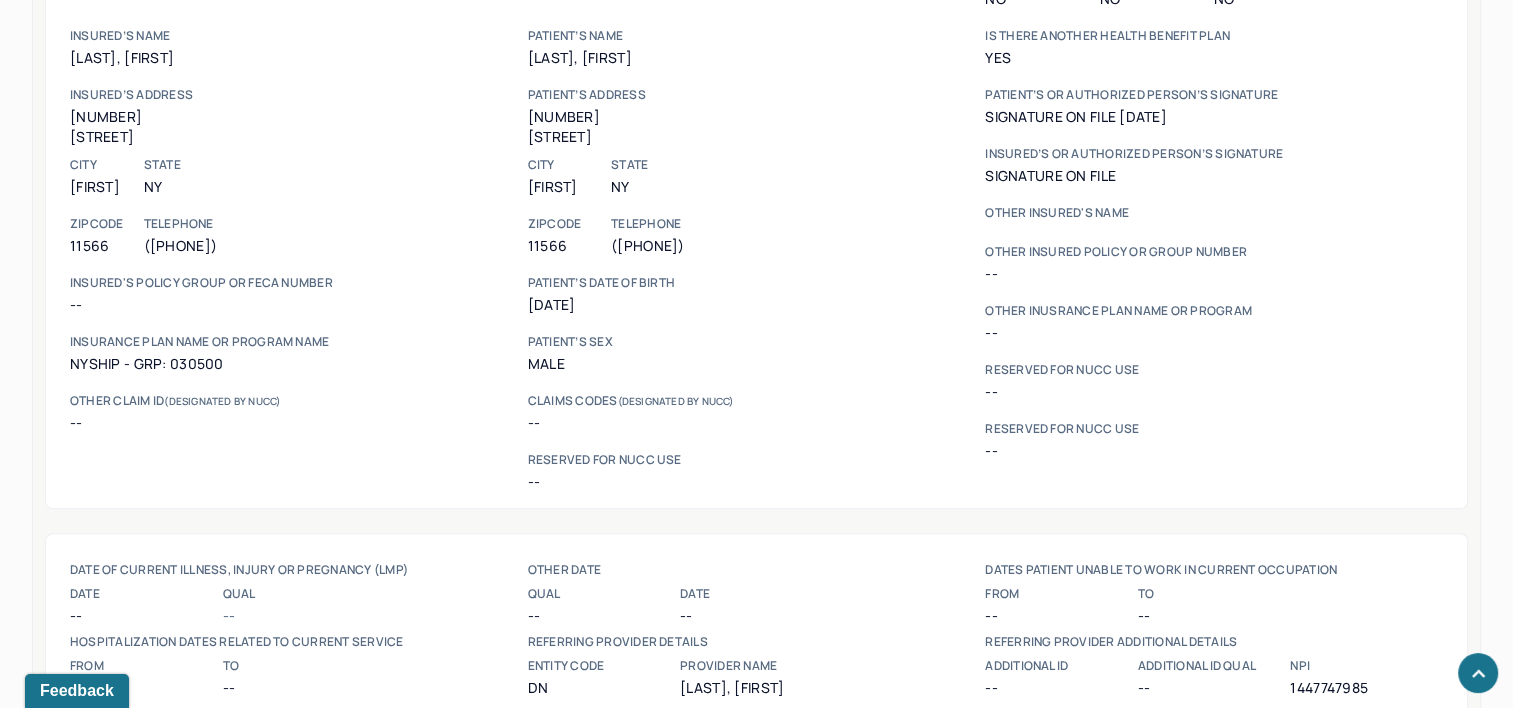 scroll, scrollTop: 604, scrollLeft: 0, axis: vertical 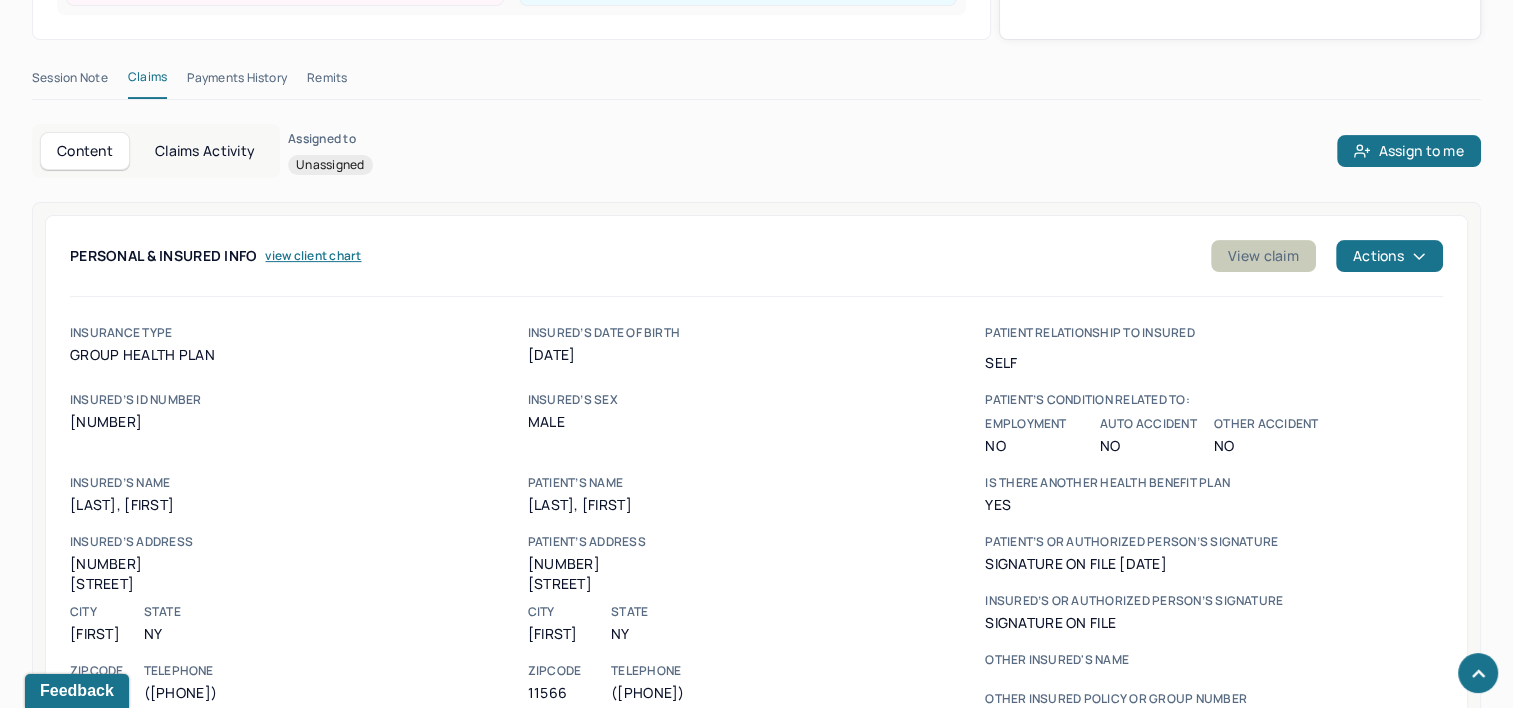 click on "View claim" at bounding box center [1263, 256] 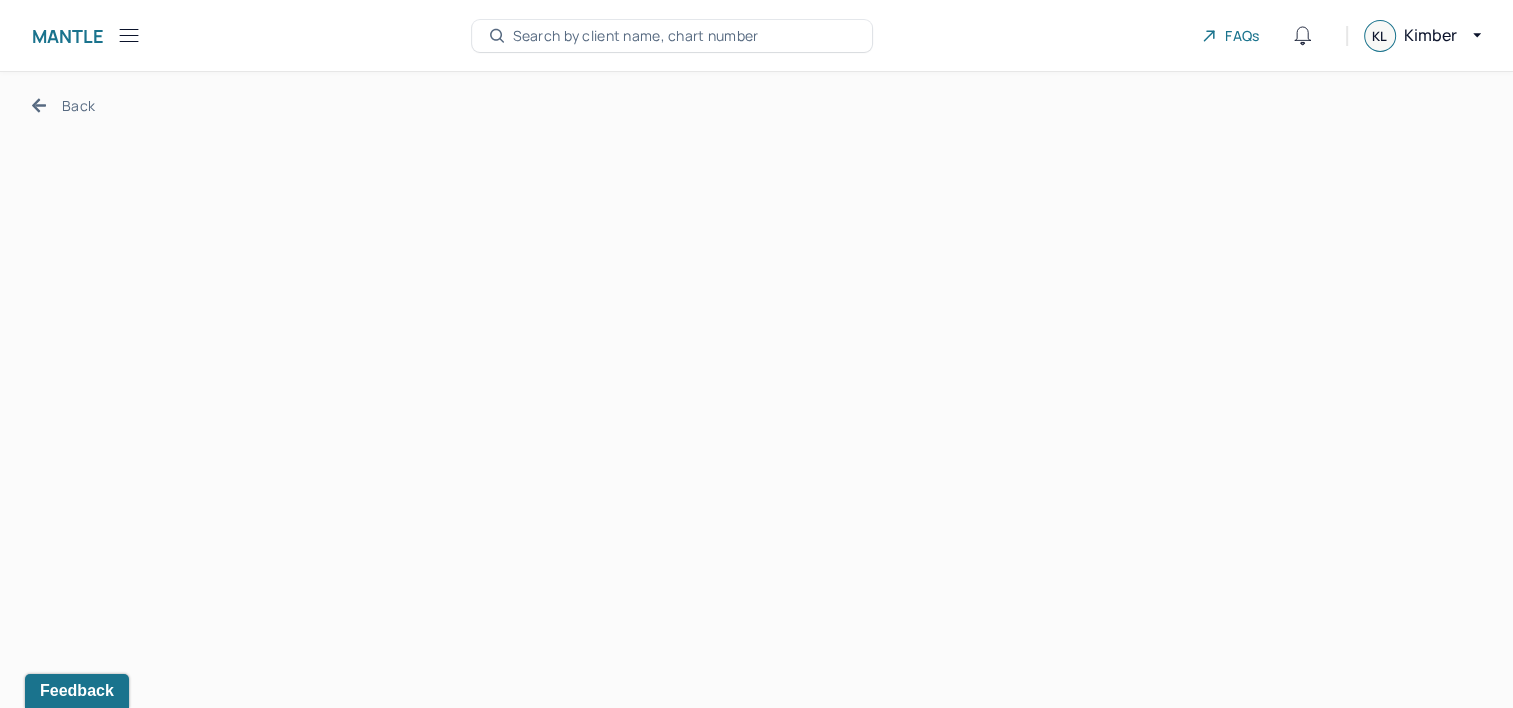 scroll, scrollTop: 0, scrollLeft: 0, axis: both 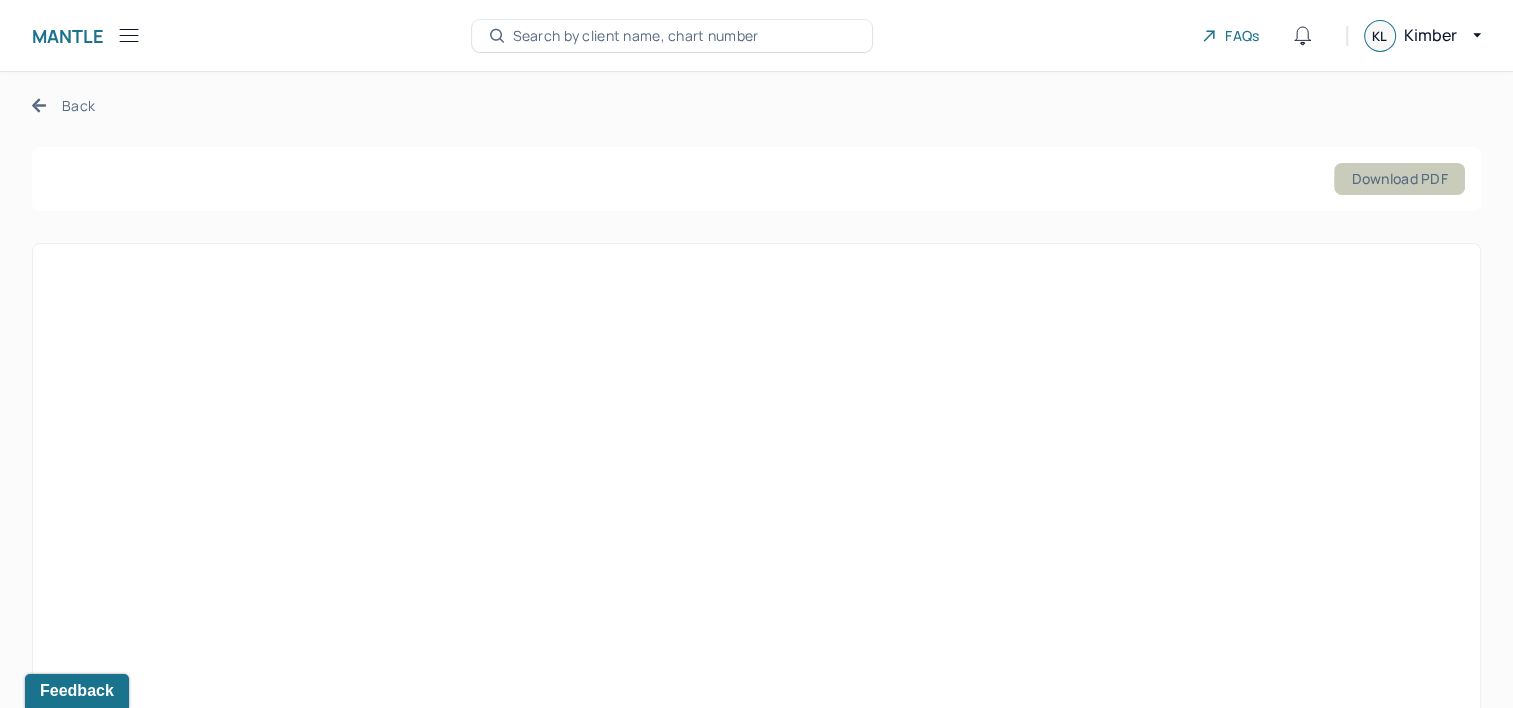 click on "Download PDF" at bounding box center (1399, 179) 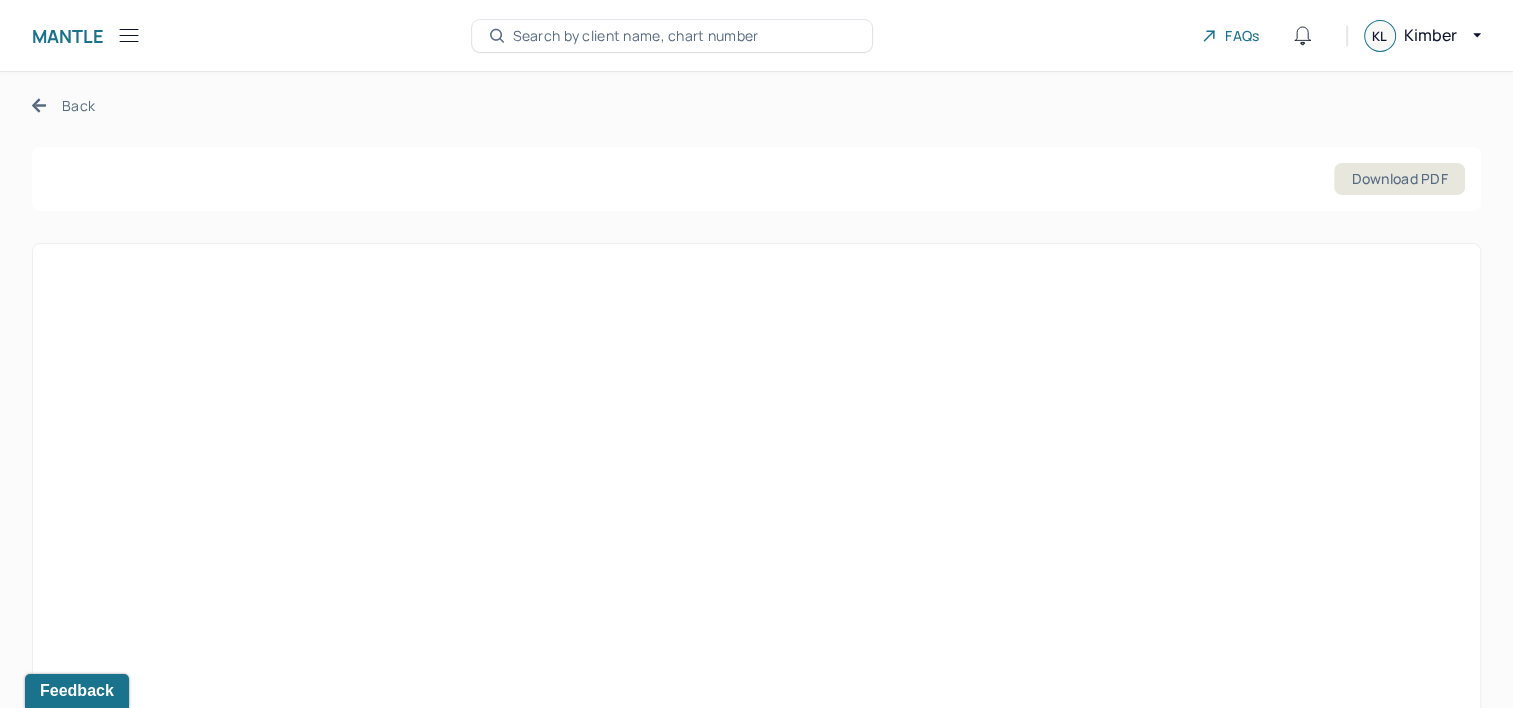 type 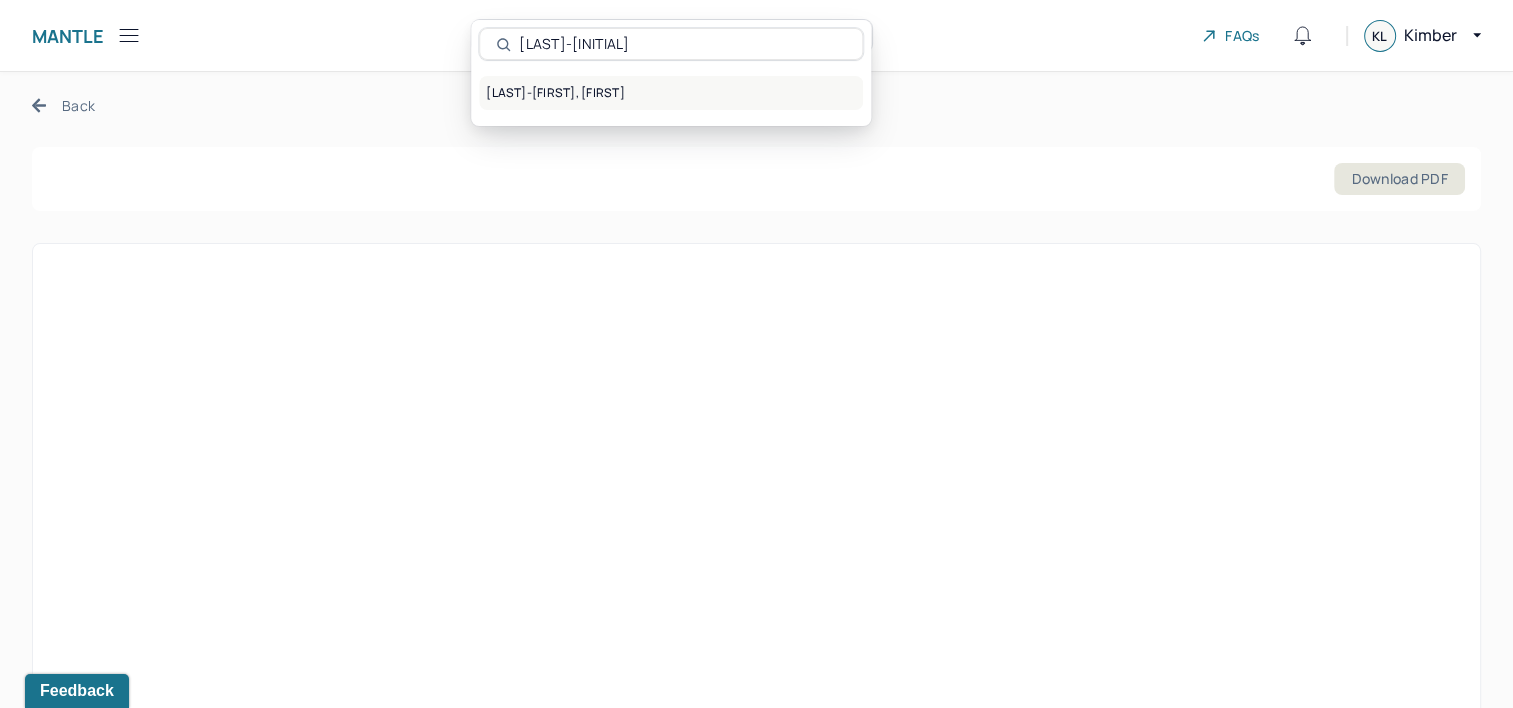 type on "[LAST]-[INITIAL]" 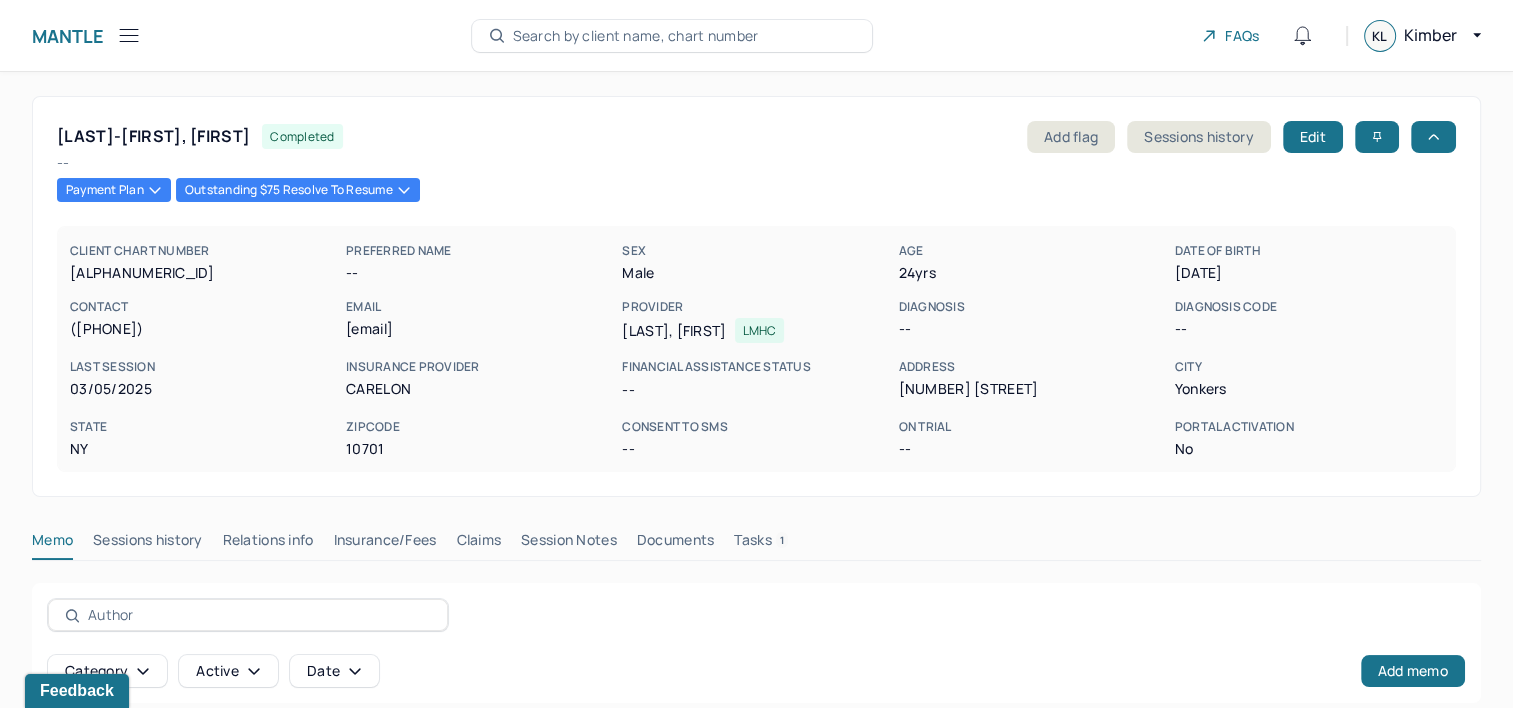 click on "Insurance/Fees" at bounding box center [385, 544] 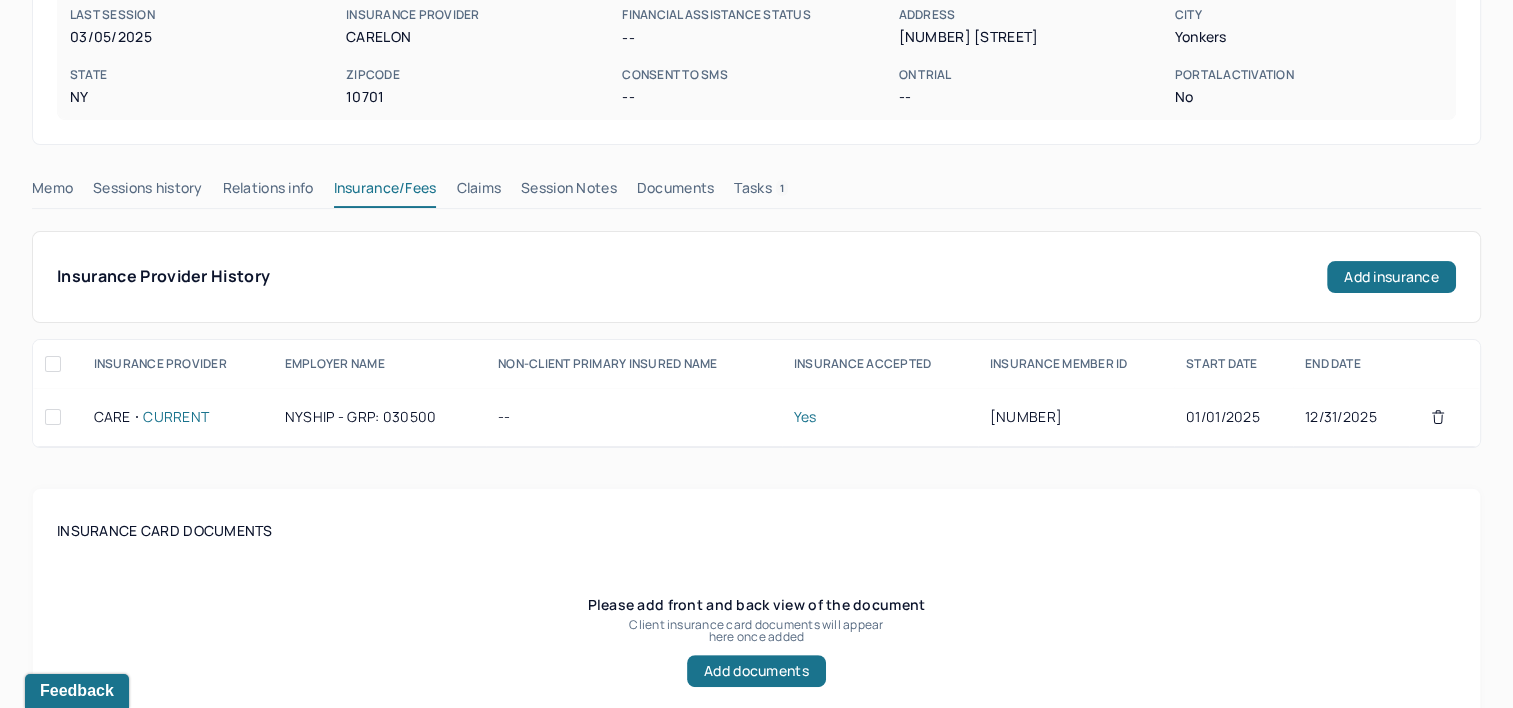 scroll, scrollTop: 400, scrollLeft: 0, axis: vertical 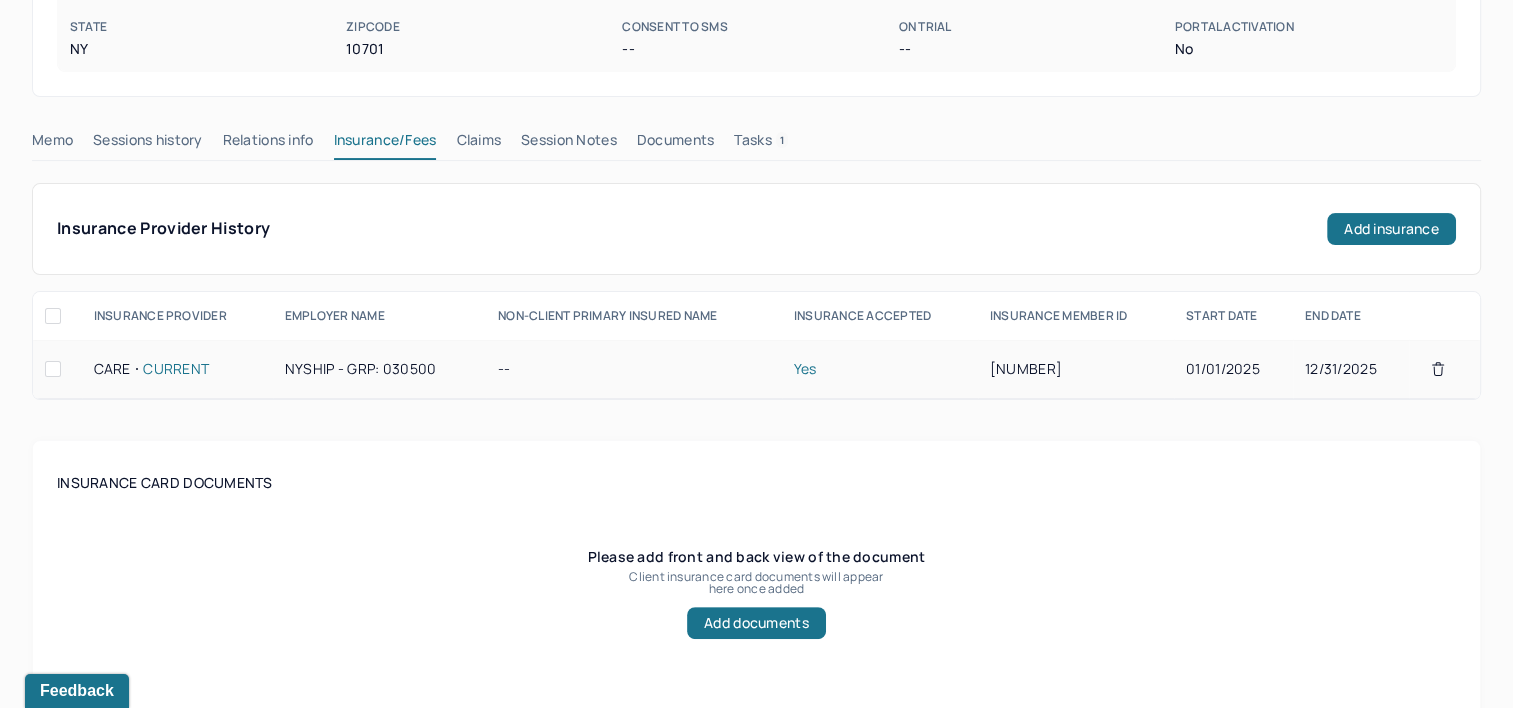 click on "[NUMBER]" at bounding box center (1076, 369) 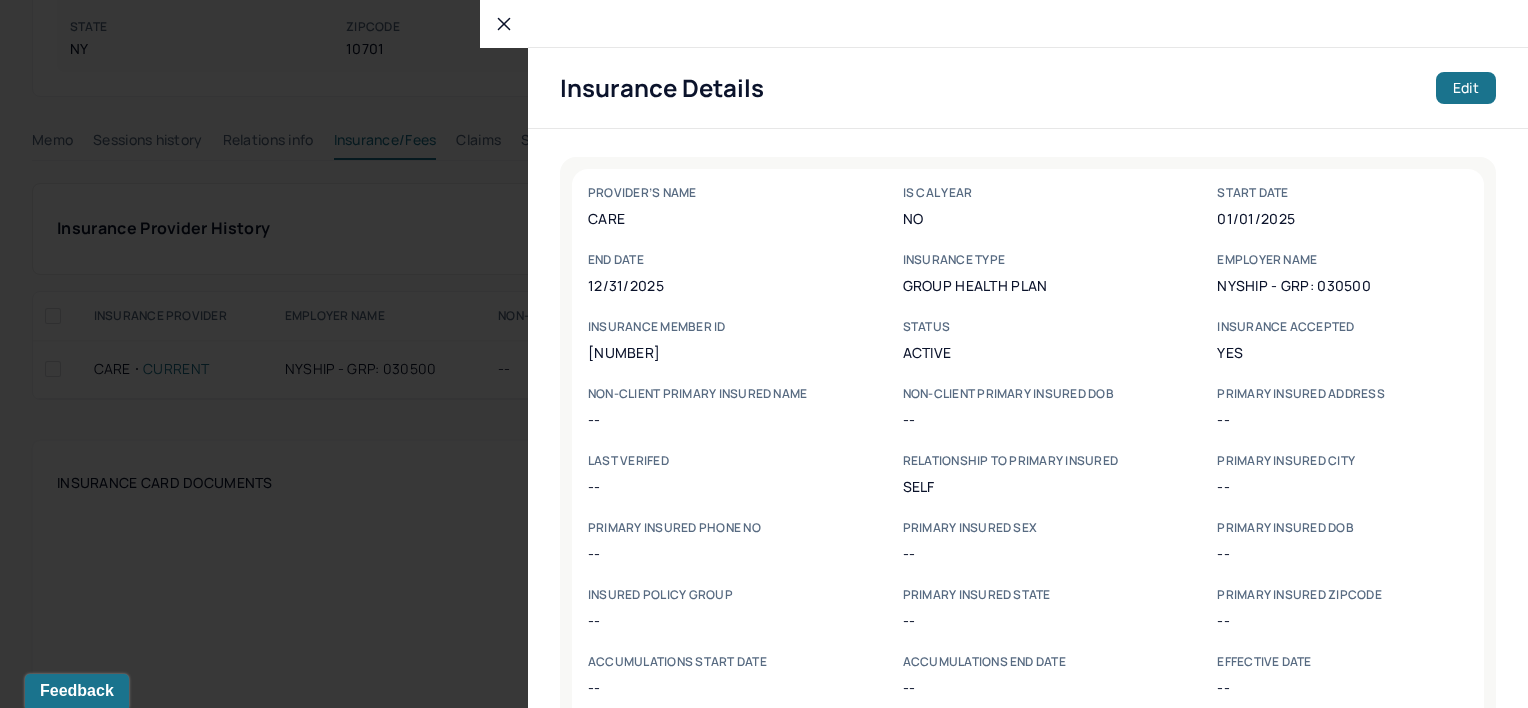click on "[NUMBER]" at bounding box center [713, 352] 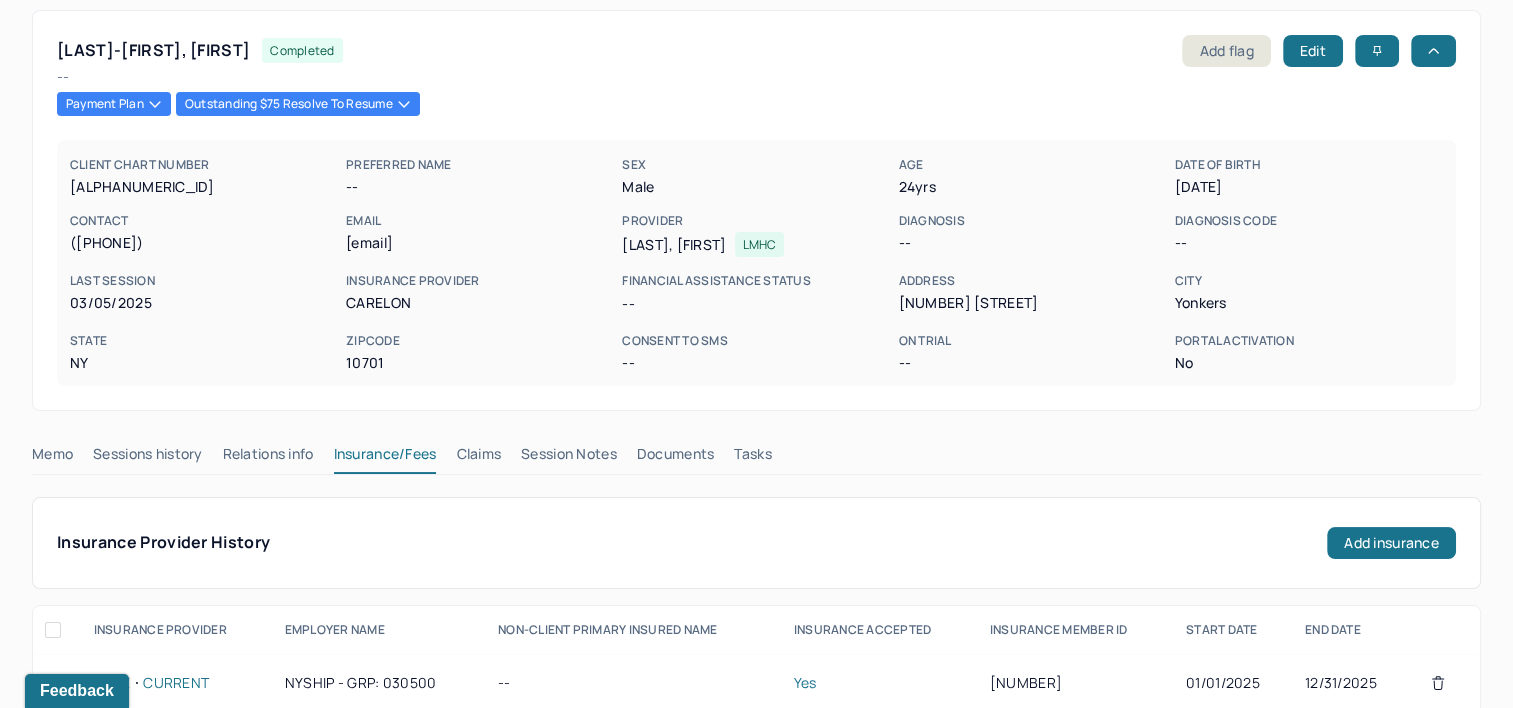 scroll, scrollTop: 0, scrollLeft: 0, axis: both 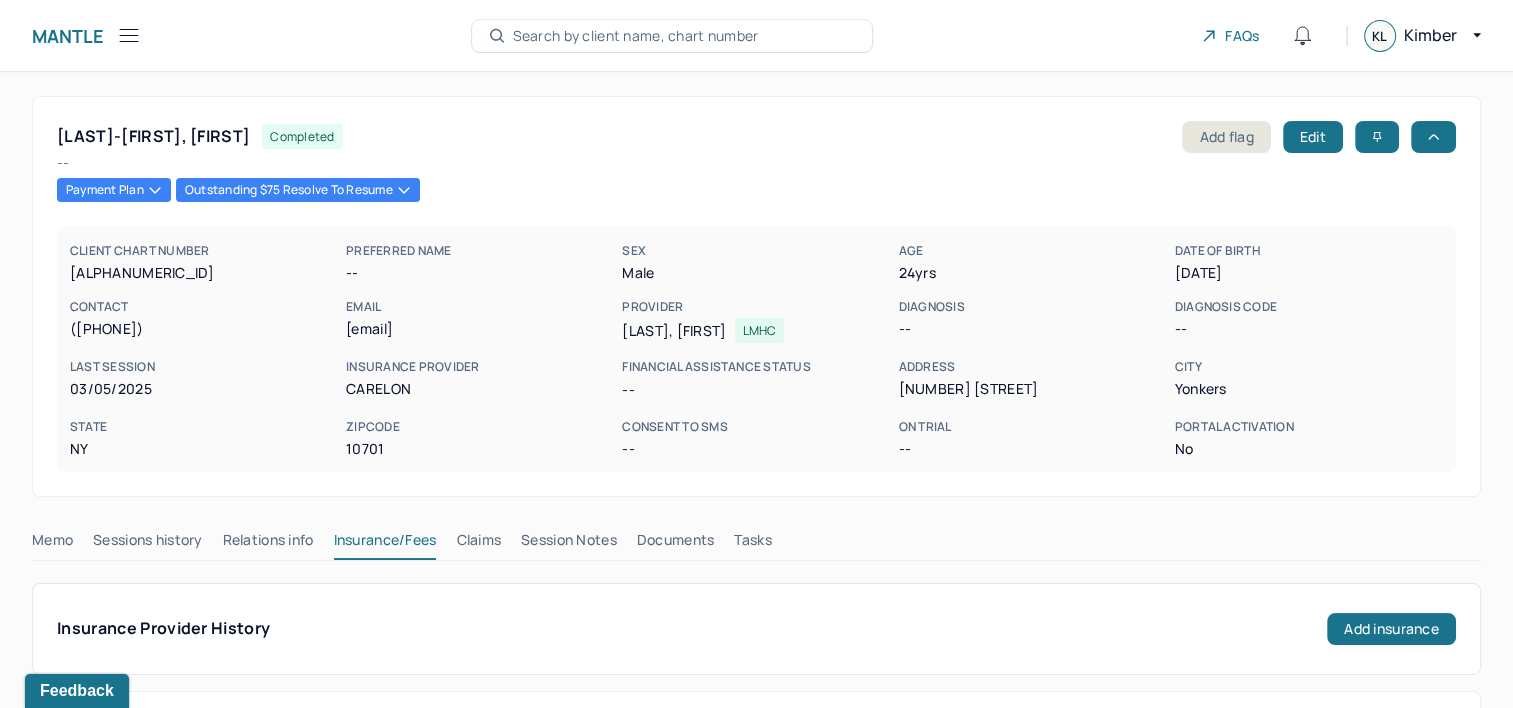 click on "Search by client name, chart number" at bounding box center (636, 36) 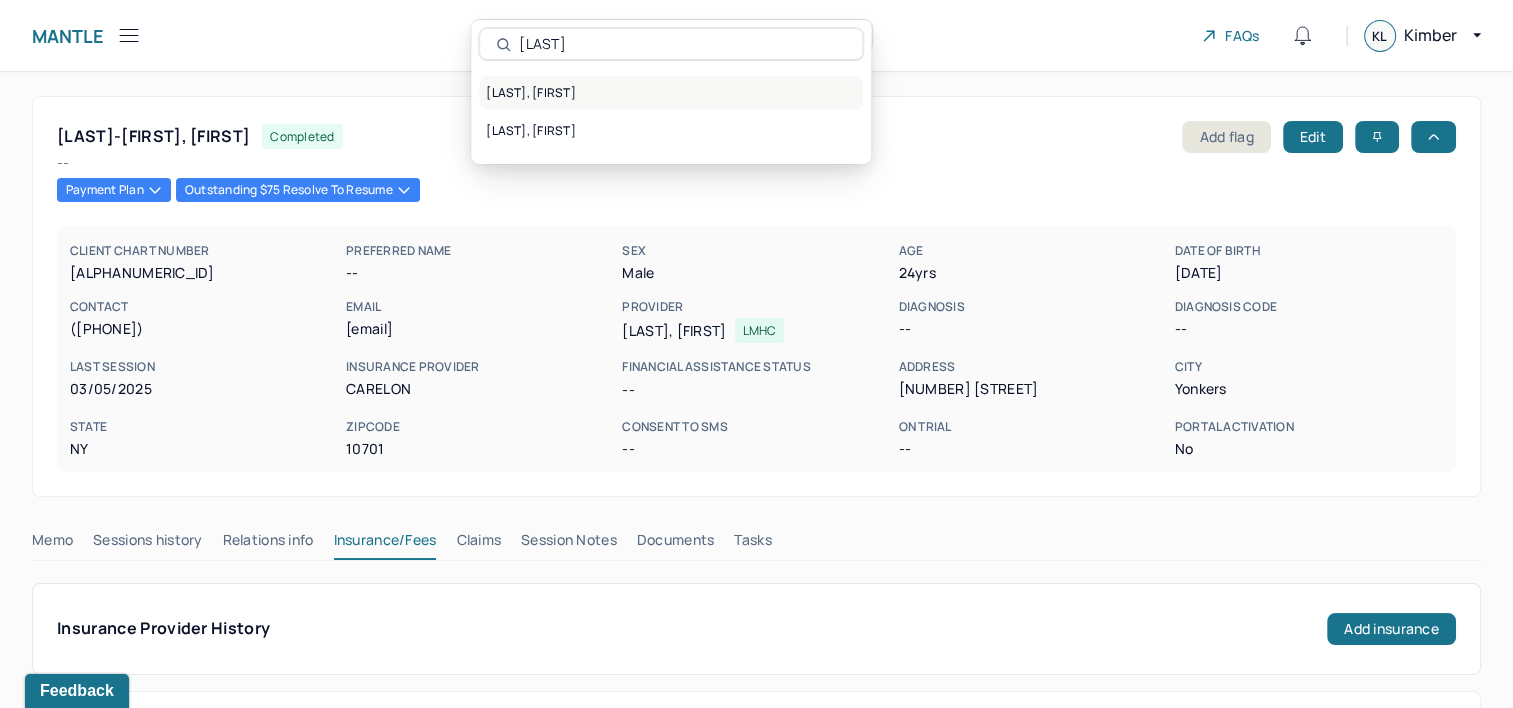 type on "[LAST]" 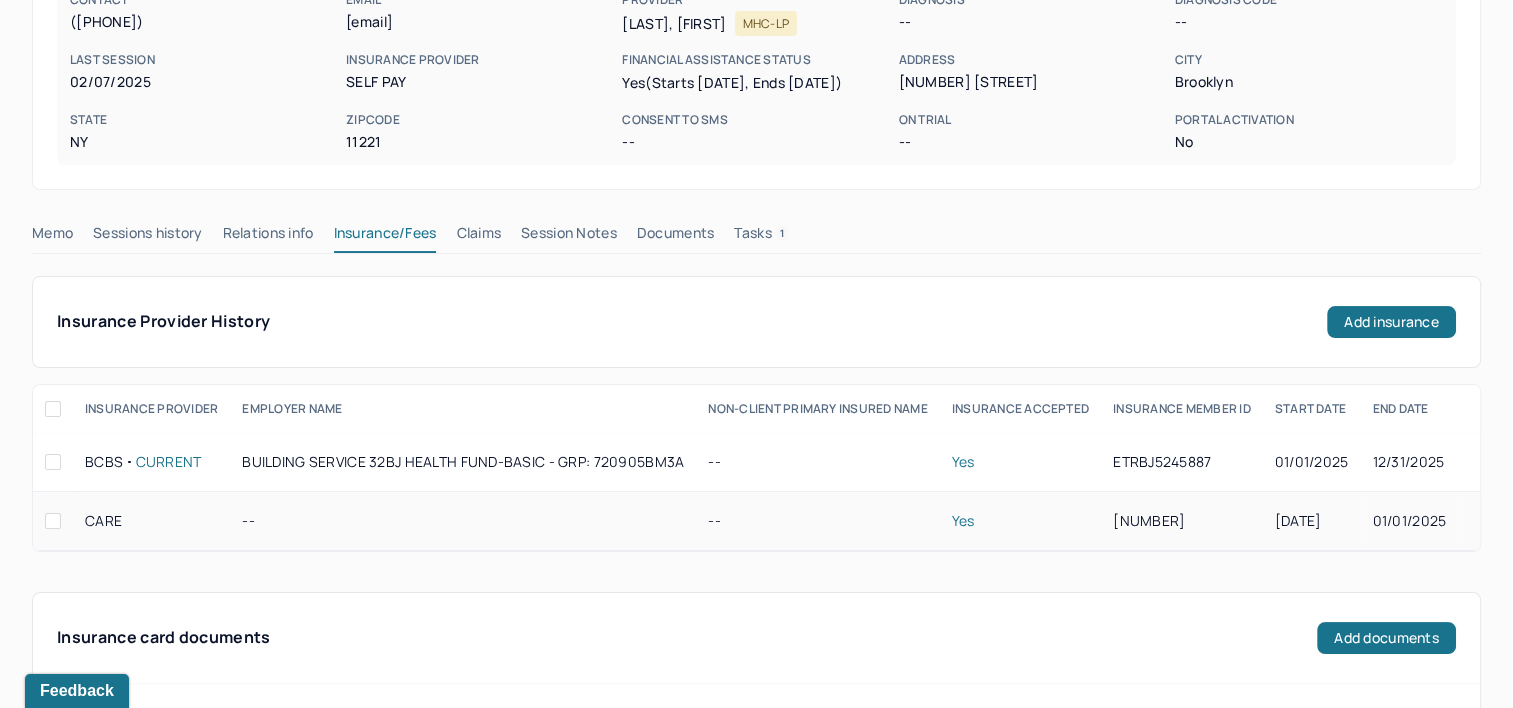 scroll, scrollTop: 300, scrollLeft: 0, axis: vertical 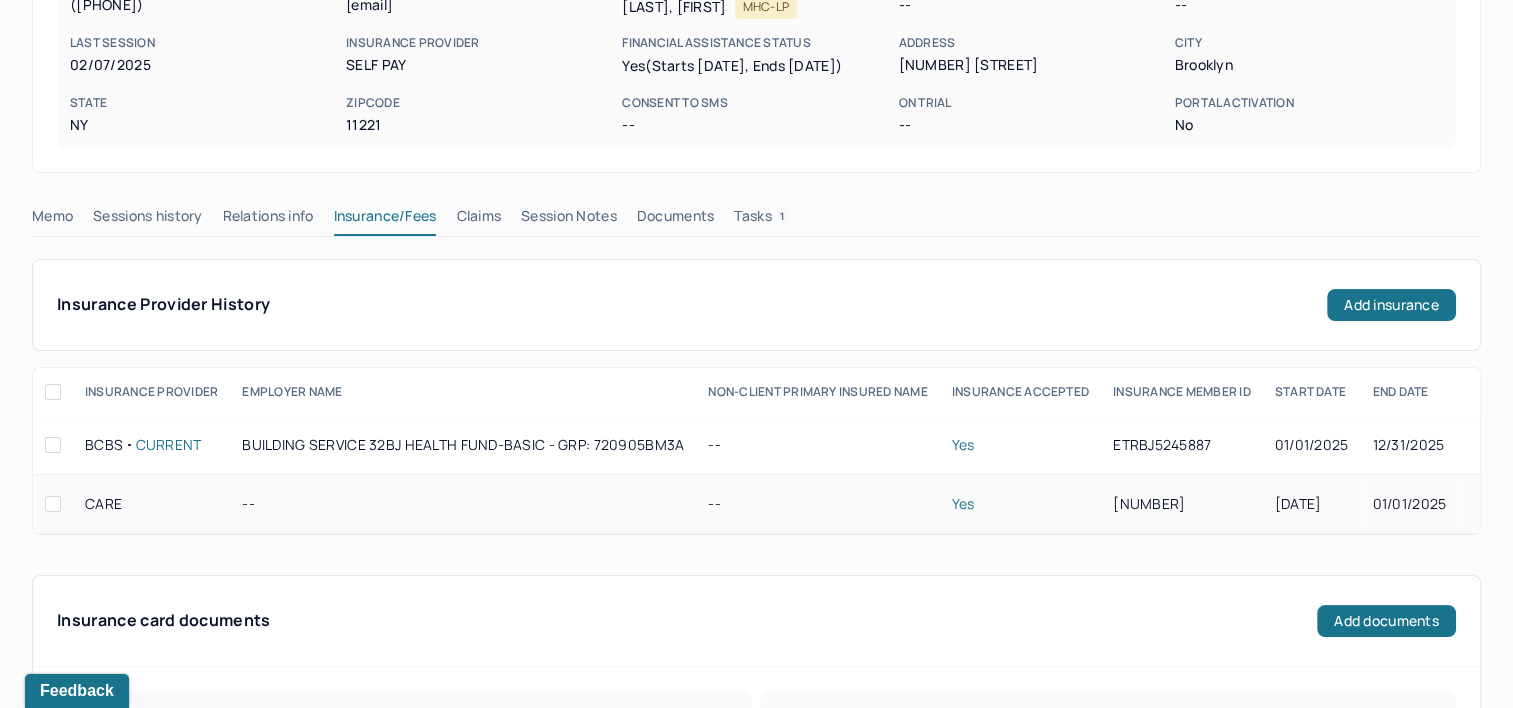 click on "[NUMBER]" at bounding box center [1182, 504] 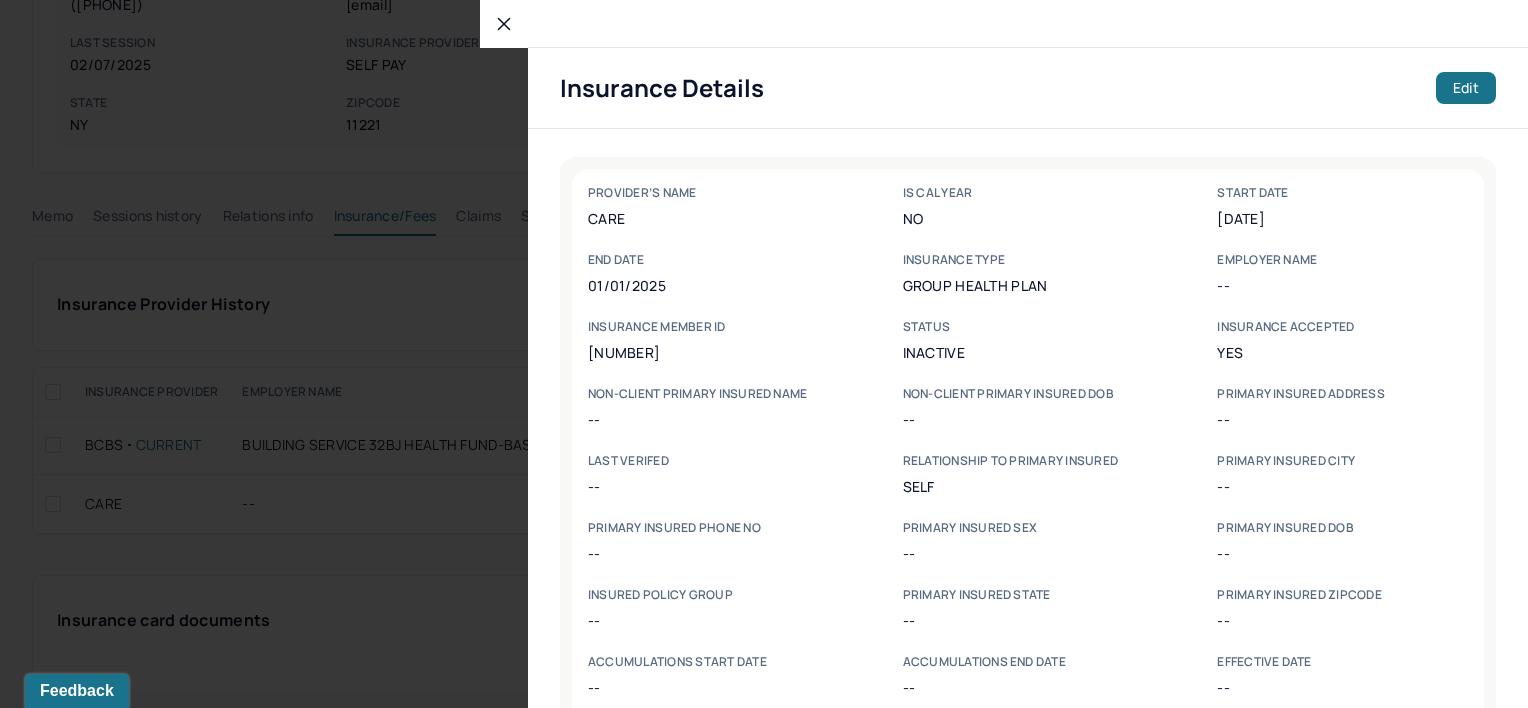 click on "[NUMBER]" at bounding box center (713, 352) 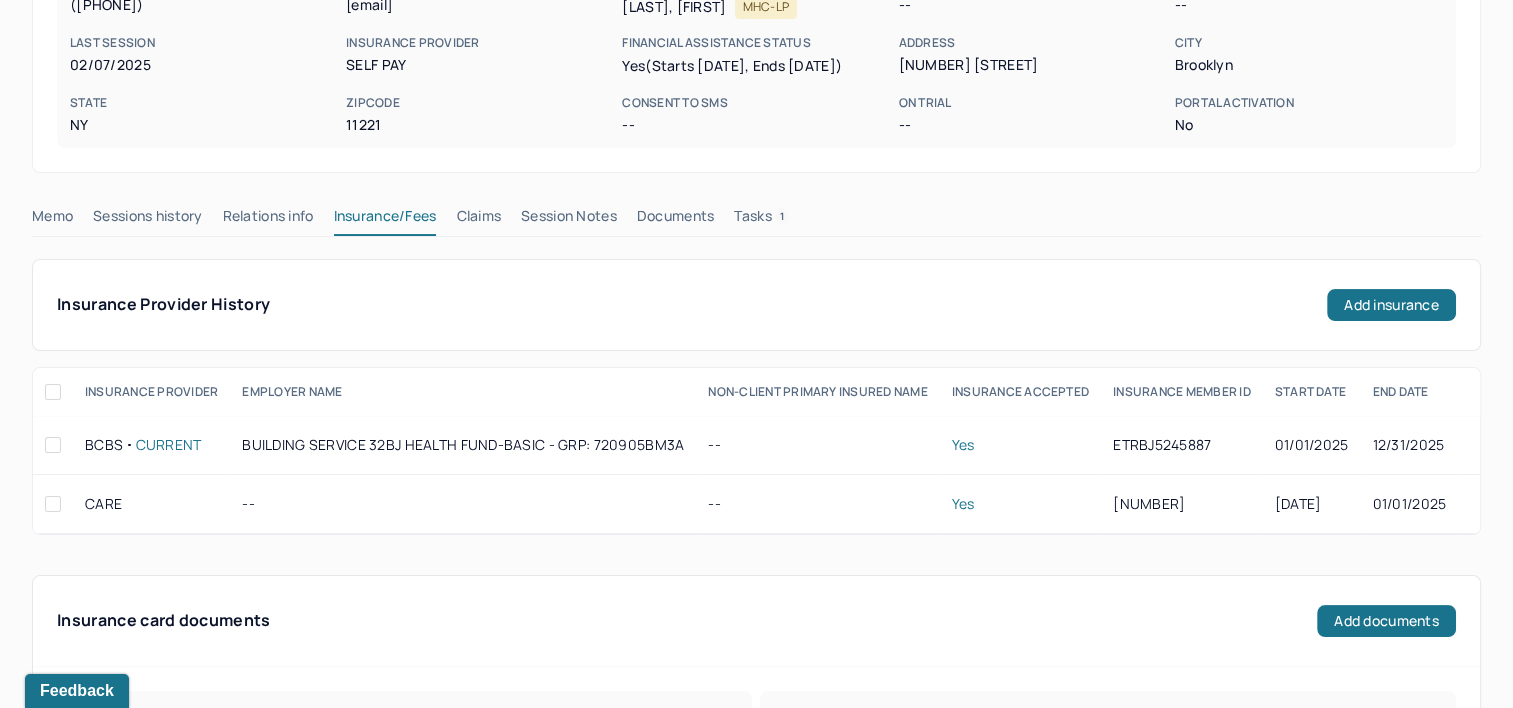click on "Claims" at bounding box center (478, 220) 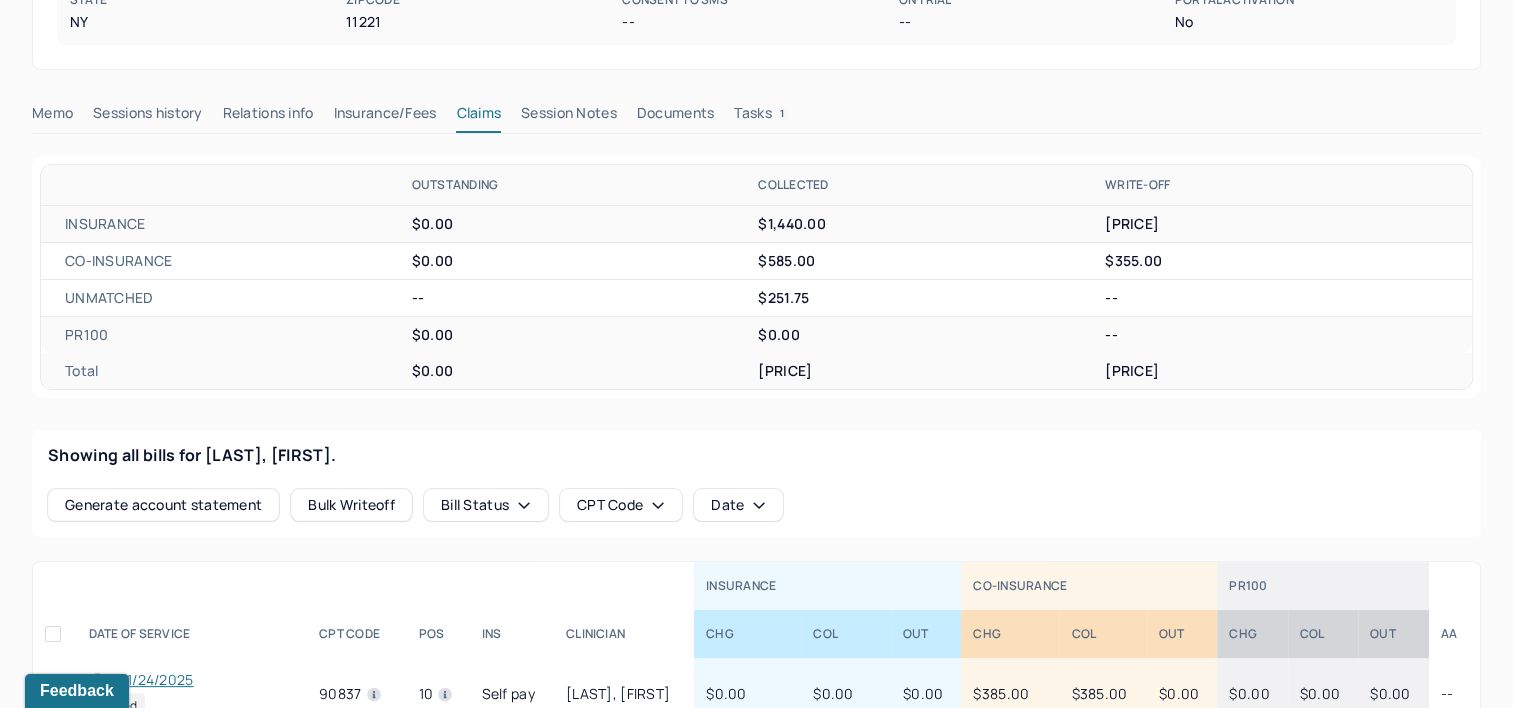 scroll, scrollTop: 600, scrollLeft: 0, axis: vertical 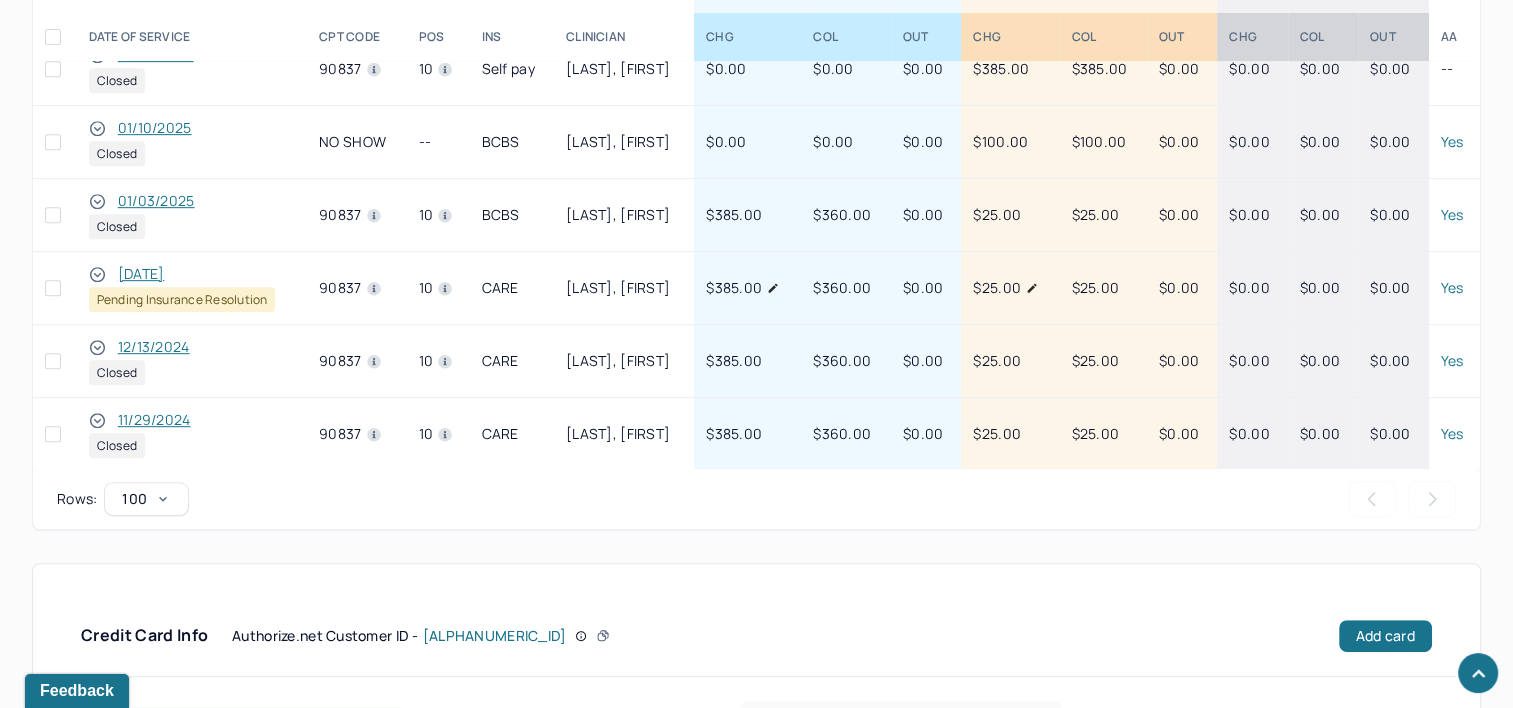 click on "[DATE]" at bounding box center [141, 274] 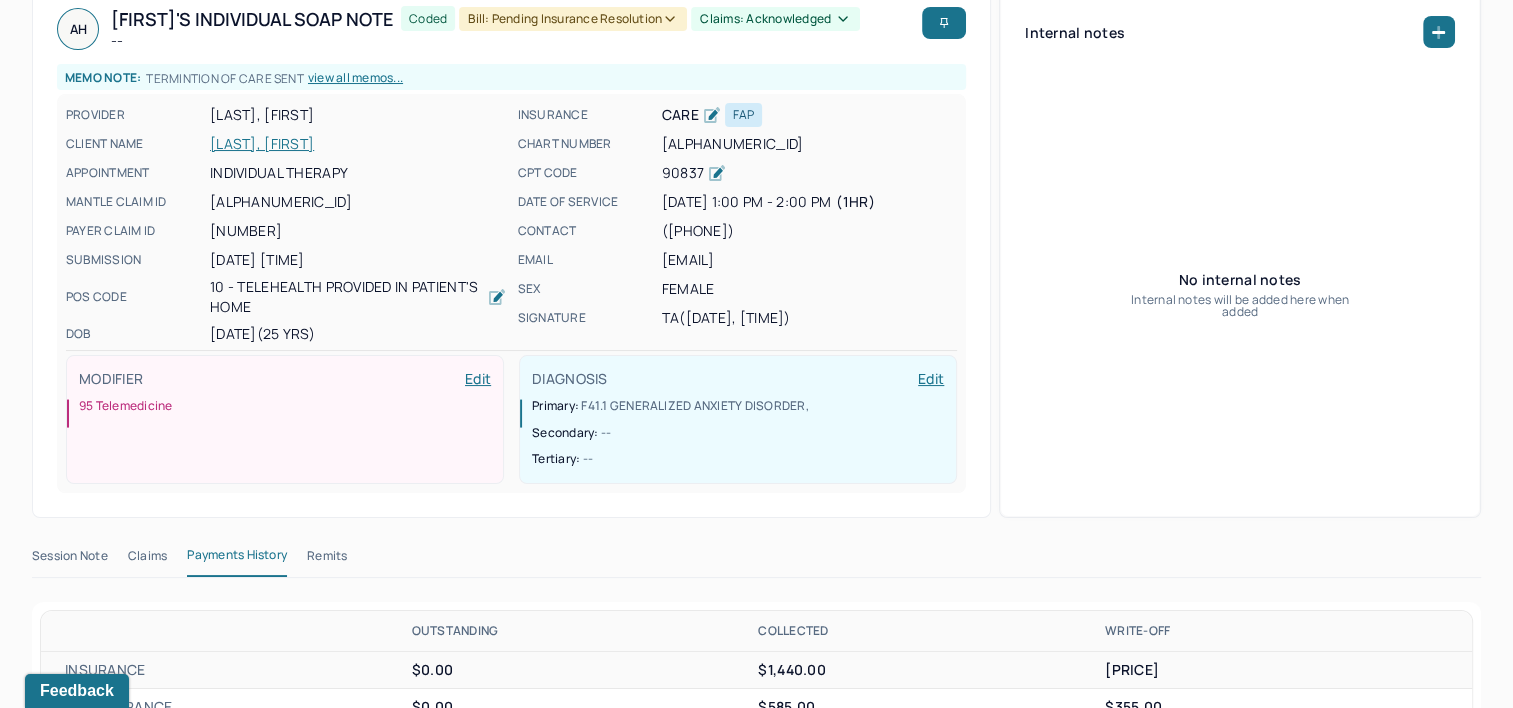 scroll, scrollTop: 265, scrollLeft: 0, axis: vertical 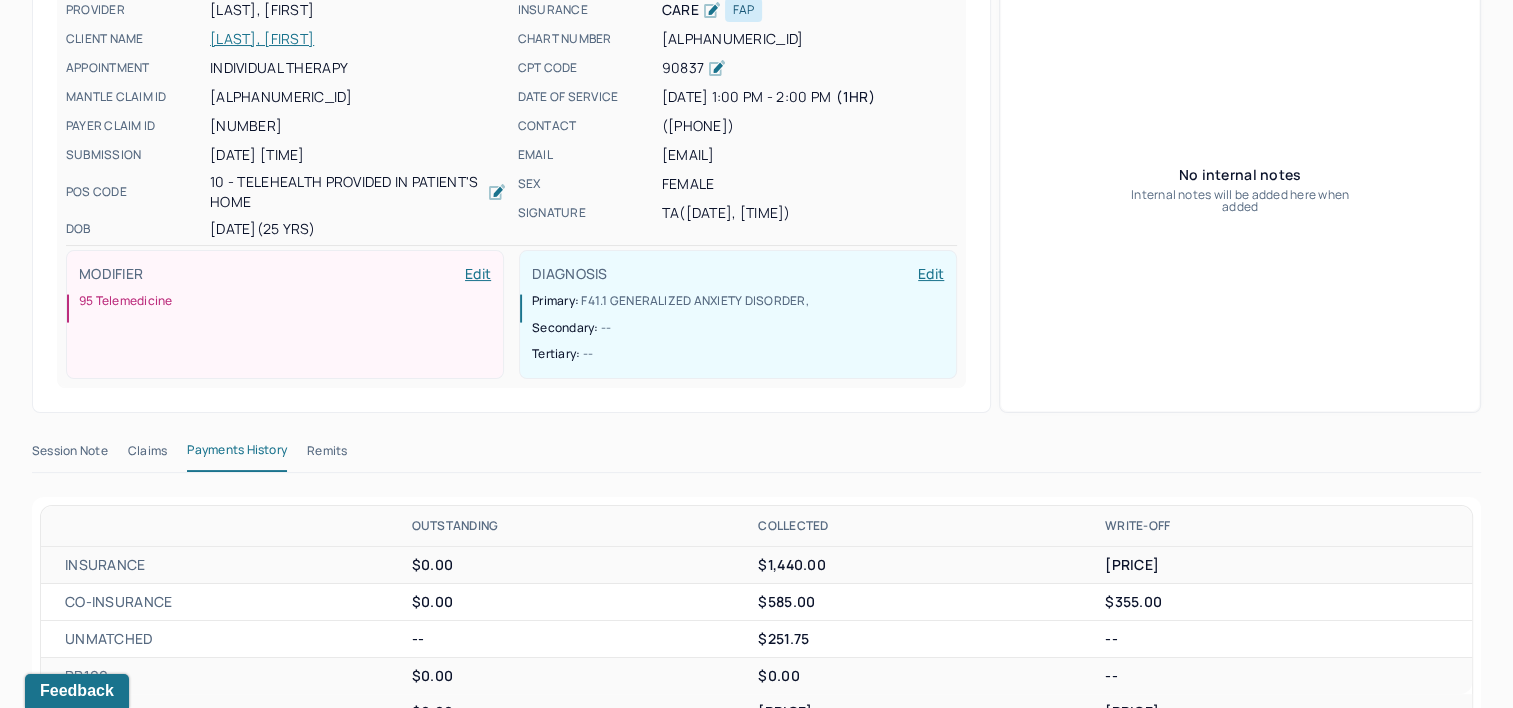 click on "Remits" at bounding box center (327, 455) 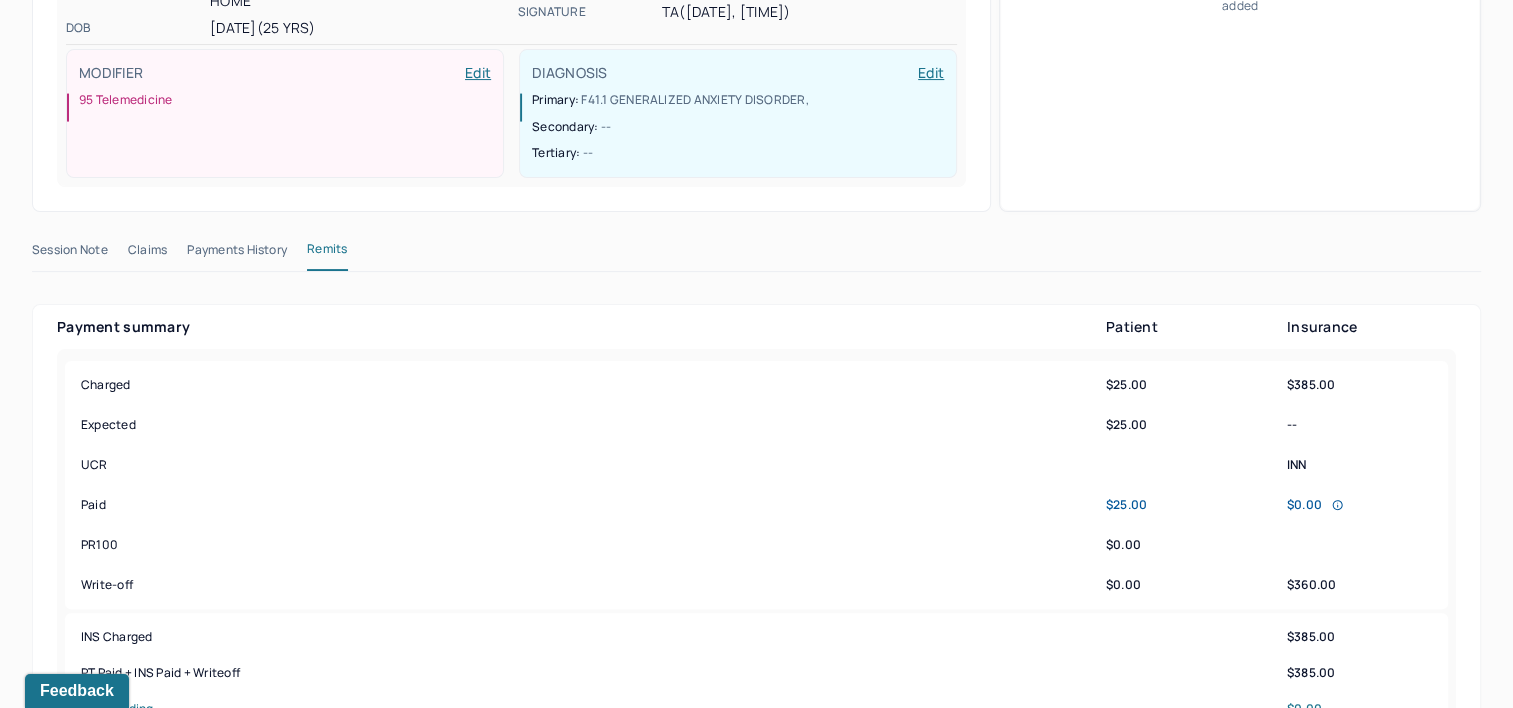 scroll, scrollTop: 465, scrollLeft: 0, axis: vertical 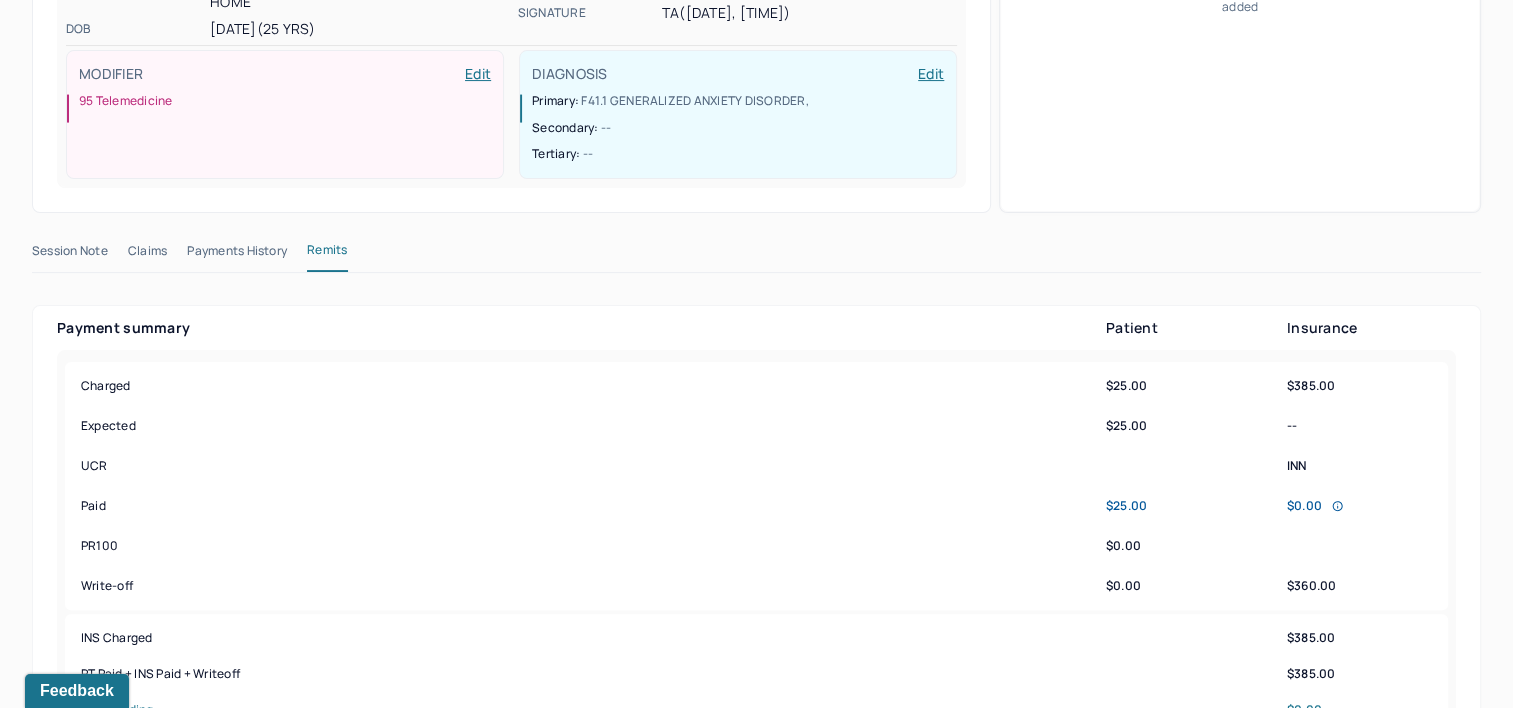 click on "Claims" at bounding box center [147, 255] 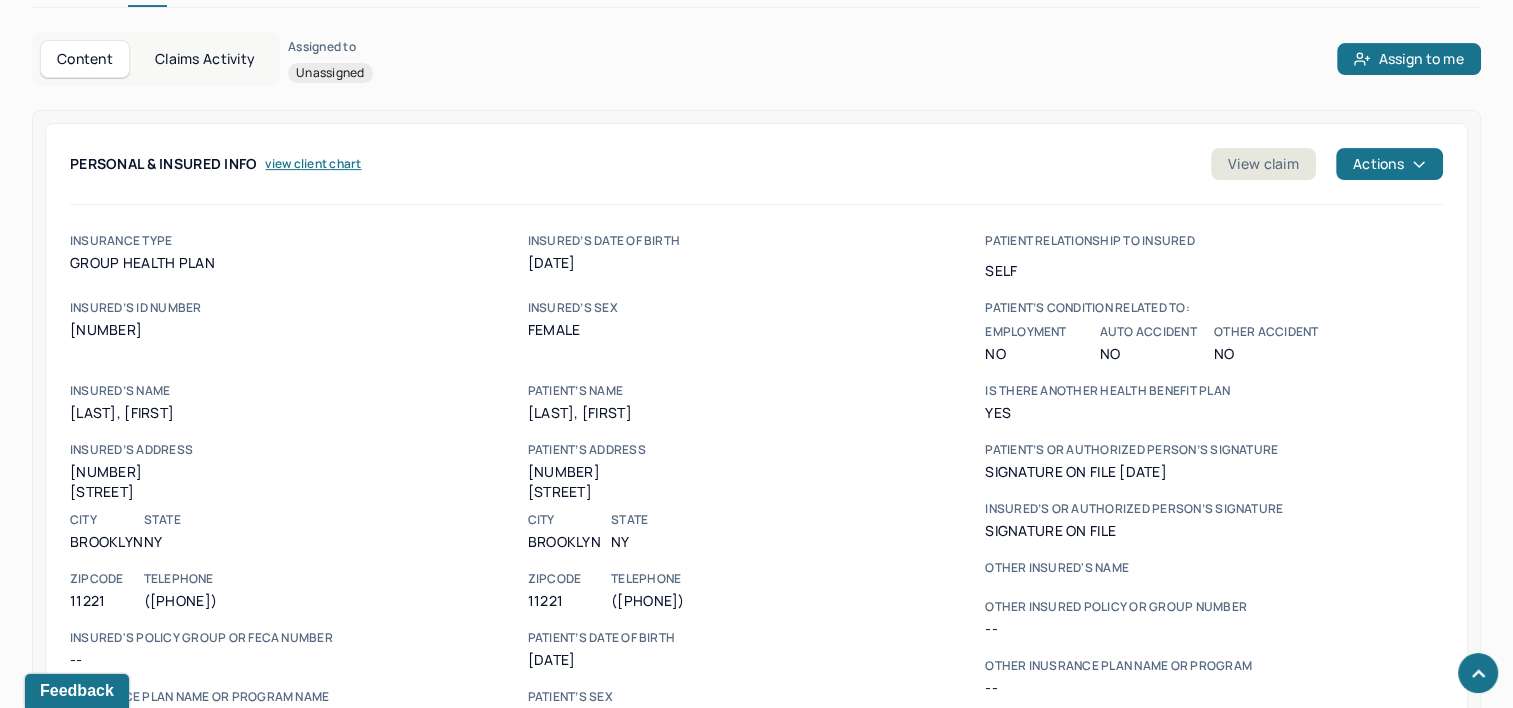 scroll, scrollTop: 765, scrollLeft: 0, axis: vertical 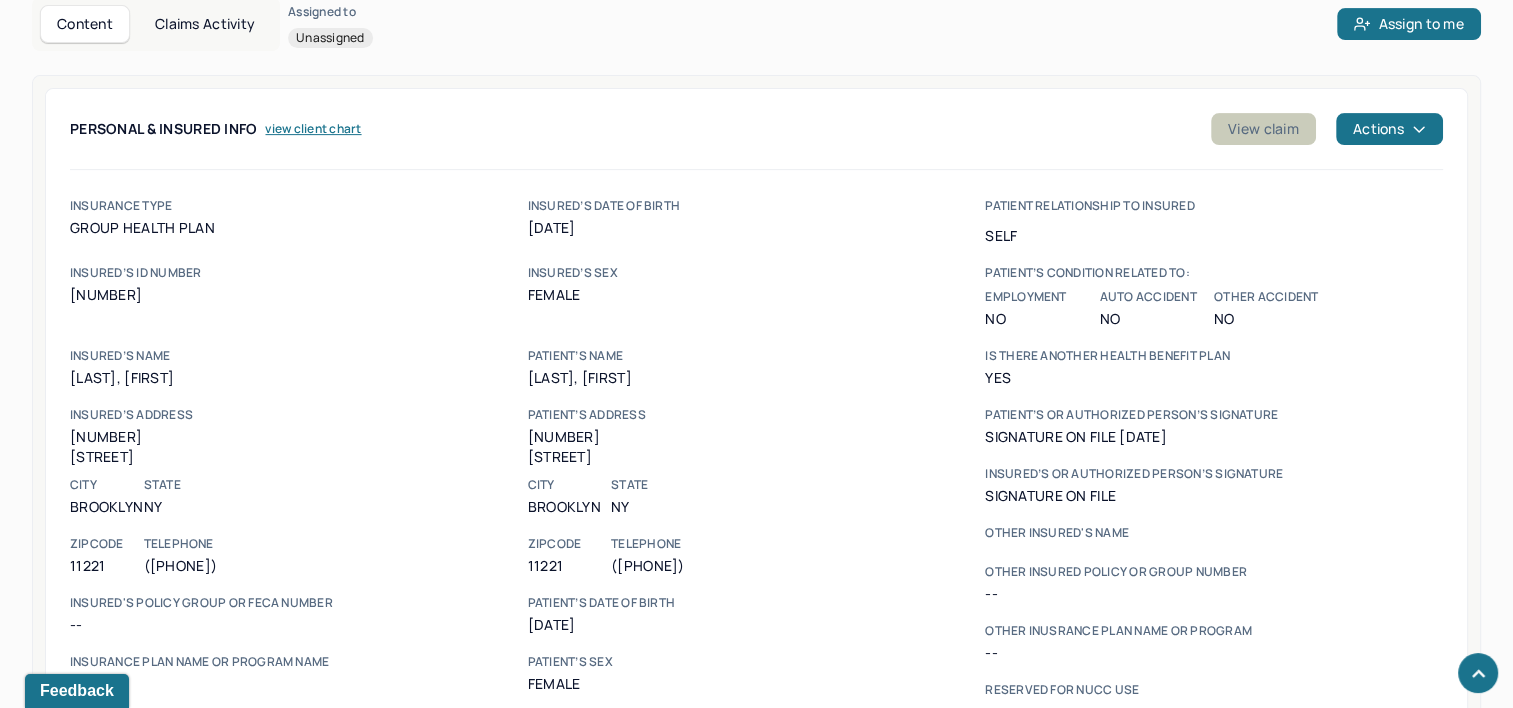 click on "View claim" at bounding box center (1263, 129) 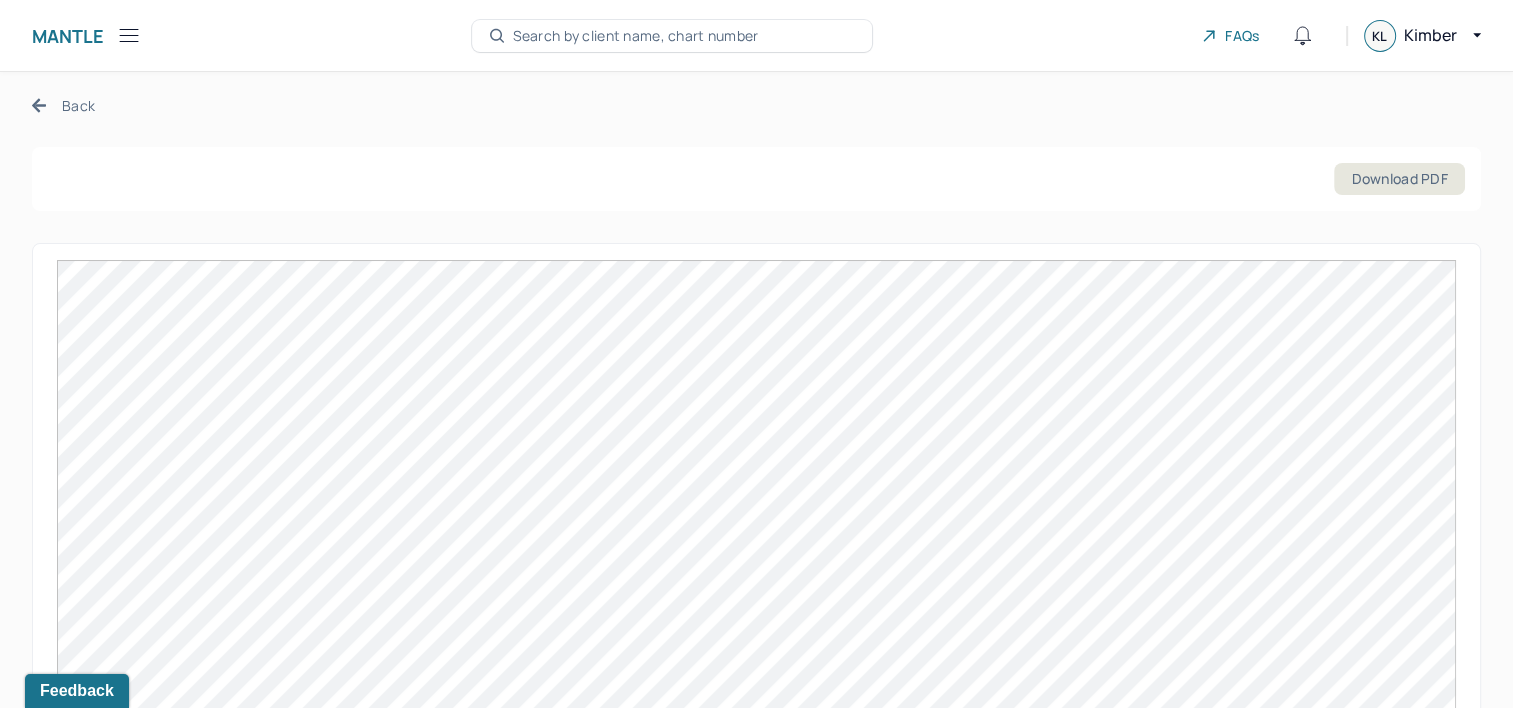 scroll, scrollTop: 0, scrollLeft: 0, axis: both 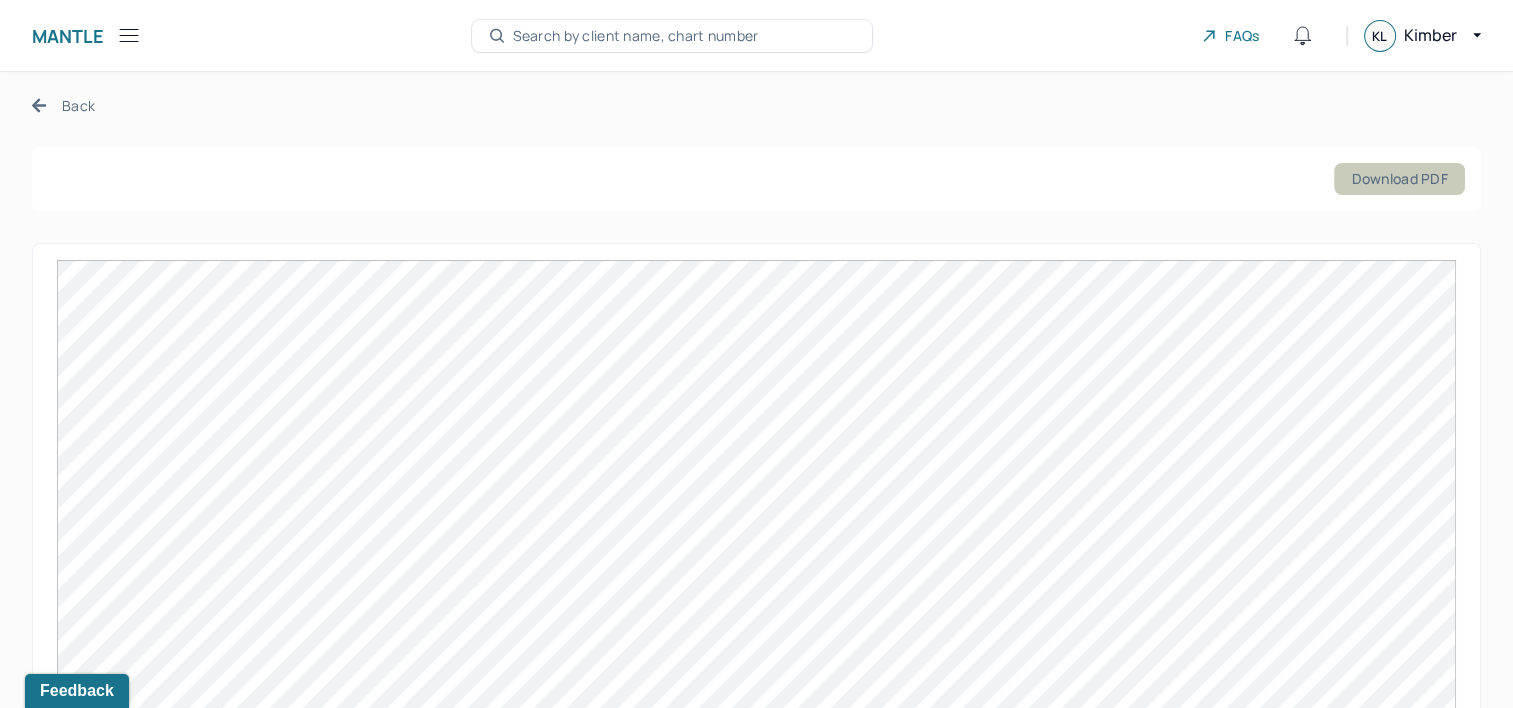 click on "Download PDF" at bounding box center [1399, 179] 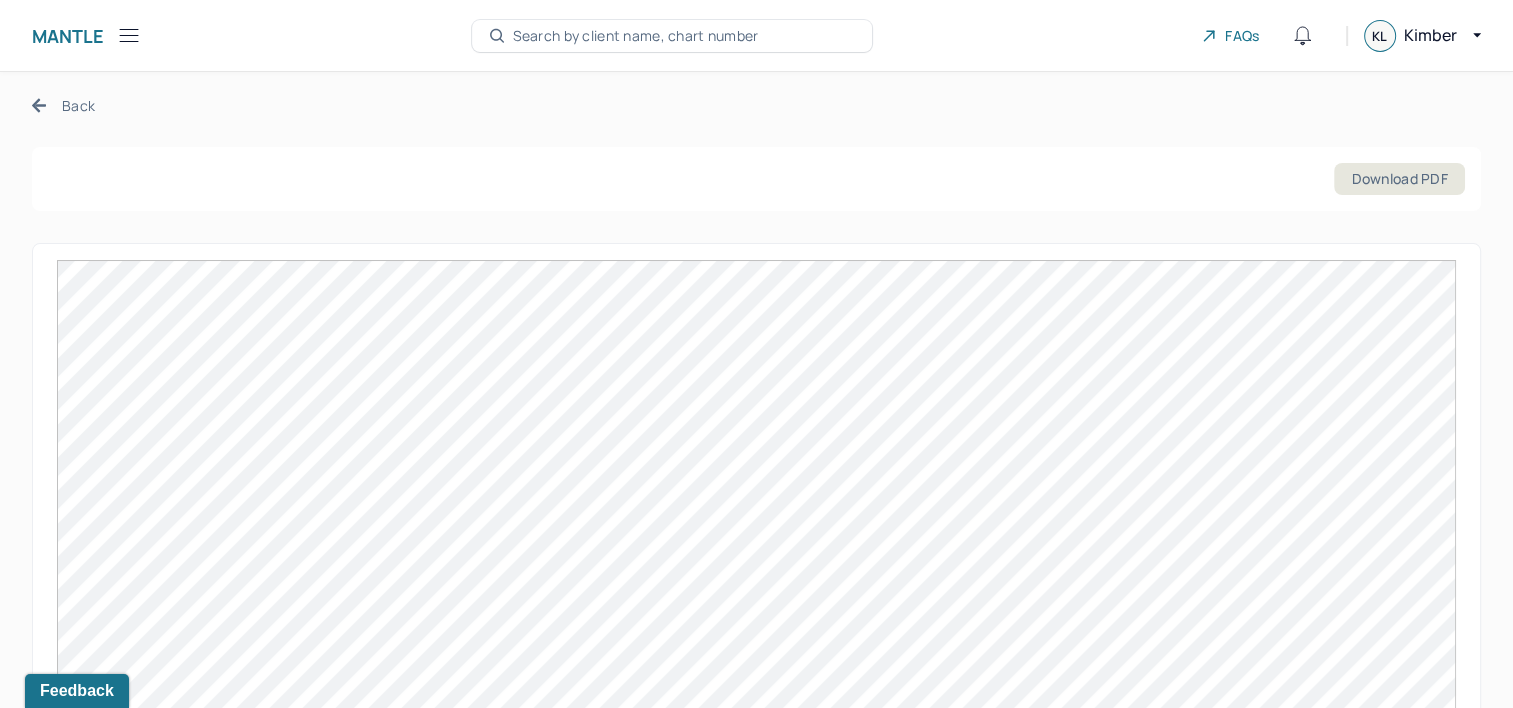 click on "Back" at bounding box center (63, 105) 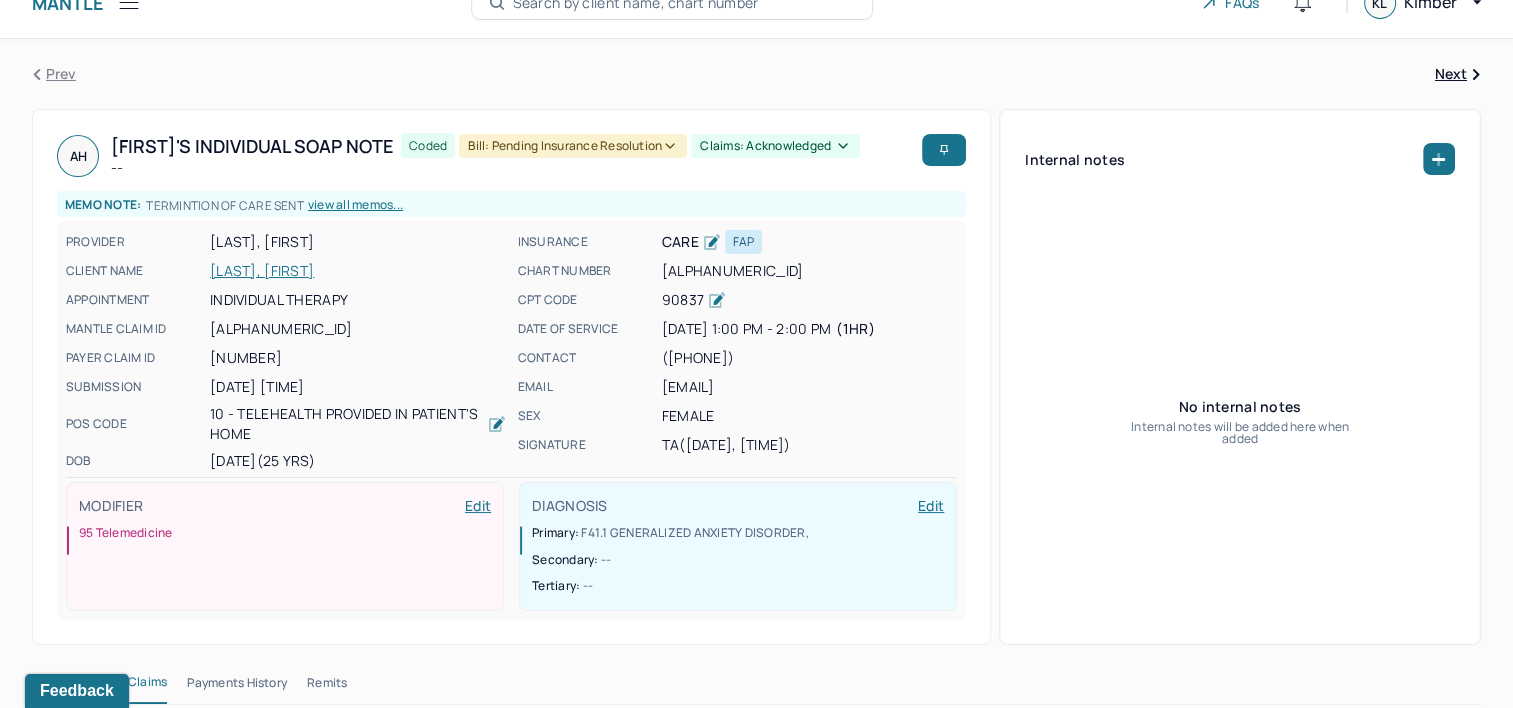 scroll, scrollTop: 0, scrollLeft: 0, axis: both 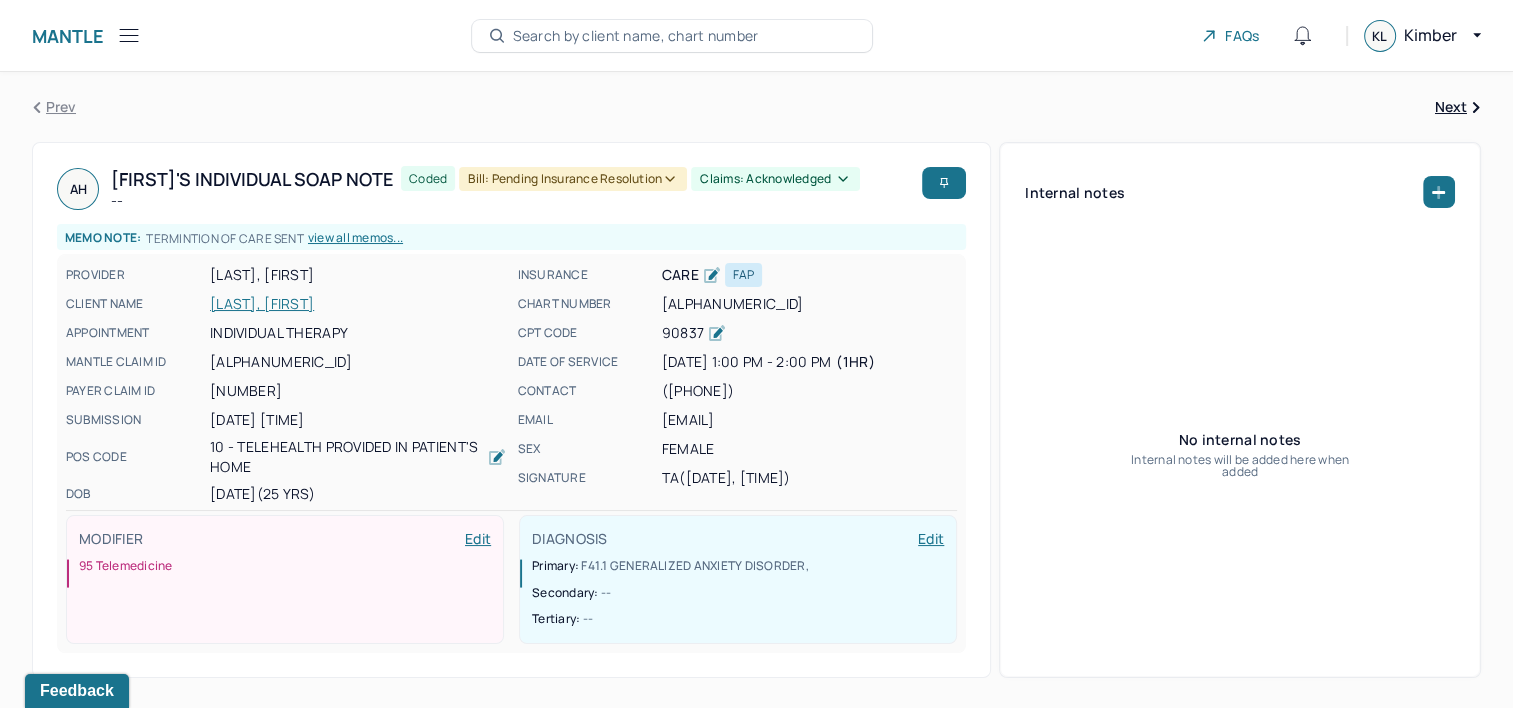click 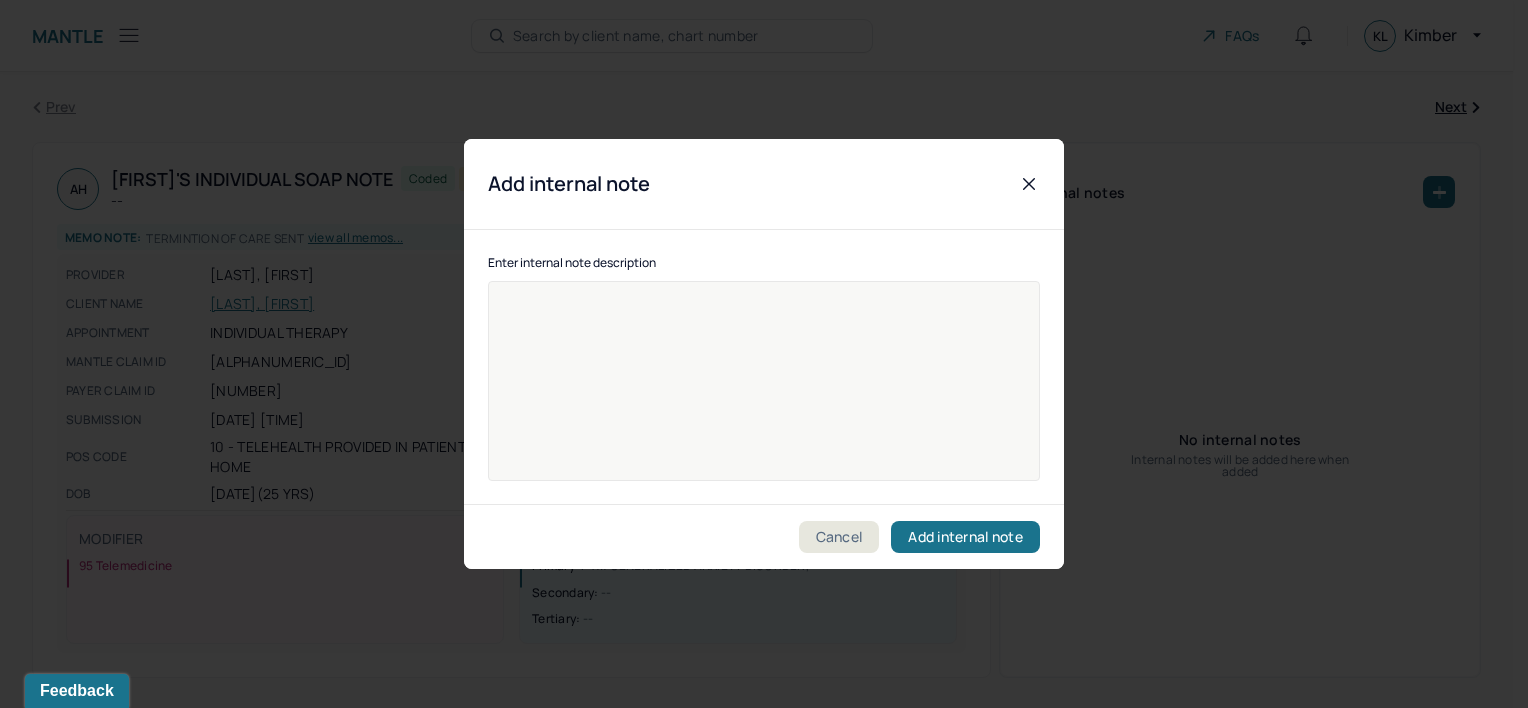 click at bounding box center [764, 381] 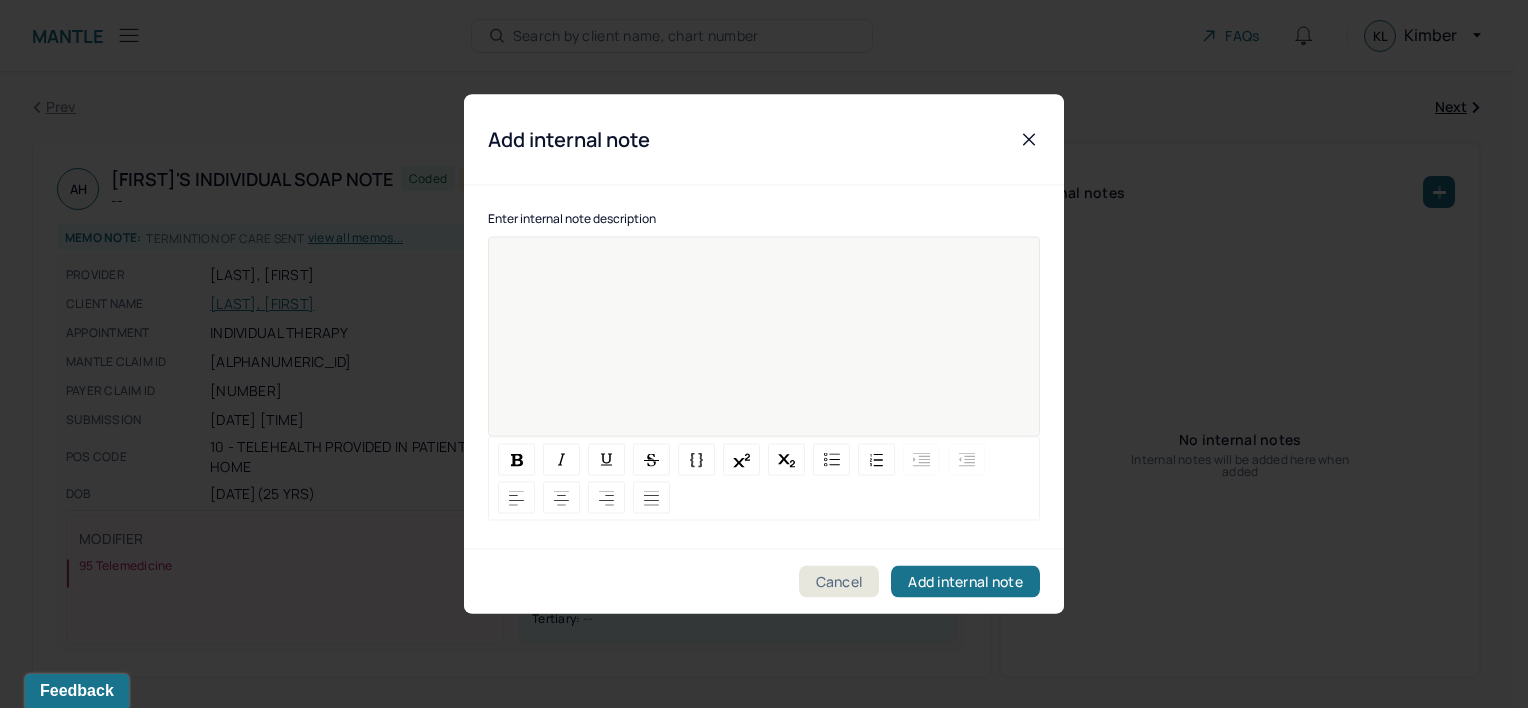 type 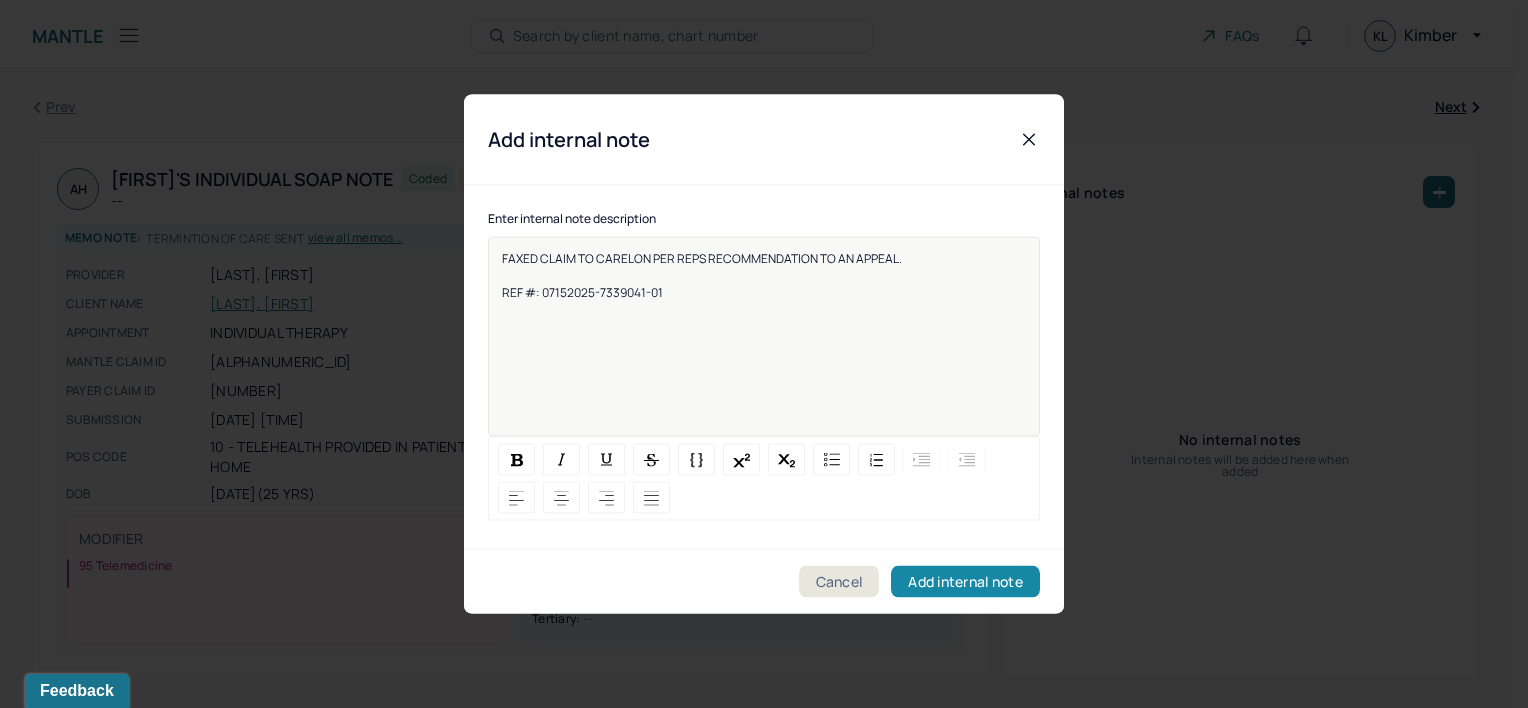 click on "Add internal note" at bounding box center (965, 582) 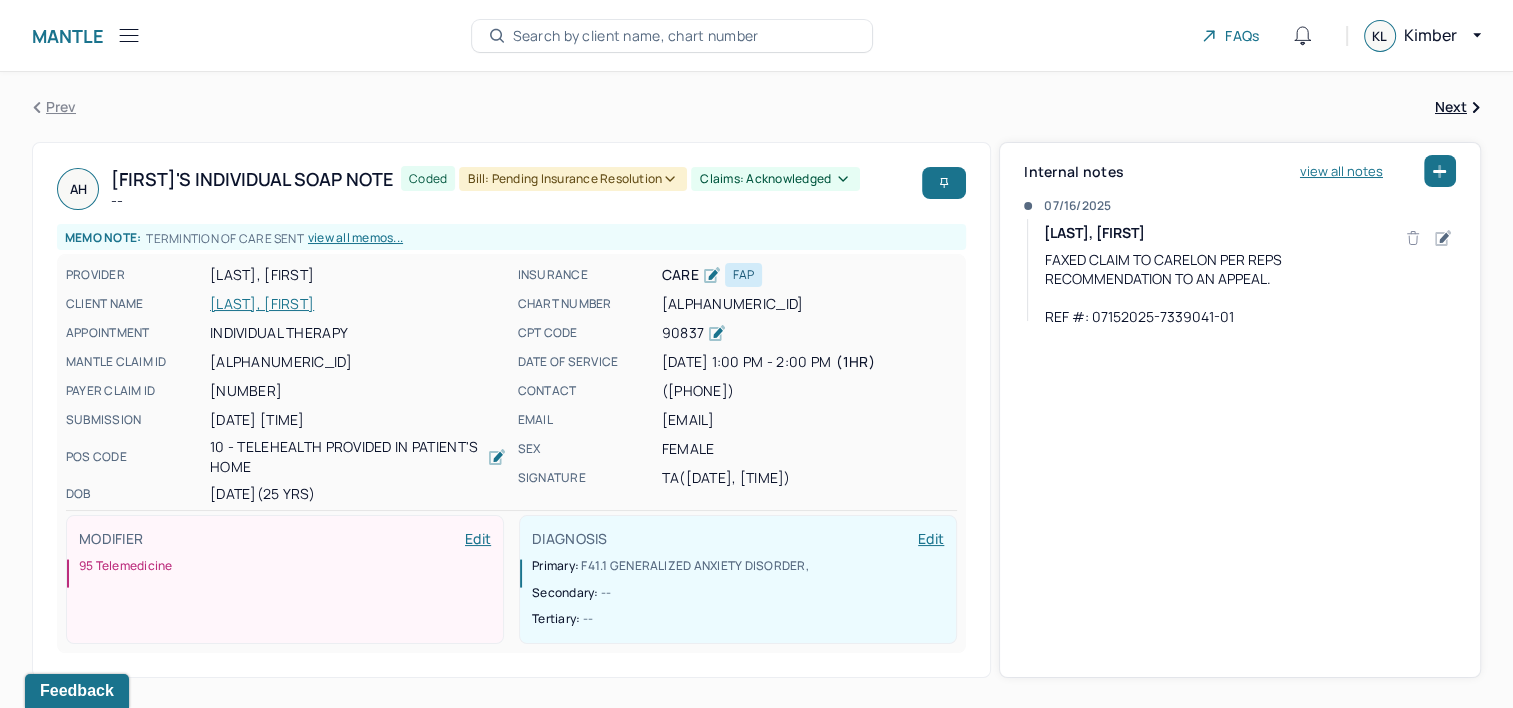 click on "[LAST], [FIRST]" at bounding box center [358, 304] 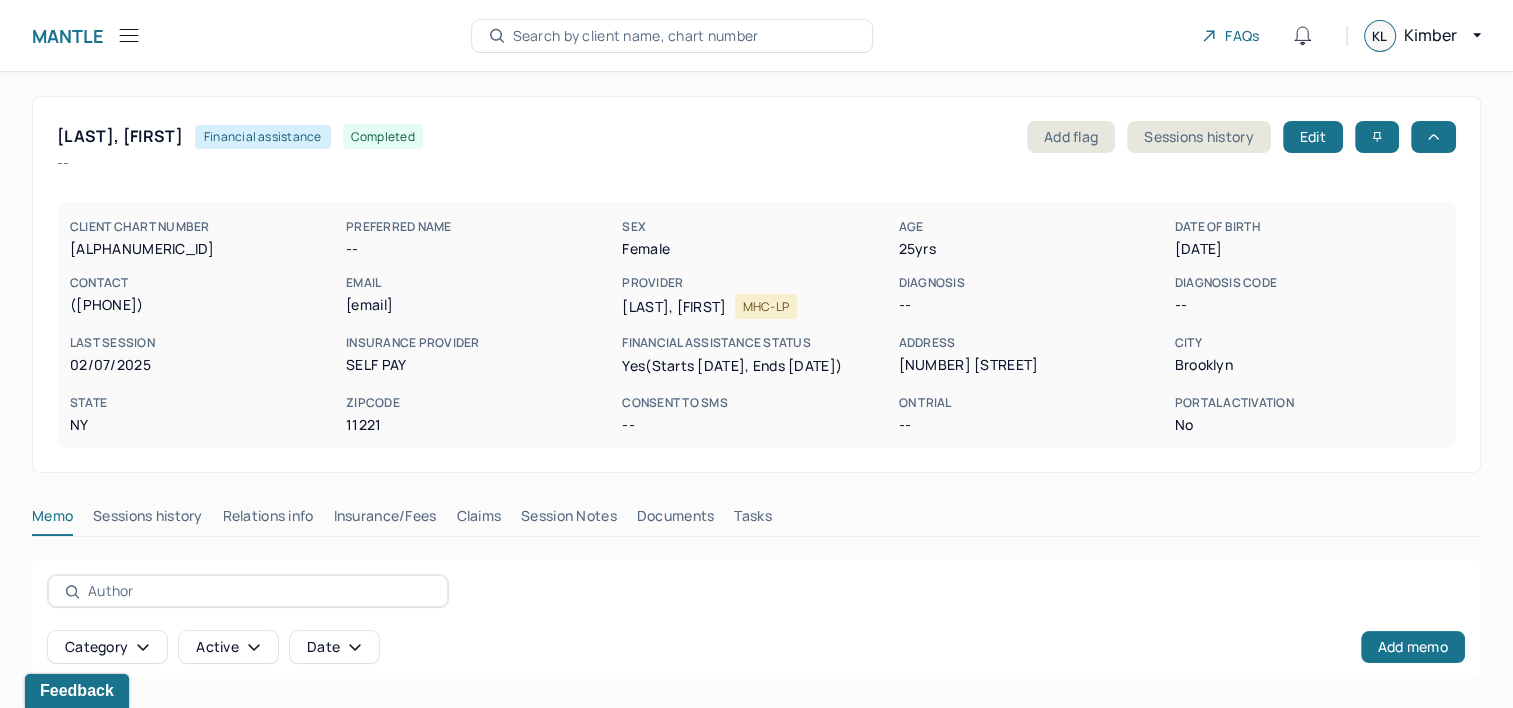 click on "Search by client name, chart number" at bounding box center [636, 36] 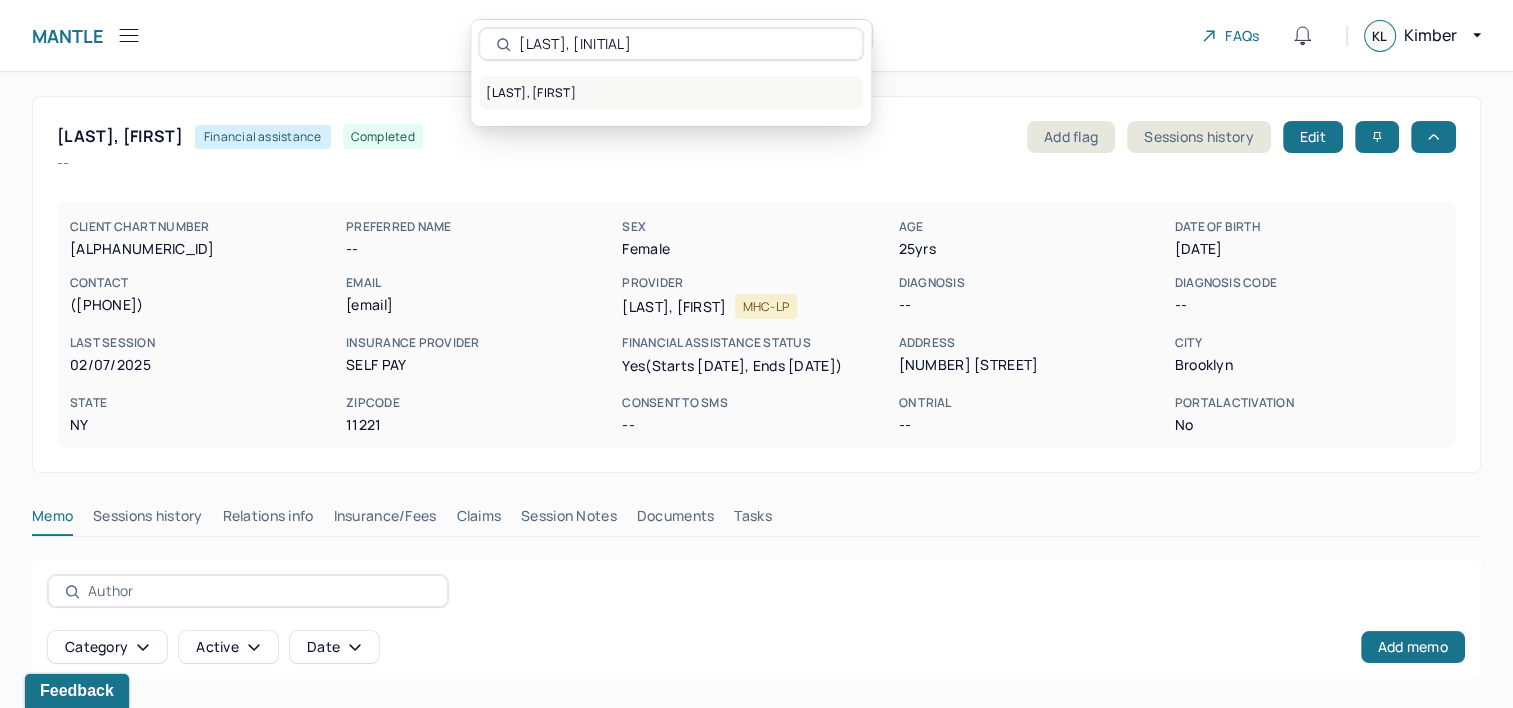 type on "[LAST], [INITIAL]" 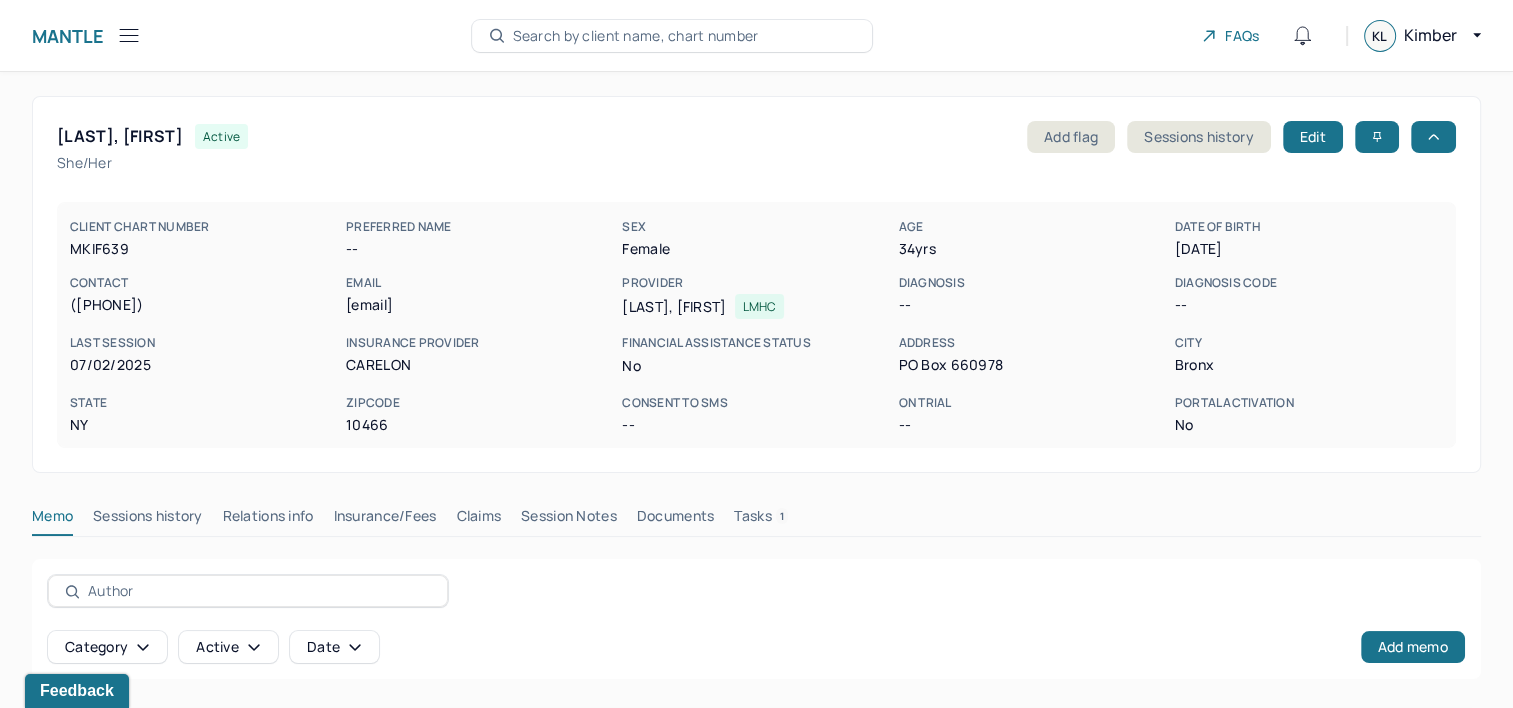 click on "Claims" at bounding box center (478, 520) 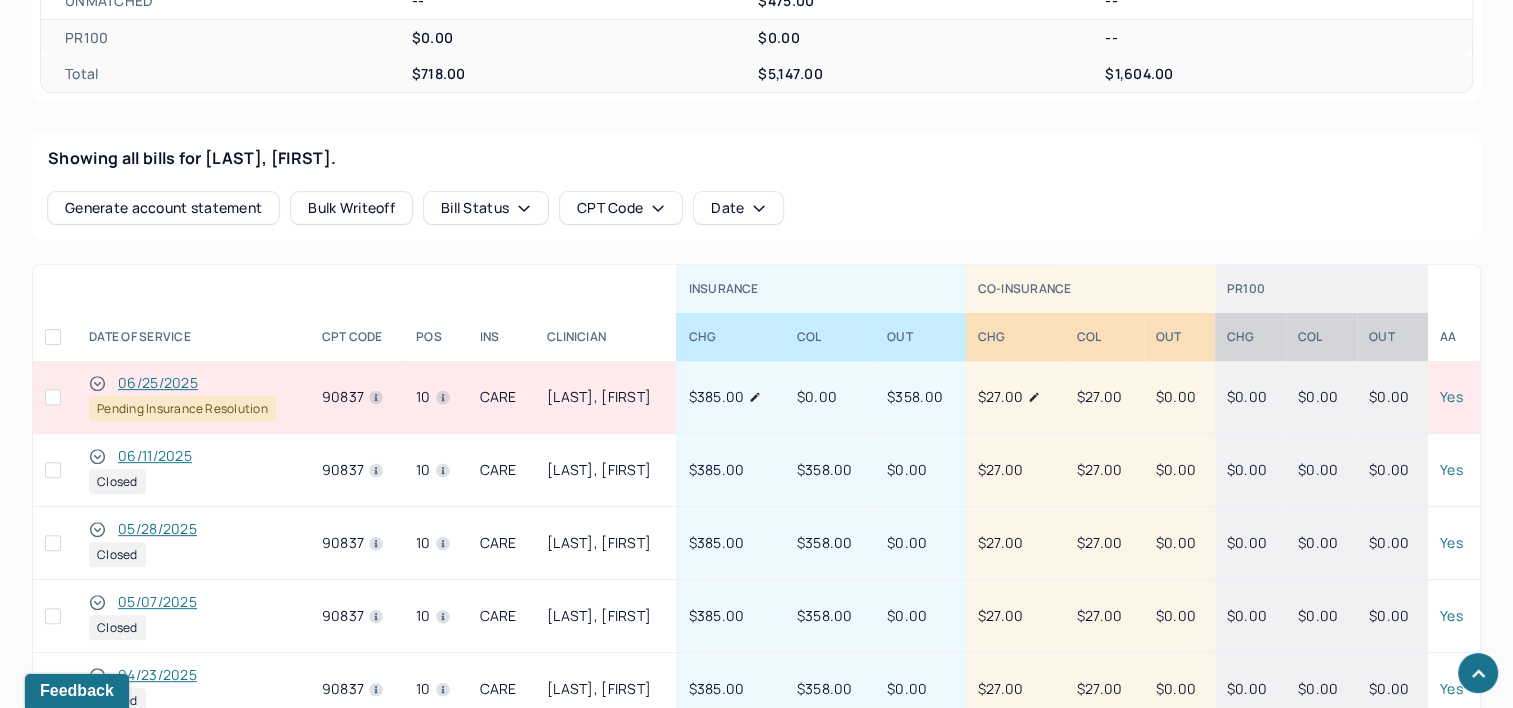 scroll, scrollTop: 741, scrollLeft: 0, axis: vertical 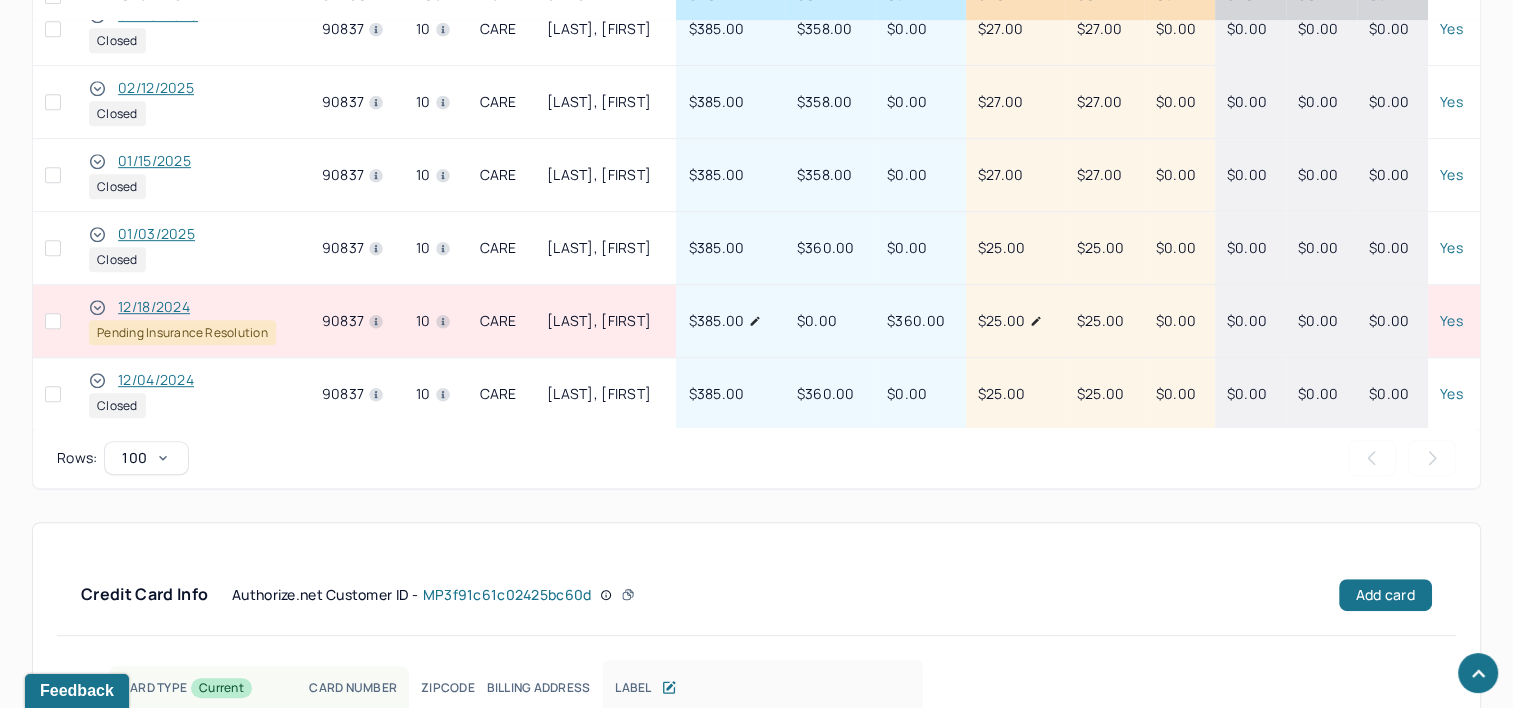 click on "12/18/2024" at bounding box center (154, 307) 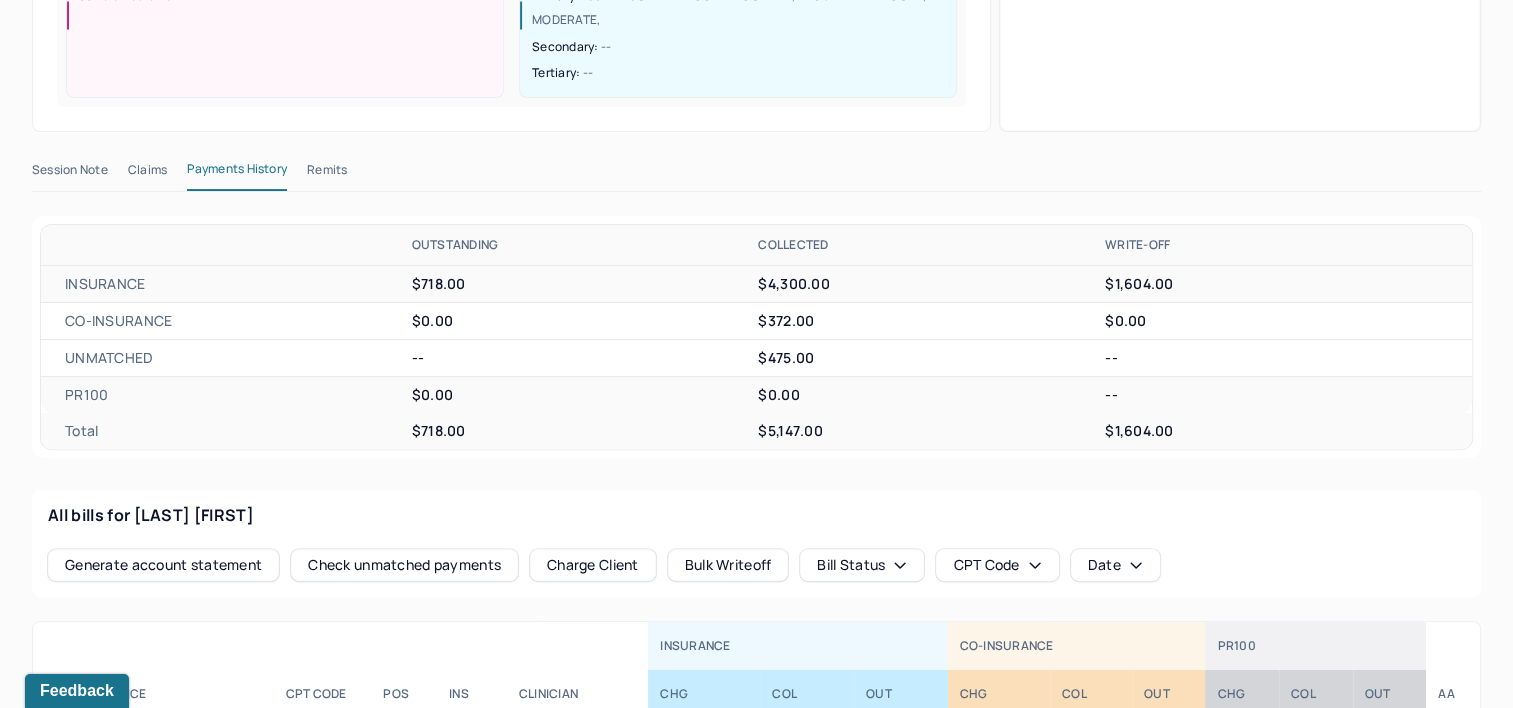 scroll, scrollTop: 535, scrollLeft: 0, axis: vertical 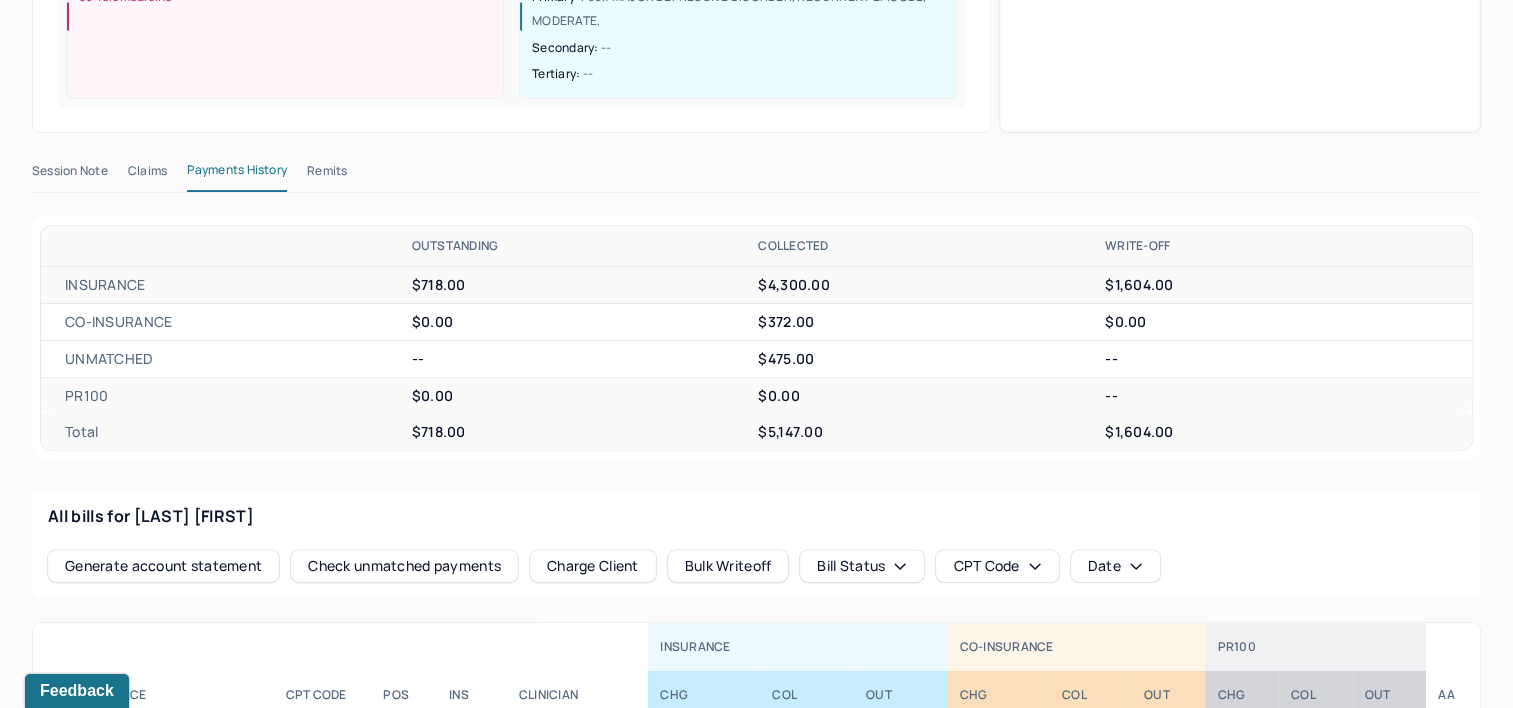 click on "Claims" at bounding box center (147, 175) 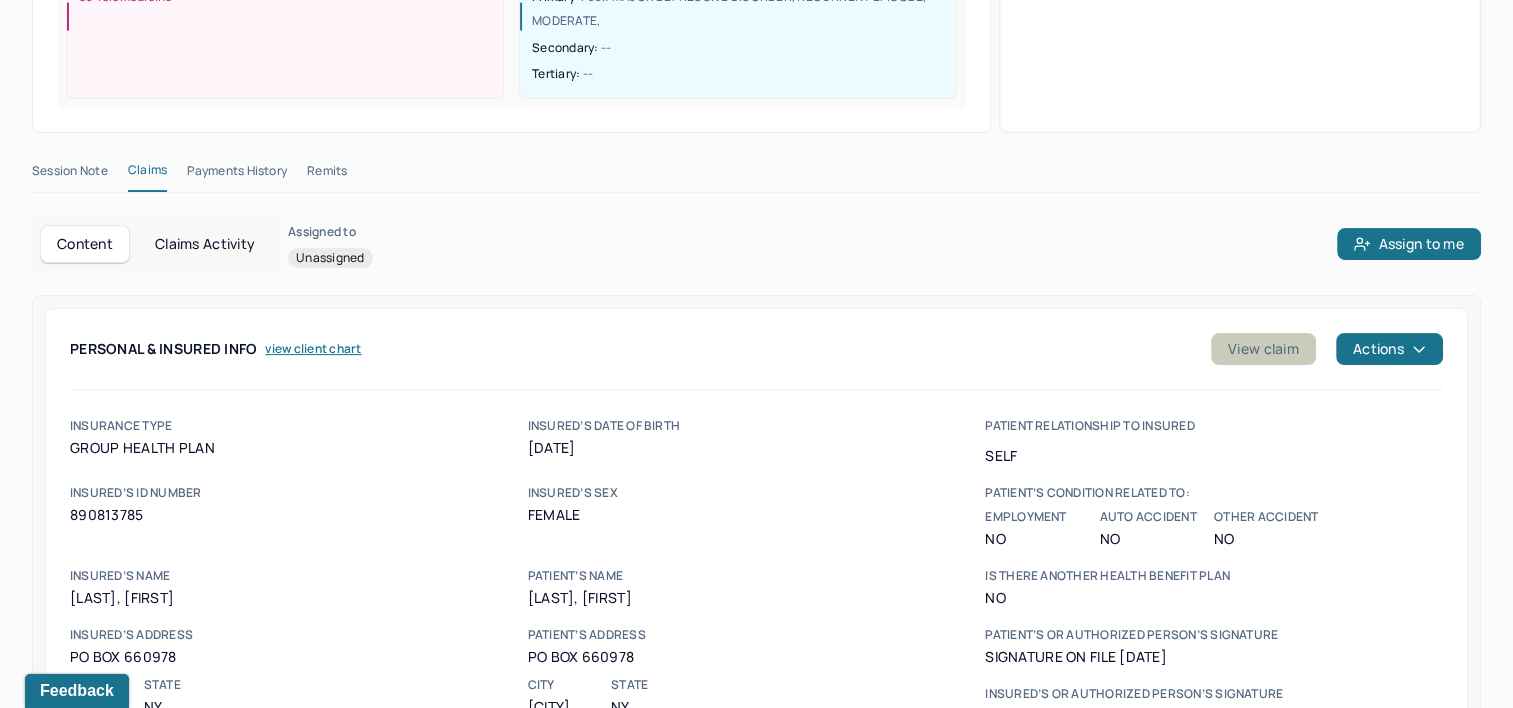 click on "View claim" at bounding box center [1263, 349] 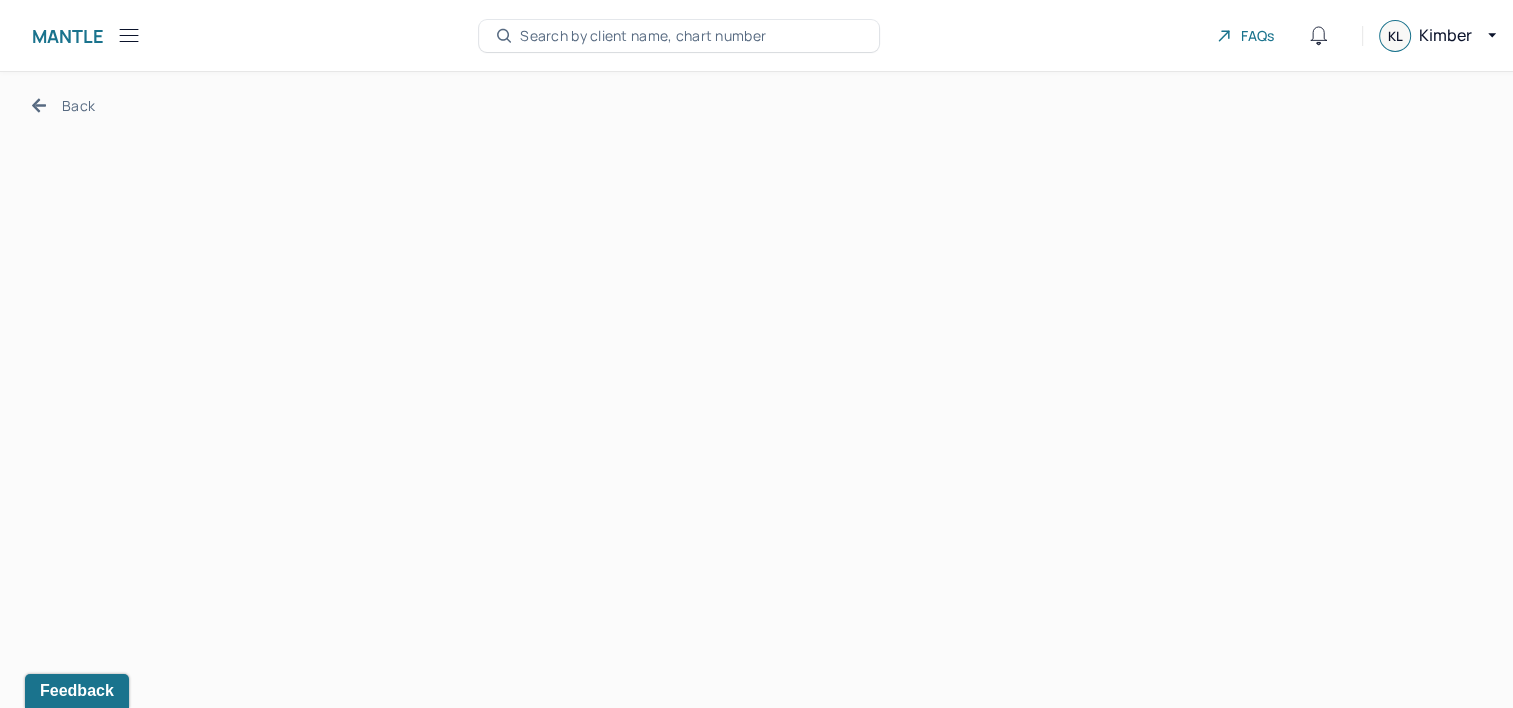 scroll, scrollTop: 0, scrollLeft: 0, axis: both 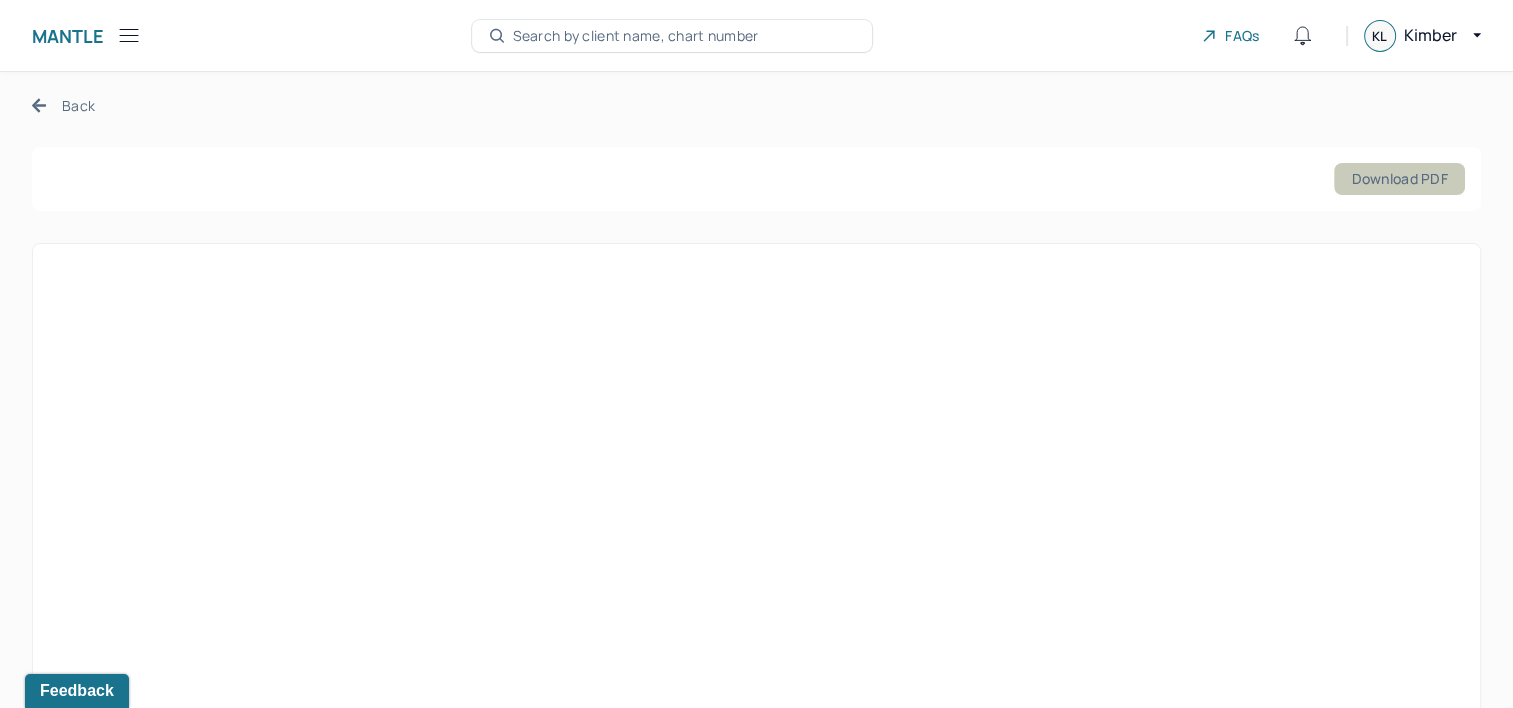 click on "Download PDF" at bounding box center (1399, 179) 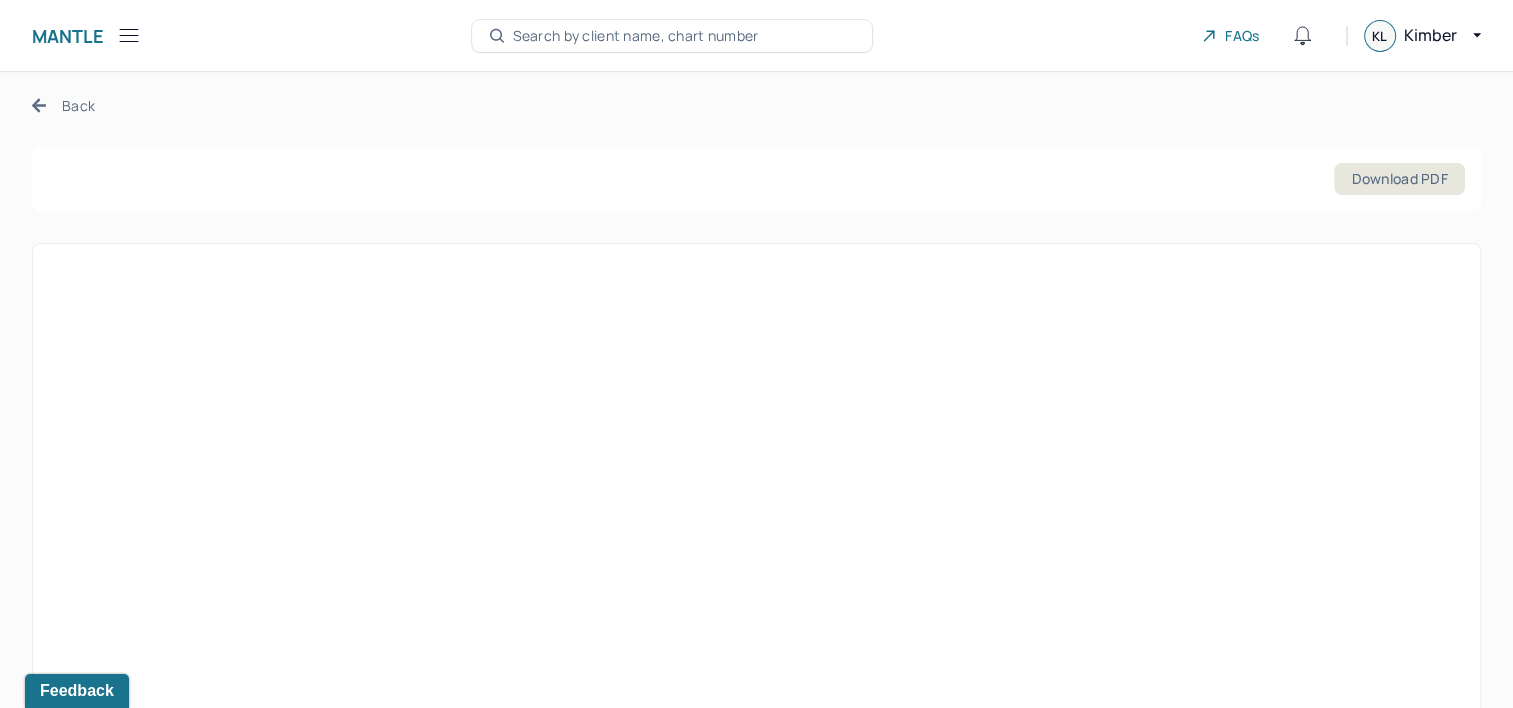 click on "Back" at bounding box center [63, 105] 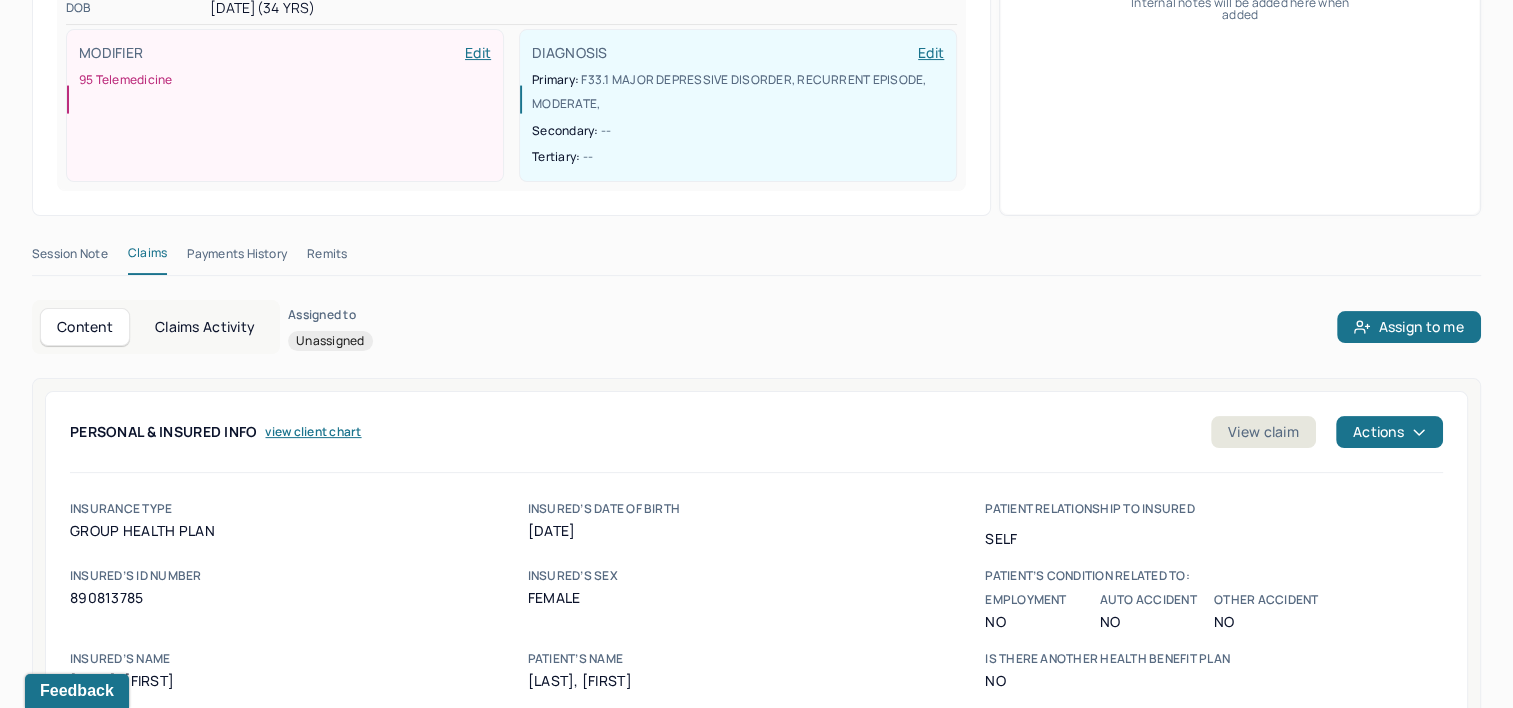scroll, scrollTop: 0, scrollLeft: 0, axis: both 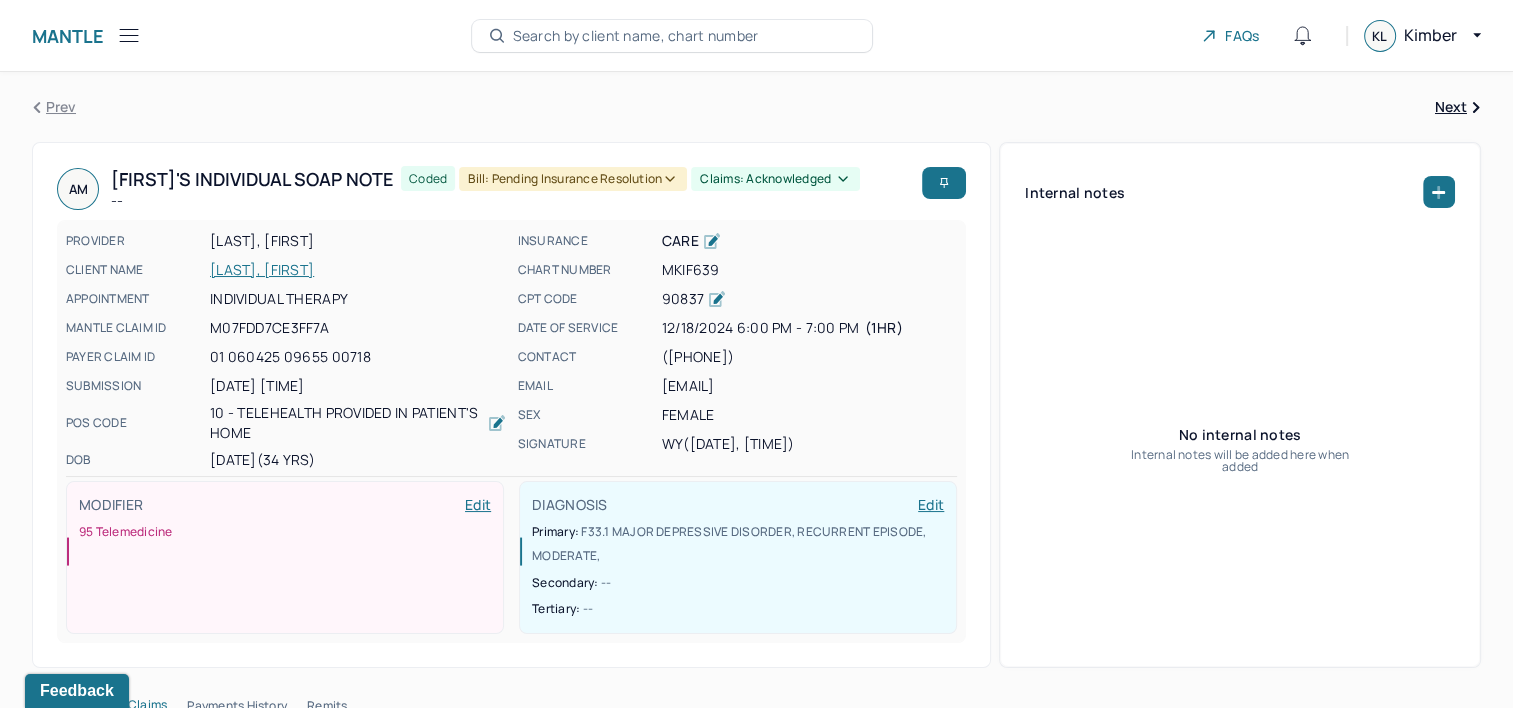 click 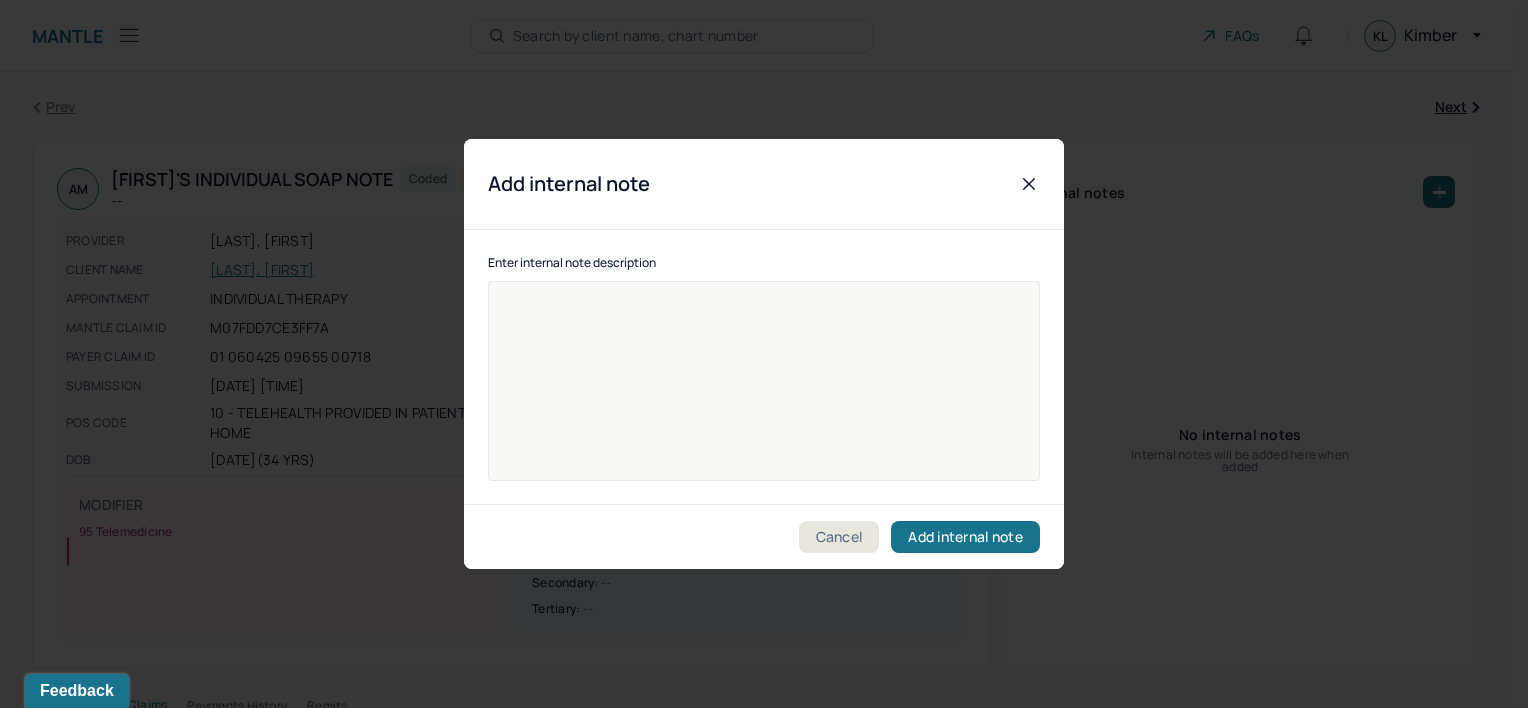 click at bounding box center [764, 394] 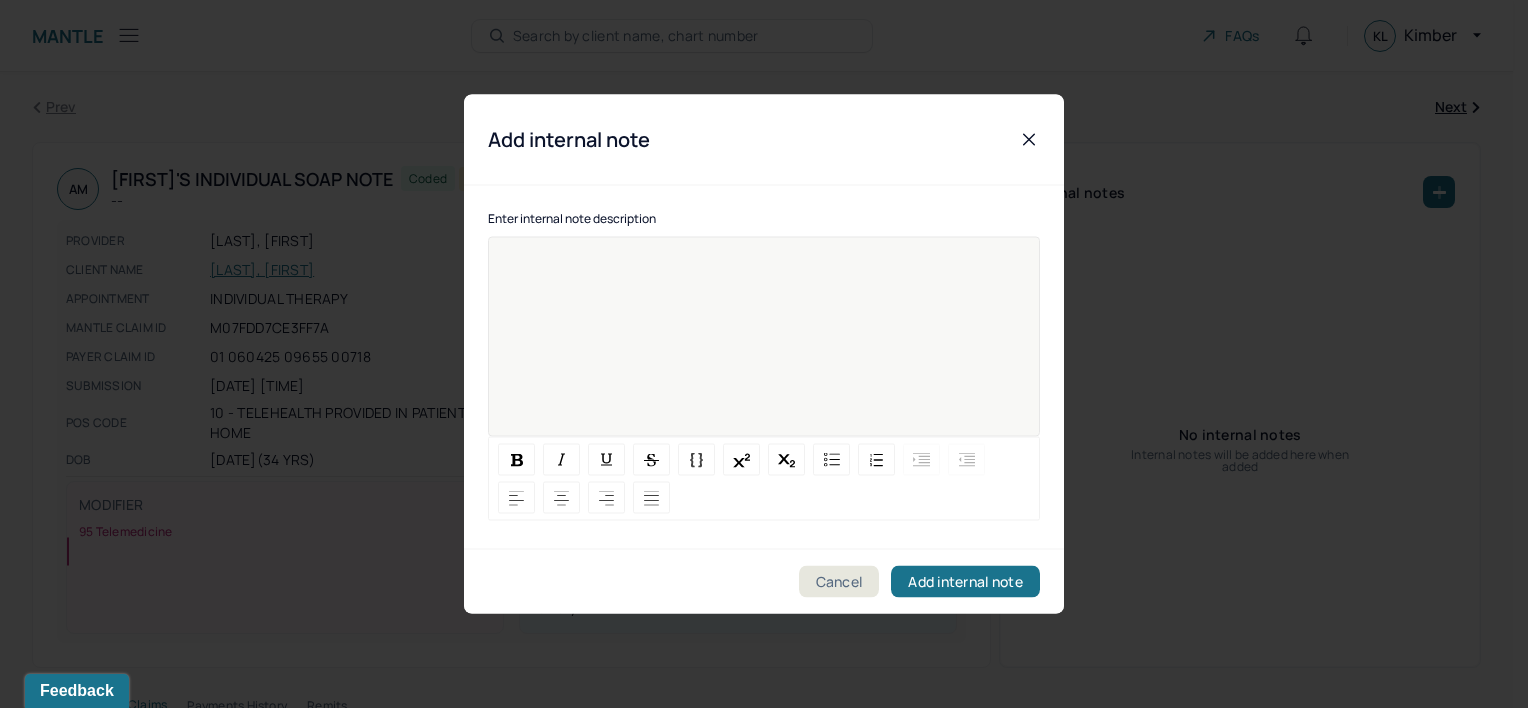 type 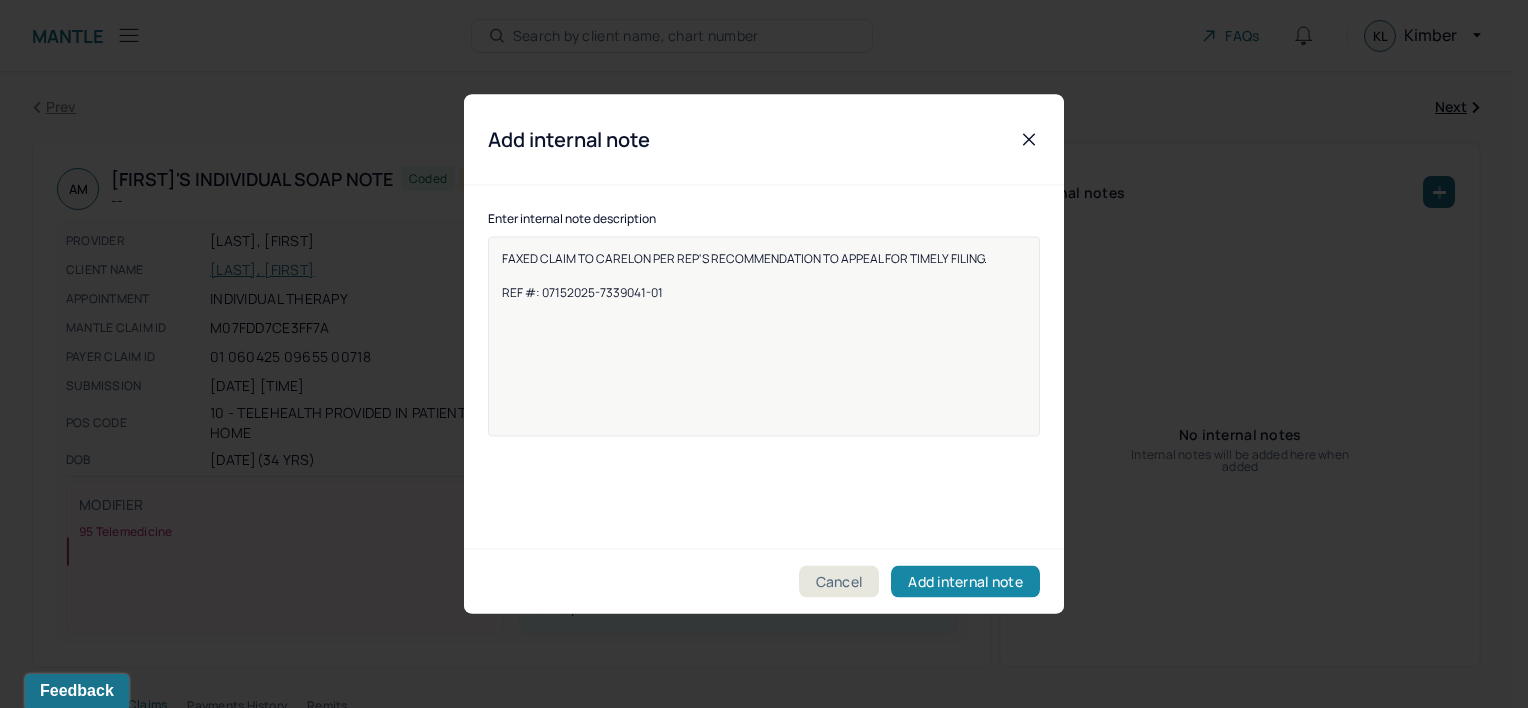 click on "Add internal note" at bounding box center (965, 582) 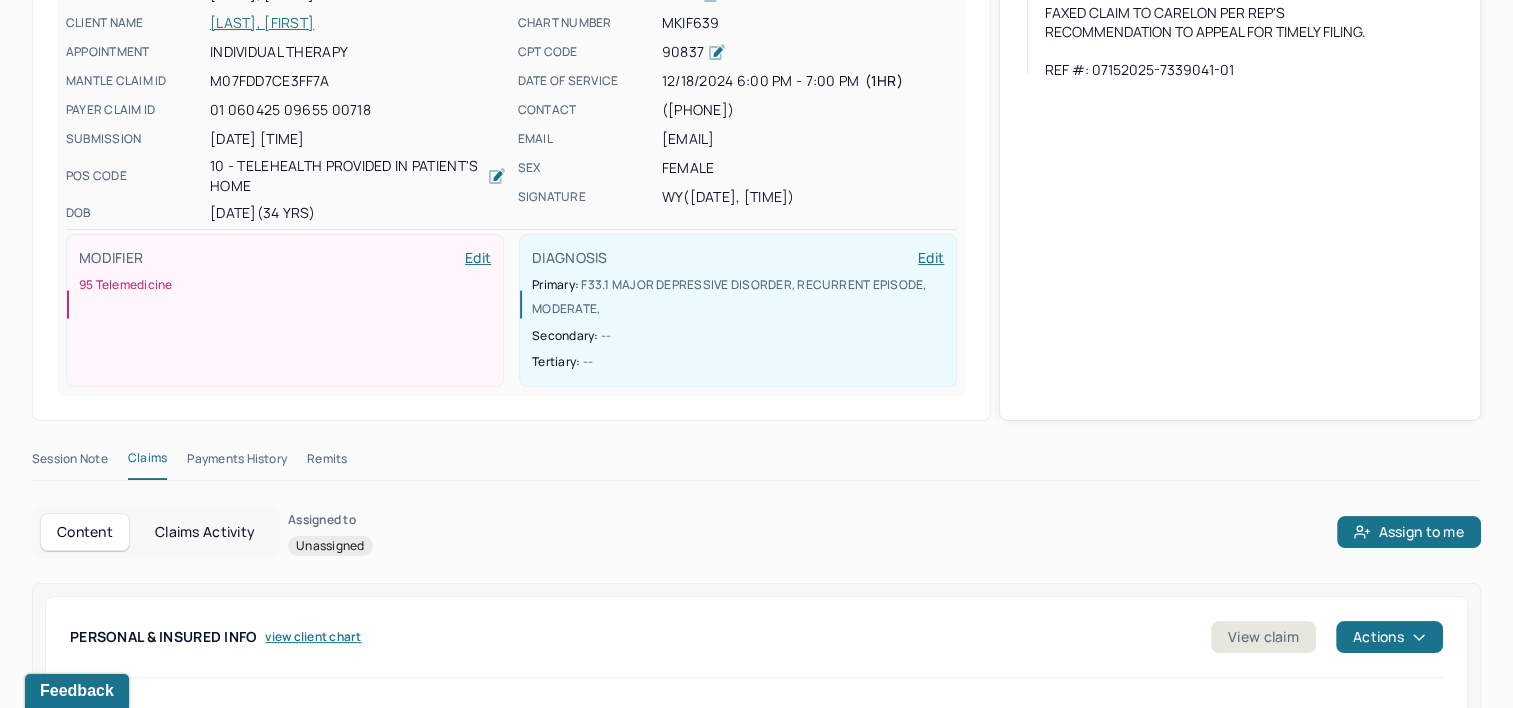 scroll, scrollTop: 200, scrollLeft: 0, axis: vertical 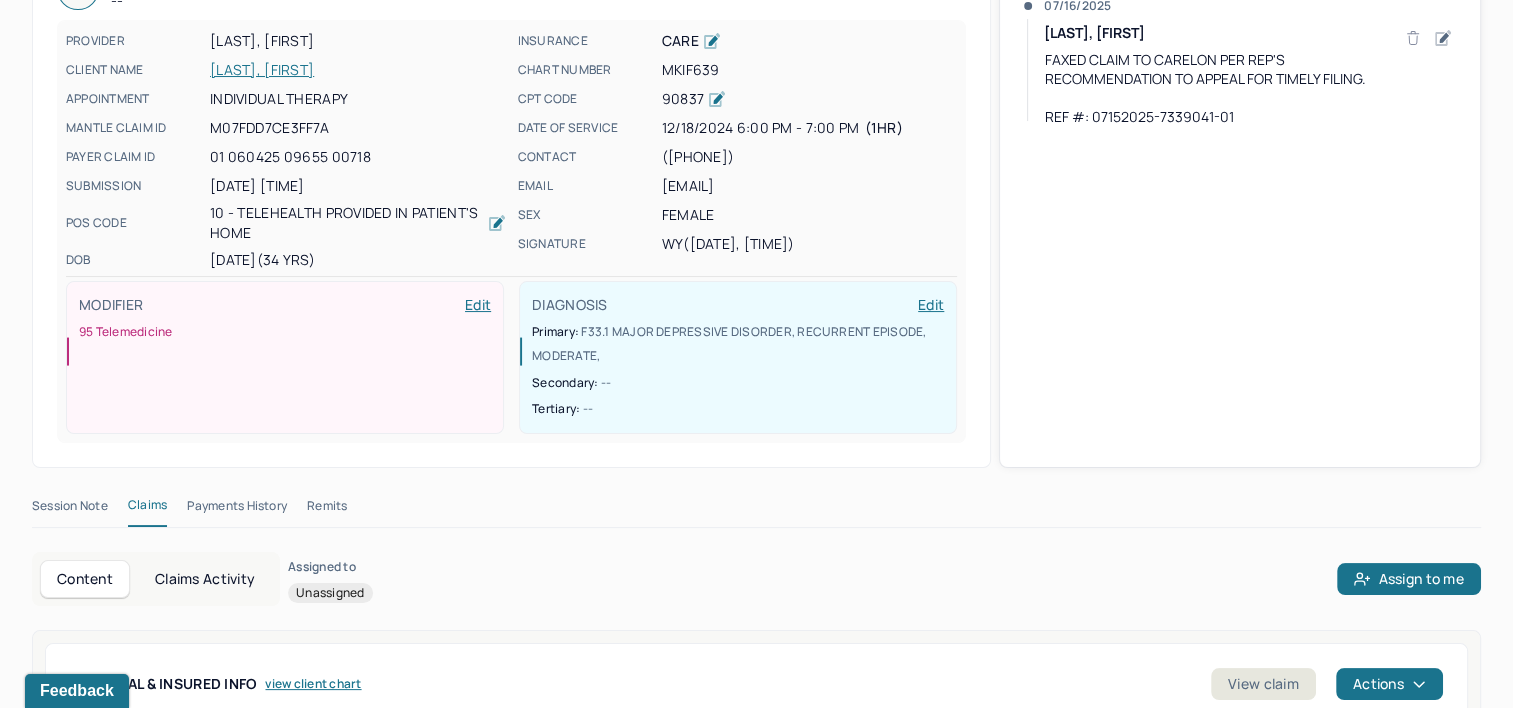 click on "[LAST], [FIRST]" at bounding box center (358, 70) 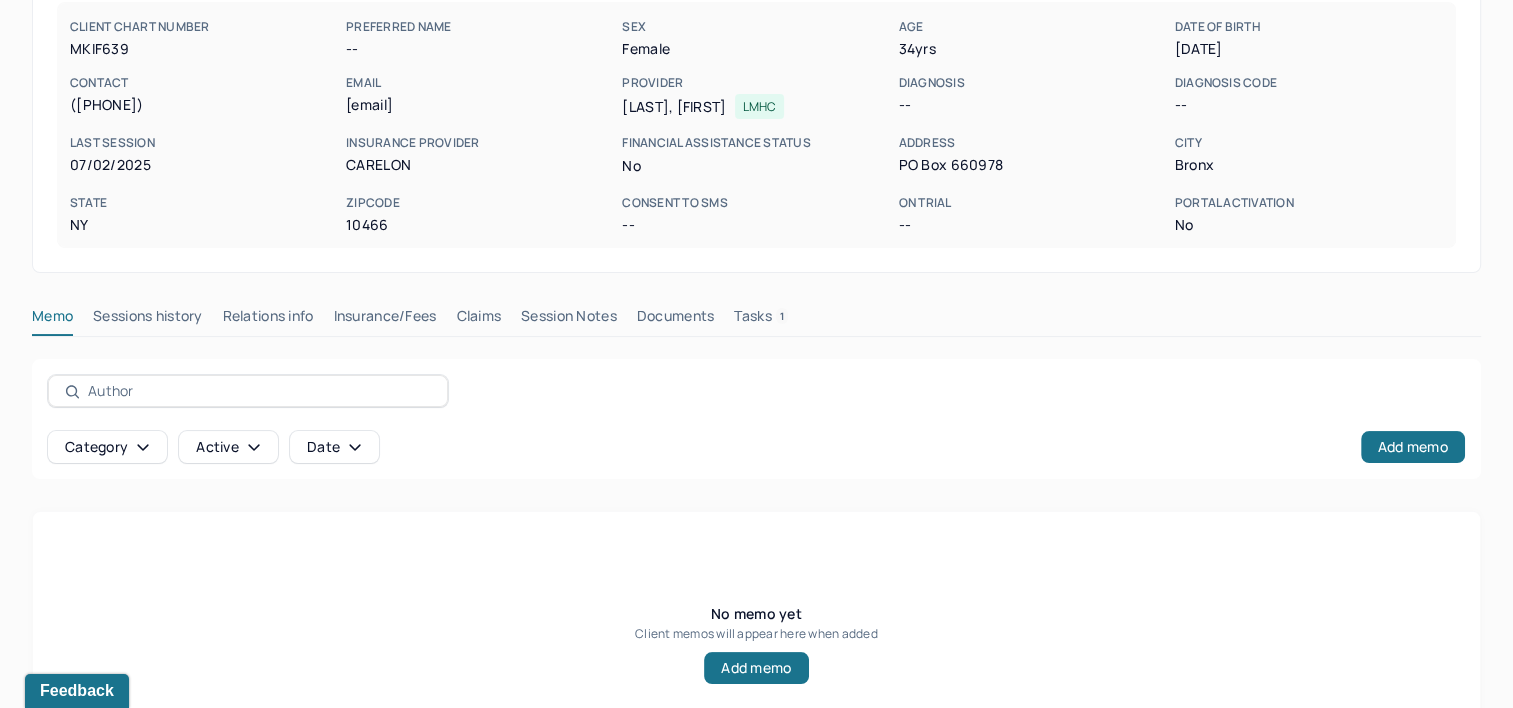 click on "Tasks 1" at bounding box center [761, 320] 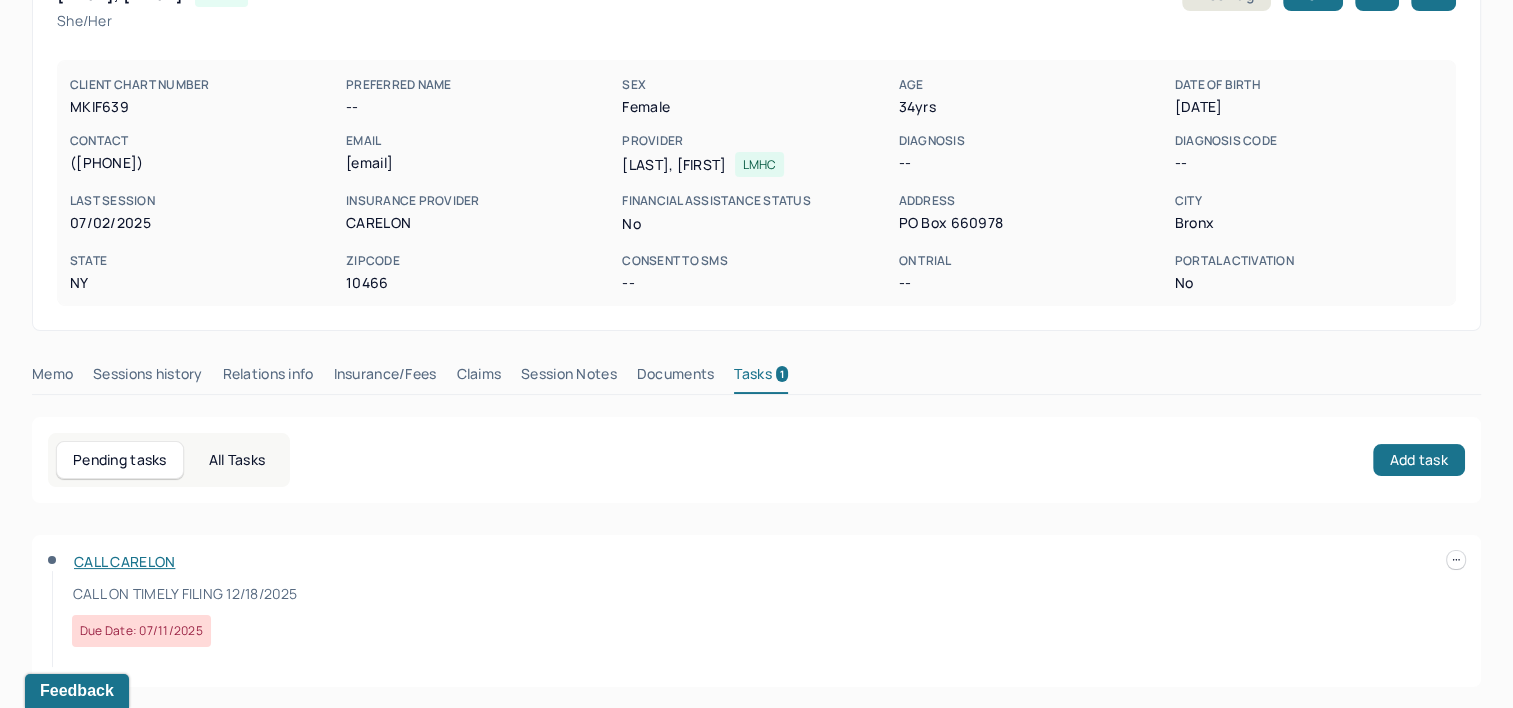 scroll, scrollTop: 143, scrollLeft: 0, axis: vertical 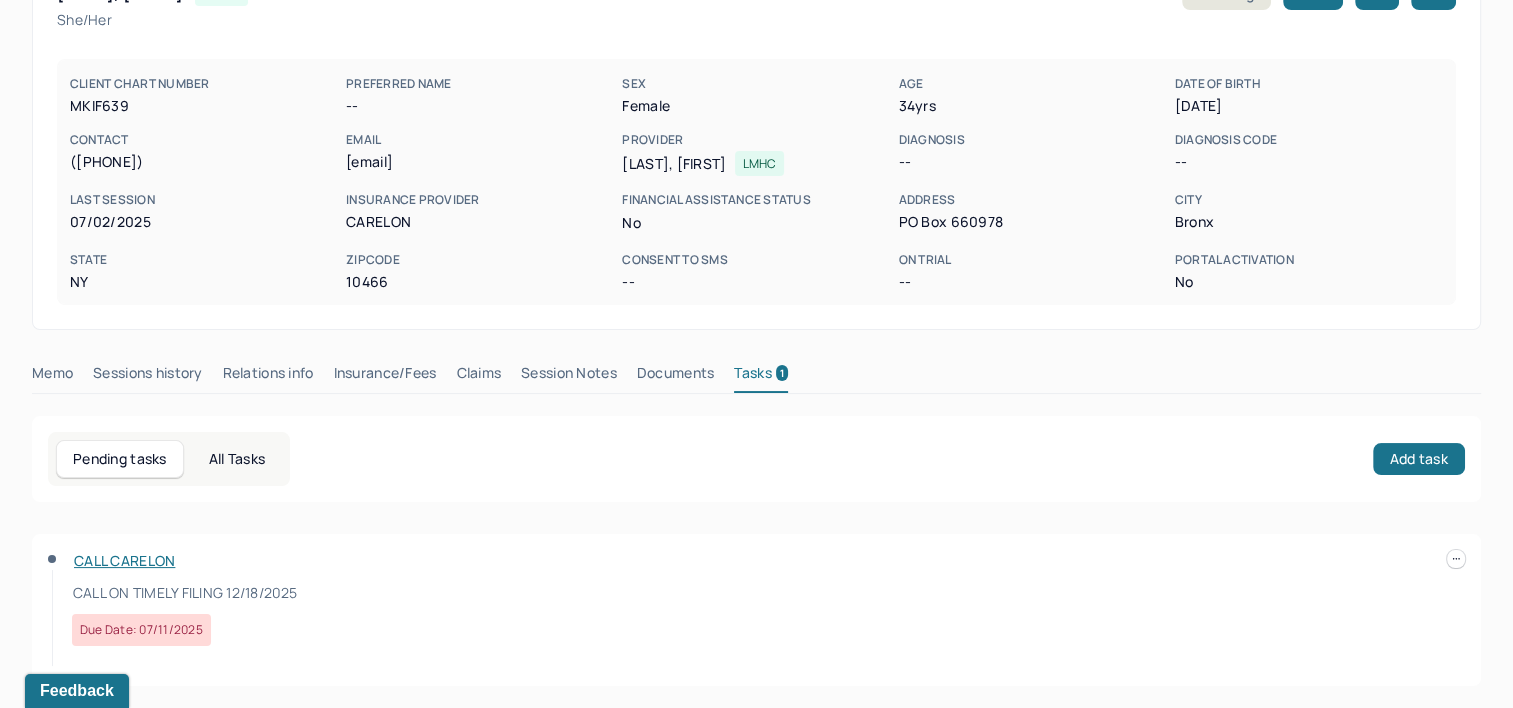 click at bounding box center (1456, 559) 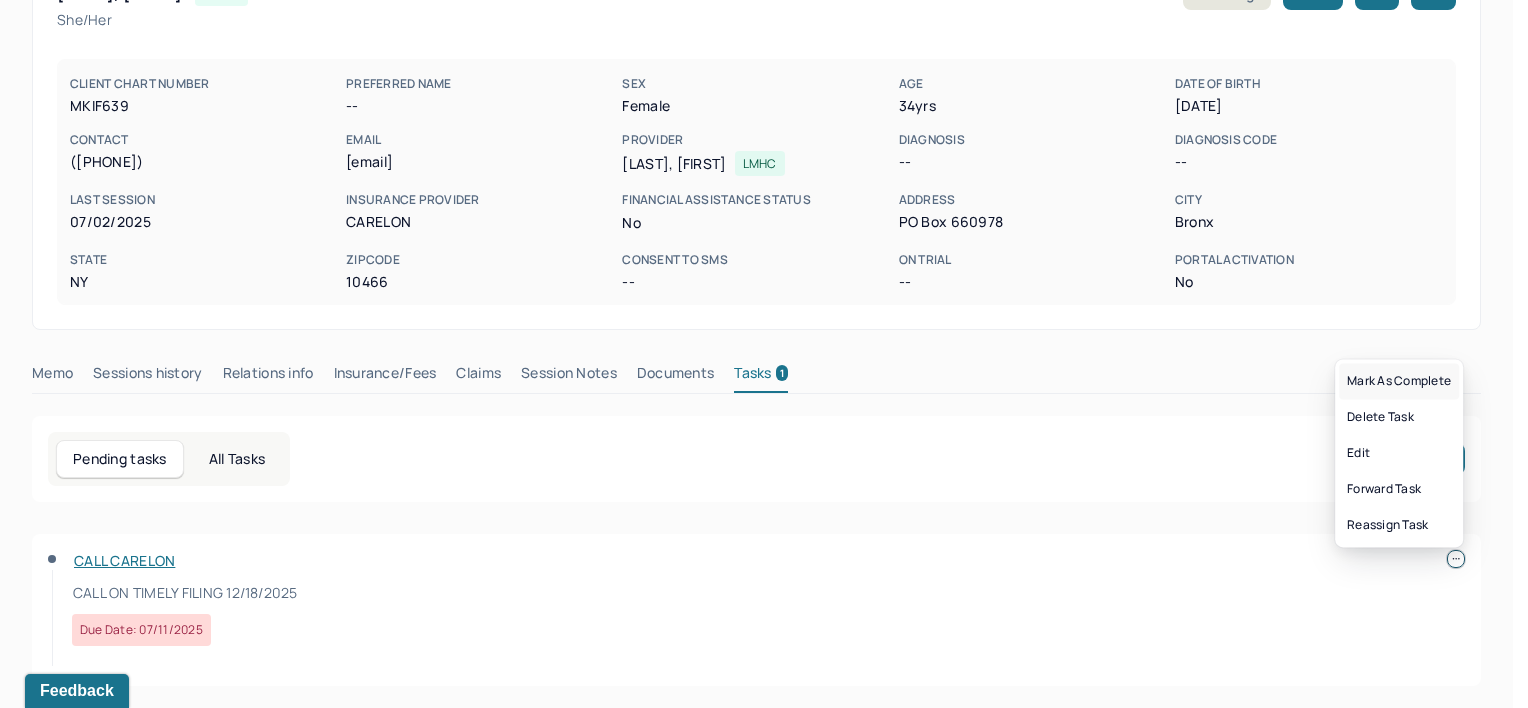 click on "Mark as complete" at bounding box center (1399, 381) 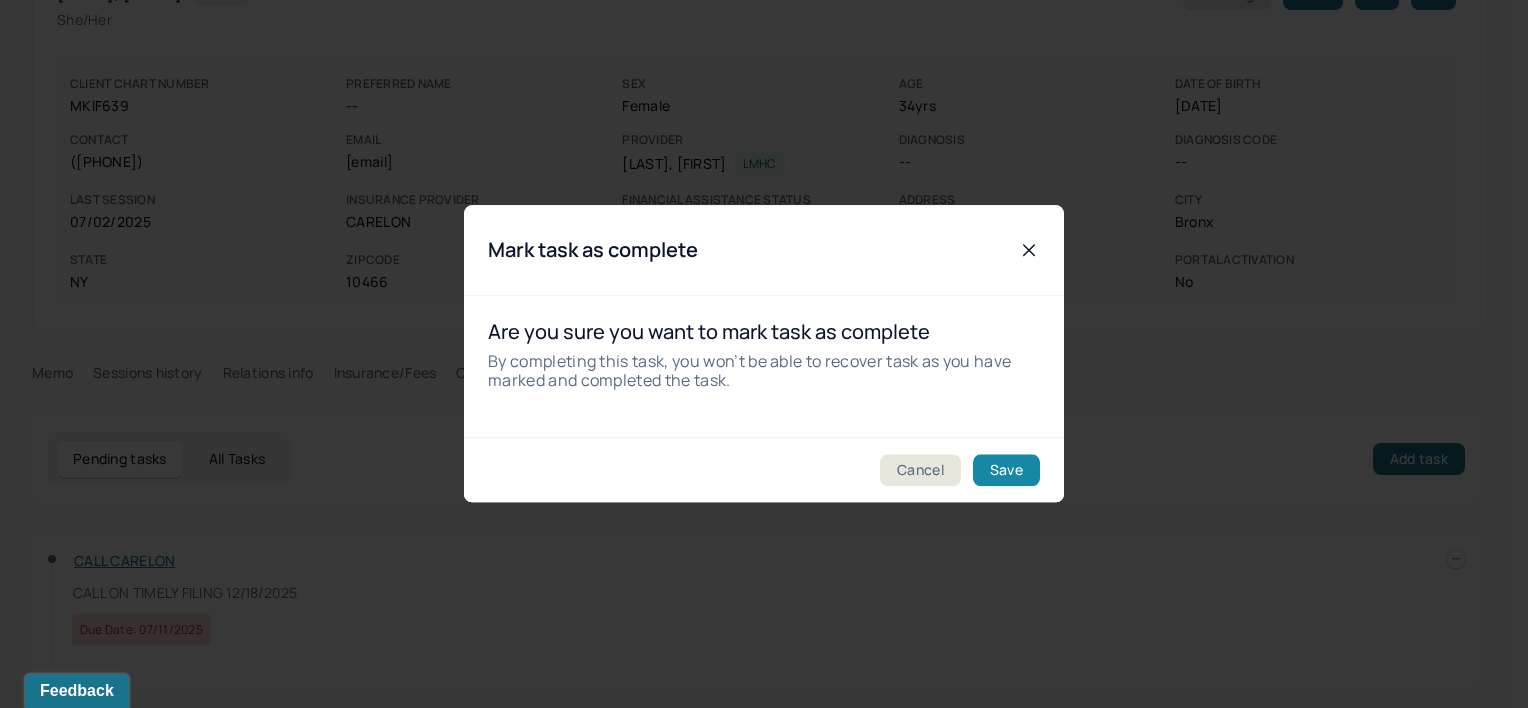 click on "Save" at bounding box center (1006, 471) 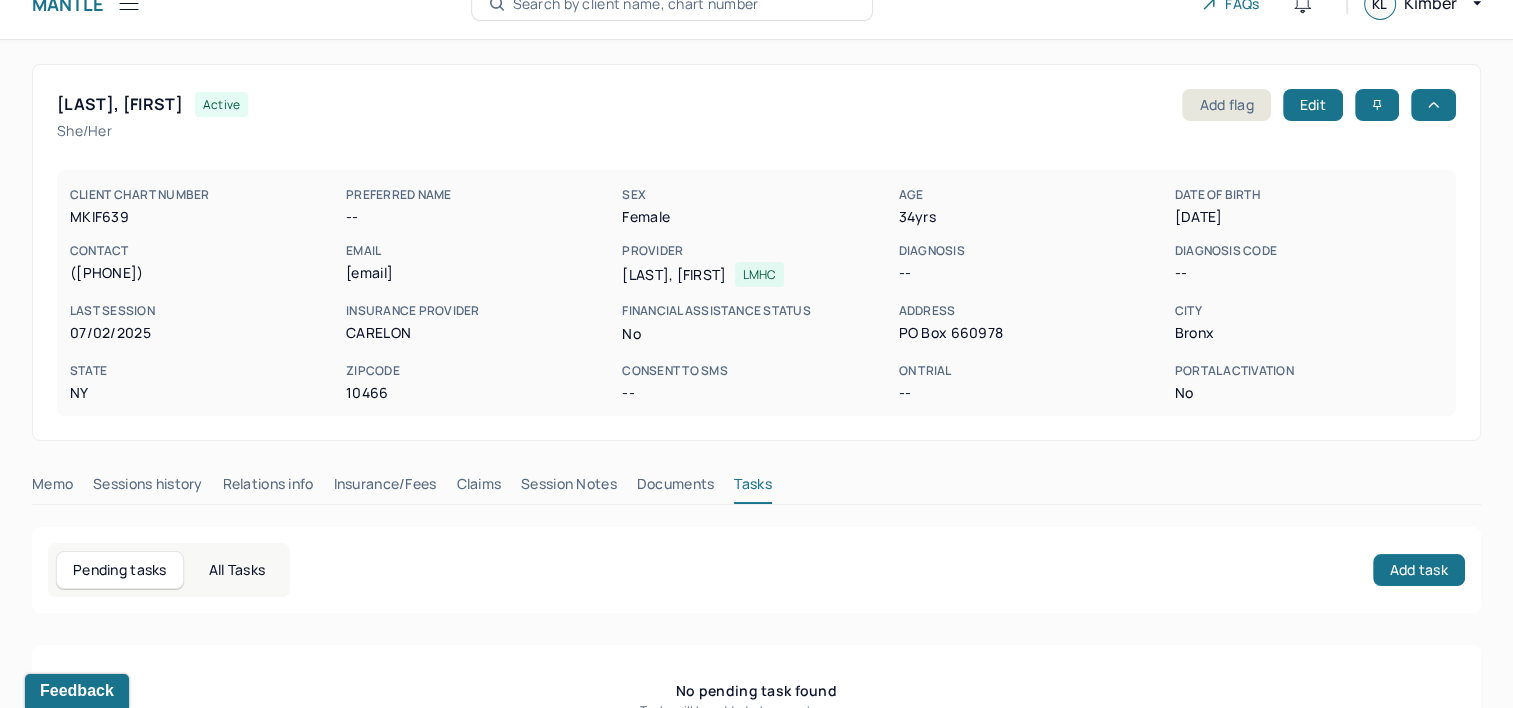 scroll, scrollTop: 0, scrollLeft: 0, axis: both 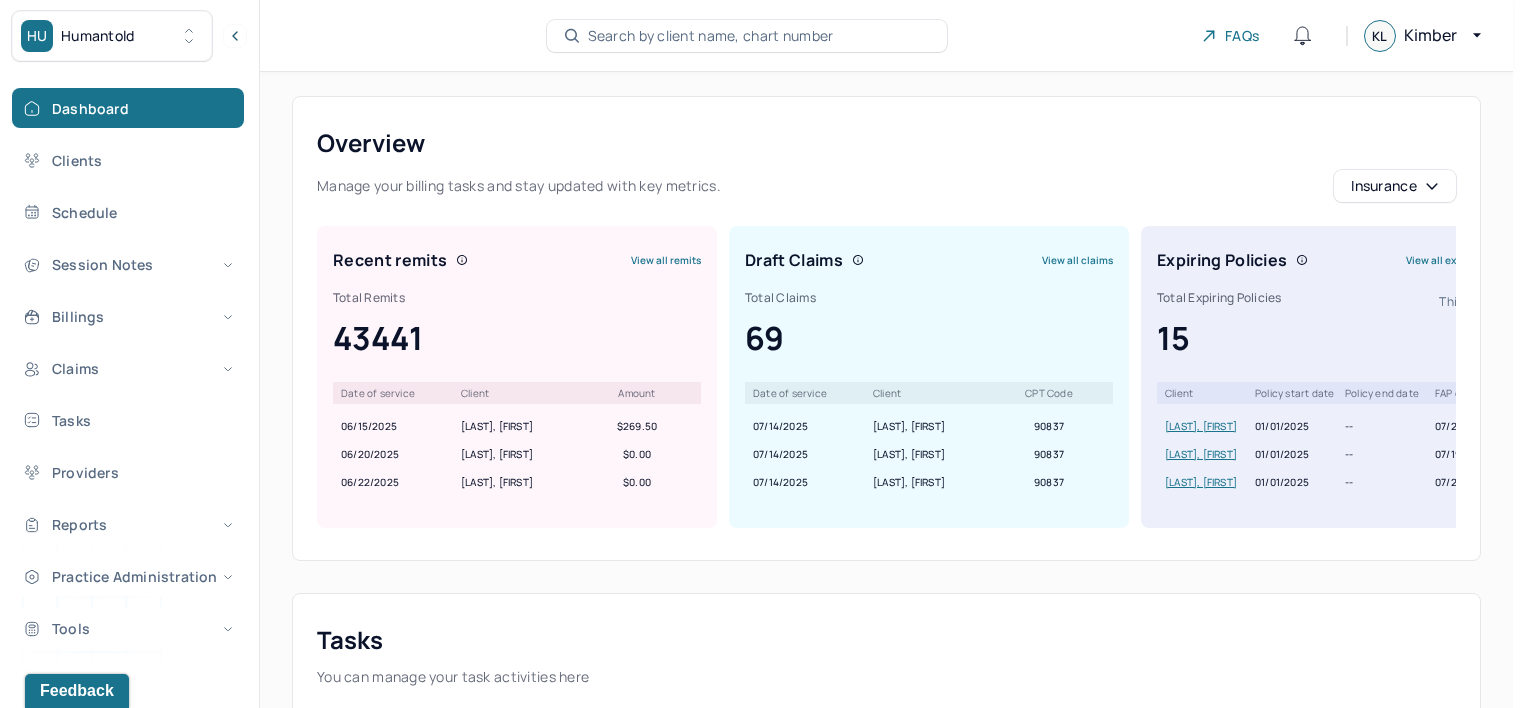 click 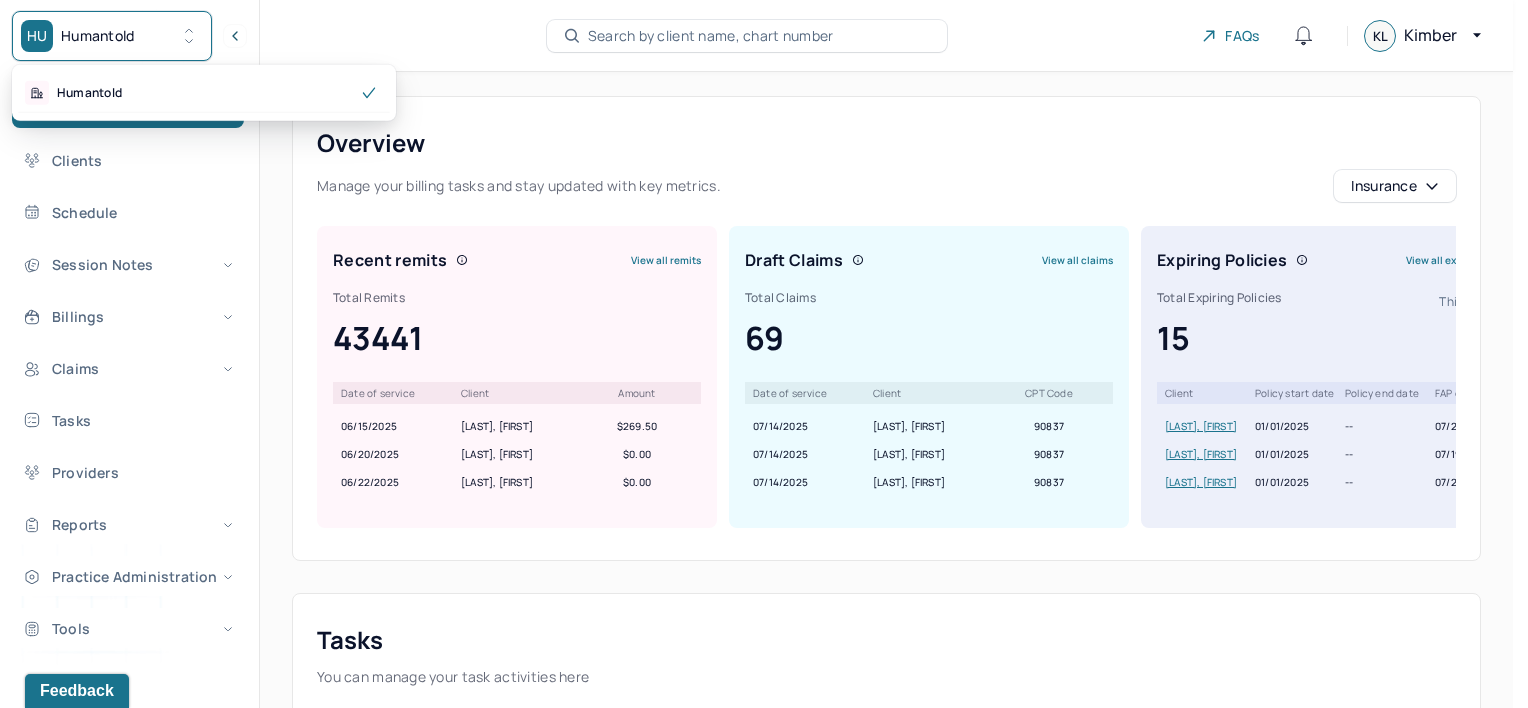 click 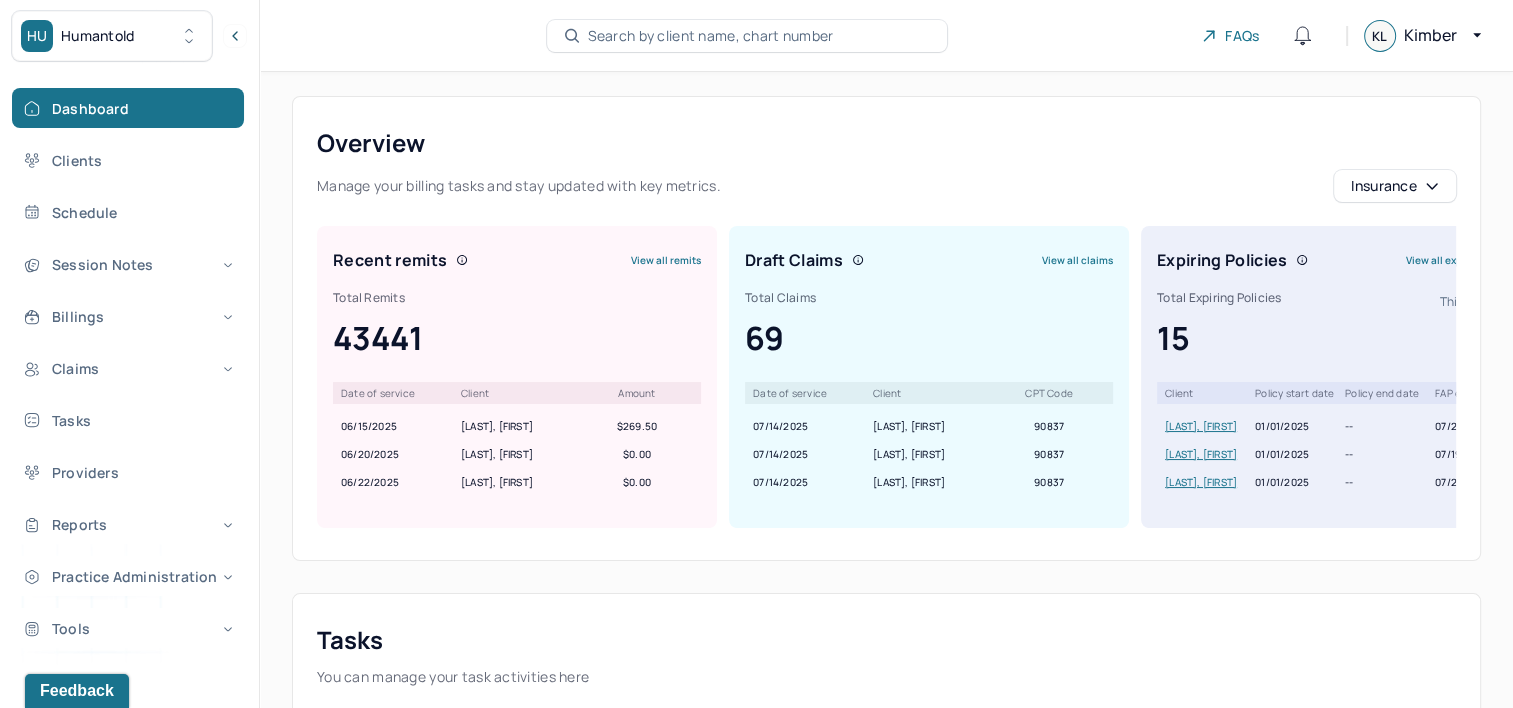 type 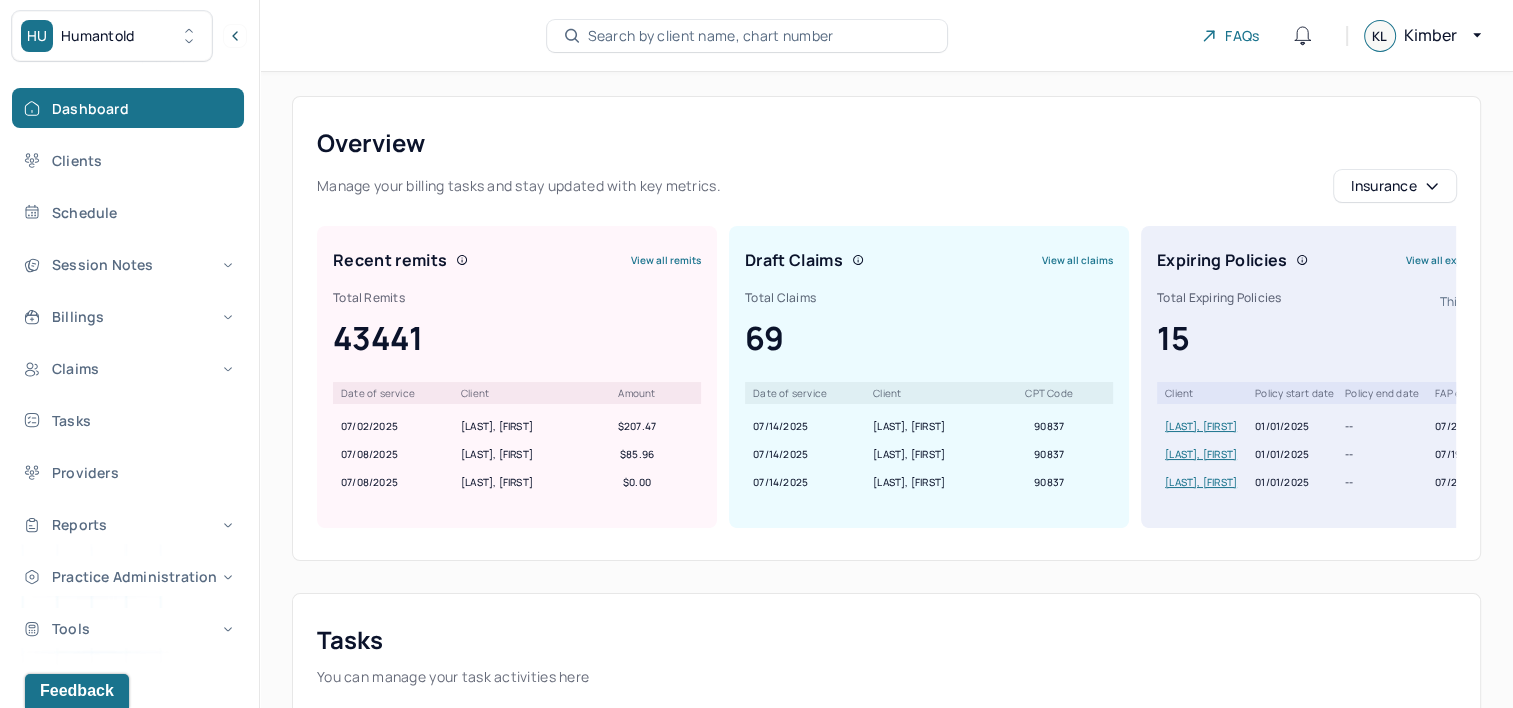 click on "Search by client name, chart number" at bounding box center (711, 36) 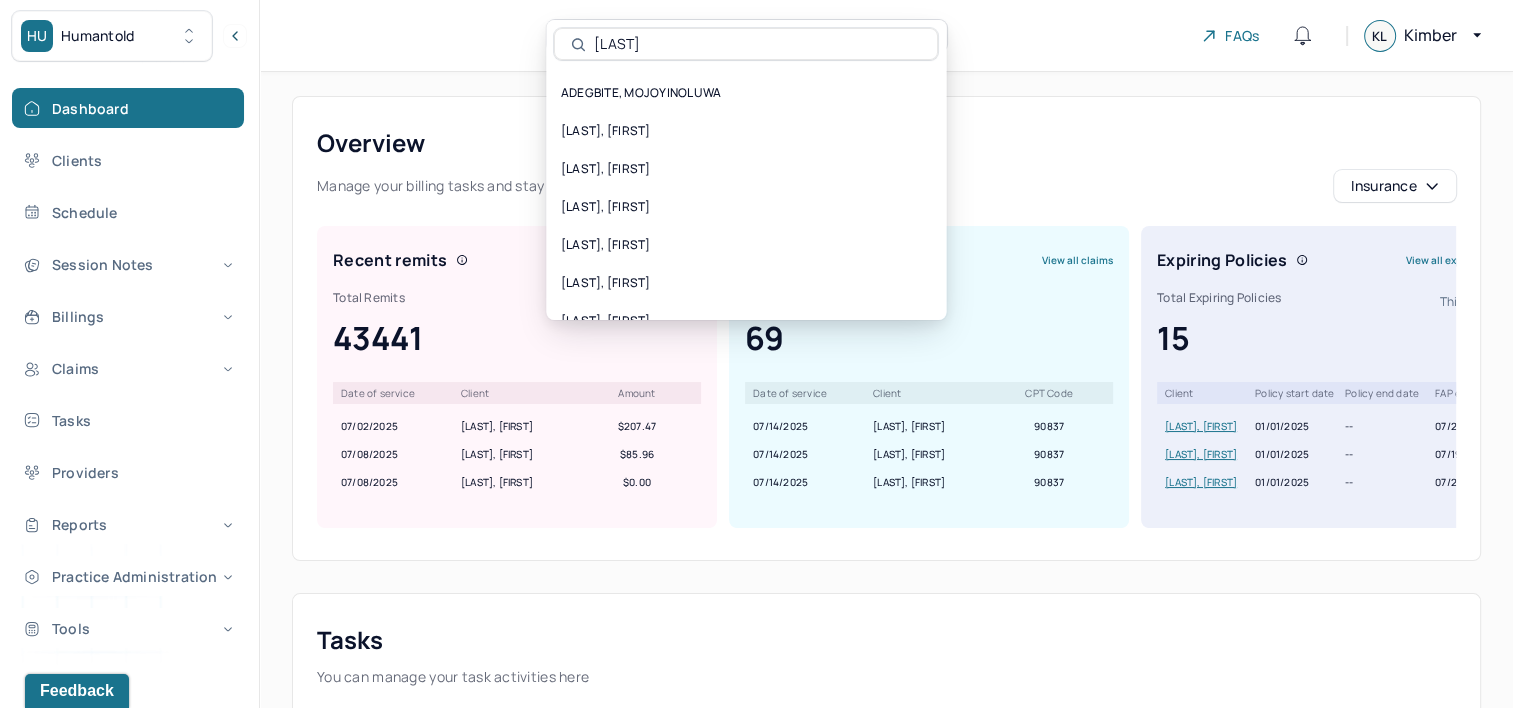 type on "DEGUZ" 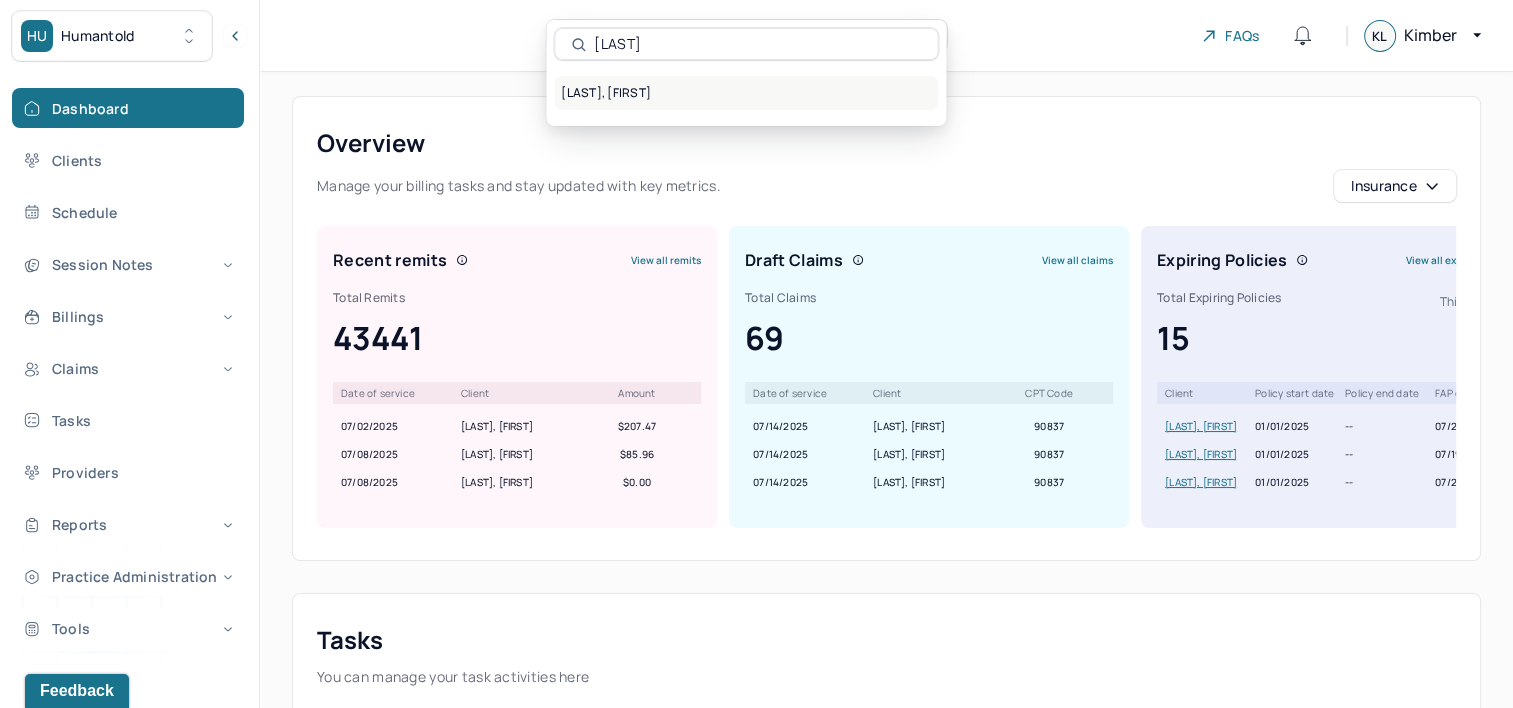 click on "[LAST], [FIRST]" at bounding box center (746, 93) 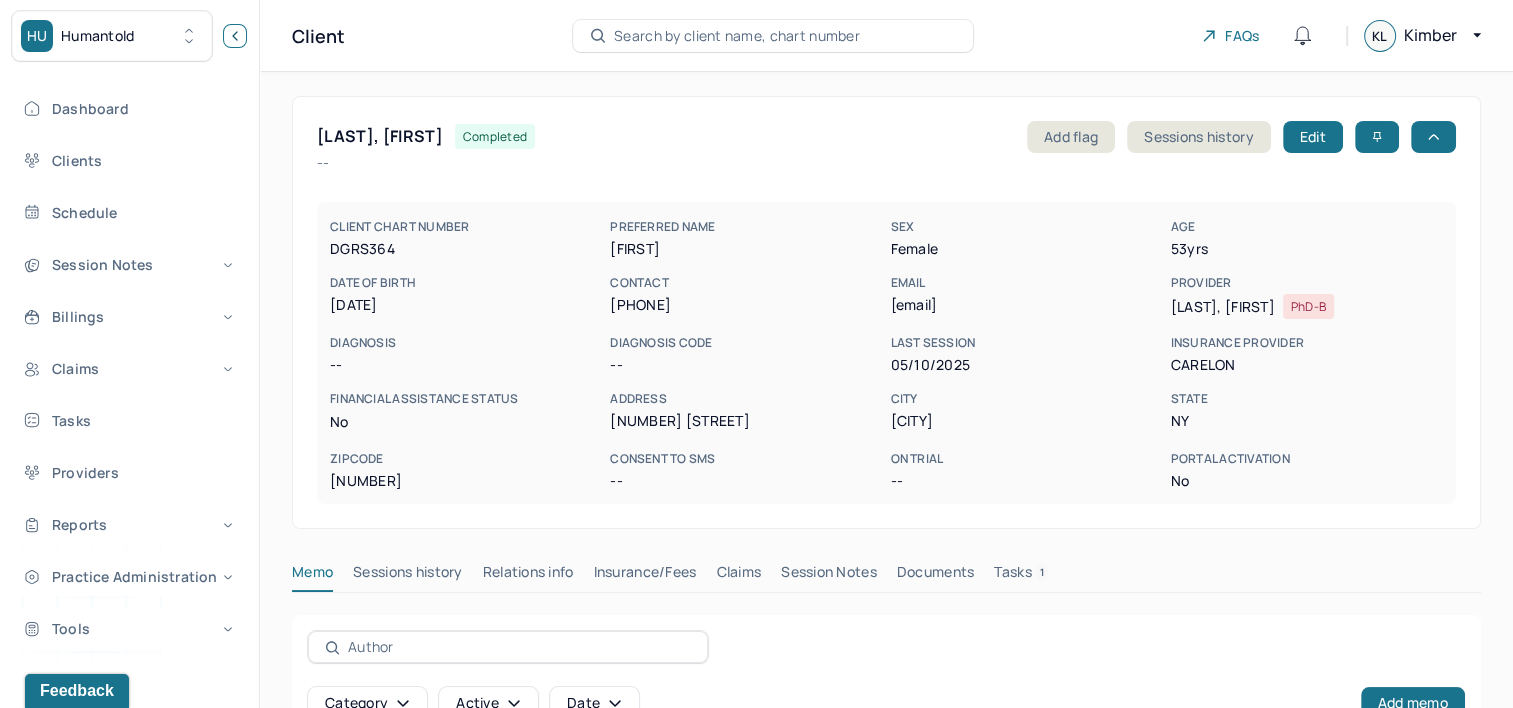 click at bounding box center [235, 36] 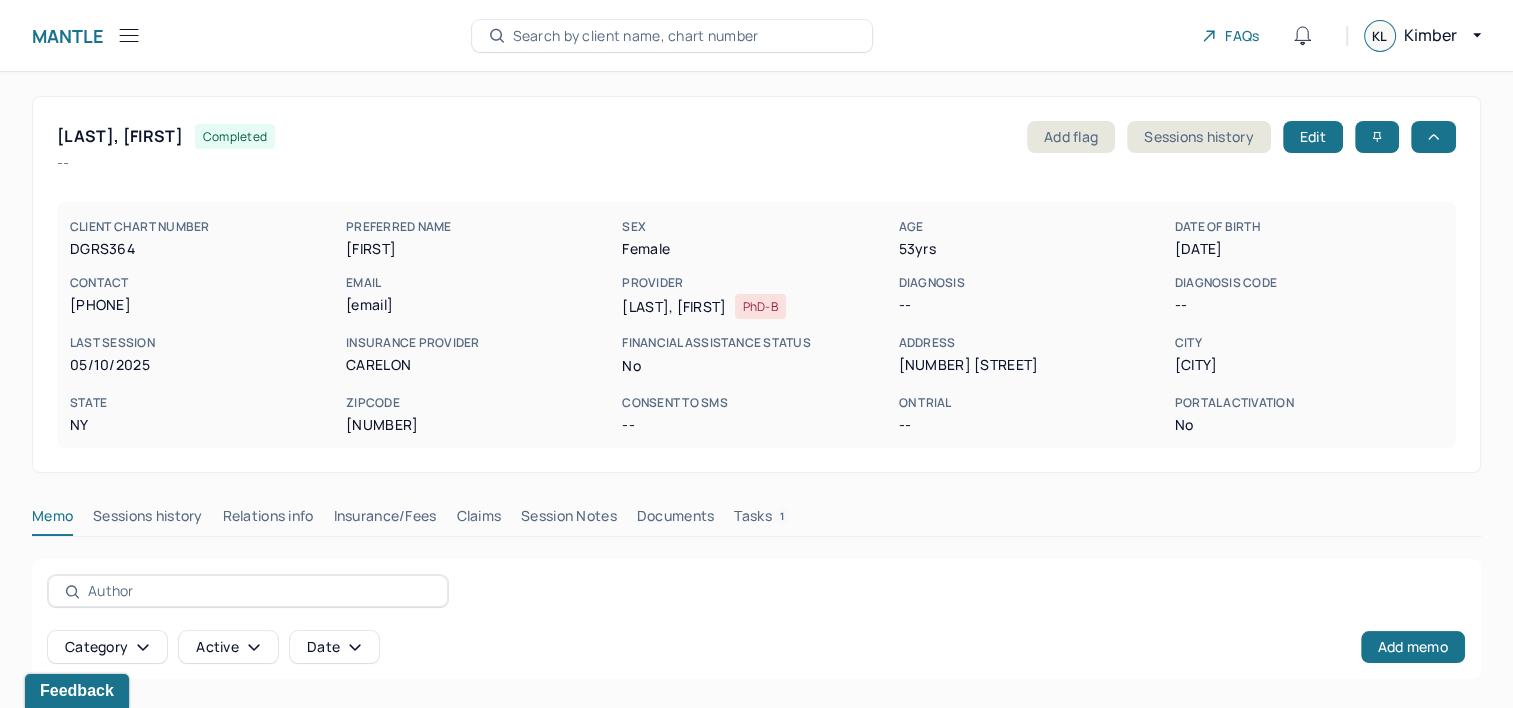 drag, startPoint x: 488, startPoint y: 516, endPoint x: 776, endPoint y: 494, distance: 288.83905 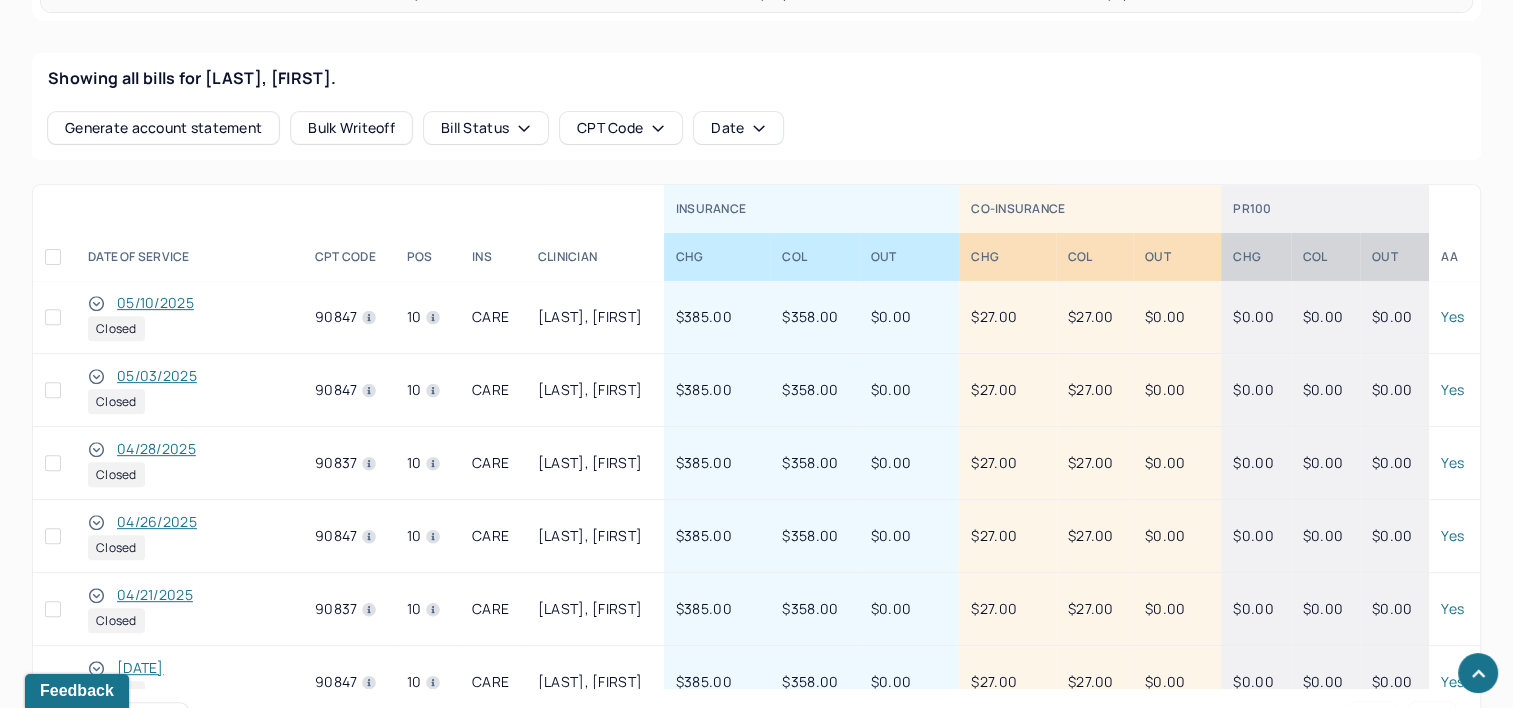 scroll, scrollTop: 800, scrollLeft: 0, axis: vertical 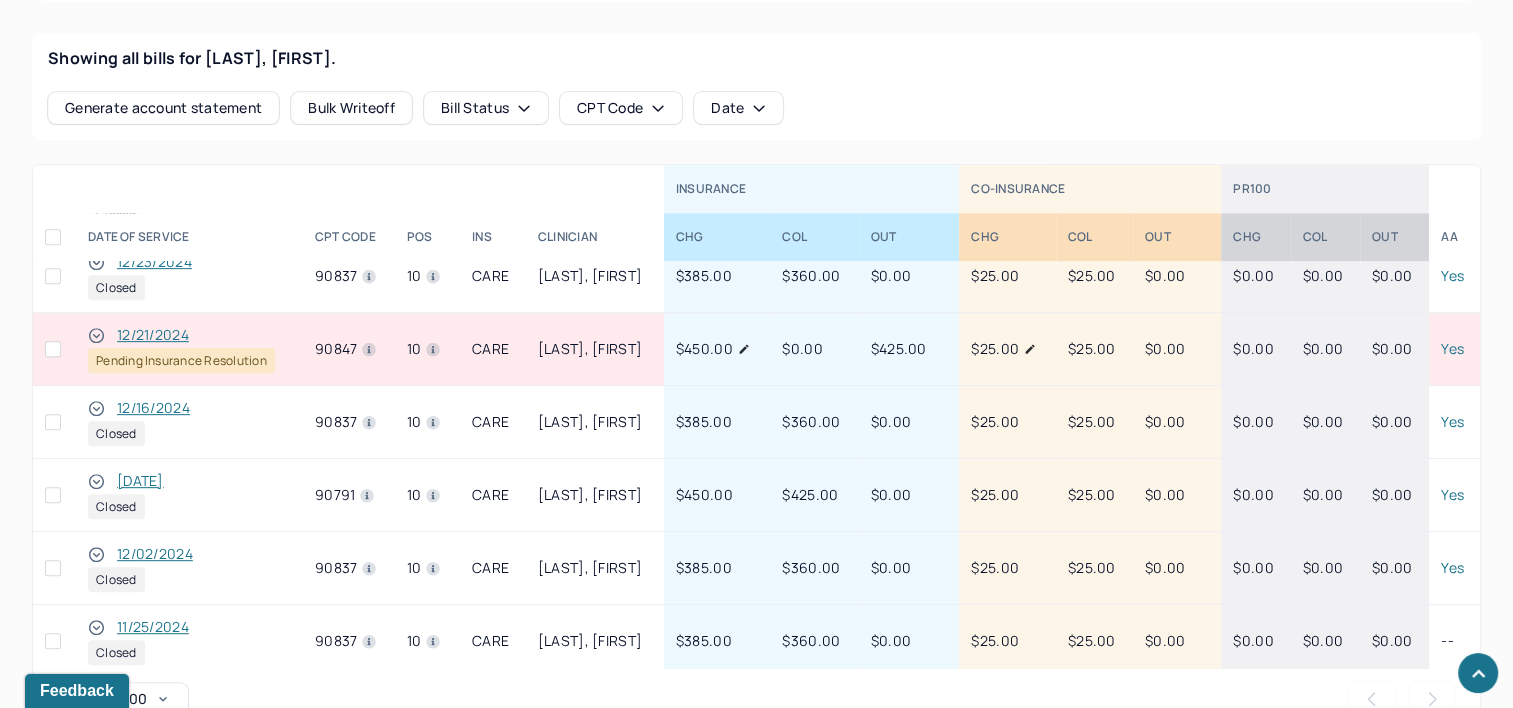click on "12/21/2024" at bounding box center (153, 335) 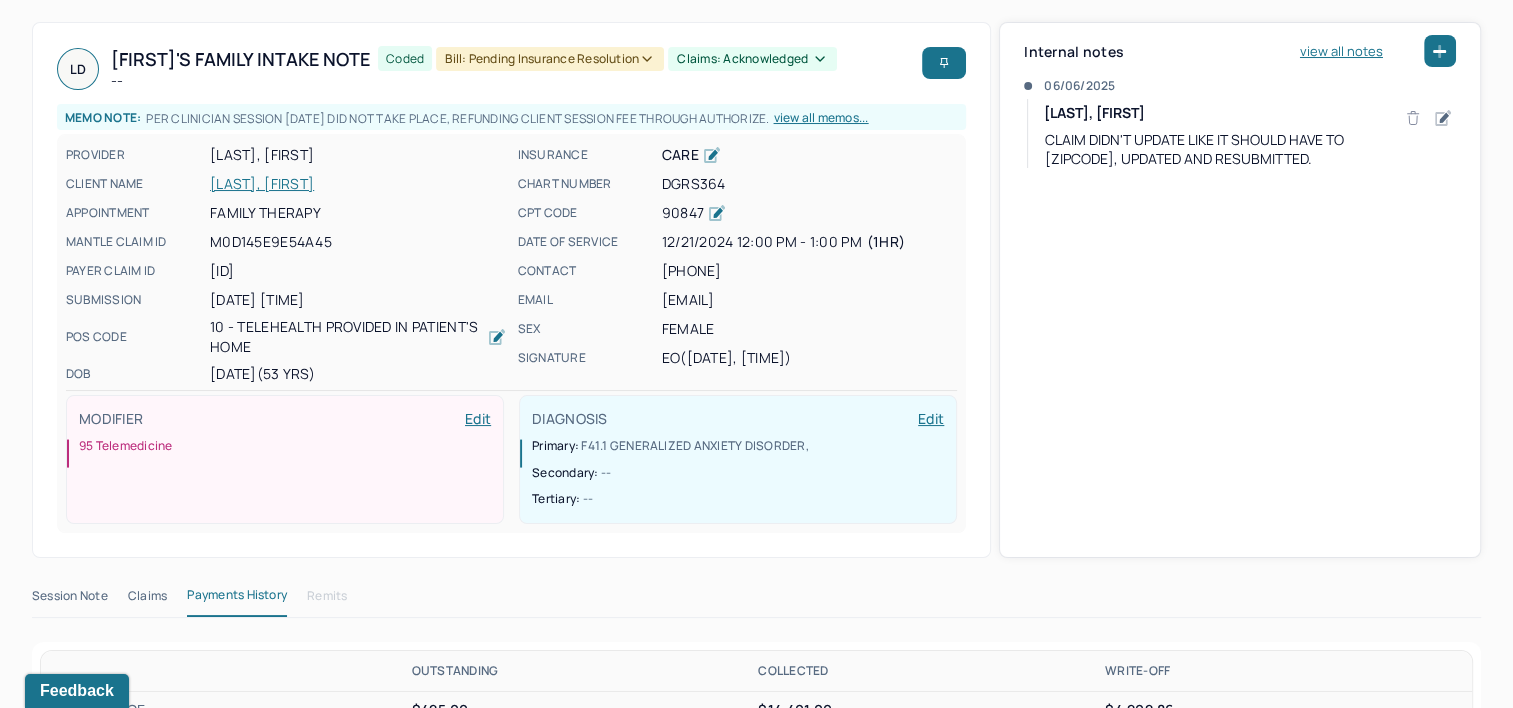 scroll, scrollTop: 100, scrollLeft: 0, axis: vertical 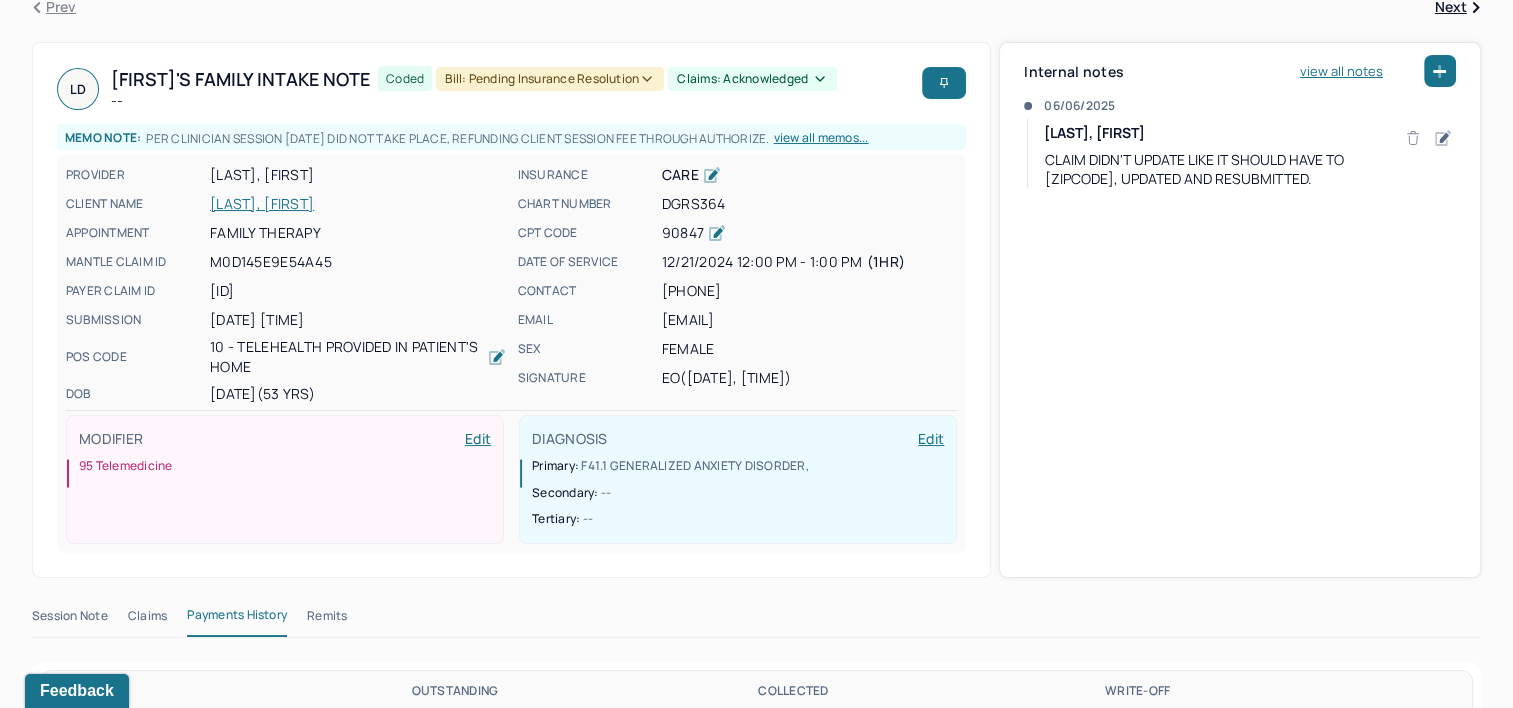 drag, startPoint x: 210, startPoint y: 287, endPoint x: 368, endPoint y: 290, distance: 158.02847 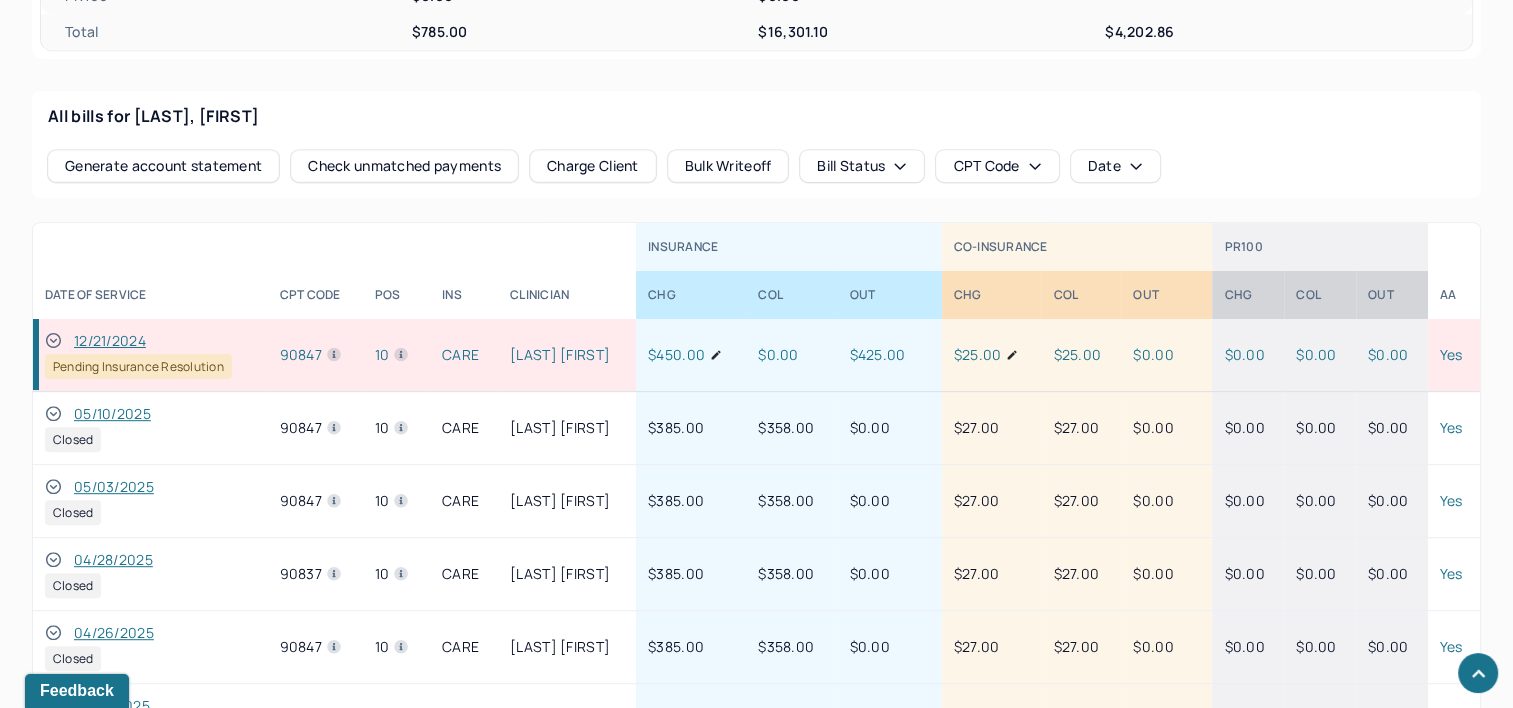 scroll, scrollTop: 1000, scrollLeft: 0, axis: vertical 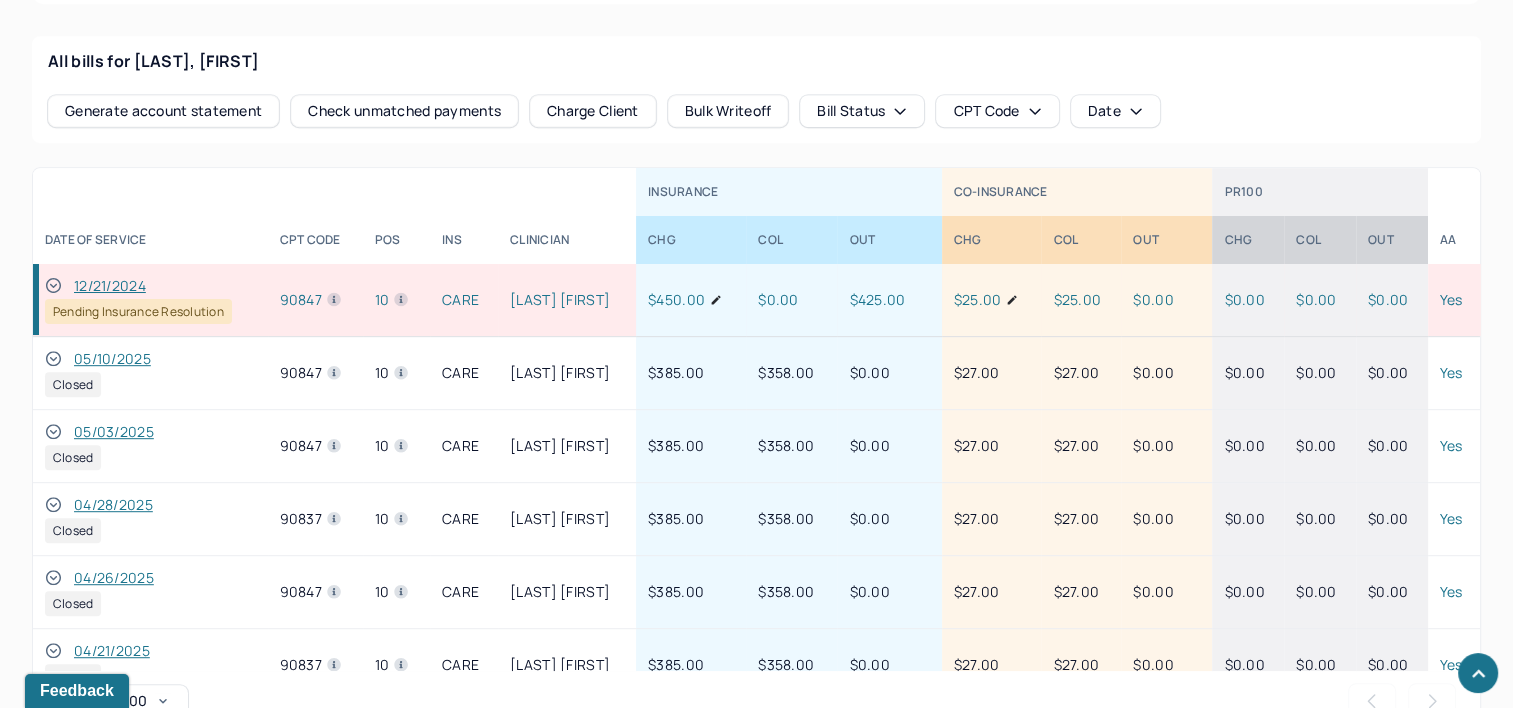 click on "12/21/2024" at bounding box center (110, 286) 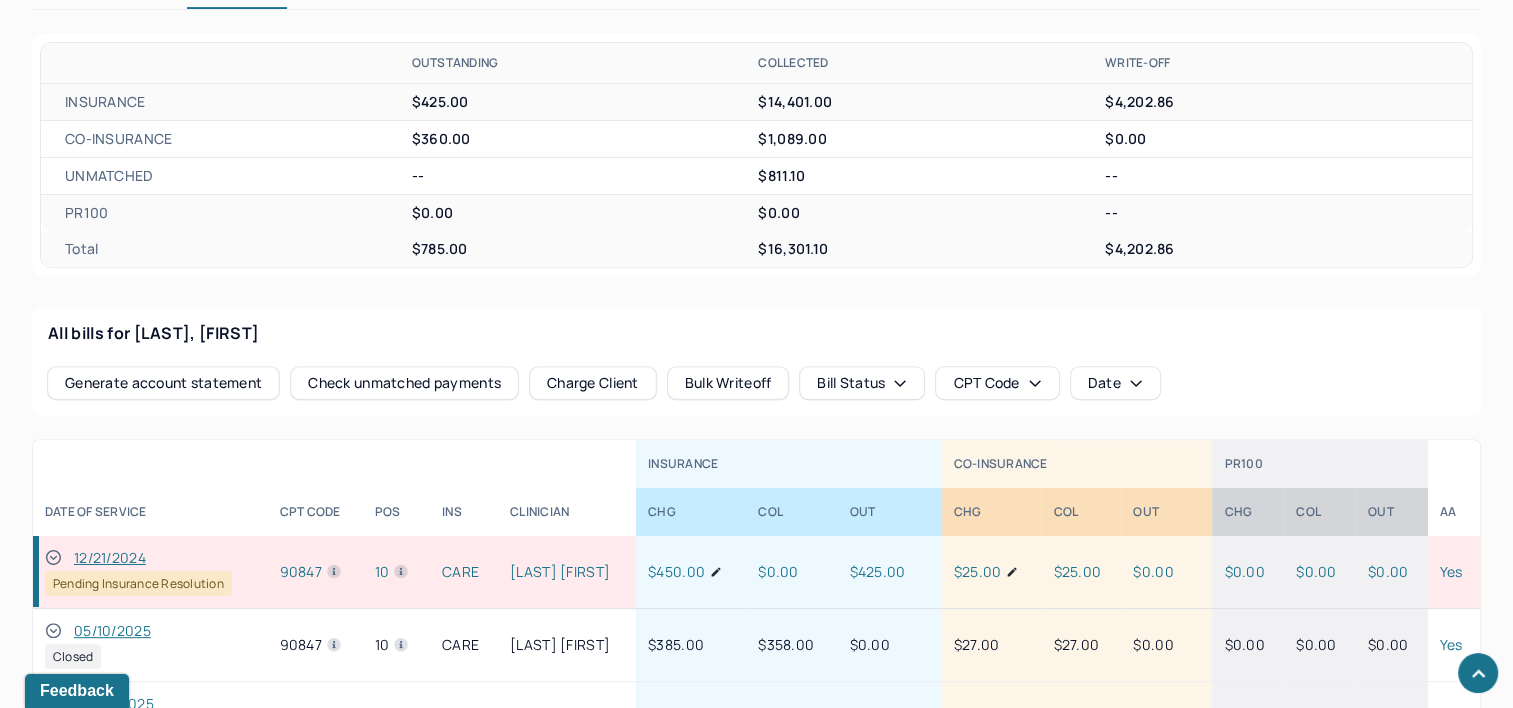 scroll, scrollTop: 500, scrollLeft: 0, axis: vertical 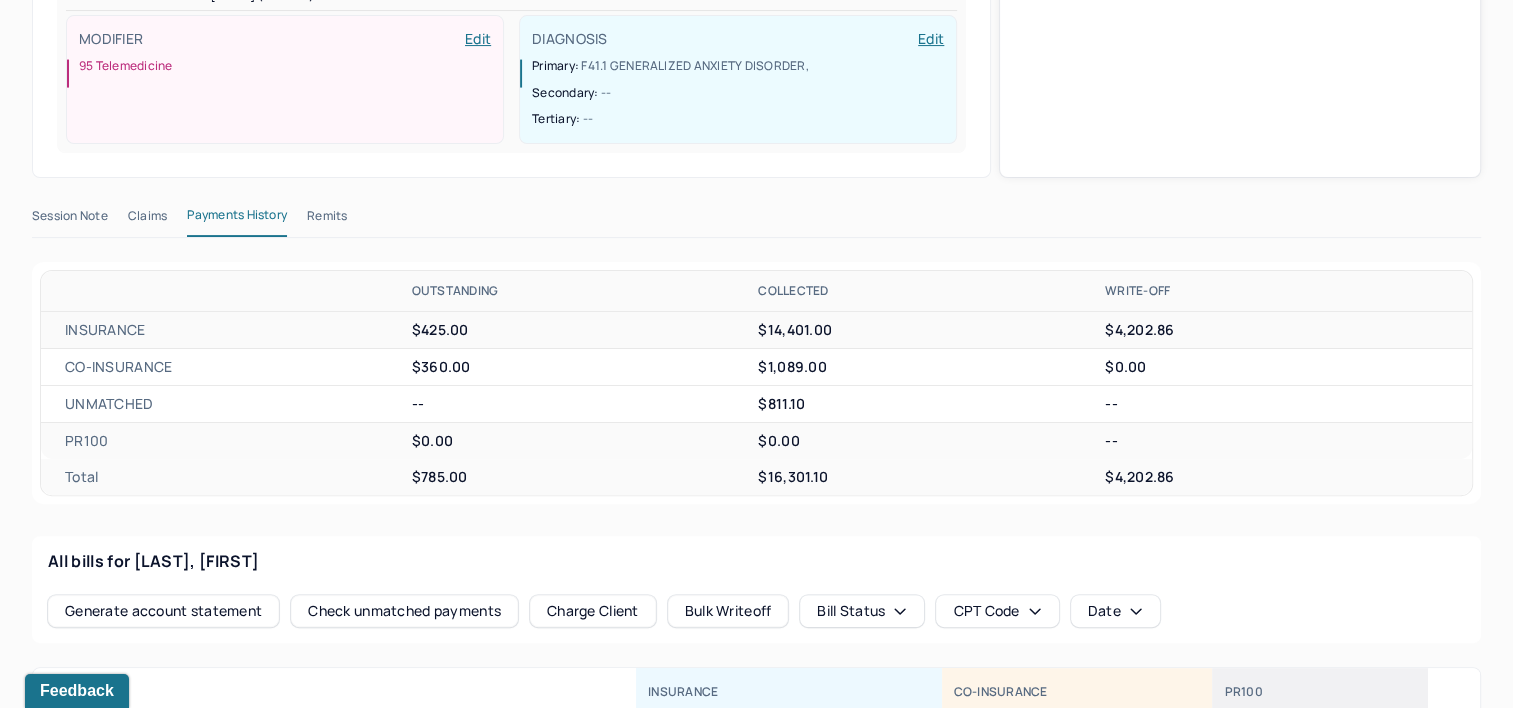 click on "Remits" at bounding box center [327, 220] 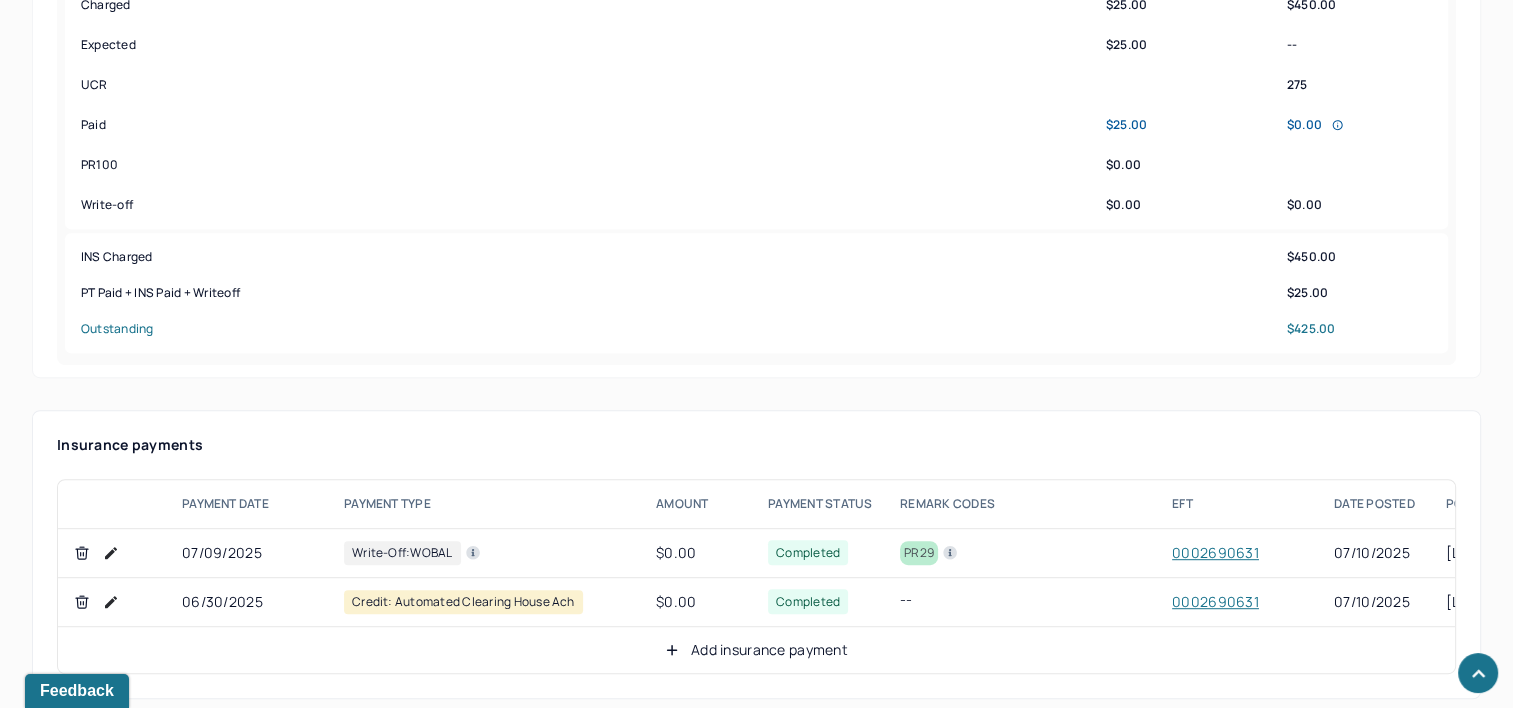 scroll, scrollTop: 600, scrollLeft: 0, axis: vertical 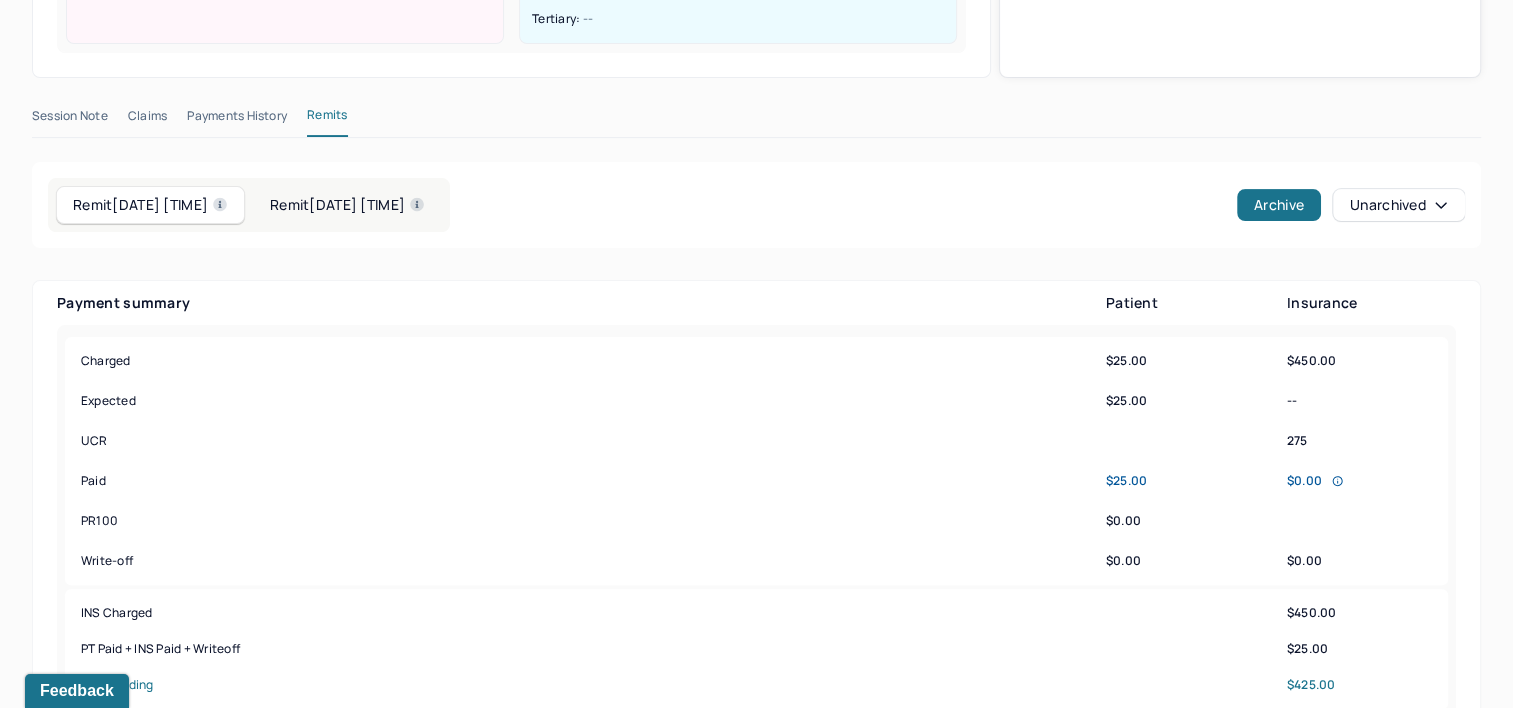 click on "Remit [DATE] [TIME]" at bounding box center (347, 205) 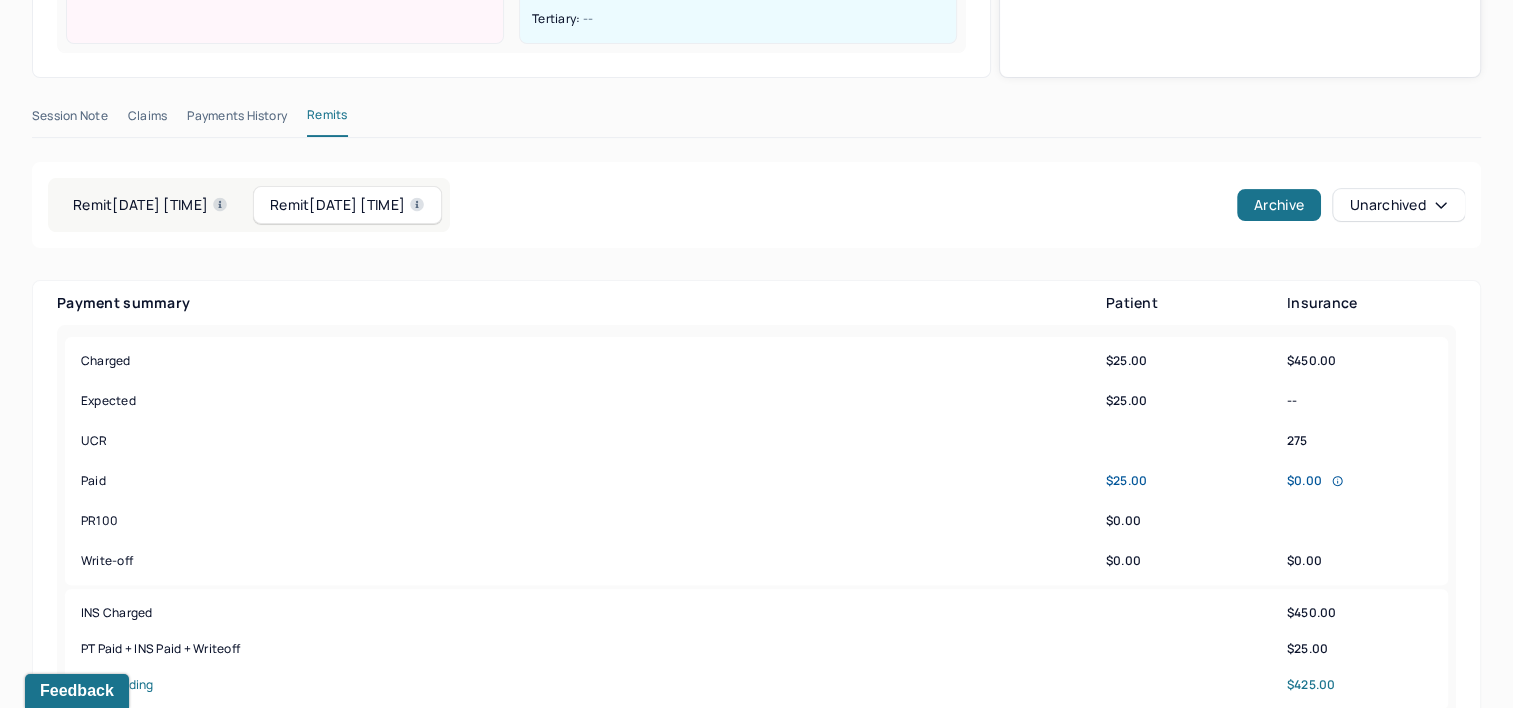 click on "Remit [DATE] [TIME]" at bounding box center [347, 205] 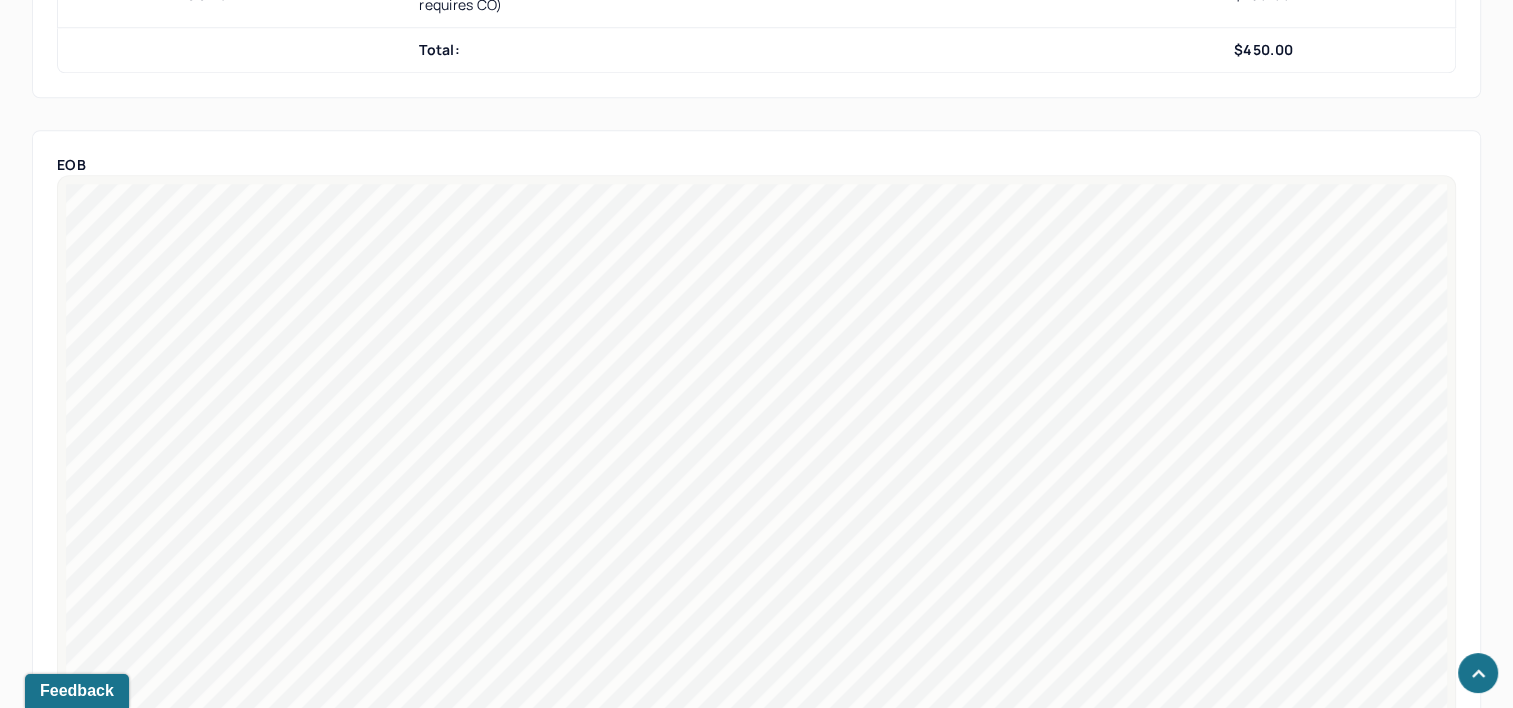 scroll, scrollTop: 1800, scrollLeft: 0, axis: vertical 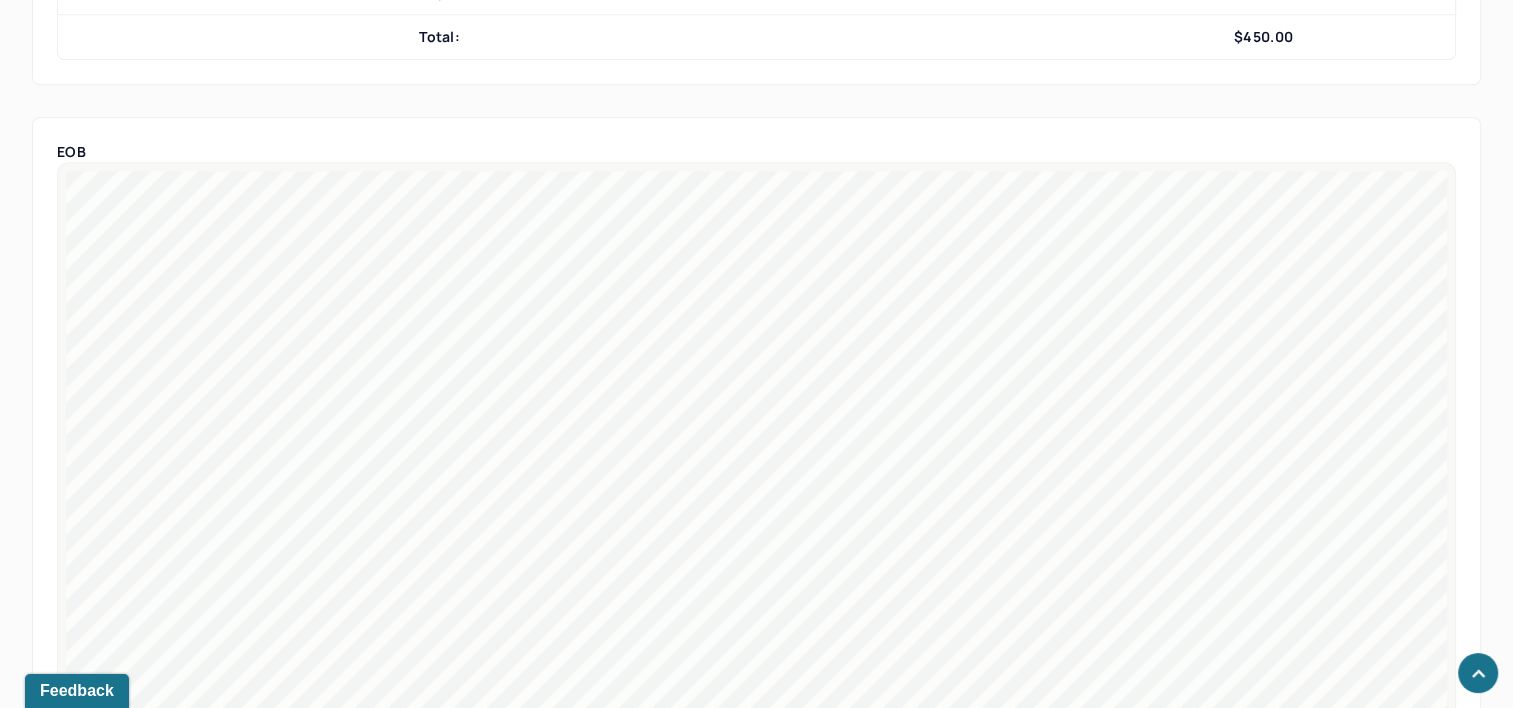 type 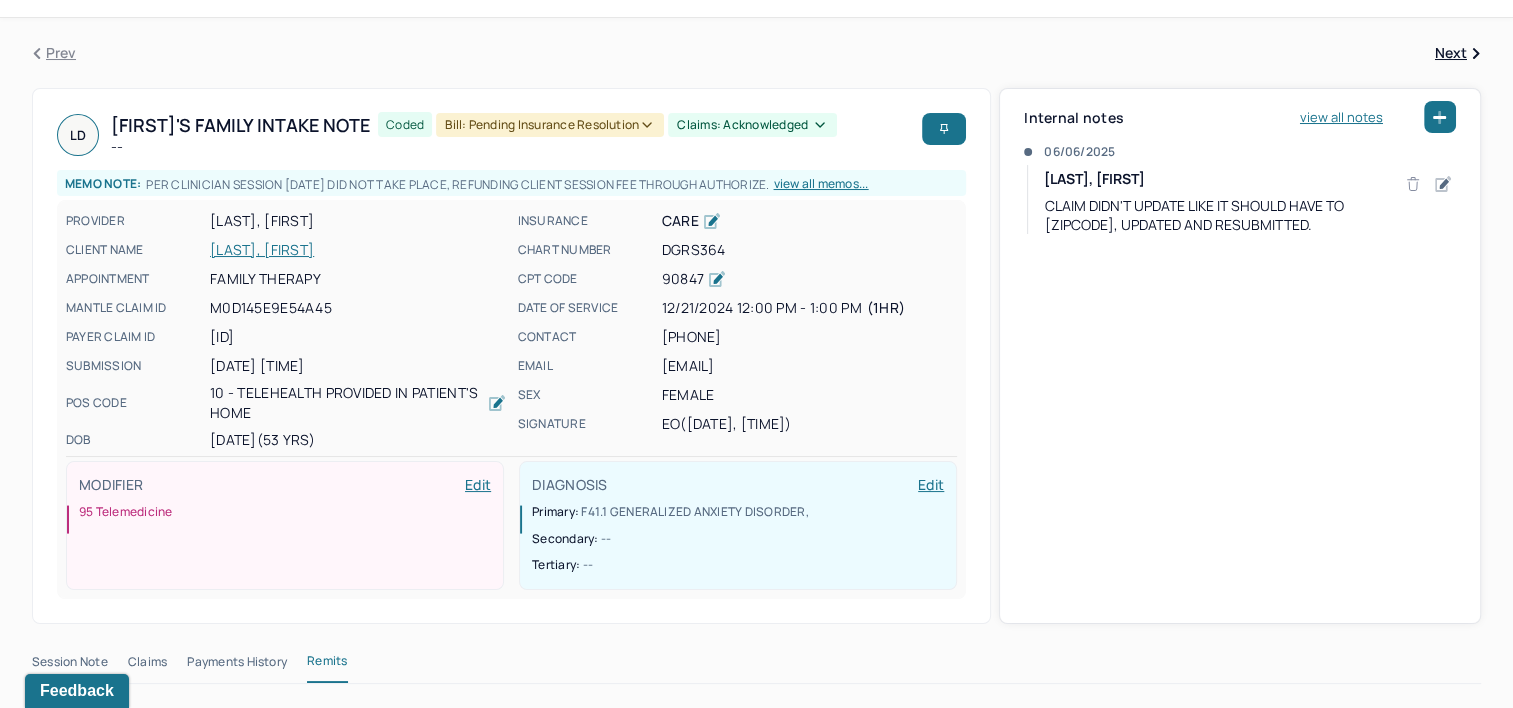 scroll, scrollTop: 0, scrollLeft: 0, axis: both 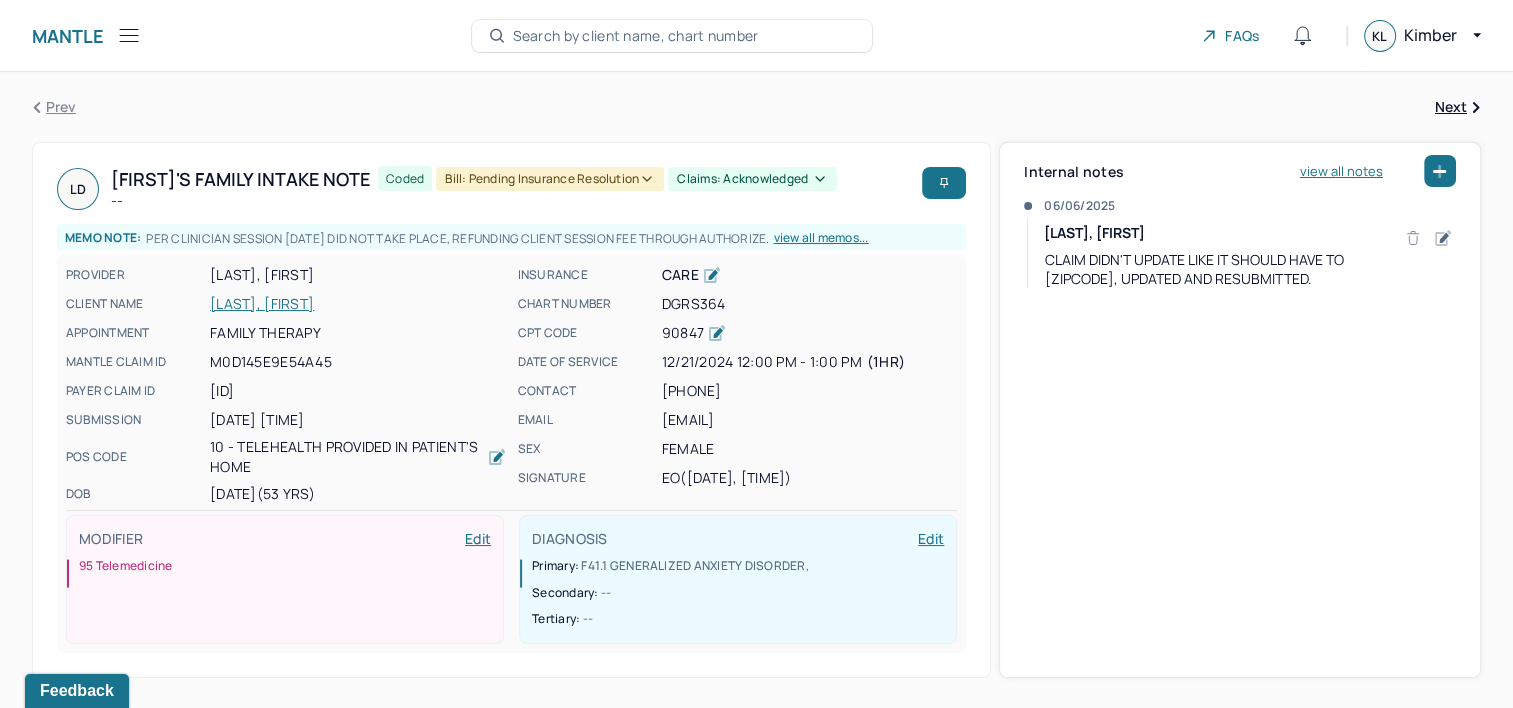 click on "[LAST], [FIRST]" at bounding box center (358, 304) 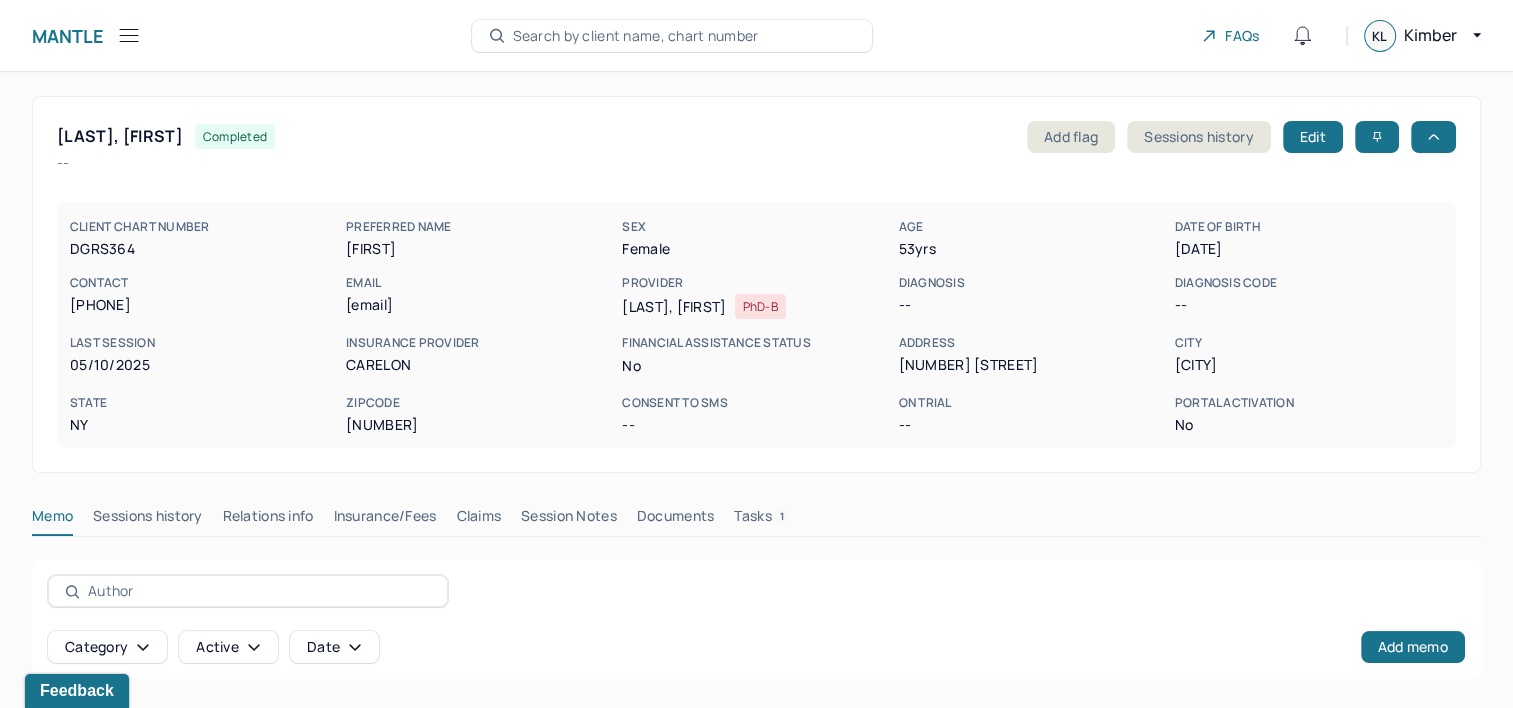 click on "Insurance/Fees" at bounding box center (385, 520) 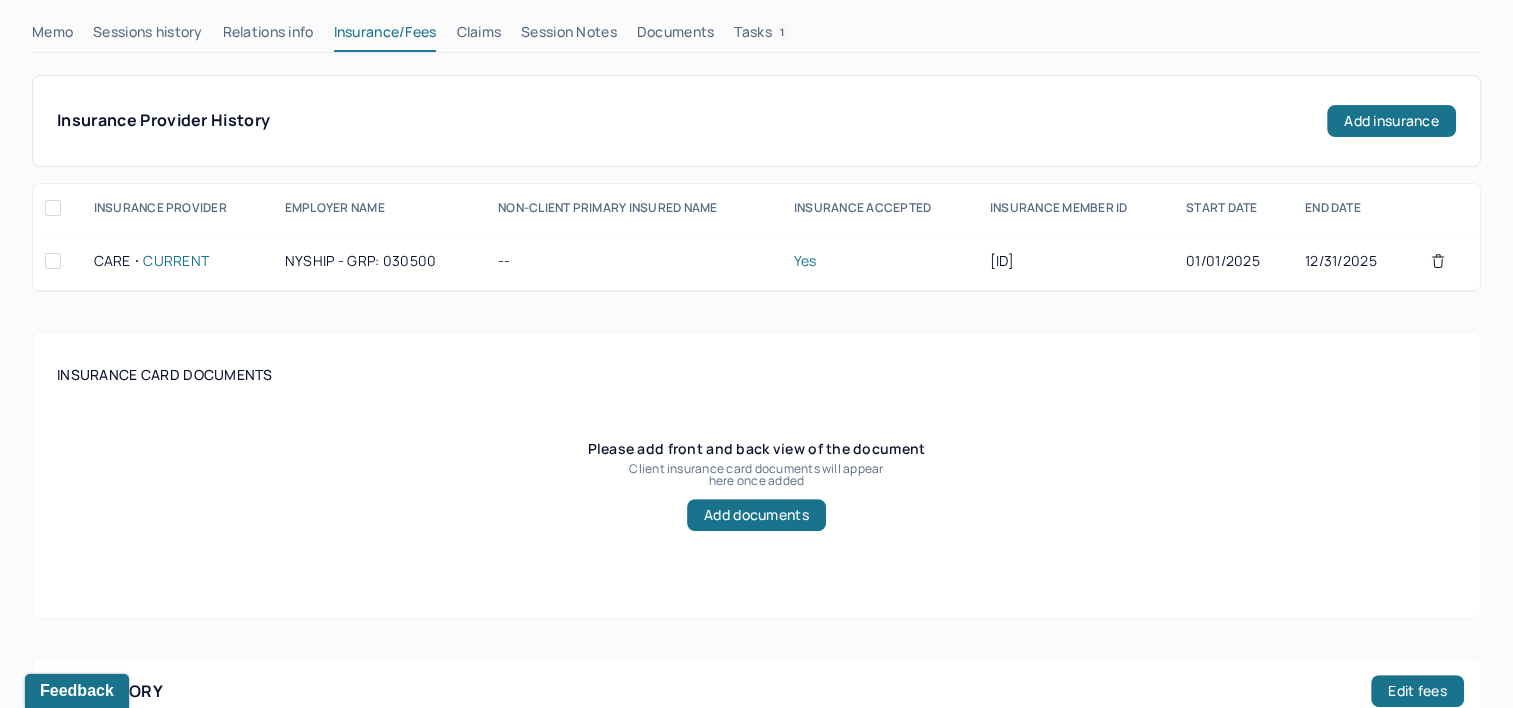 scroll, scrollTop: 500, scrollLeft: 0, axis: vertical 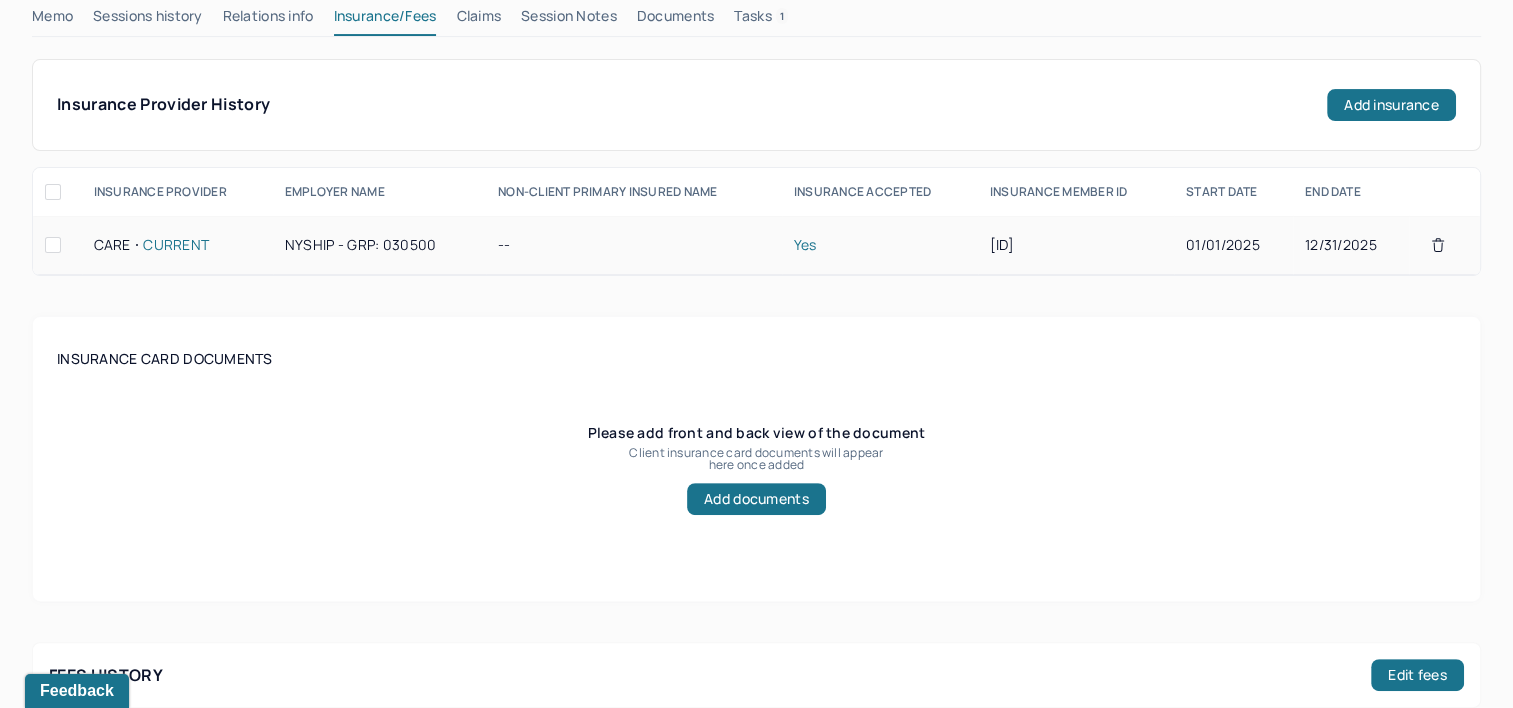 click on "[NUMBER]" at bounding box center (1076, 245) 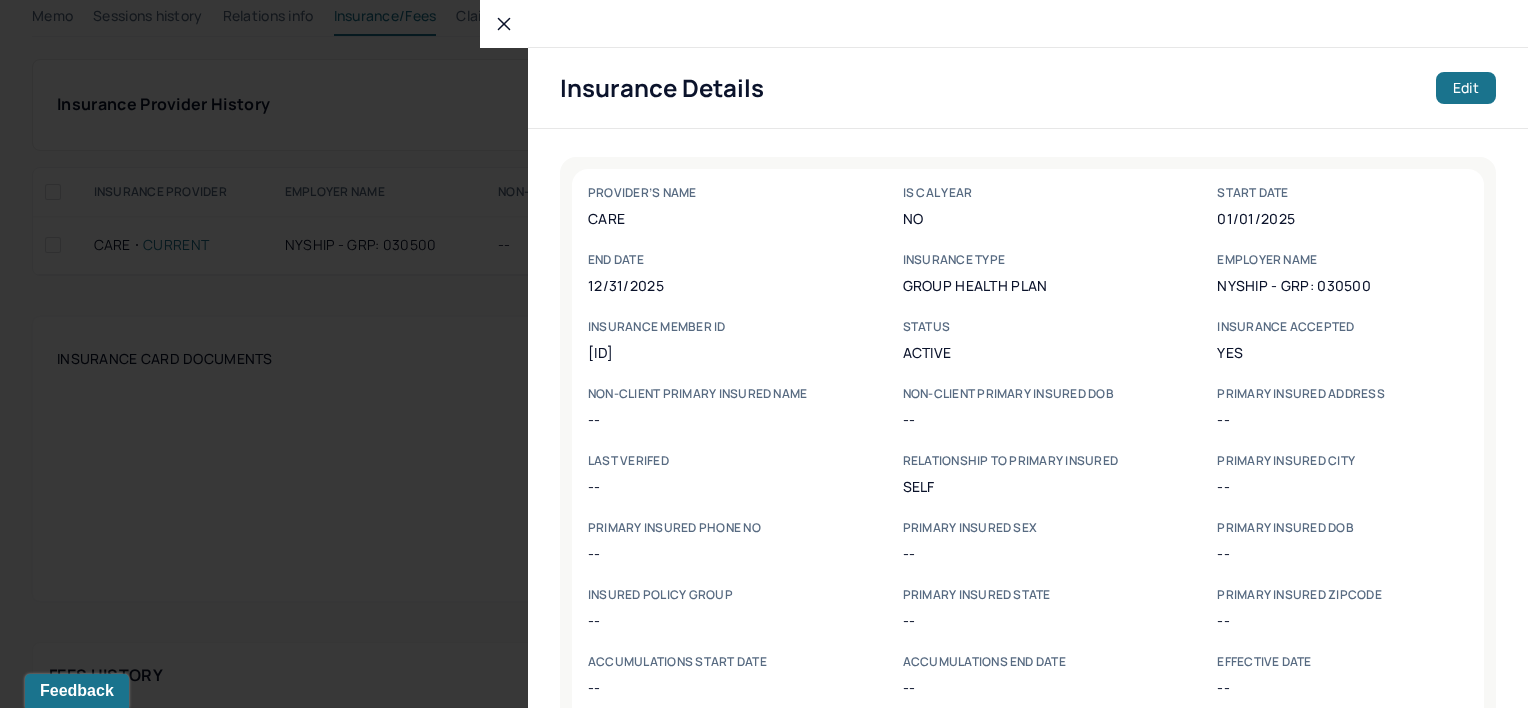 click on "[NUMBER]" at bounding box center (713, 352) 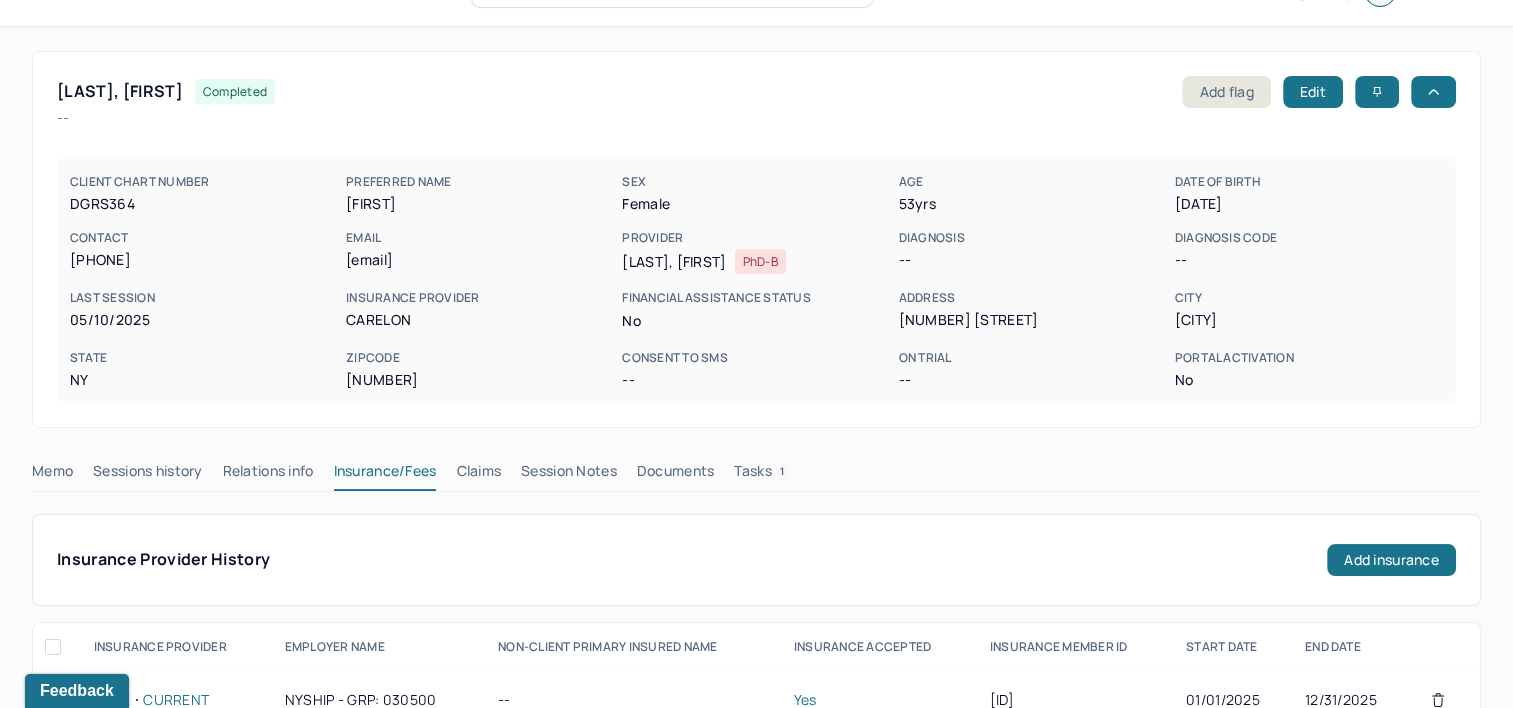 scroll, scrollTop: 0, scrollLeft: 0, axis: both 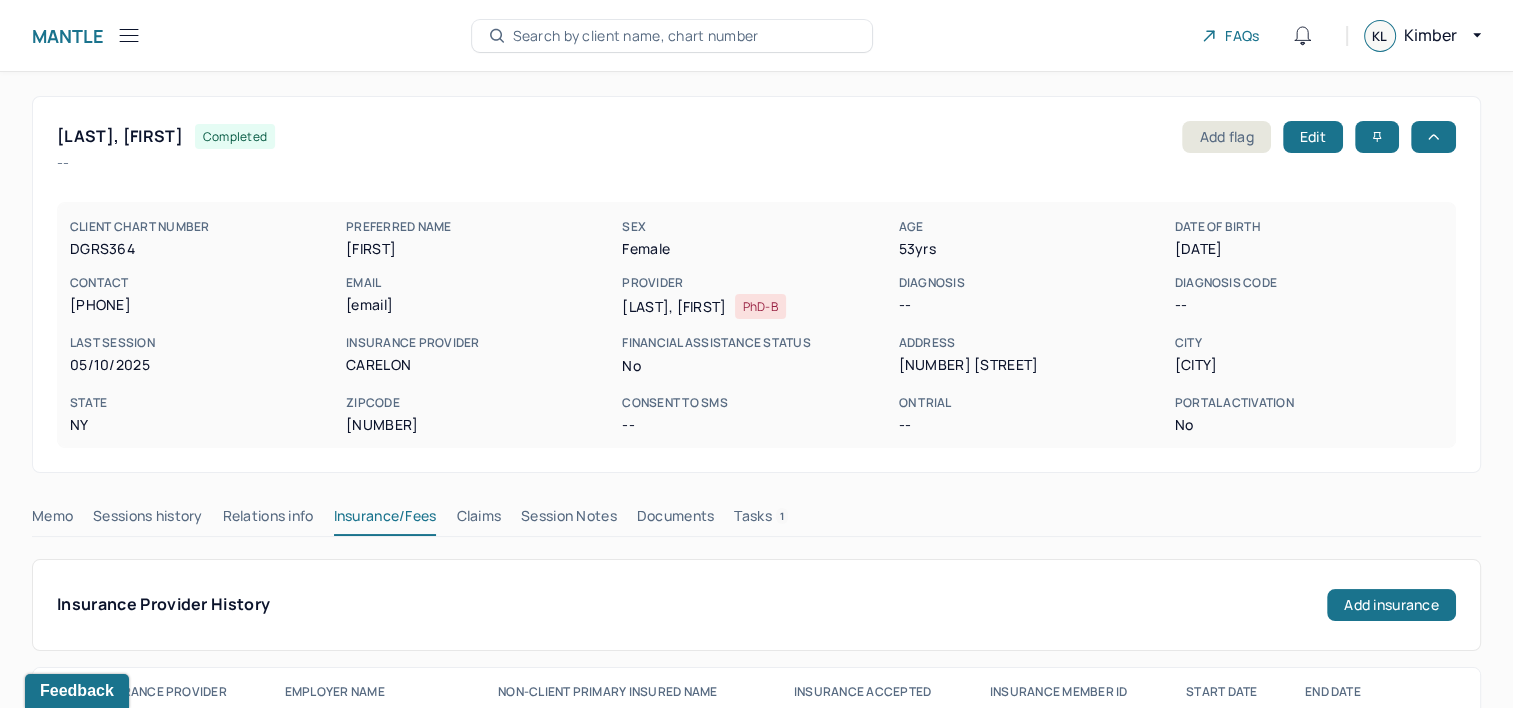 click on "Claims" at bounding box center [478, 520] 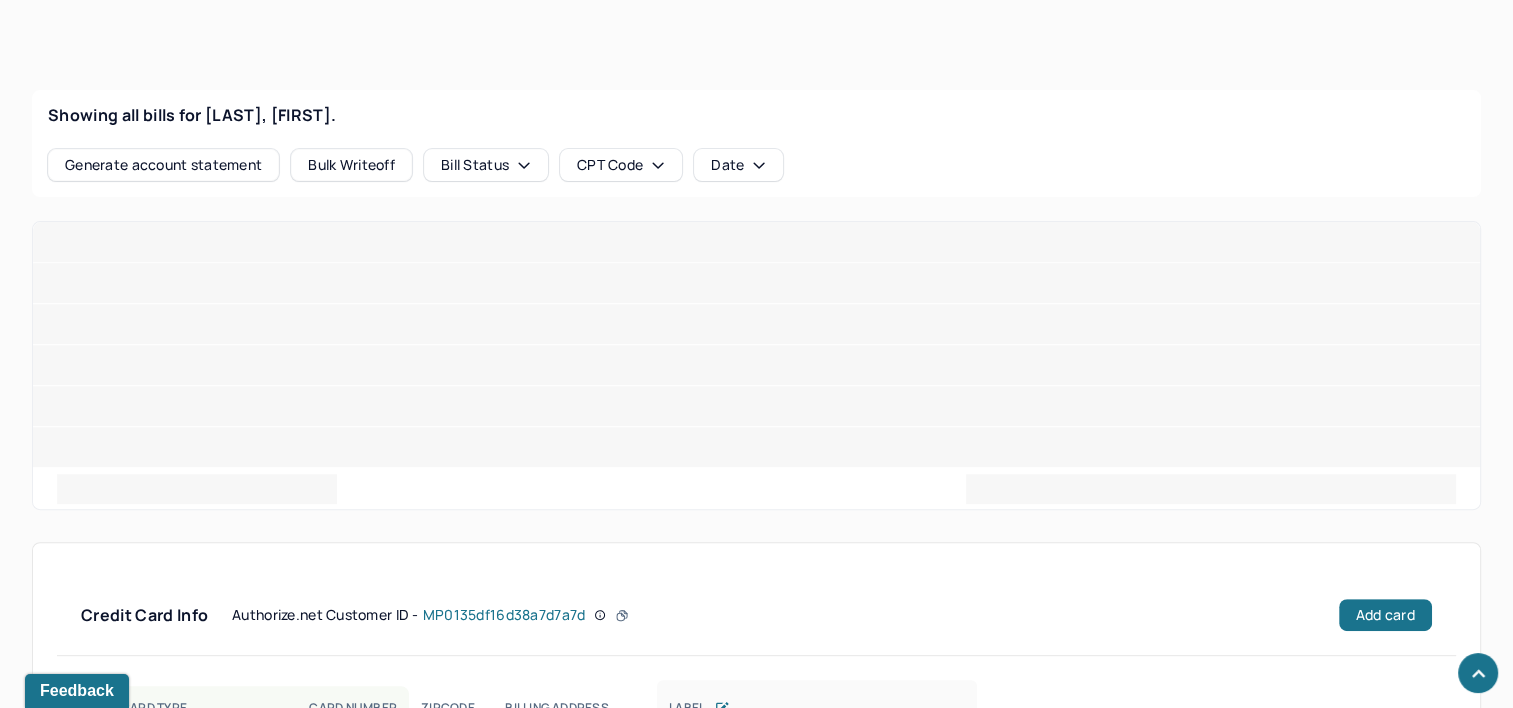 scroll, scrollTop: 741, scrollLeft: 0, axis: vertical 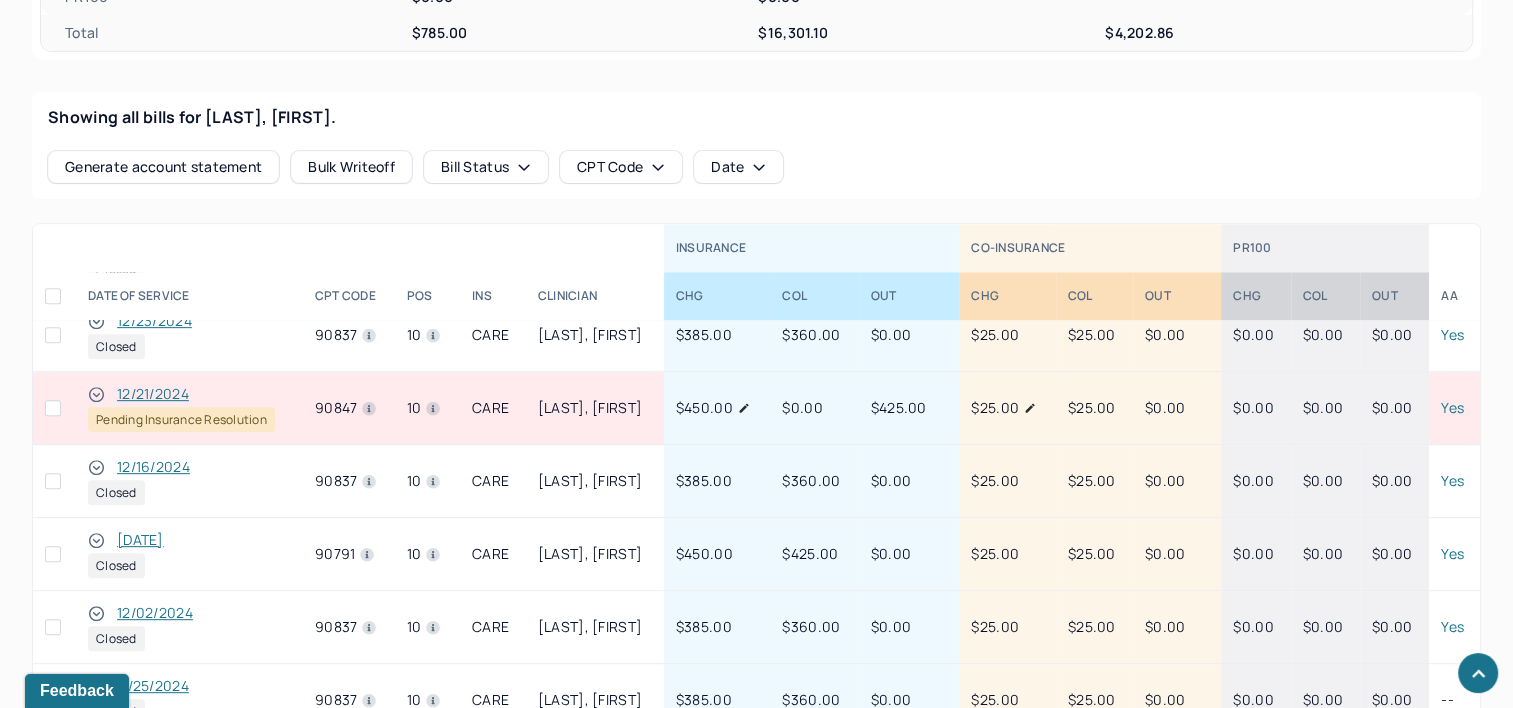 click on "12/21/2024" at bounding box center [153, 394] 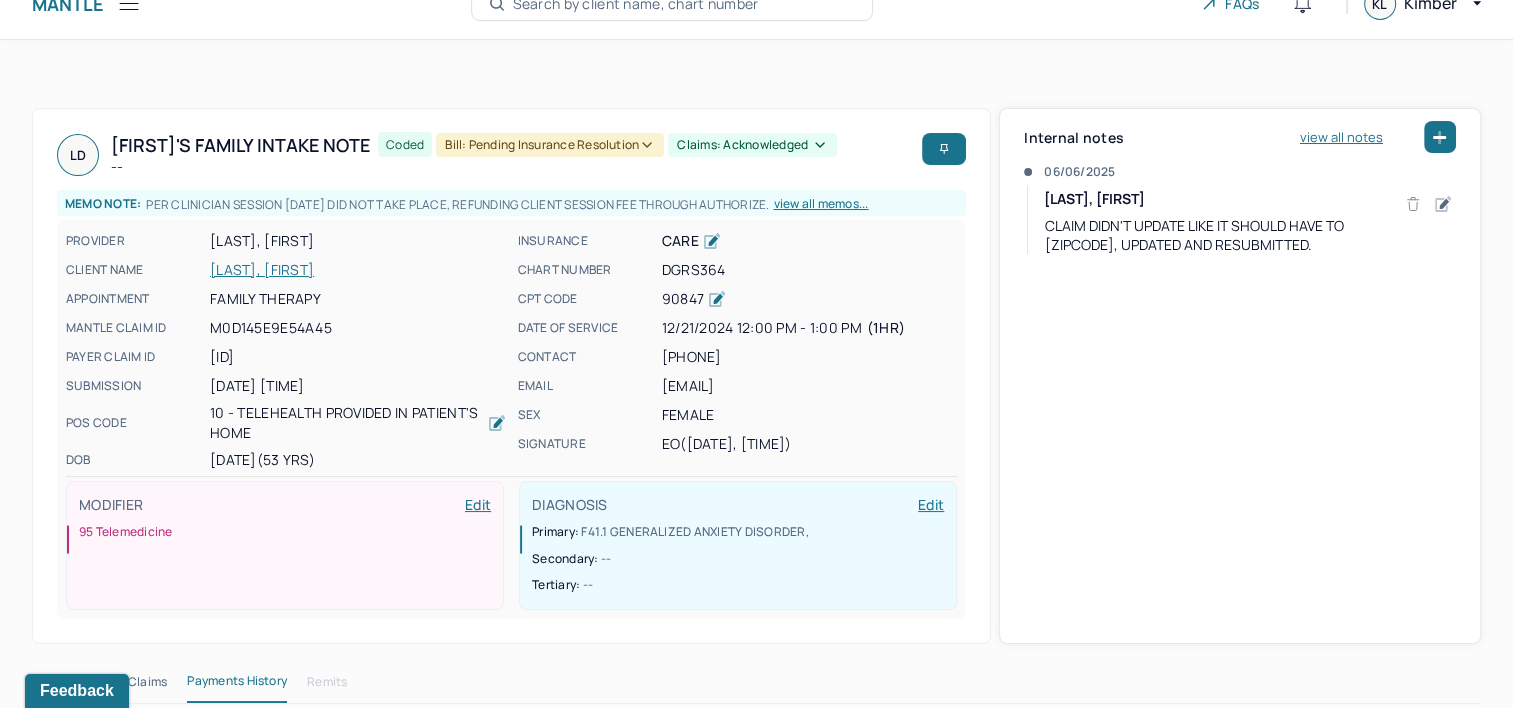 scroll, scrollTop: 0, scrollLeft: 0, axis: both 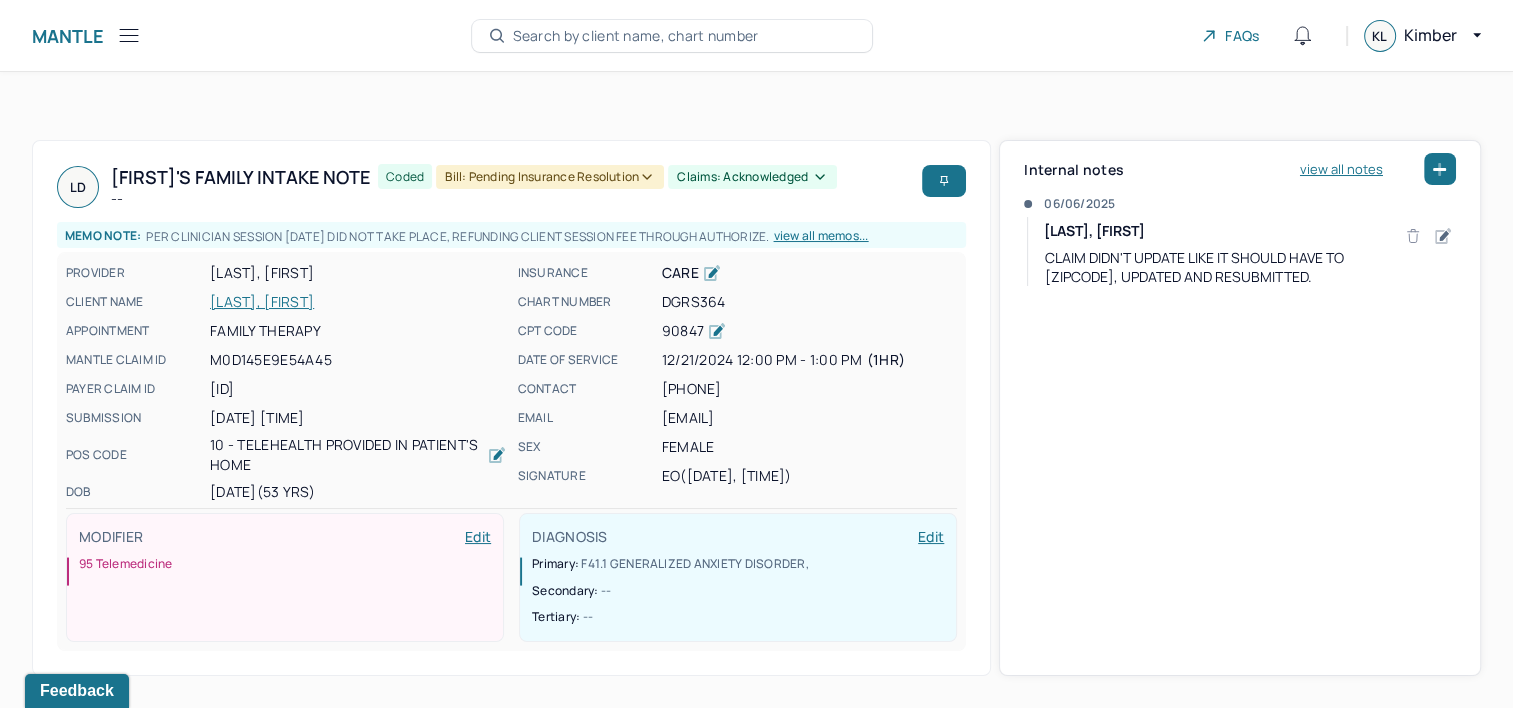click at bounding box center (1440, 169) 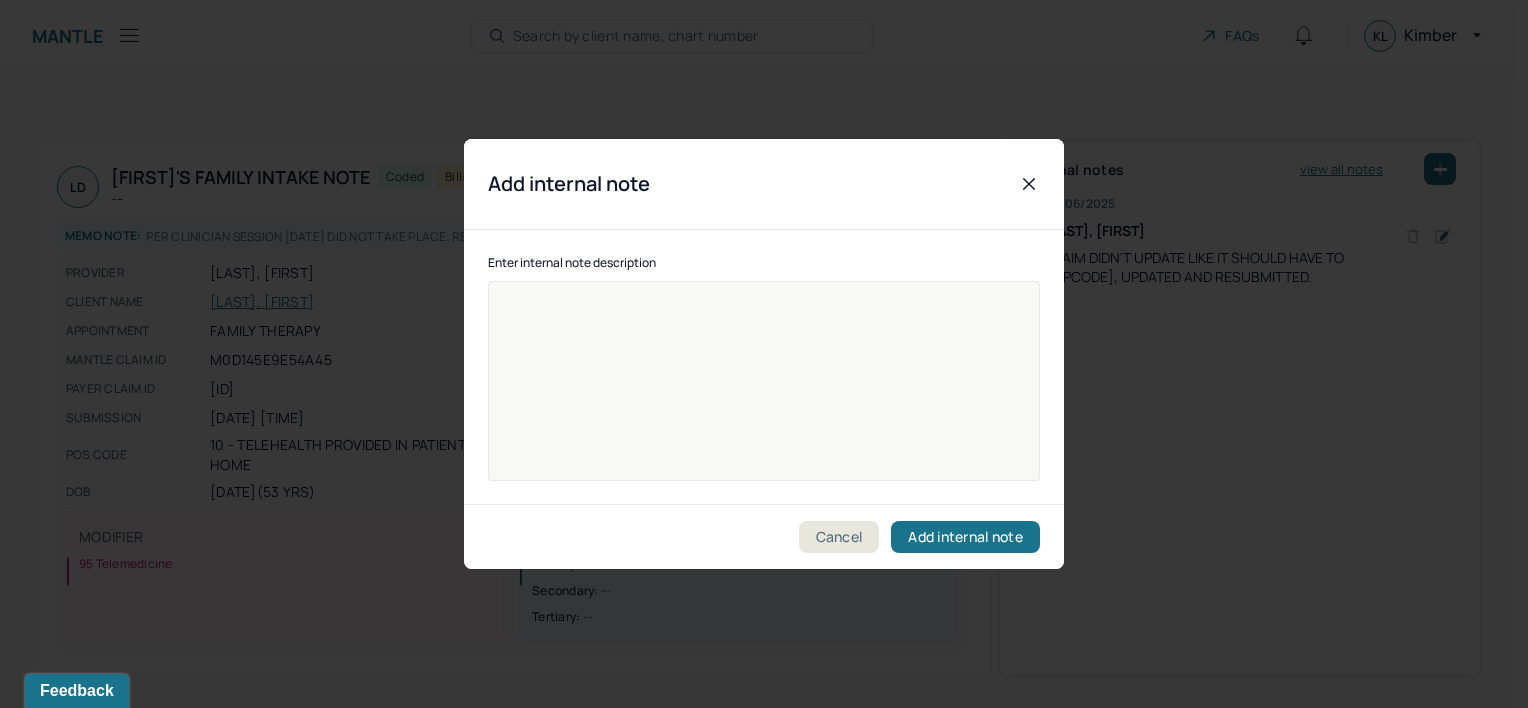 click at bounding box center (764, 394) 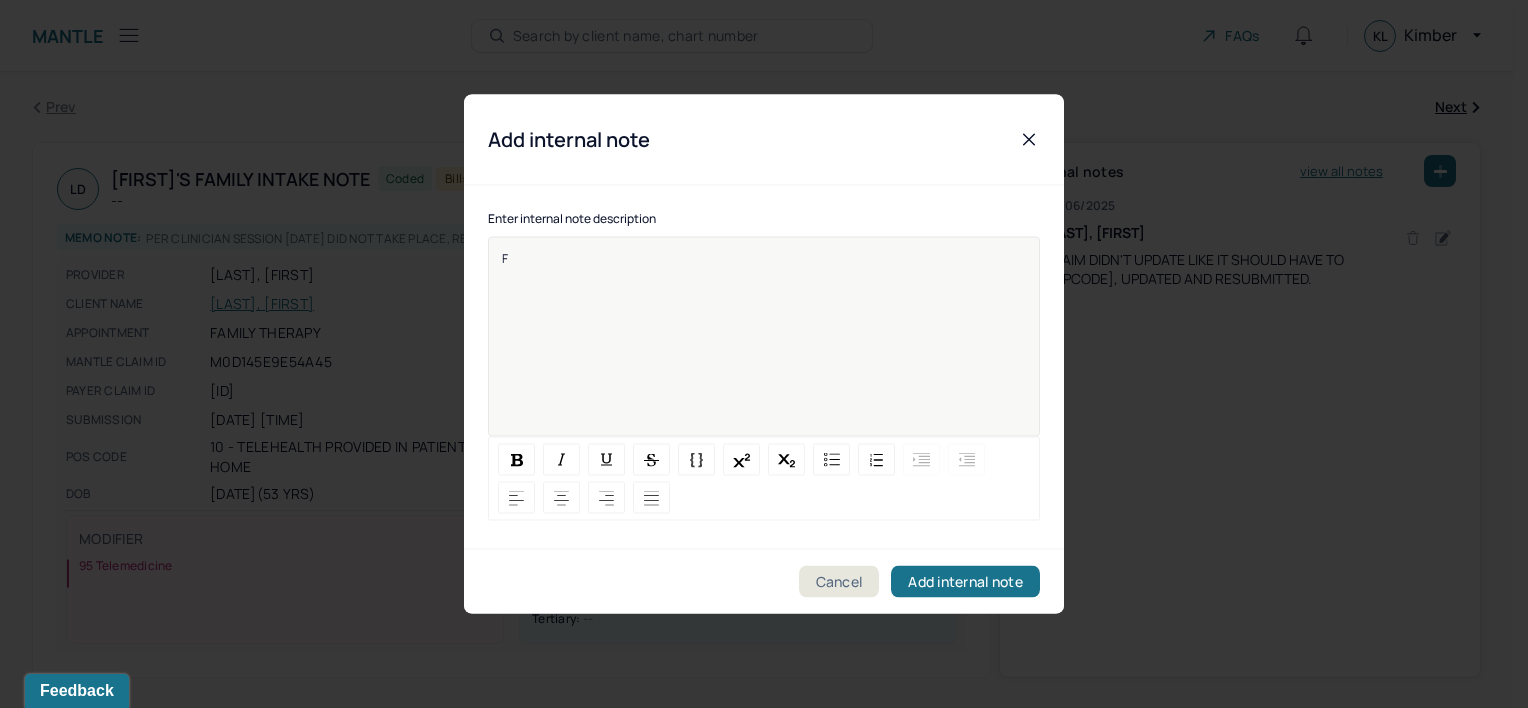 type 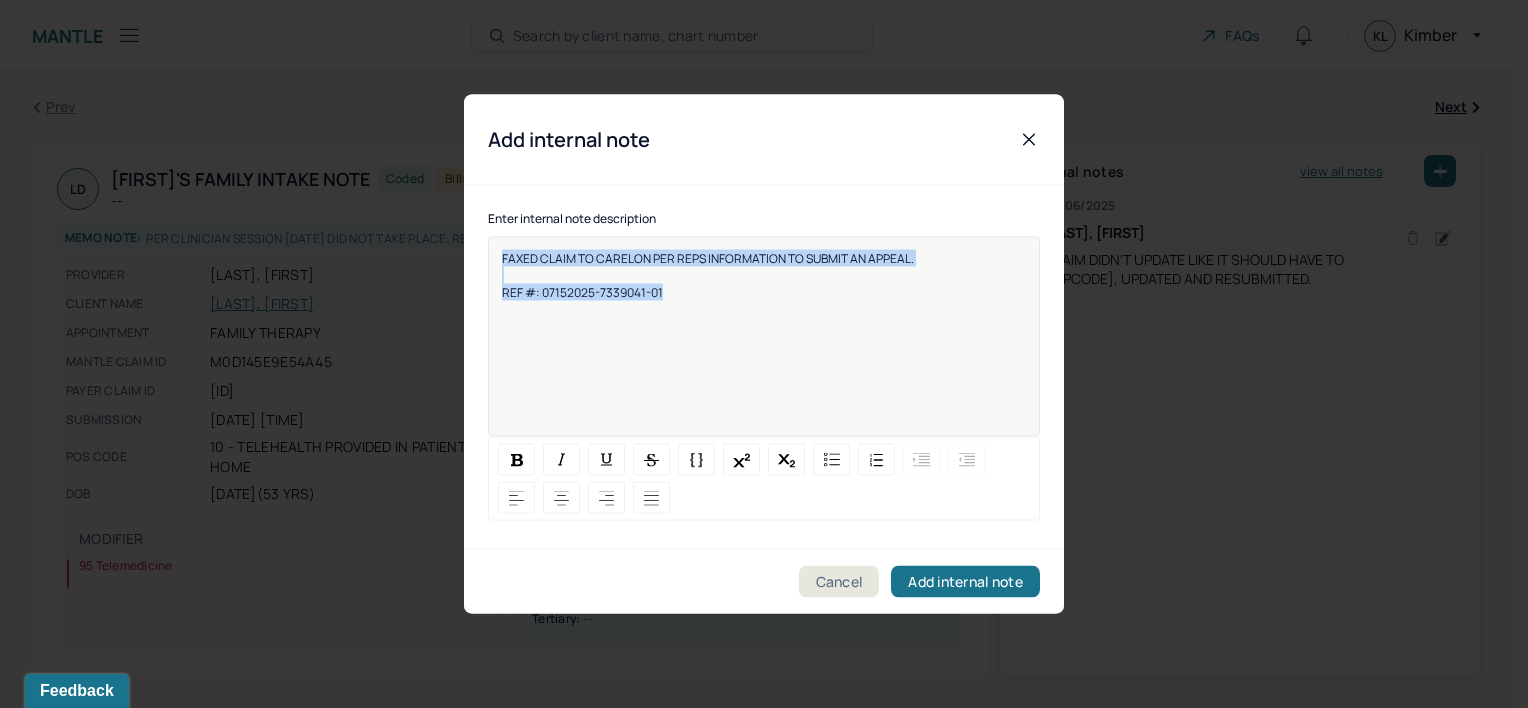 copy on "FAXED CLAIM TO CARELON PER REPS INFORMATION TO SUBMIT AN APPEAL. REF #: 07152025-7339041-01" 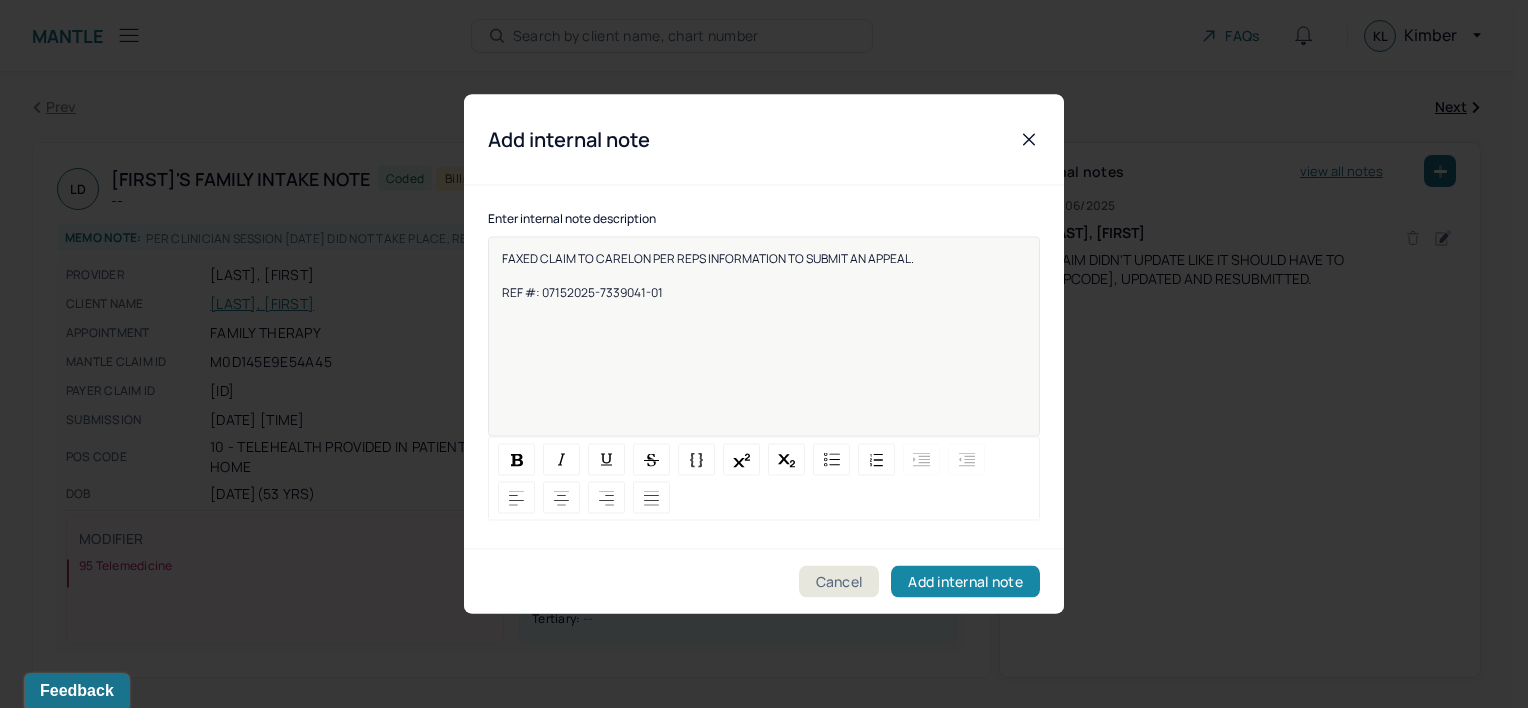 click on "Add internal note" at bounding box center (965, 582) 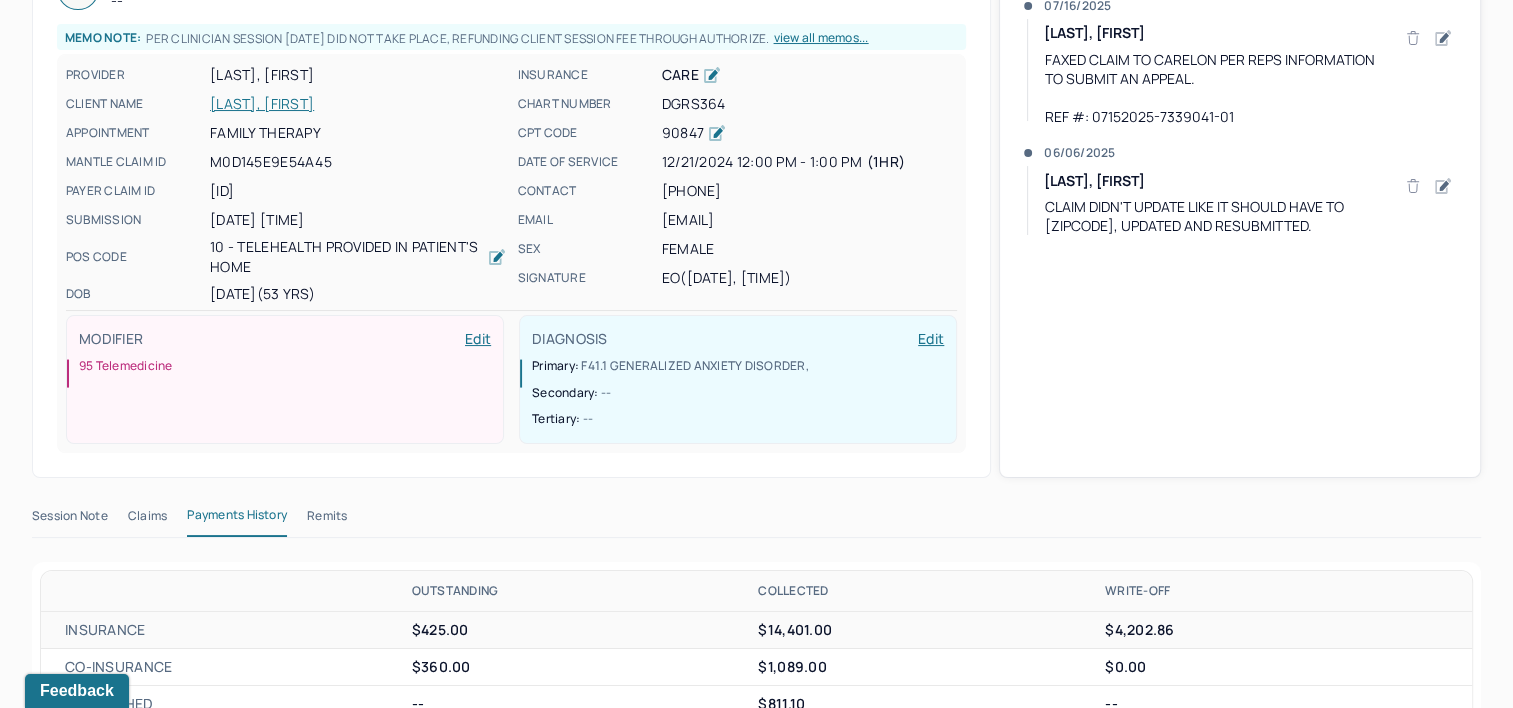 scroll, scrollTop: 0, scrollLeft: 0, axis: both 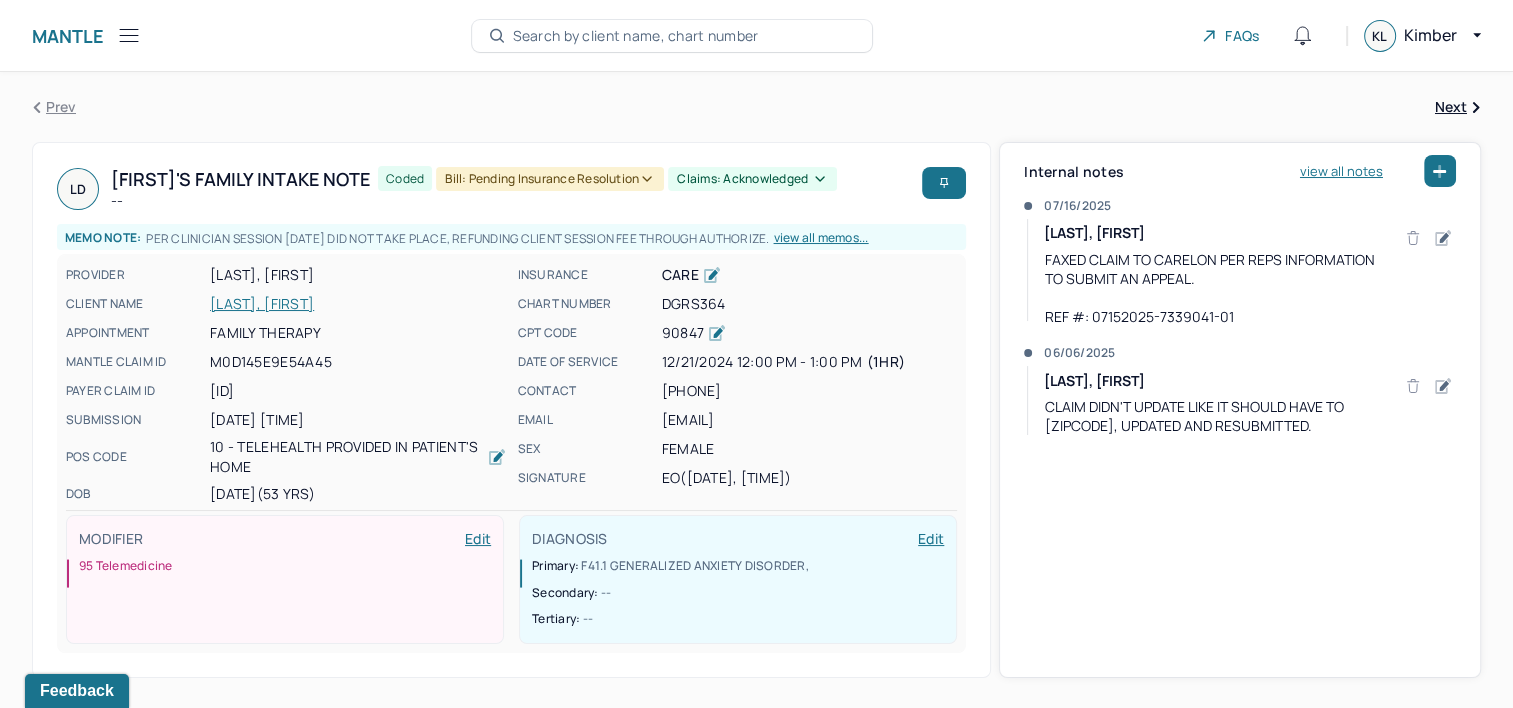 click on "[LAST], [FIRST]" at bounding box center (358, 304) 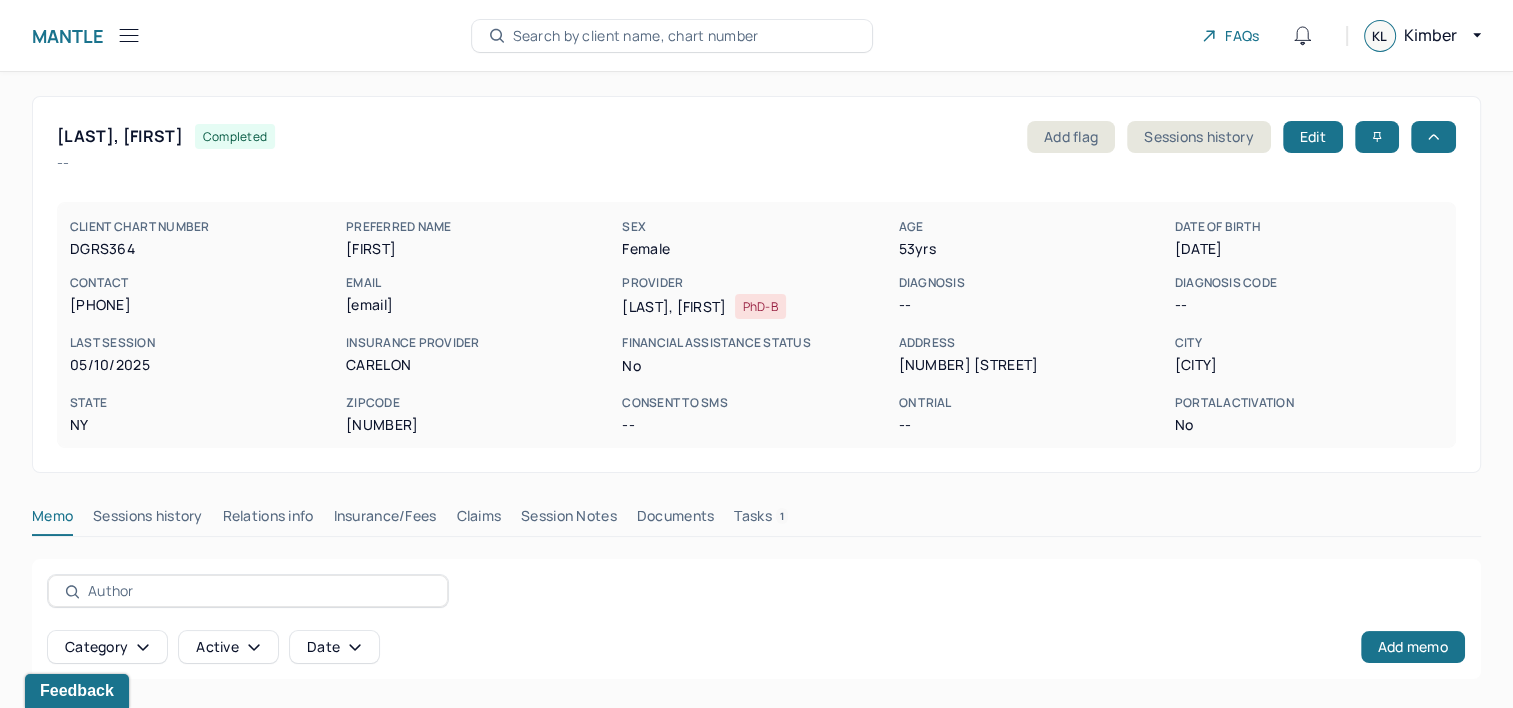 click on "Tasks 1" at bounding box center (761, 520) 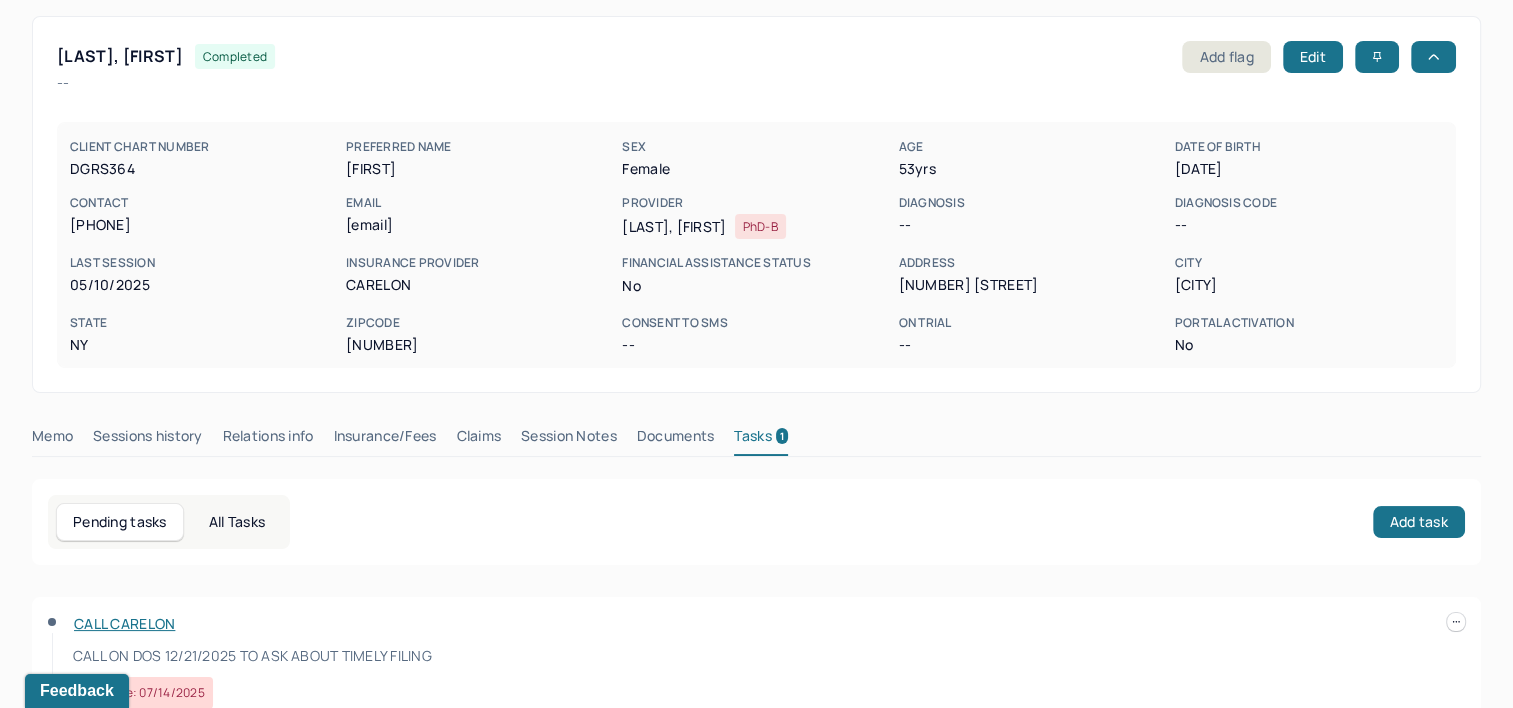 scroll, scrollTop: 143, scrollLeft: 0, axis: vertical 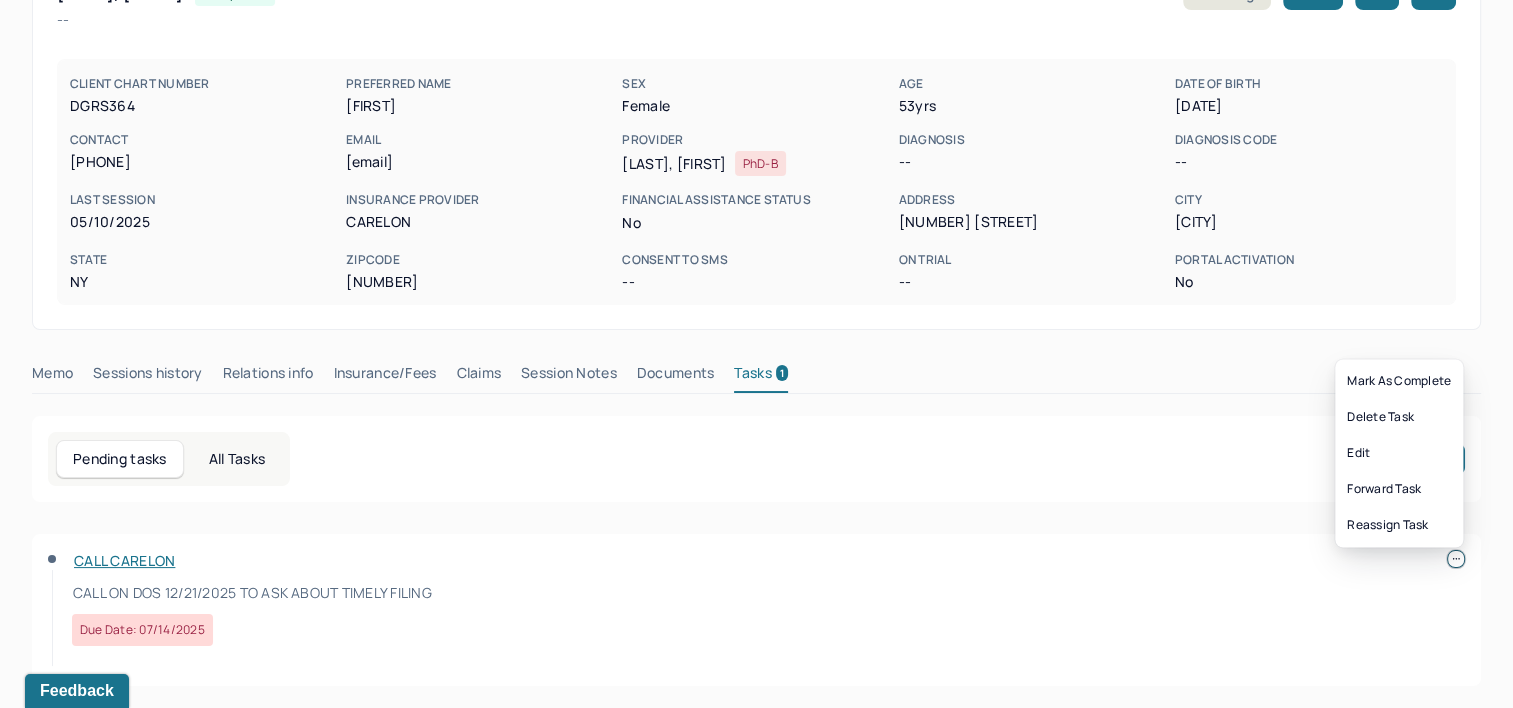 click 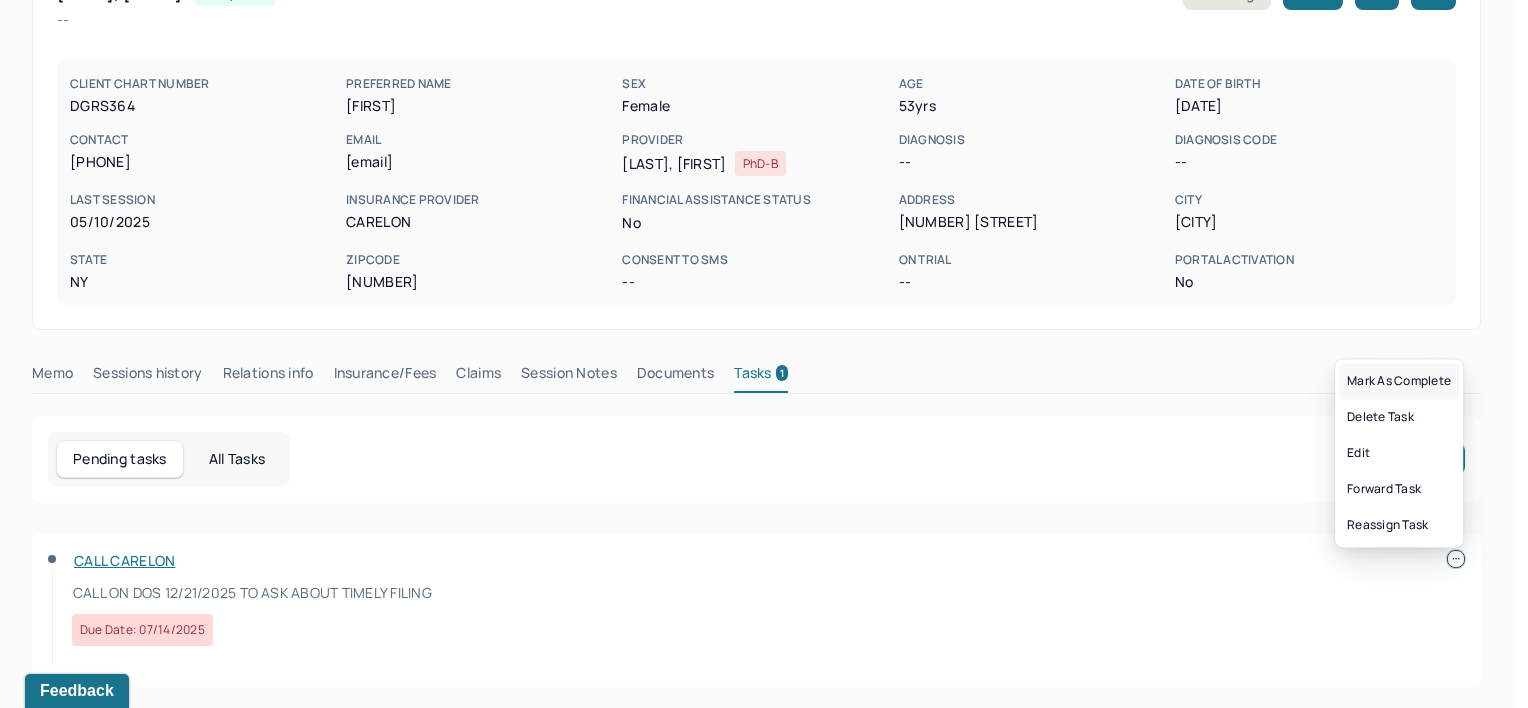 click on "Mark as complete" at bounding box center [1399, 381] 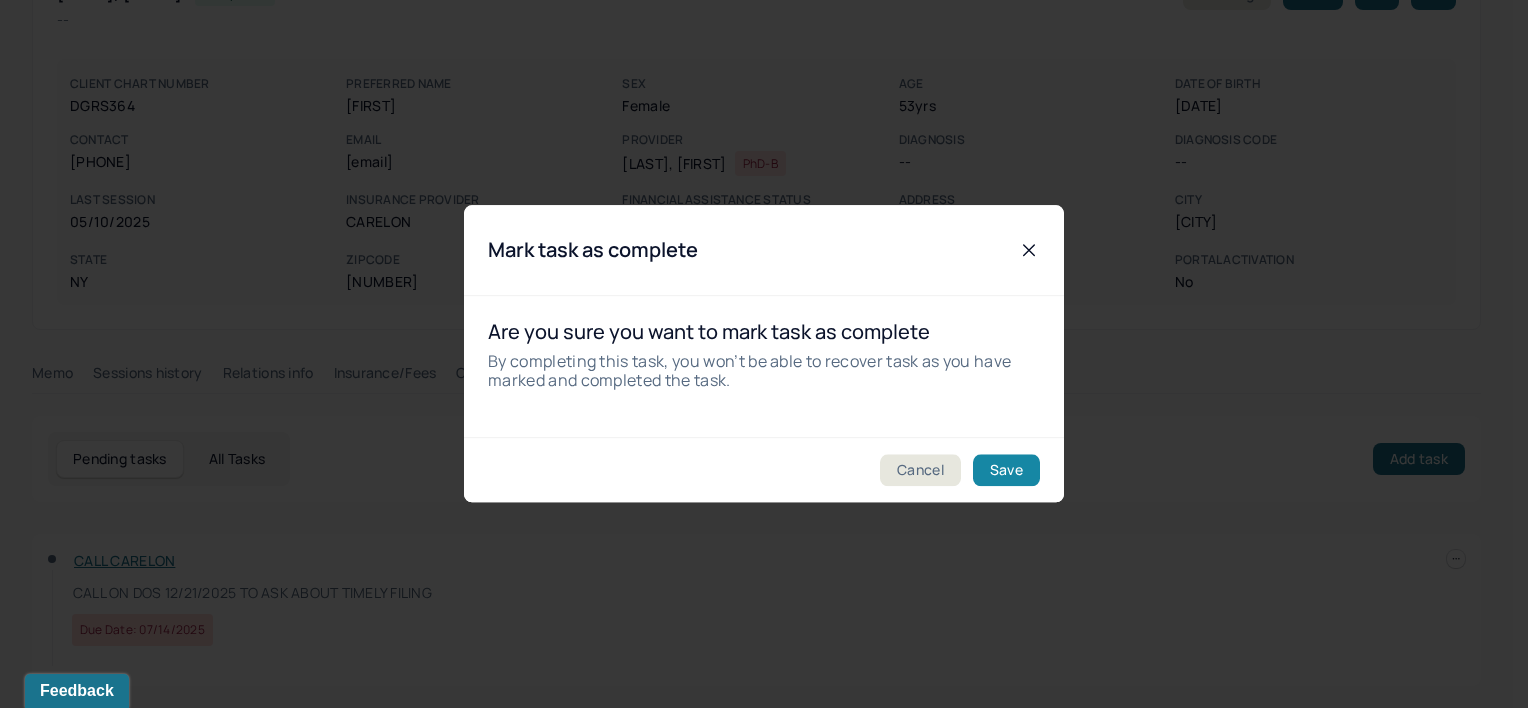 click on "Save" at bounding box center (1006, 471) 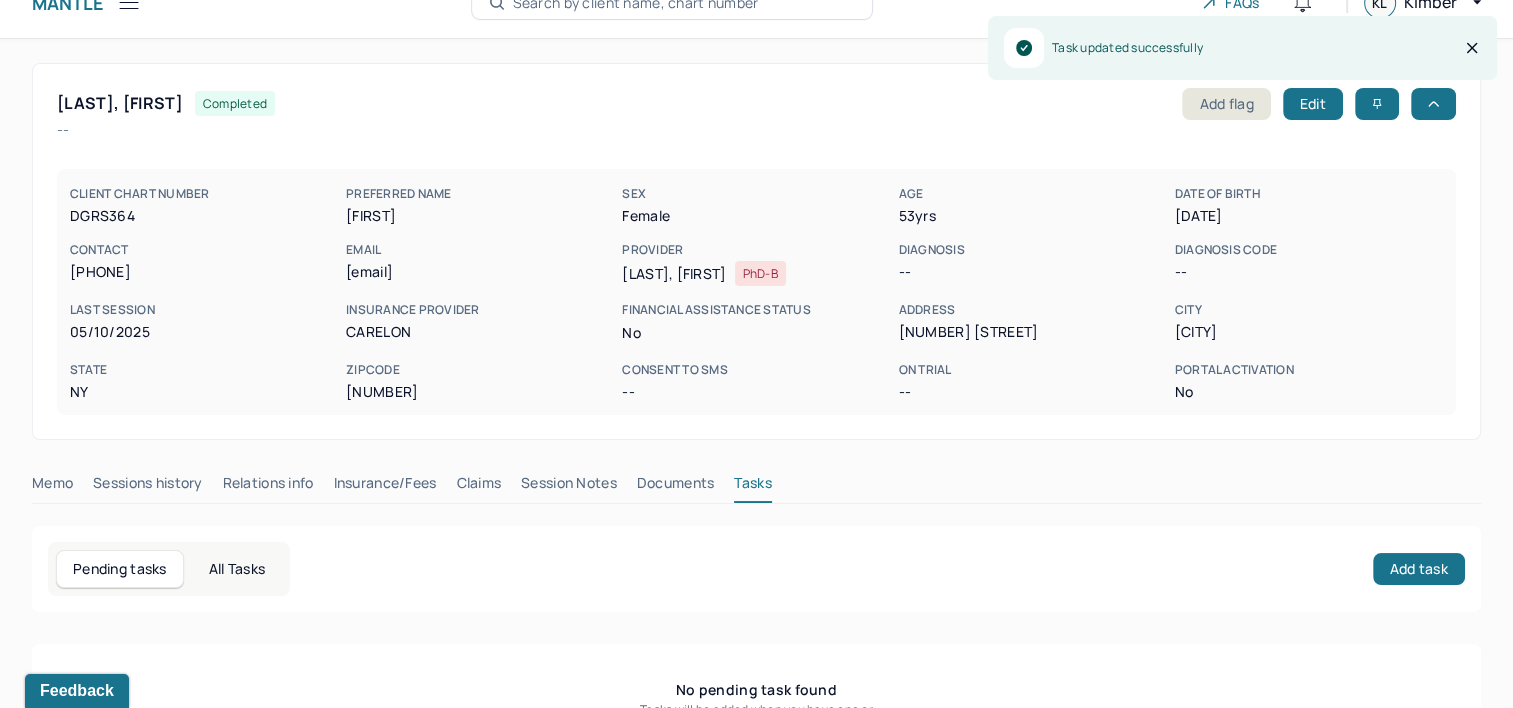 scroll, scrollTop: 0, scrollLeft: 0, axis: both 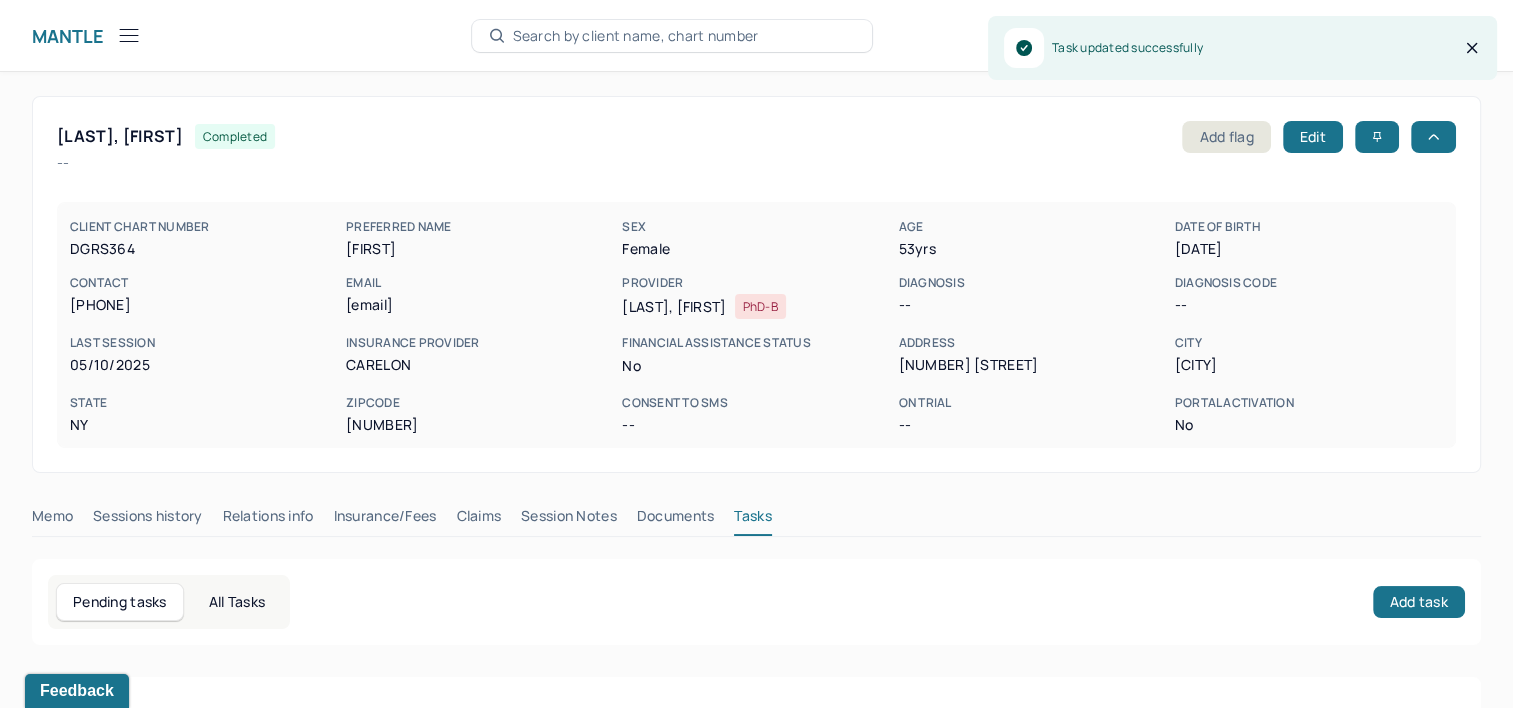 click 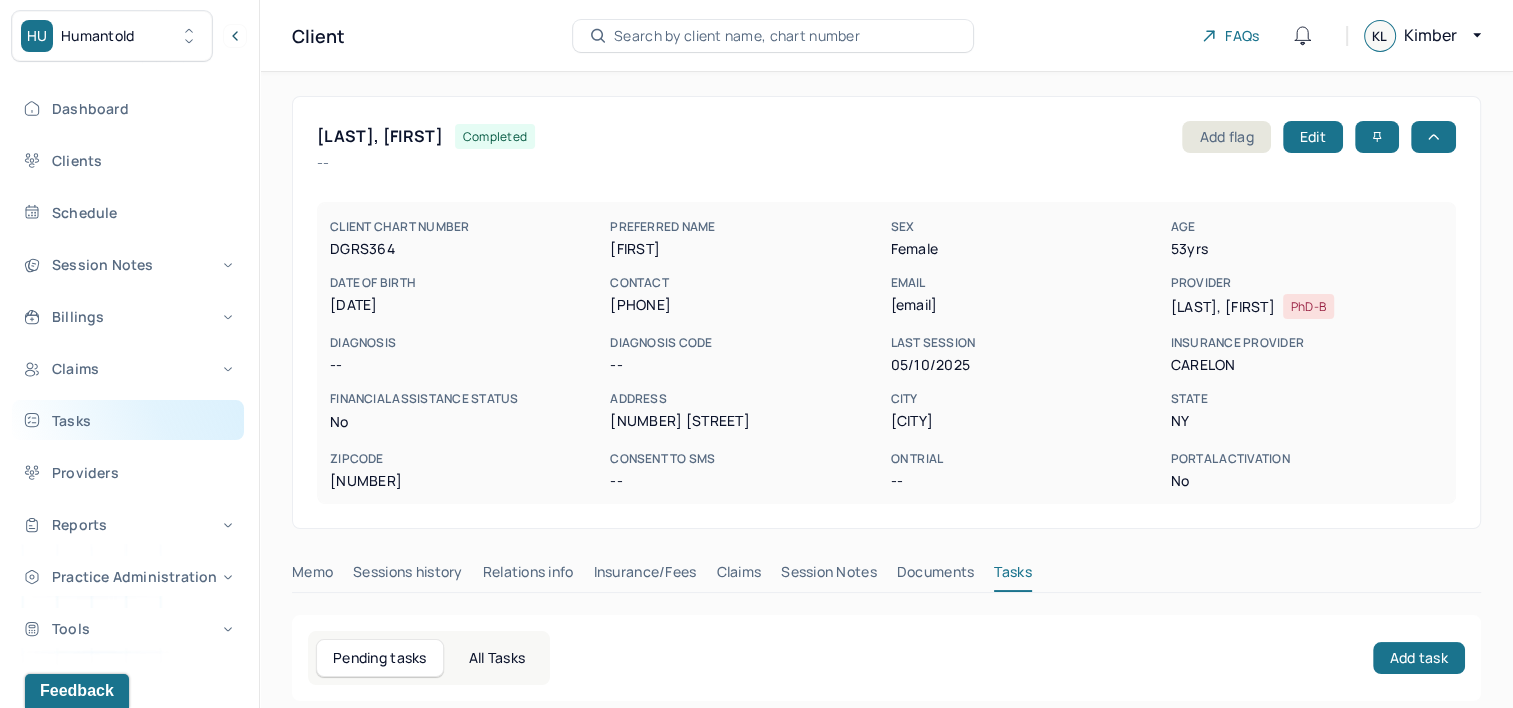 click on "Tasks" at bounding box center [128, 420] 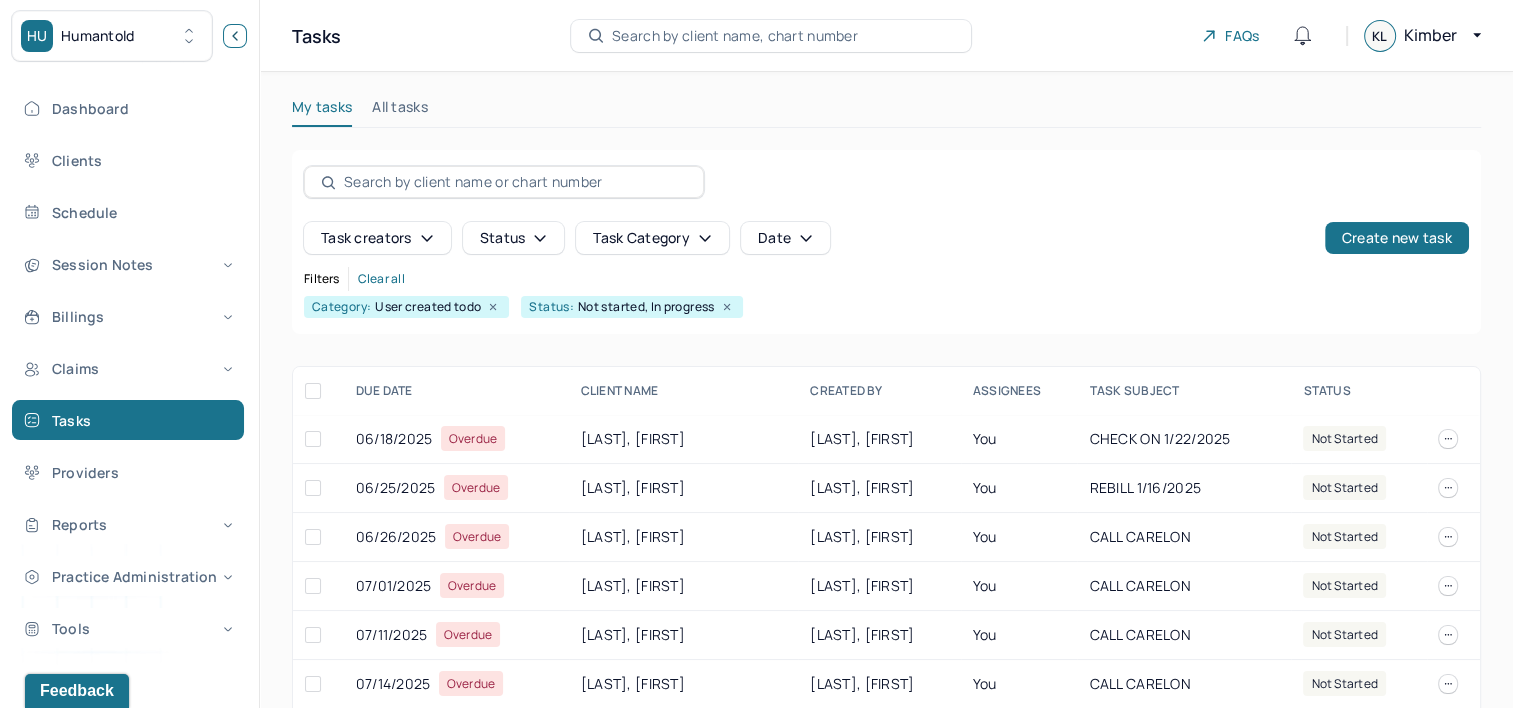 click 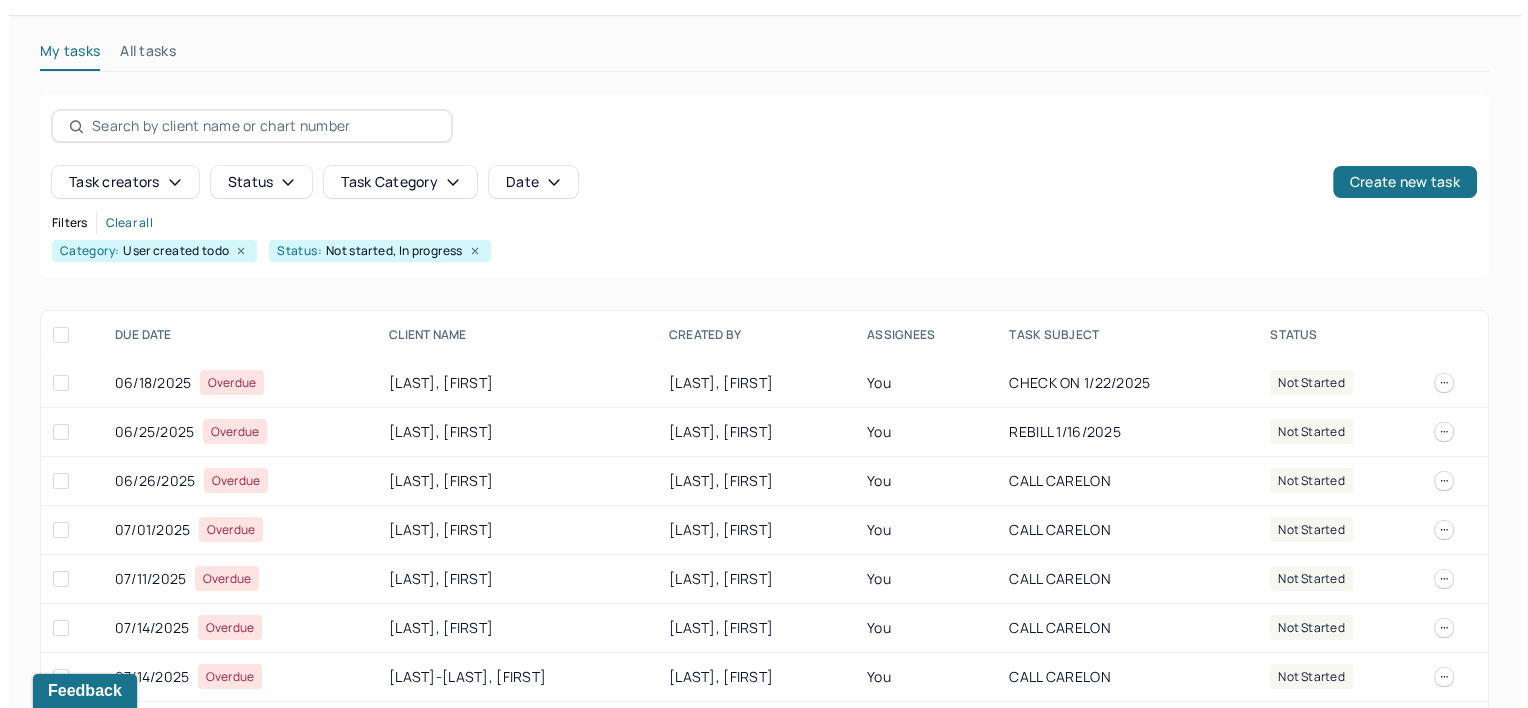scroll, scrollTop: 169, scrollLeft: 0, axis: vertical 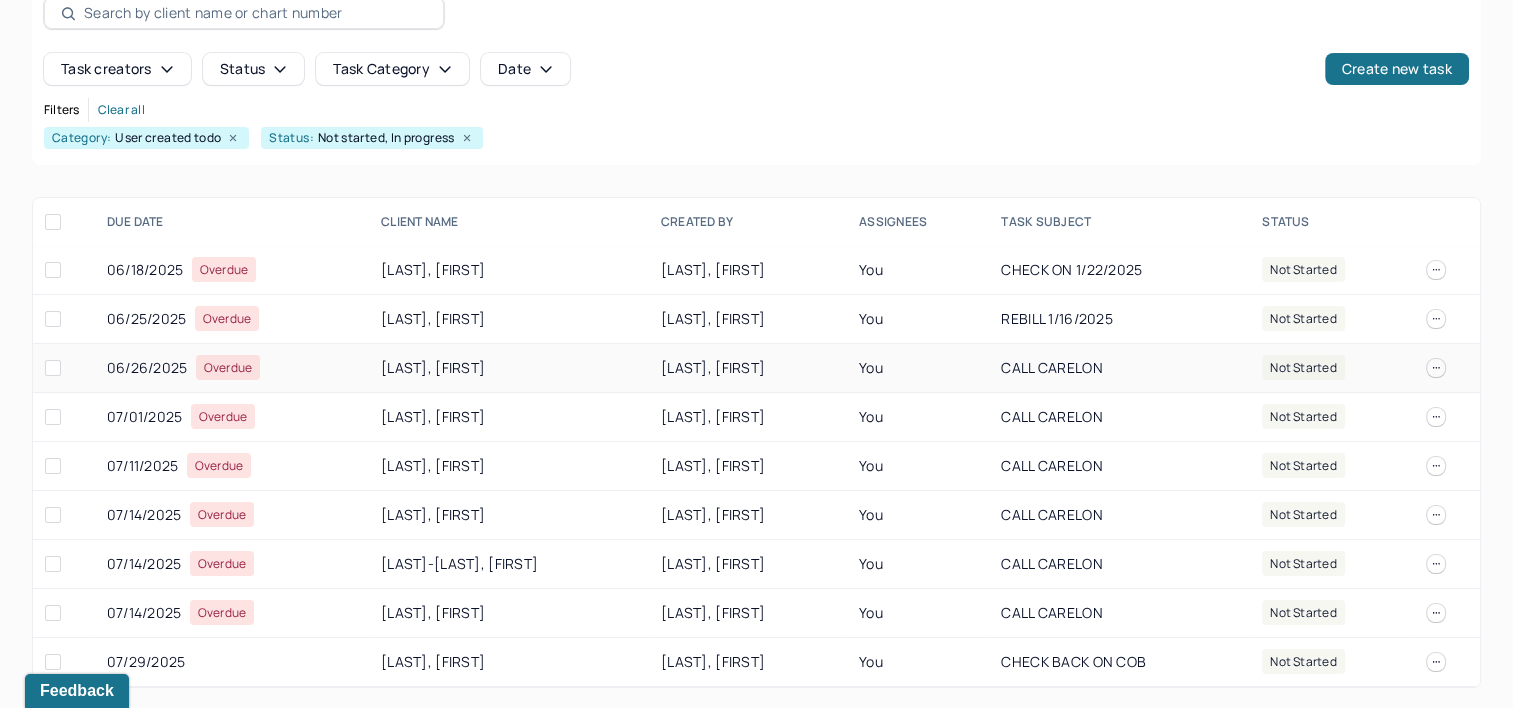 click on "[LAST], [FIRST]" at bounding box center [509, 368] 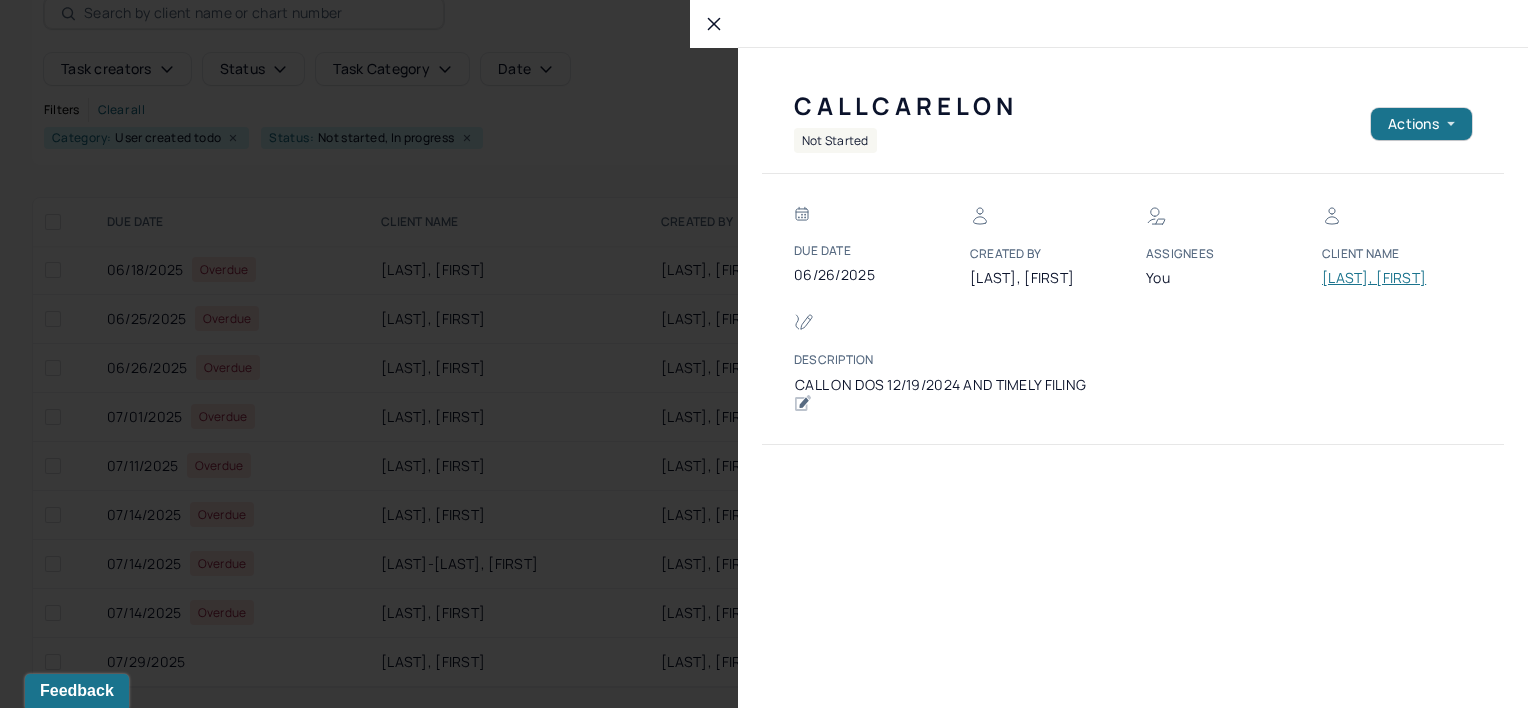 click on "[LAST], [FIRST]" at bounding box center (1382, 278) 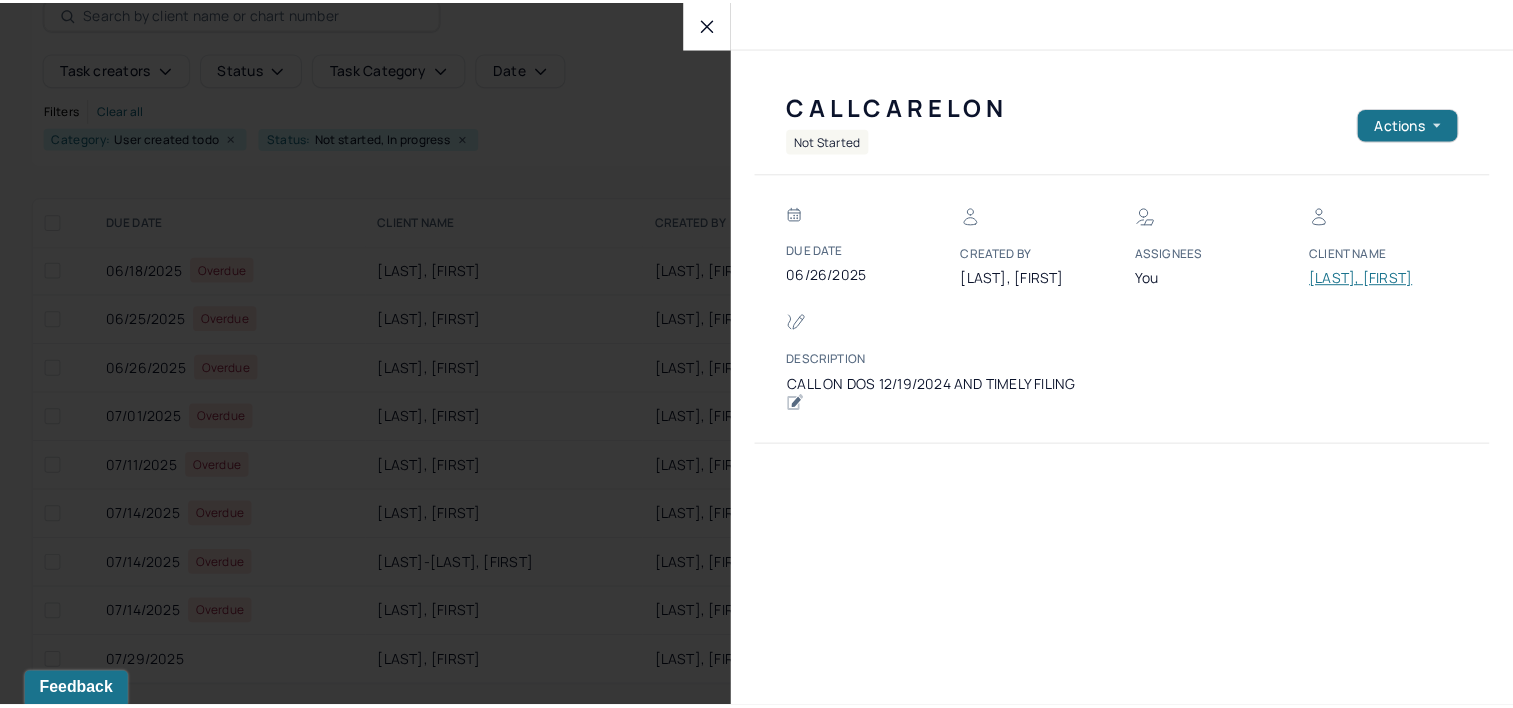 scroll, scrollTop: 116, scrollLeft: 0, axis: vertical 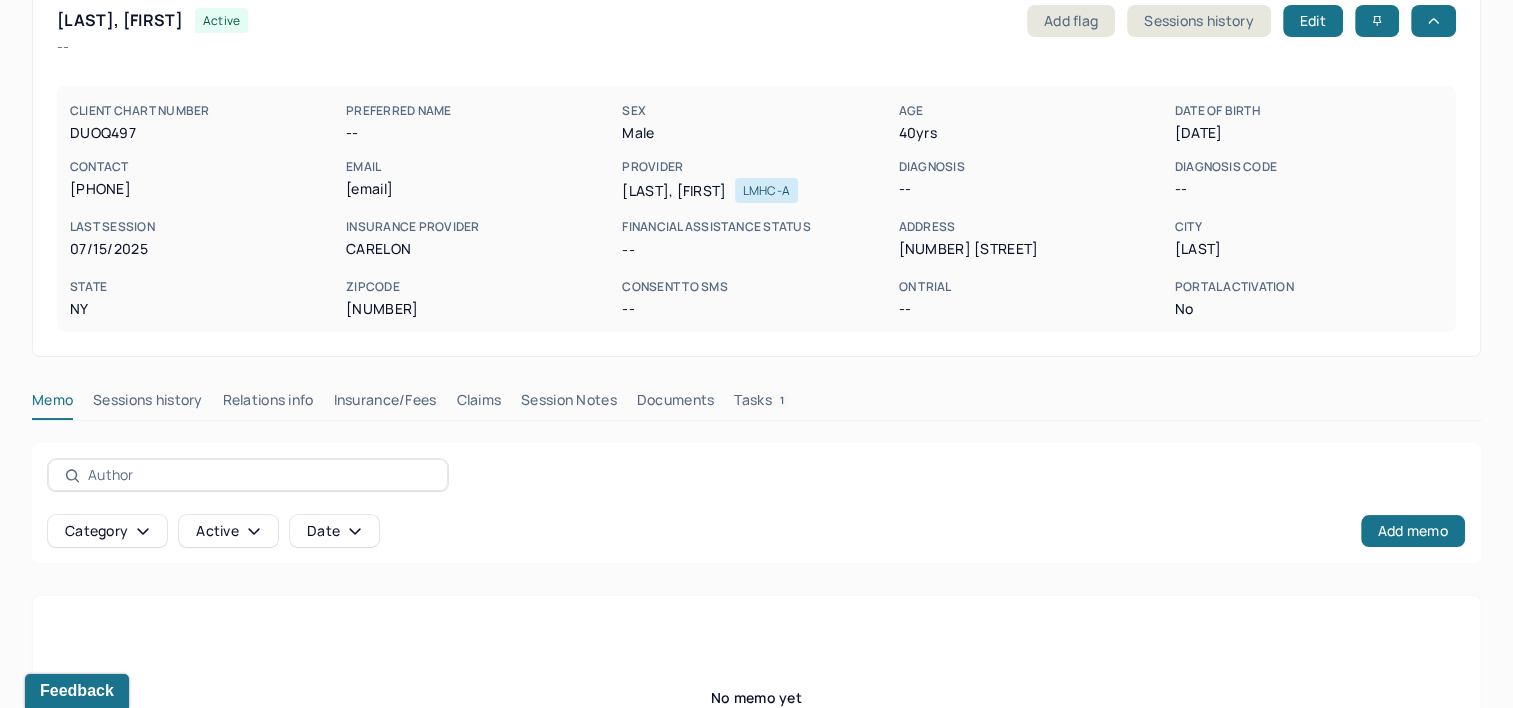 click on "Claims" at bounding box center [478, 404] 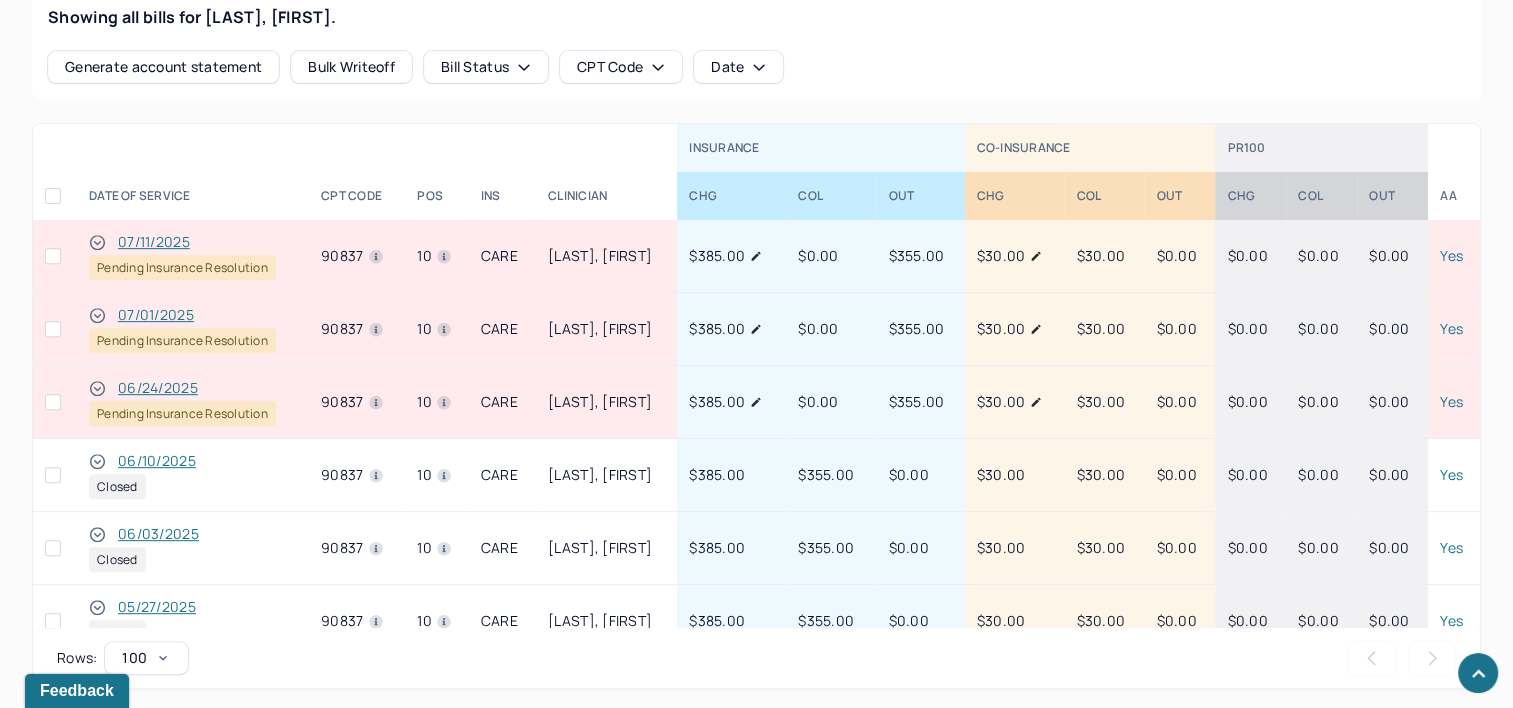 scroll, scrollTop: 958, scrollLeft: 0, axis: vertical 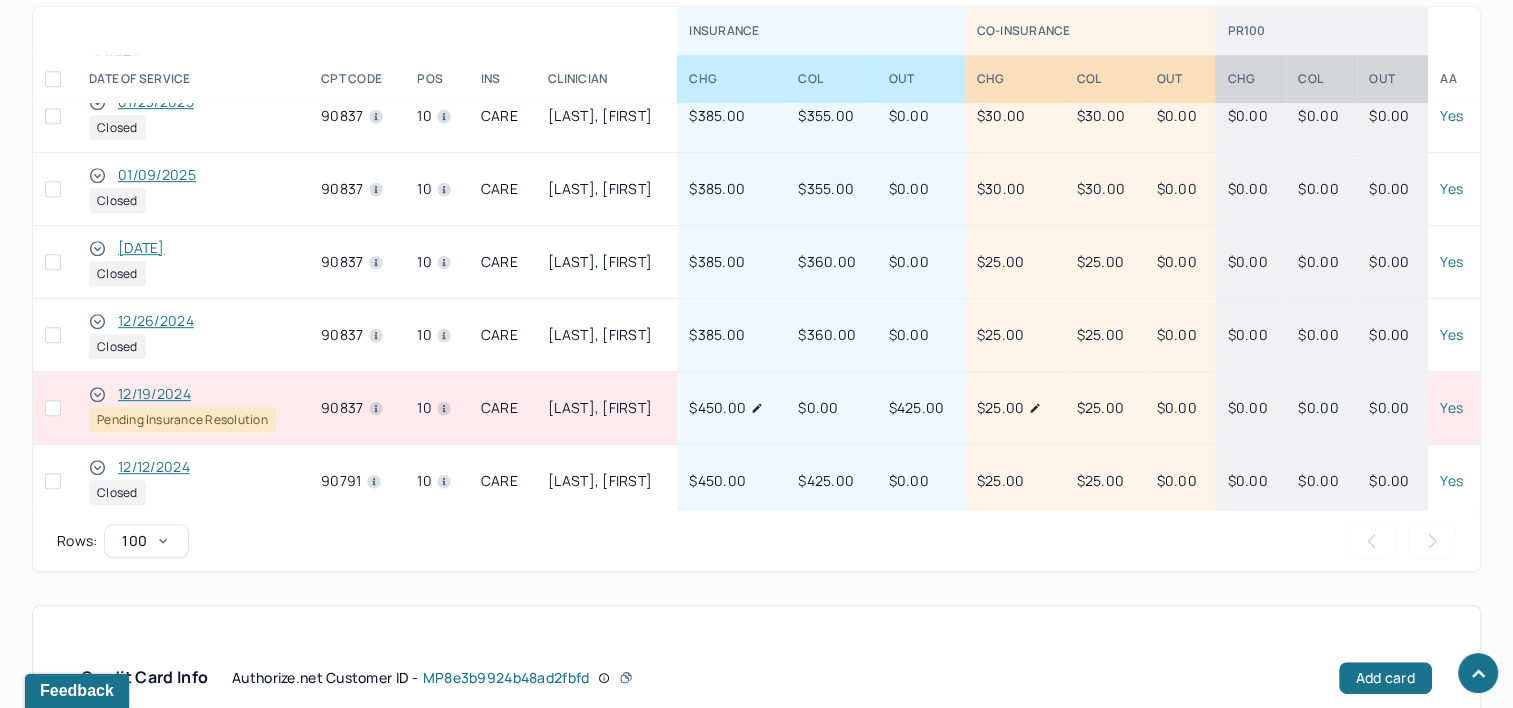 click on "12/19/2024" at bounding box center [154, 394] 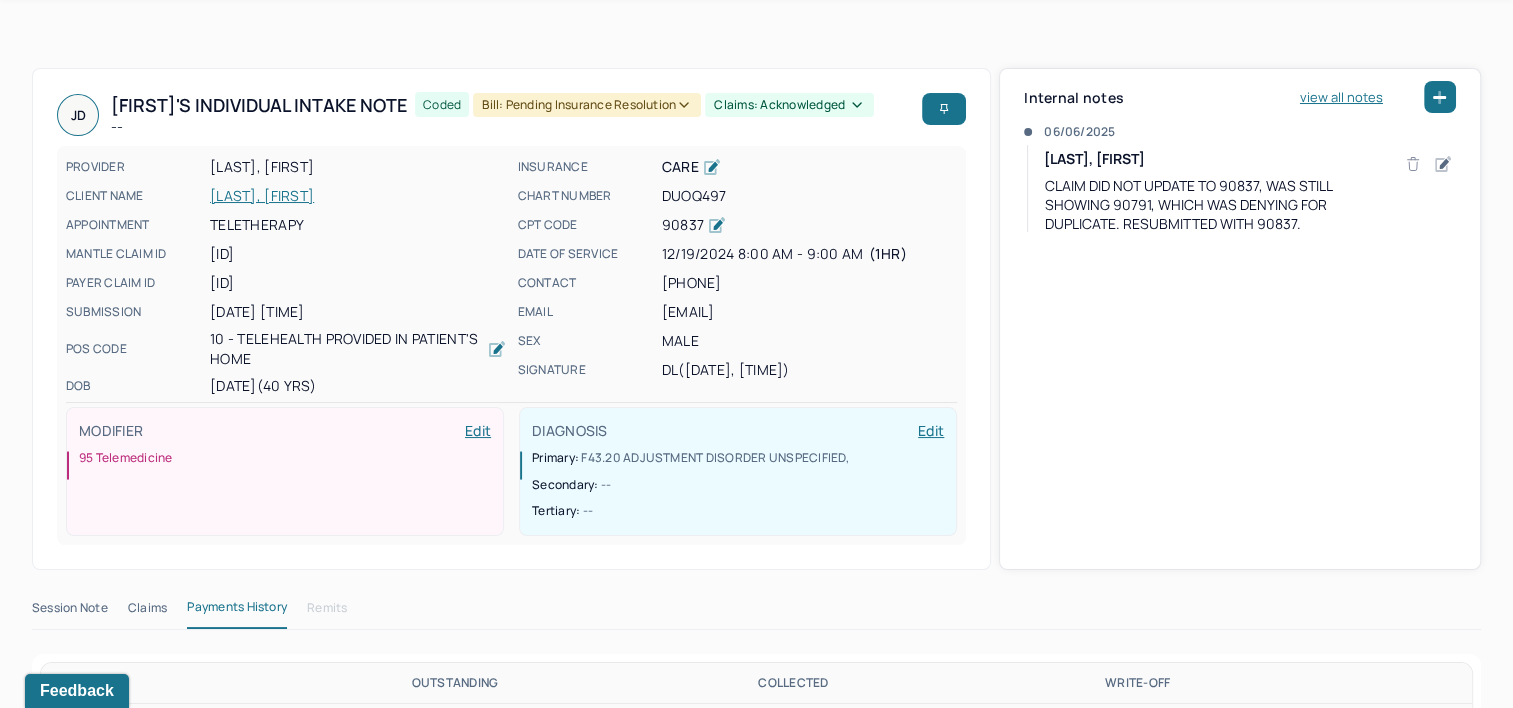 scroll, scrollTop: 0, scrollLeft: 0, axis: both 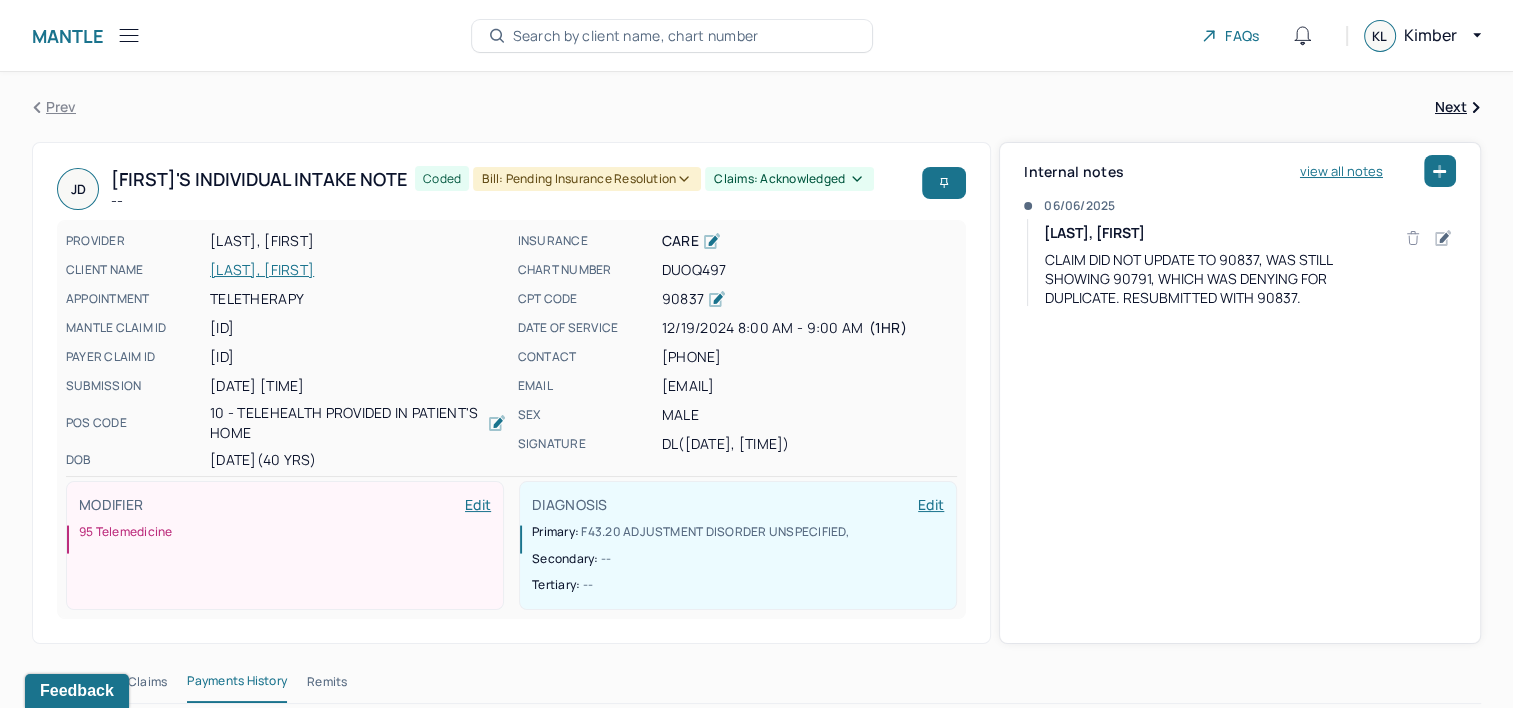 drag, startPoint x: 209, startPoint y: 351, endPoint x: 360, endPoint y: 348, distance: 151.0298 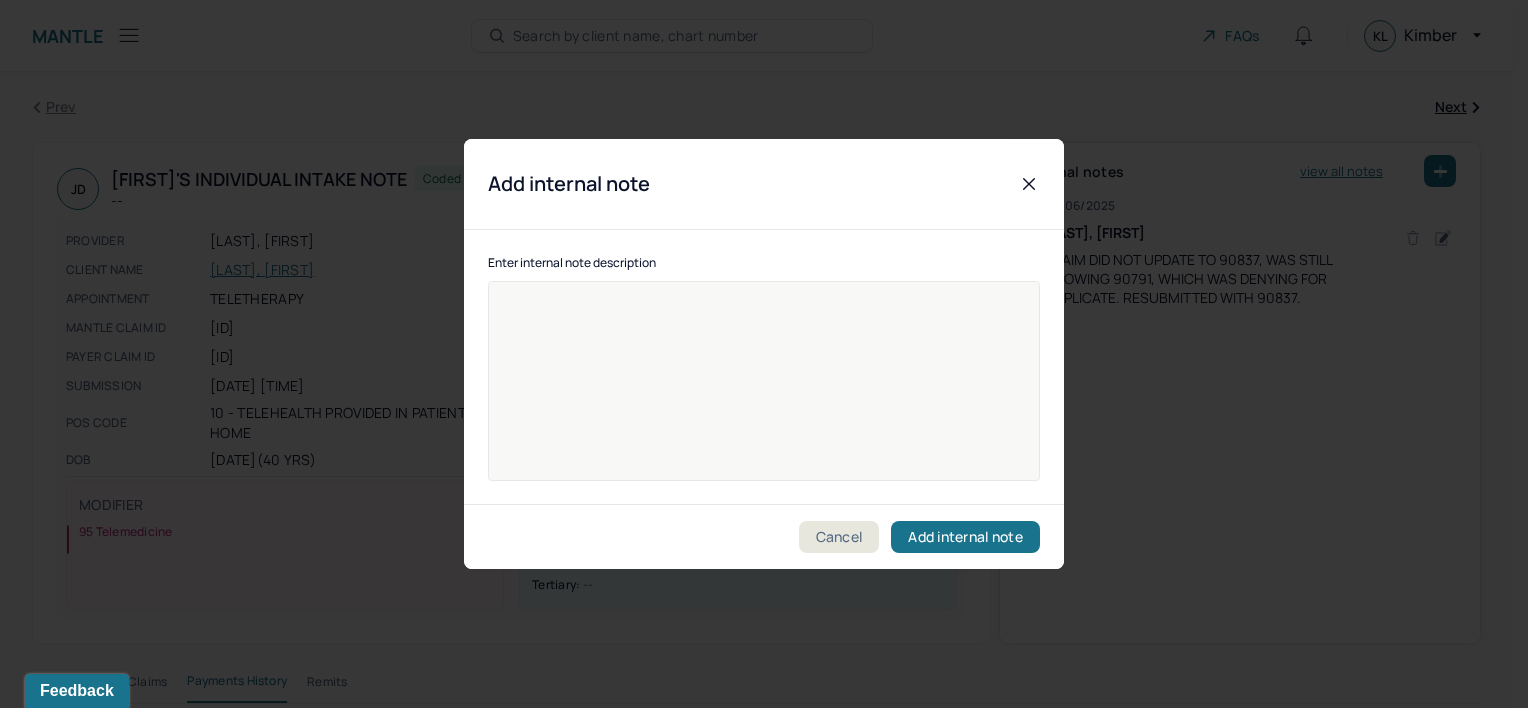 click at bounding box center (764, 394) 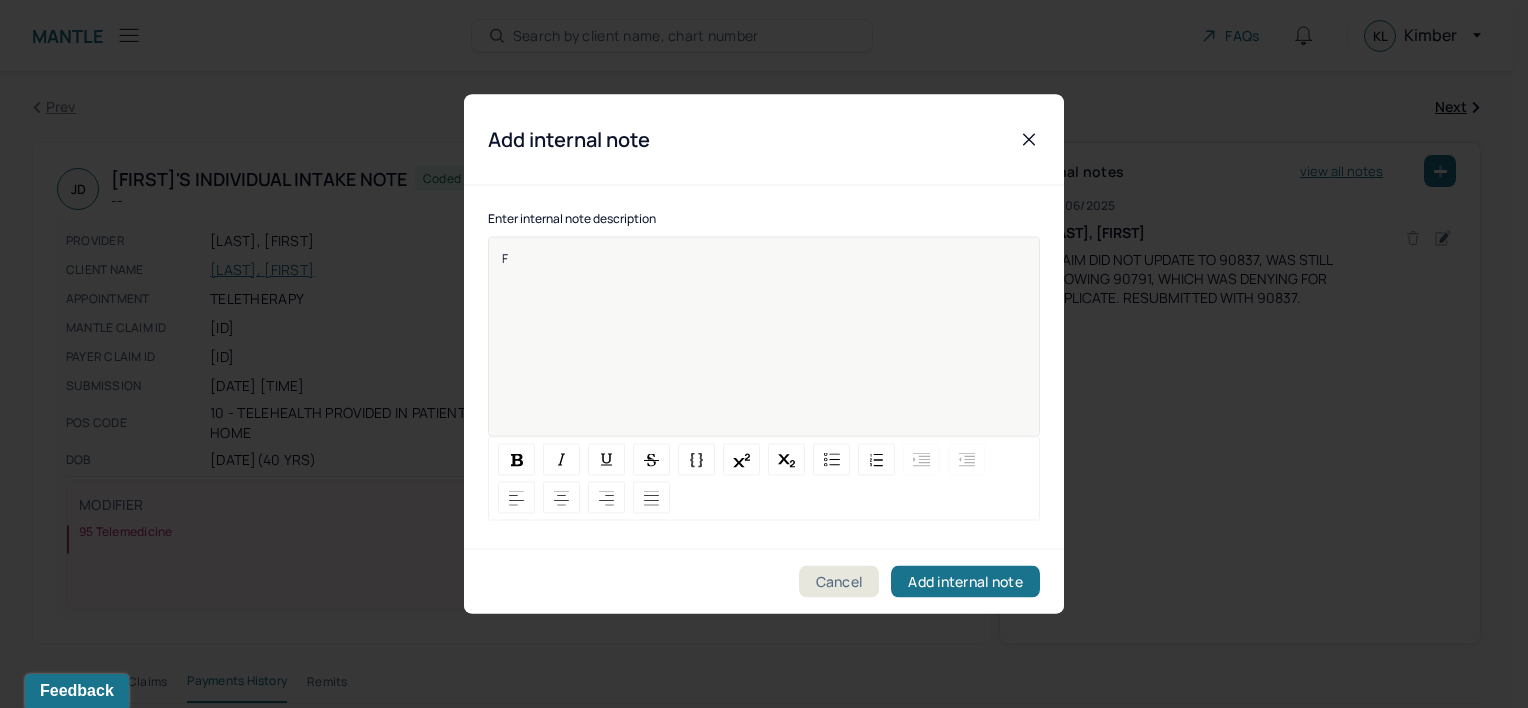 type 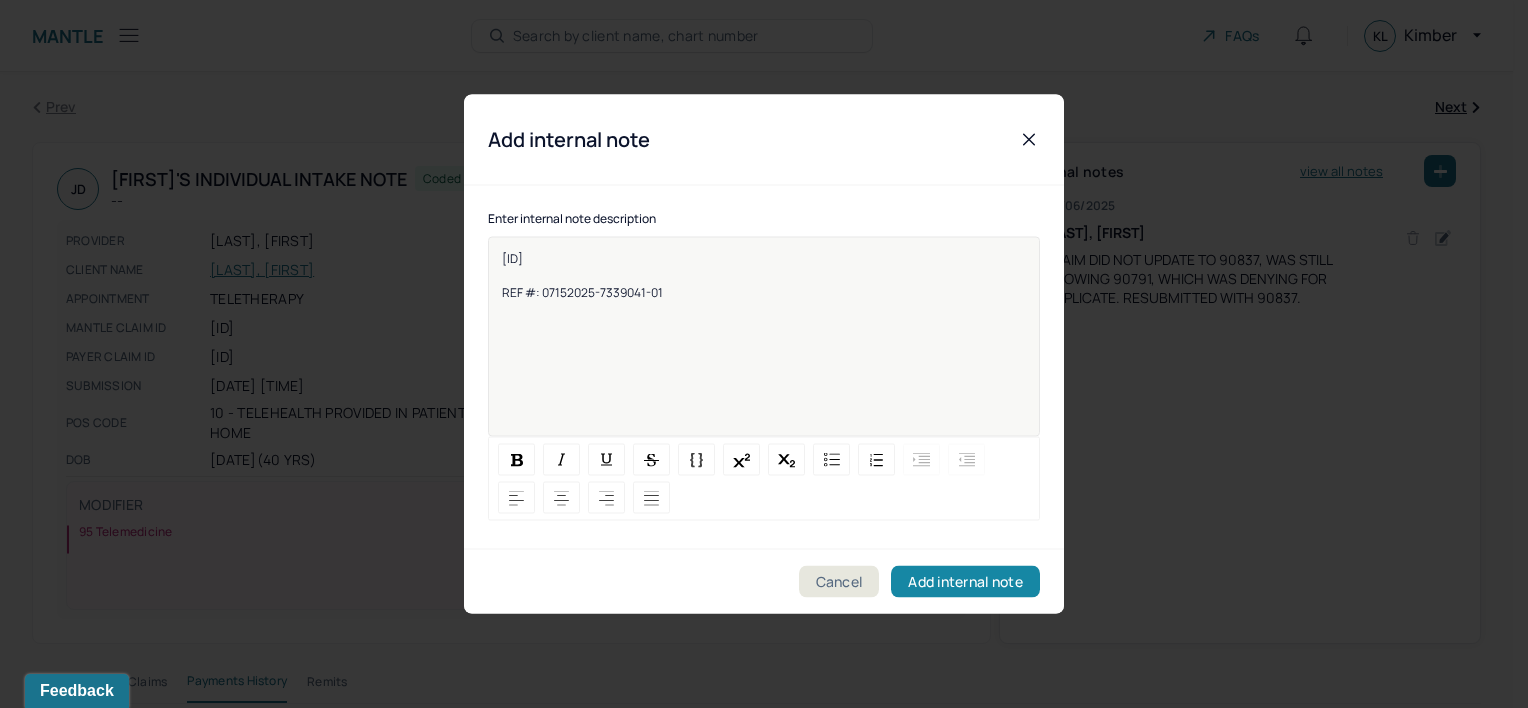 click on "Add internal note" at bounding box center [965, 582] 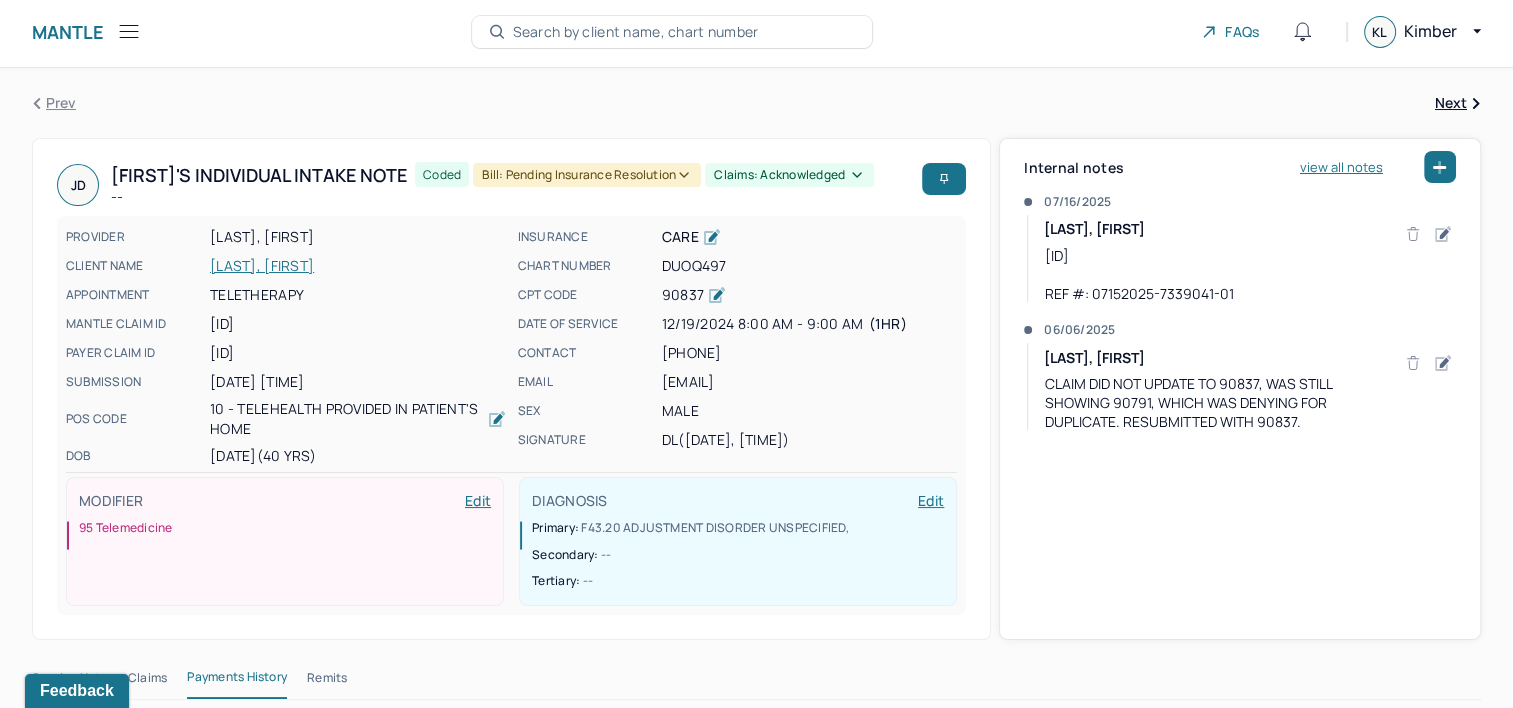 scroll, scrollTop: 0, scrollLeft: 0, axis: both 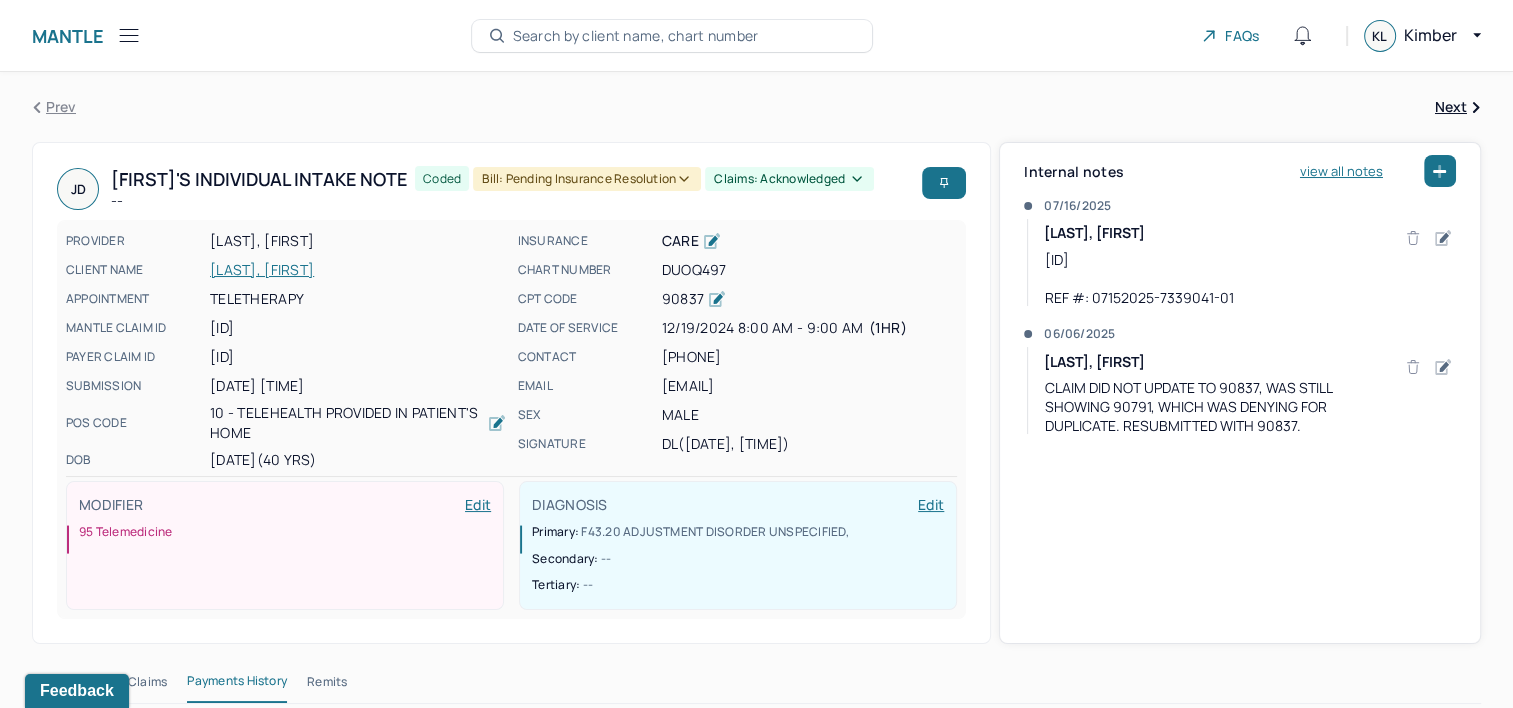 click on "[LAST], [FIRST]" at bounding box center [358, 270] 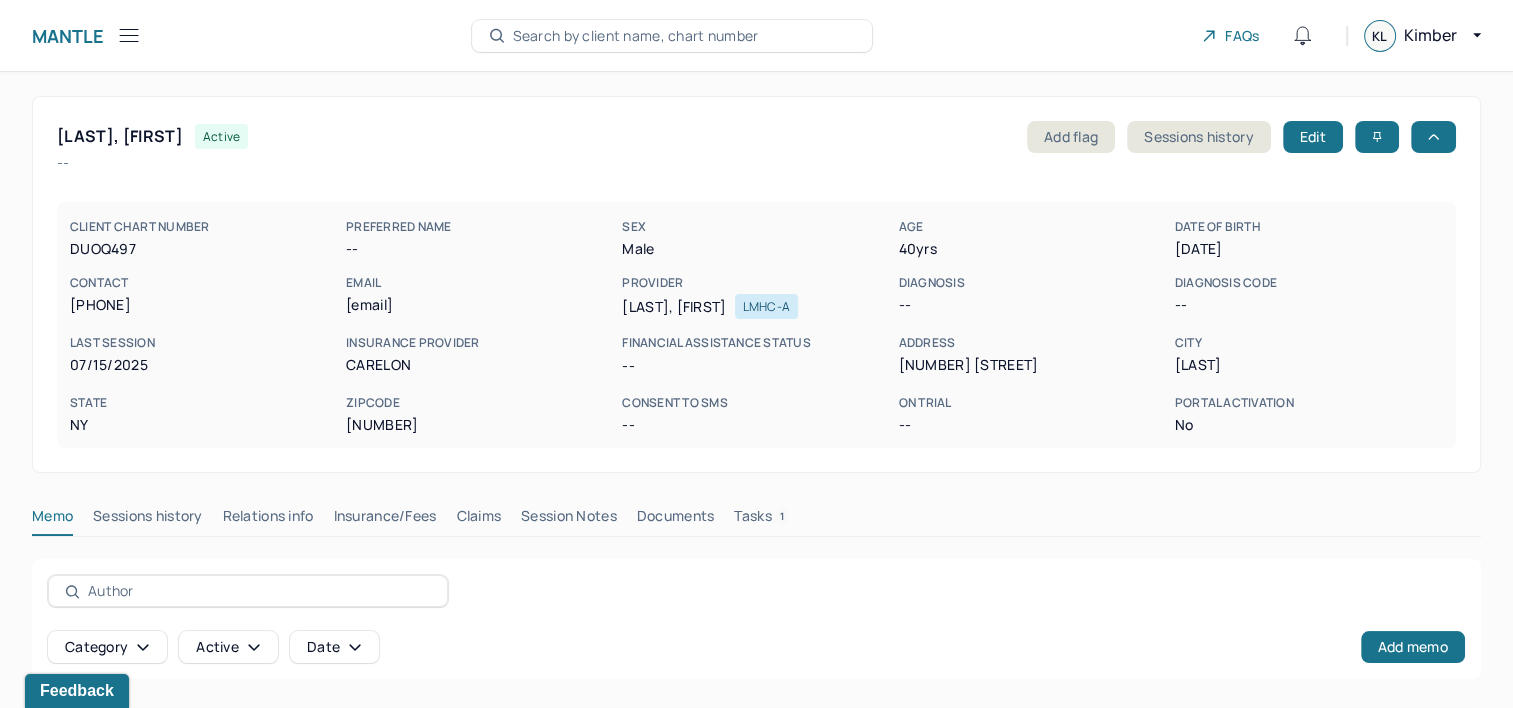 click on "Tasks 1" at bounding box center (761, 520) 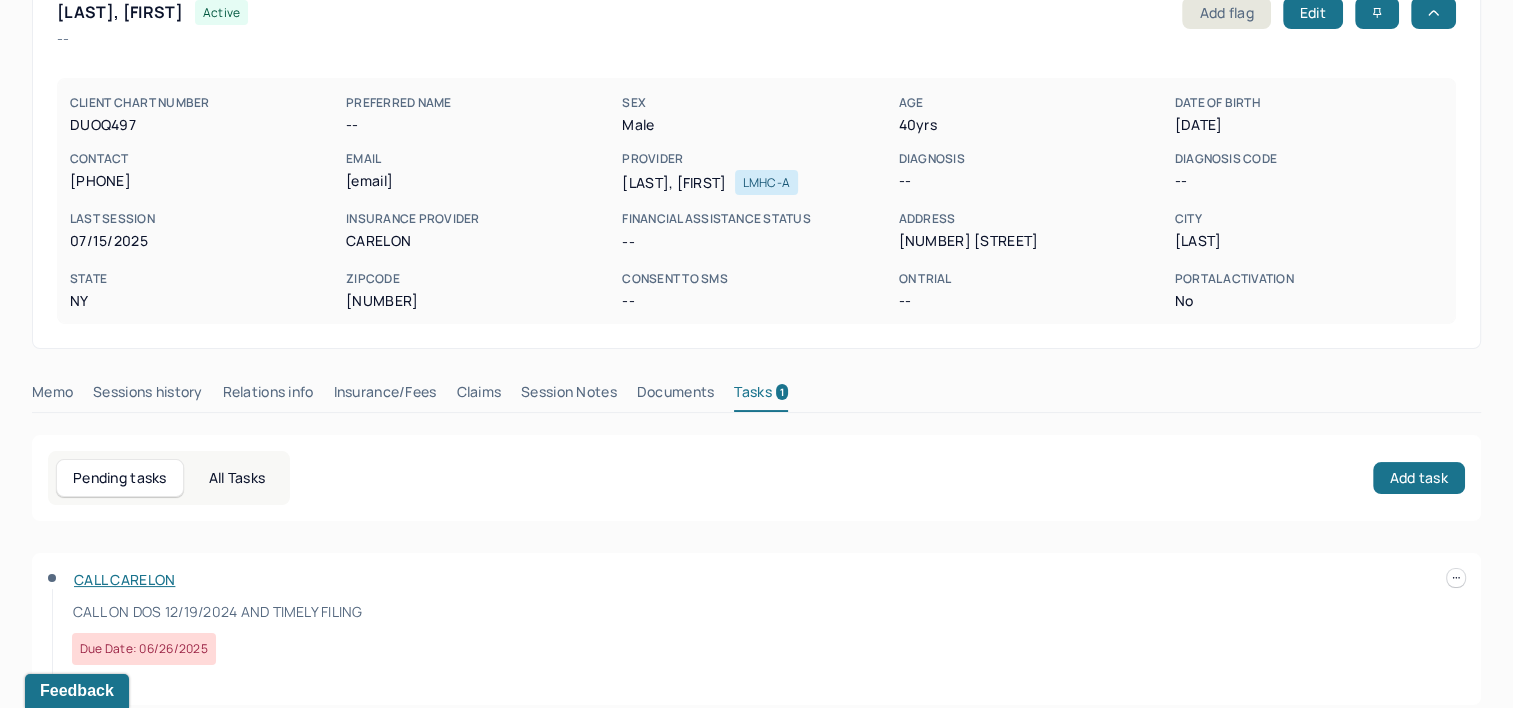 scroll, scrollTop: 143, scrollLeft: 0, axis: vertical 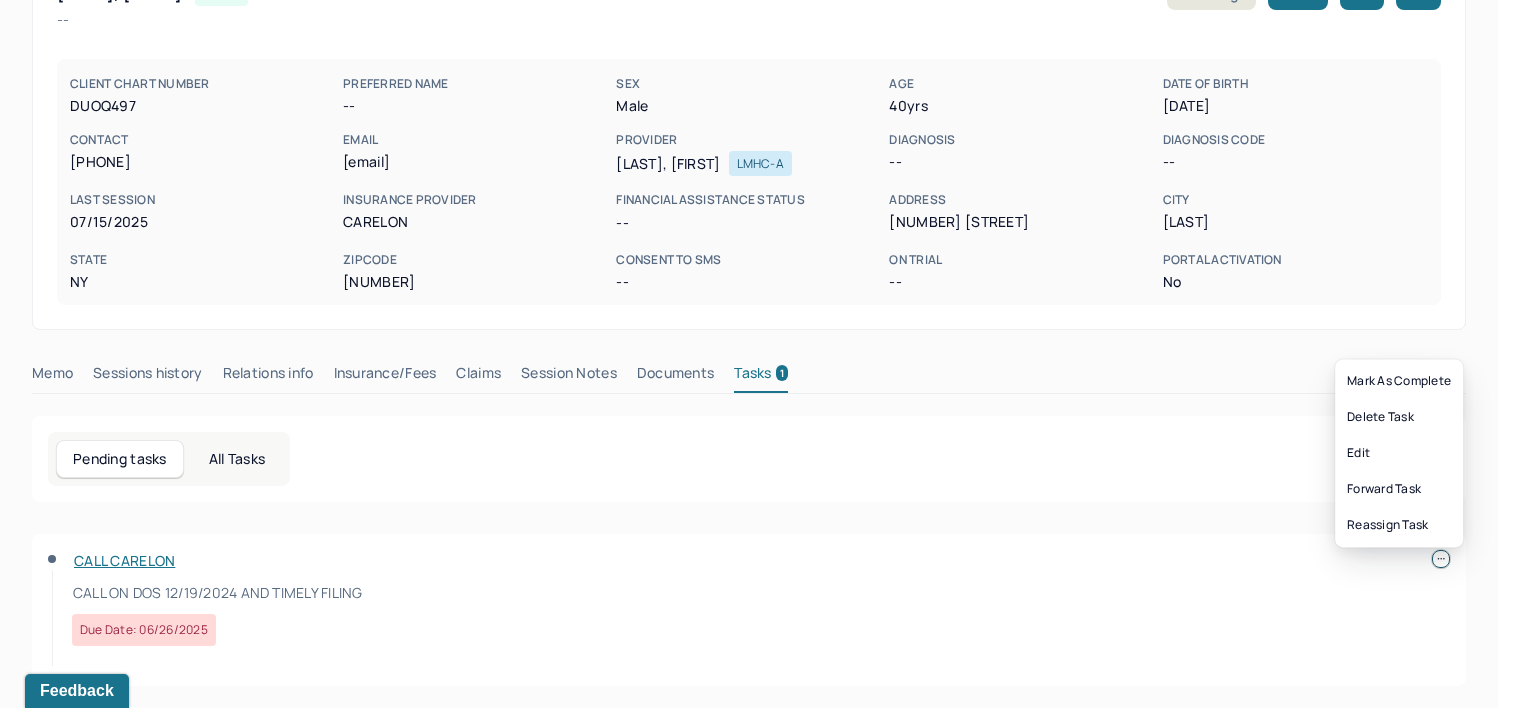 click at bounding box center [1441, 559] 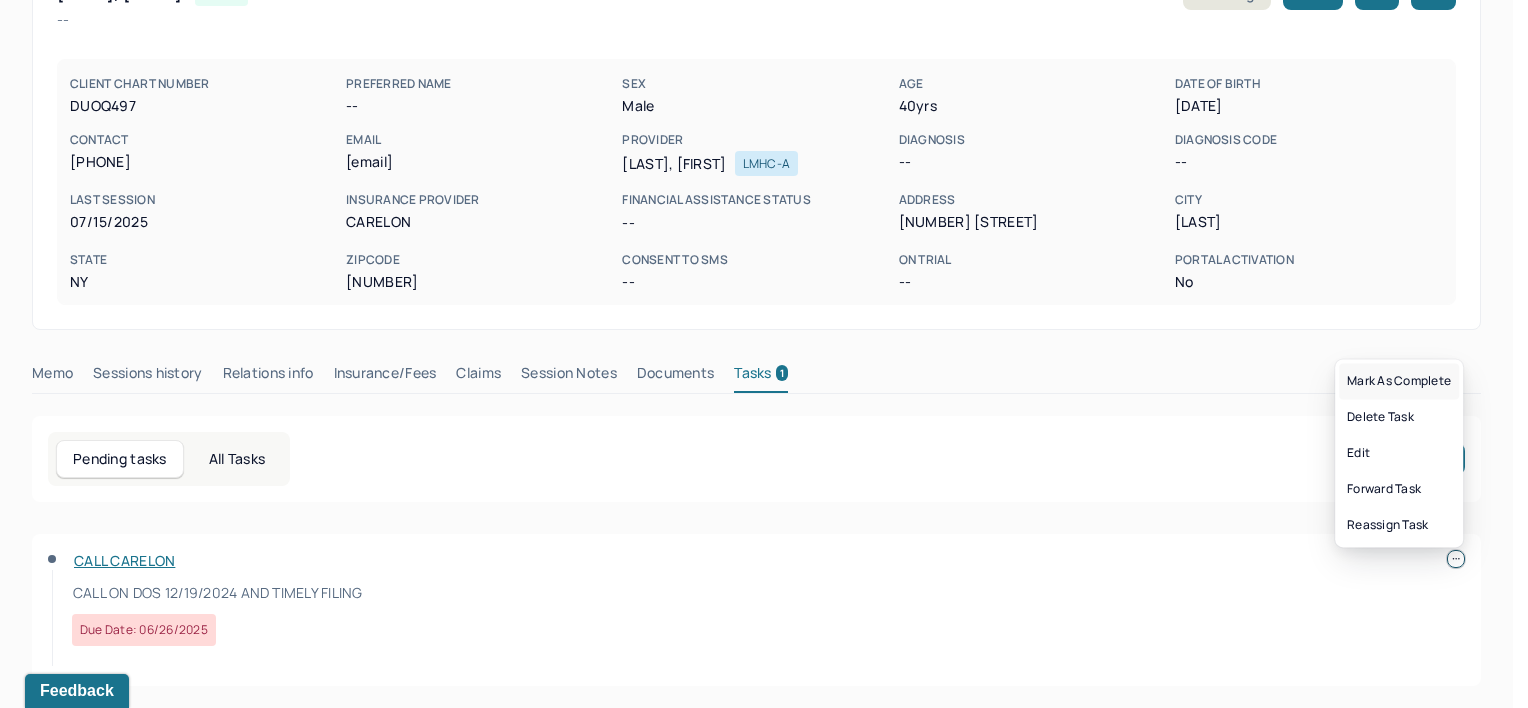 click on "Mark as complete" at bounding box center (1399, 381) 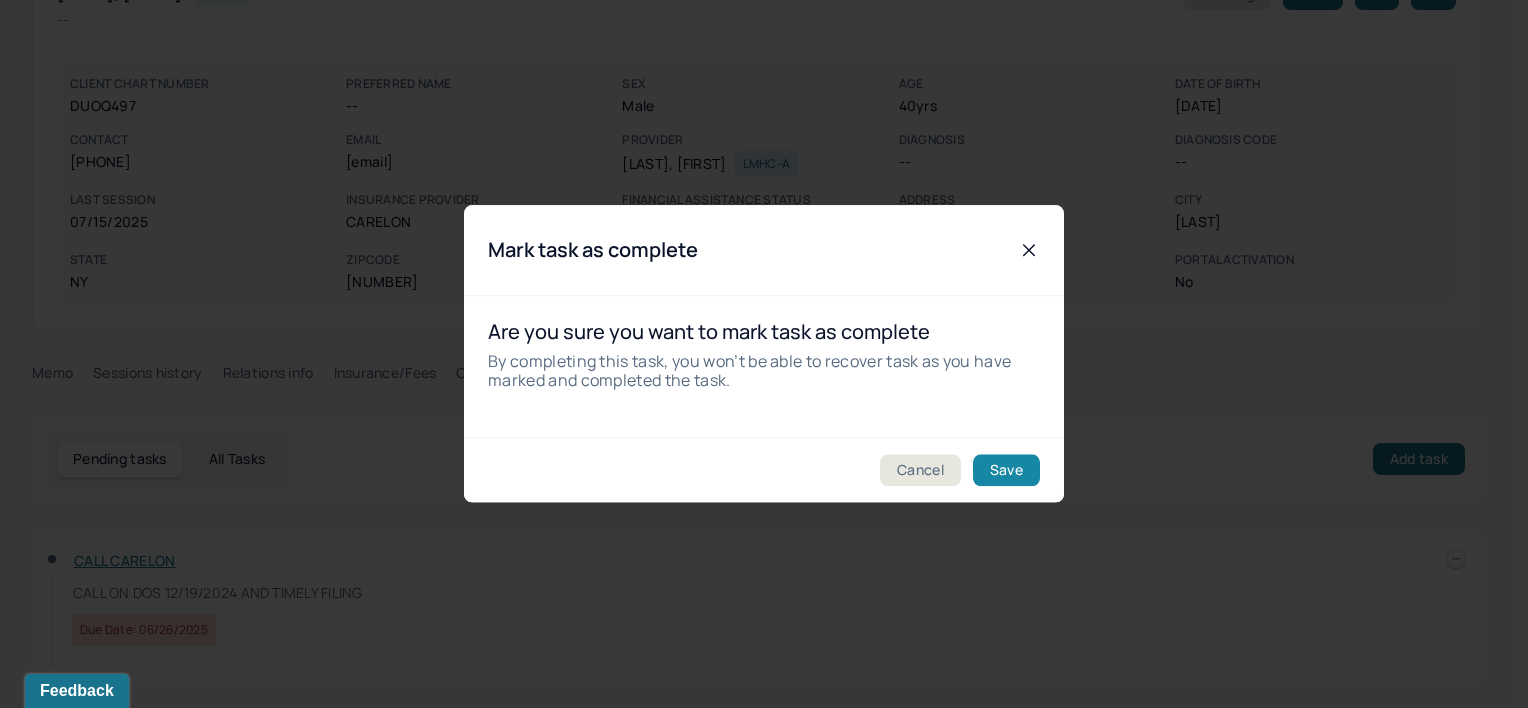 click on "Save" at bounding box center (1006, 471) 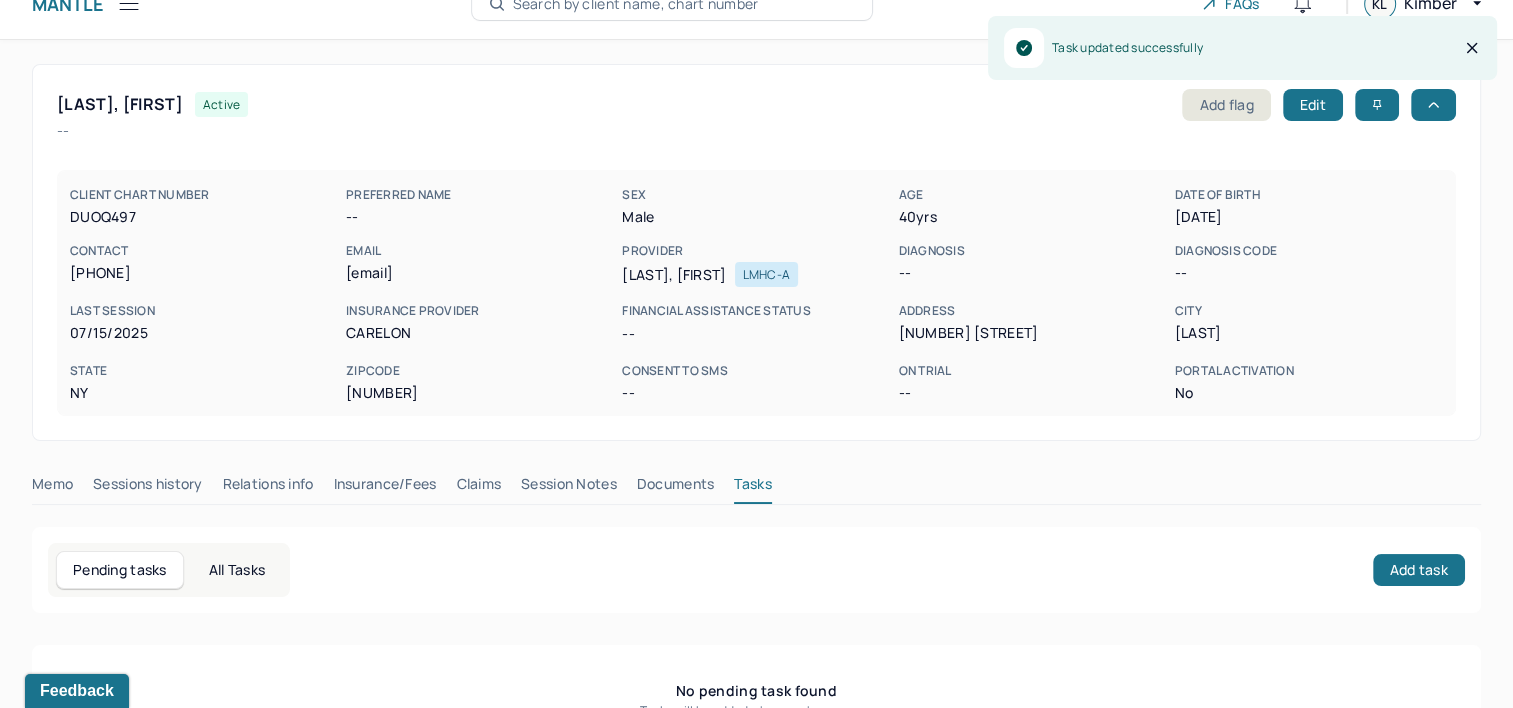 scroll, scrollTop: 0, scrollLeft: 0, axis: both 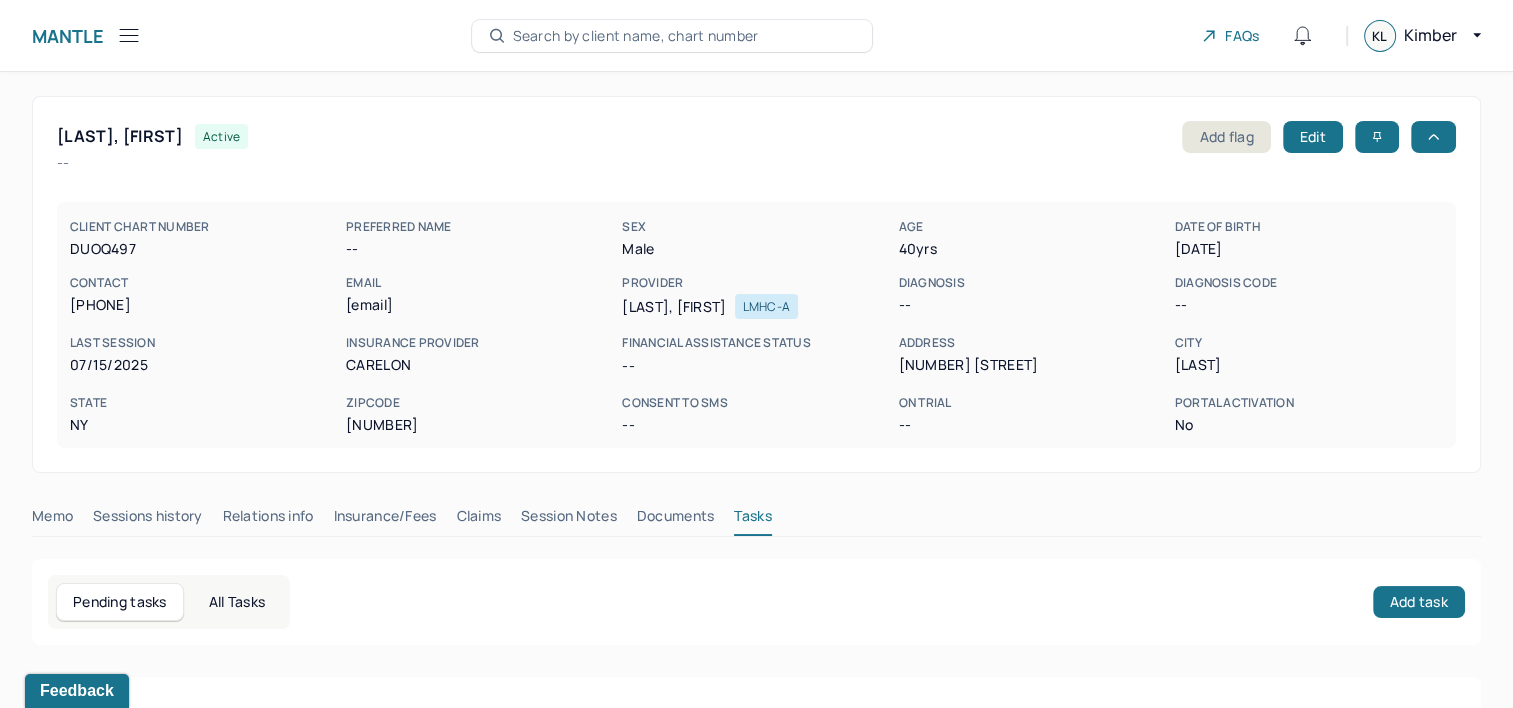 click on "Search by client name, chart number" at bounding box center [636, 36] 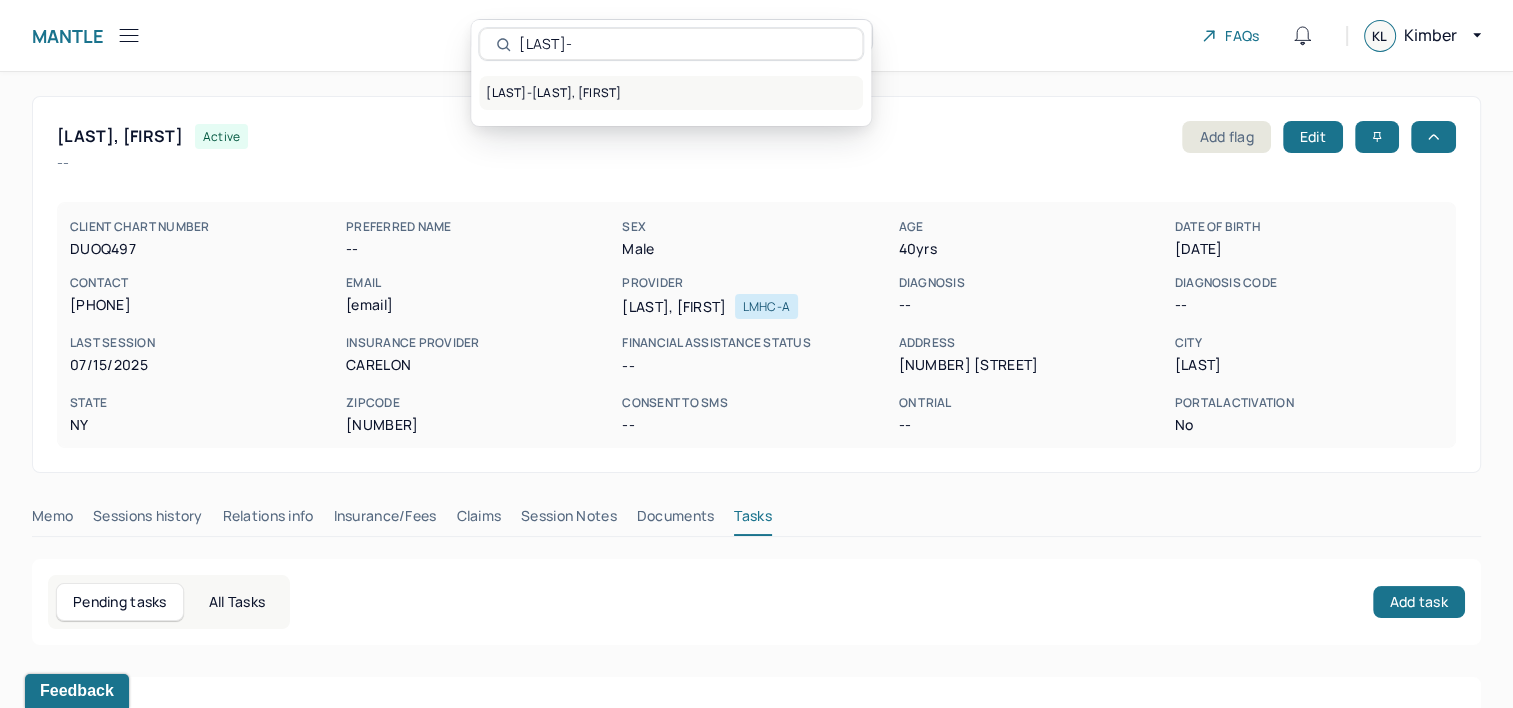 type on "HARRIS-TAY" 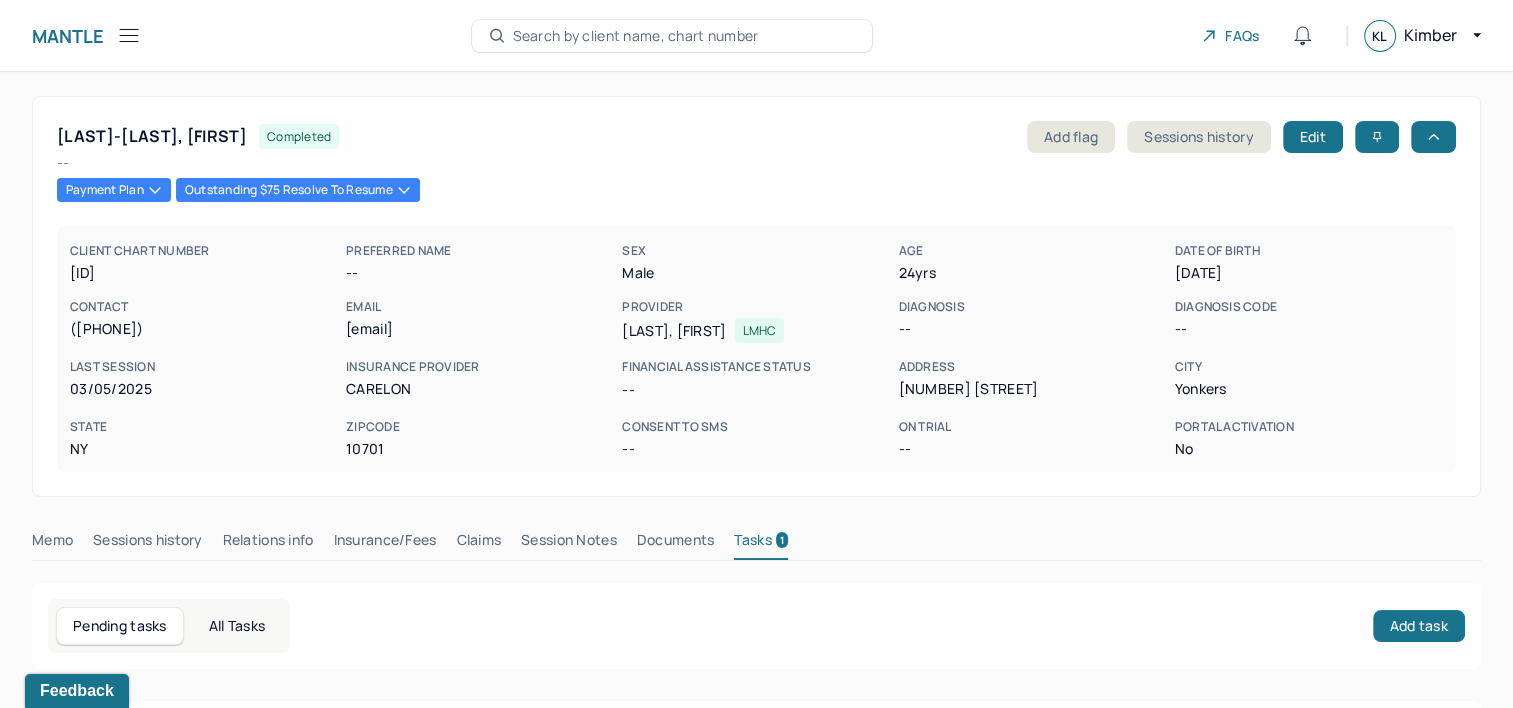 click on "Claims" at bounding box center (478, 544) 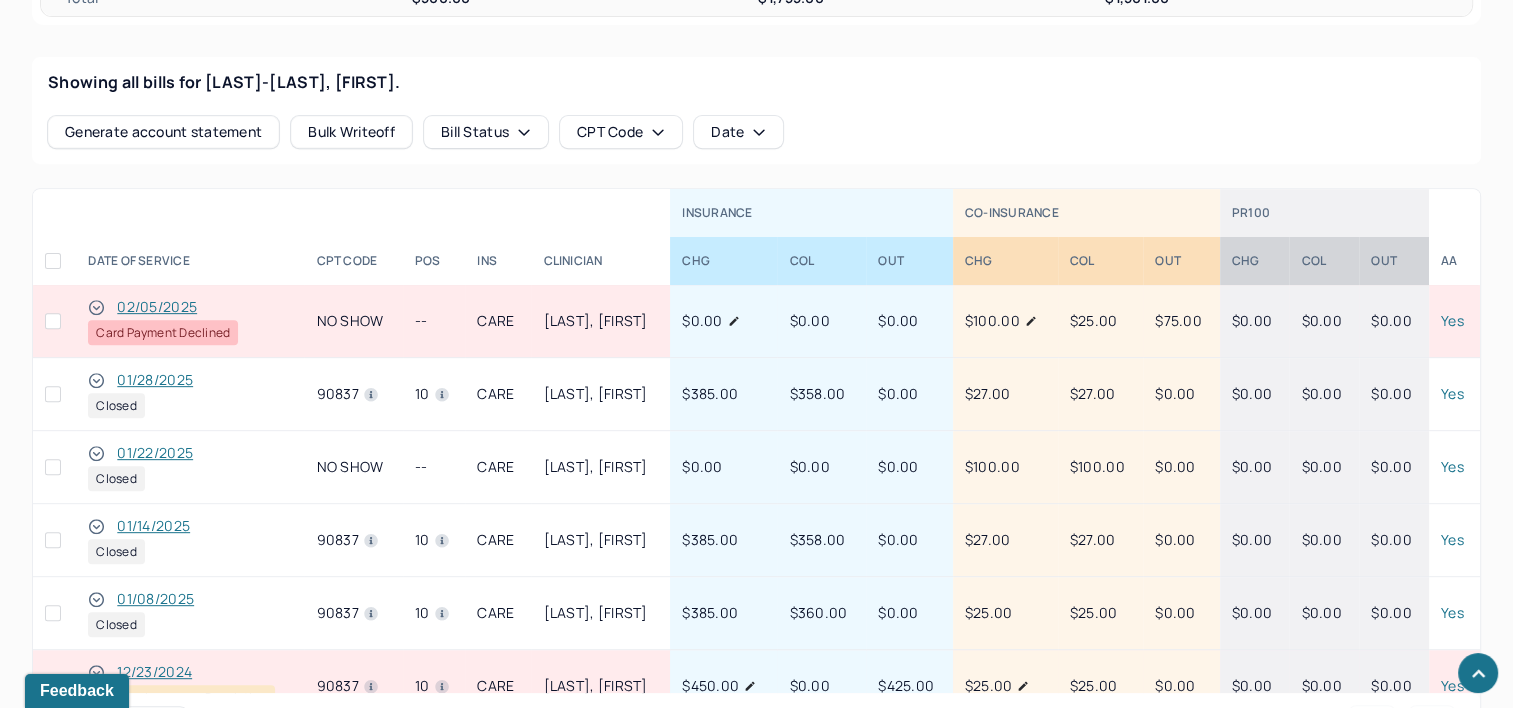type 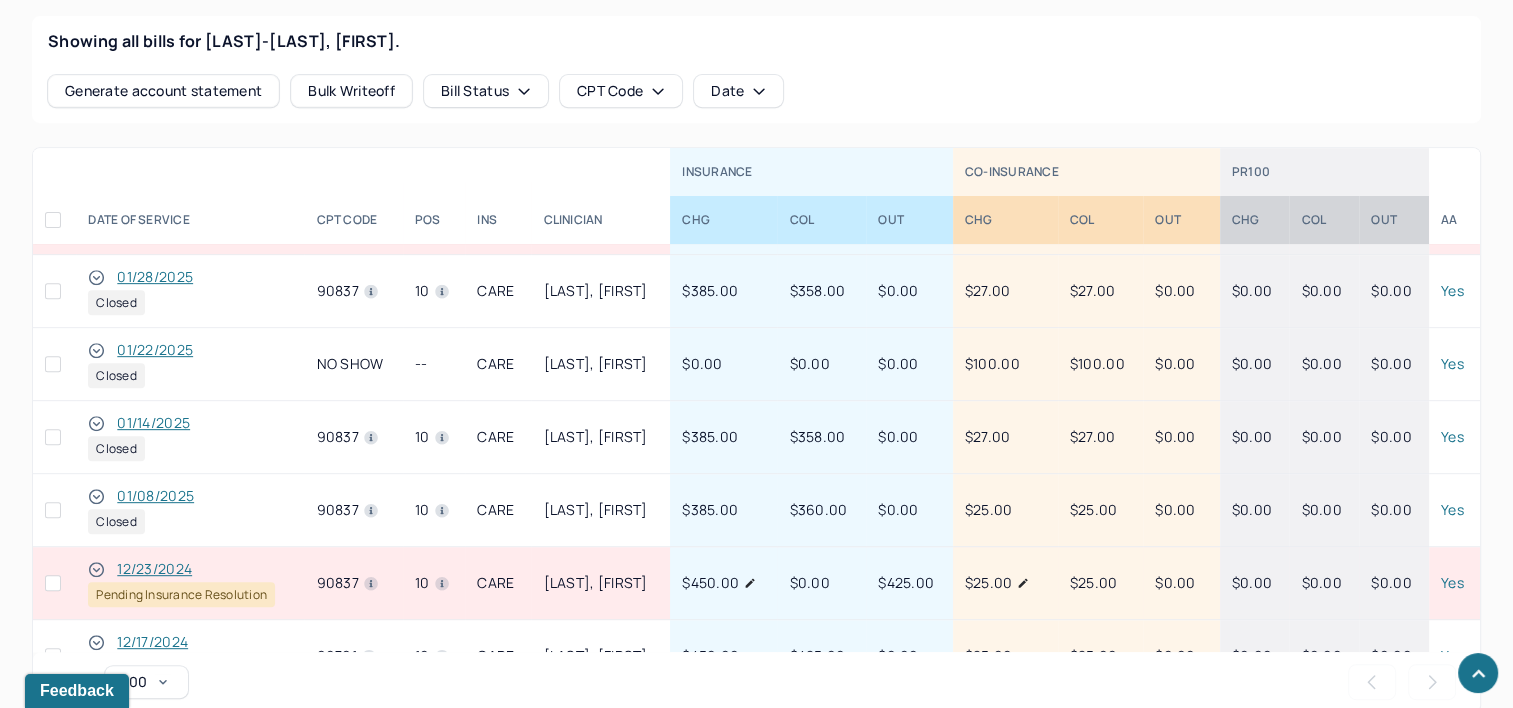 scroll, scrollTop: 101, scrollLeft: 0, axis: vertical 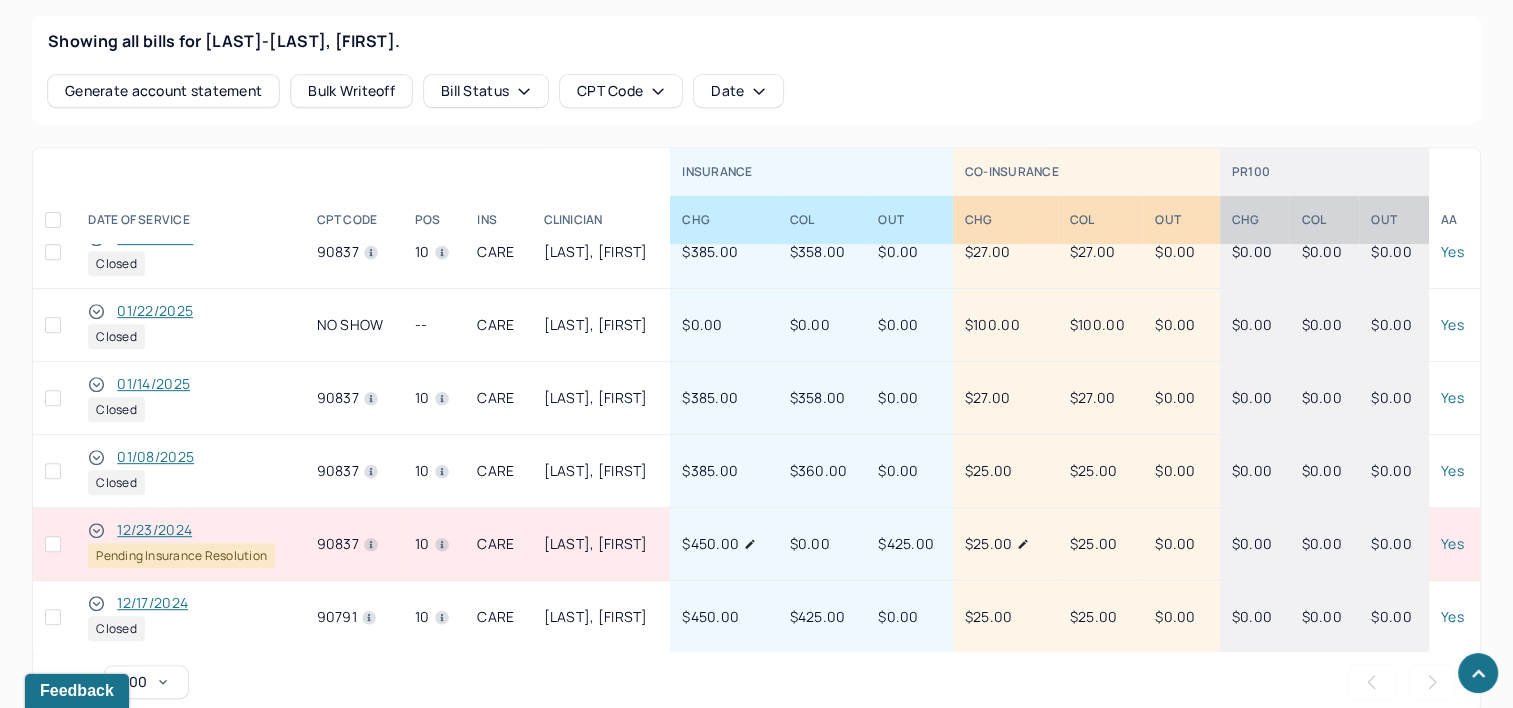 click on "12/23/2024" at bounding box center (154, 530) 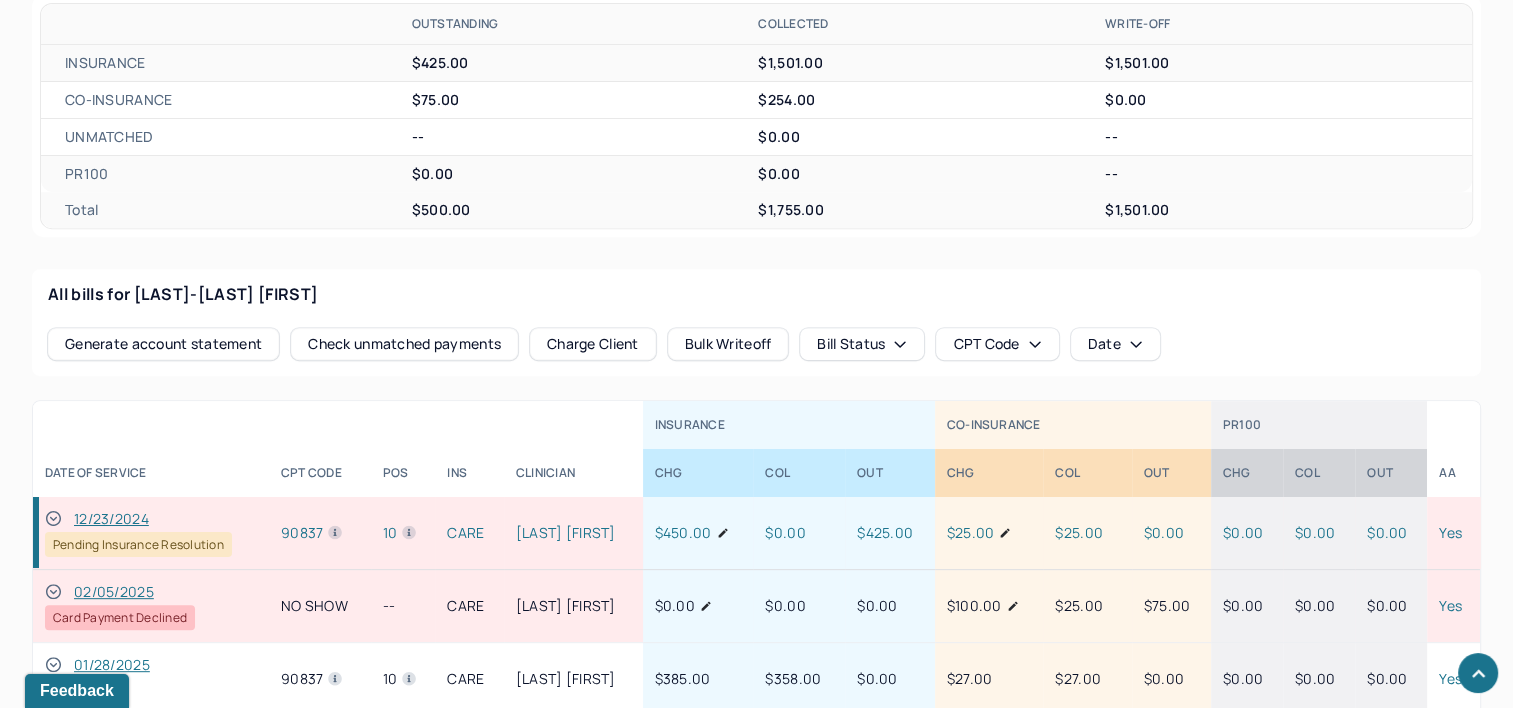 scroll, scrollTop: 841, scrollLeft: 0, axis: vertical 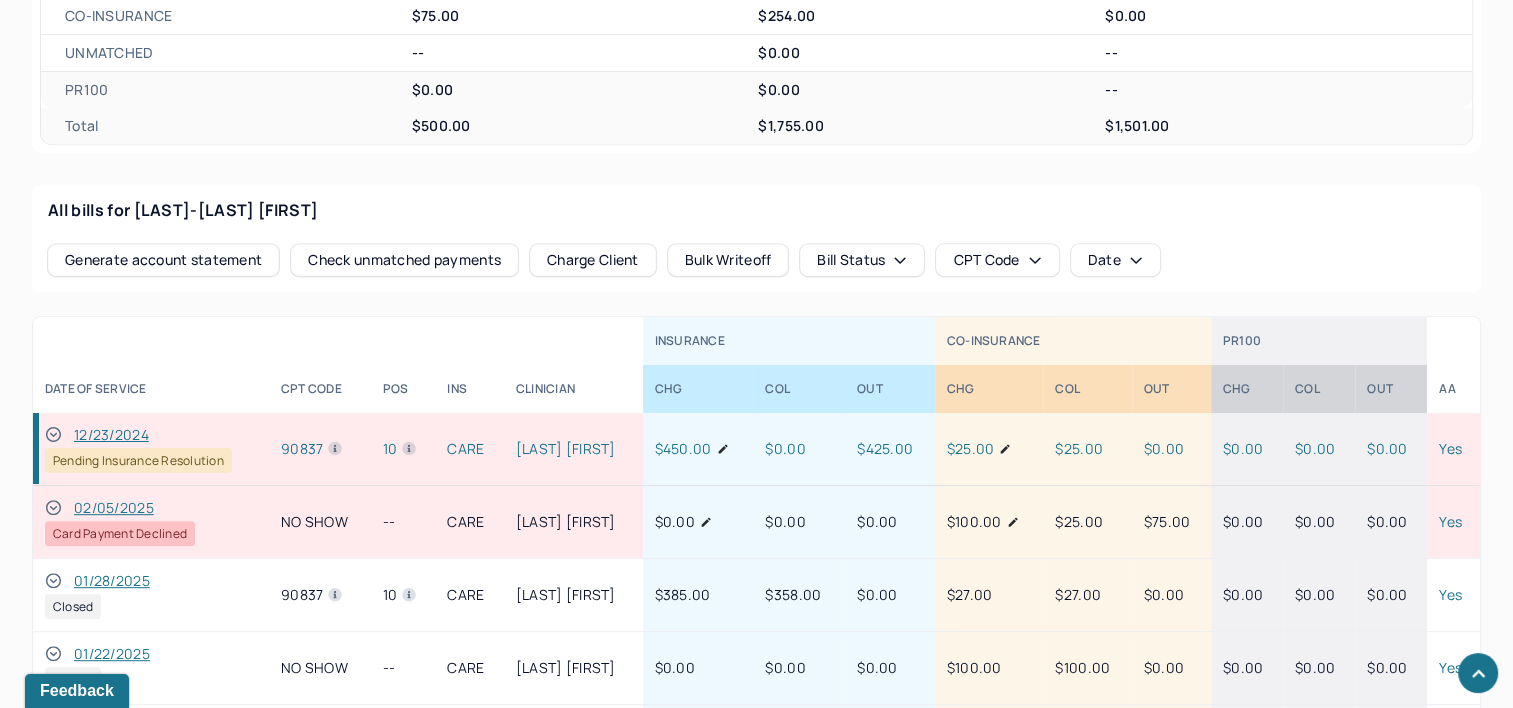 click on "12/23/2024" at bounding box center (111, 435) 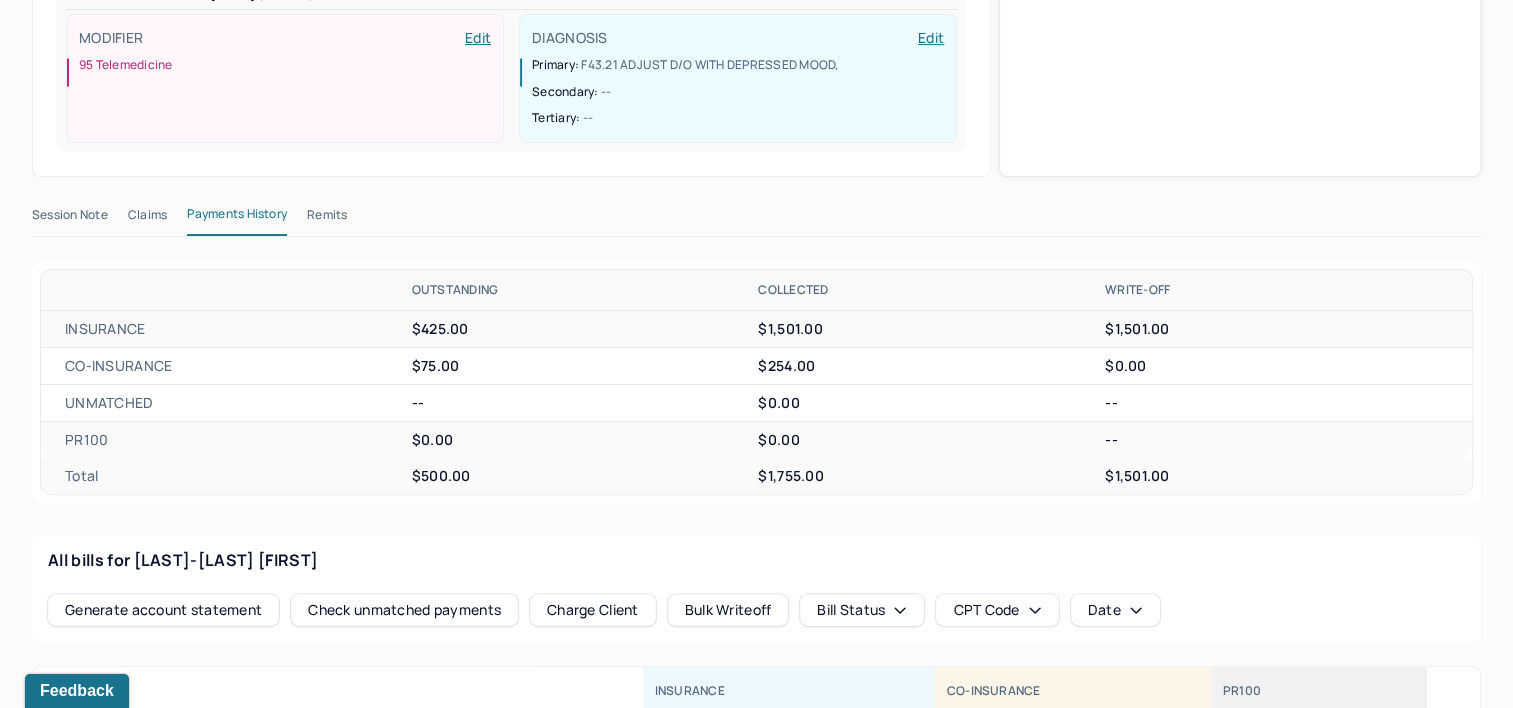 scroll, scrollTop: 441, scrollLeft: 0, axis: vertical 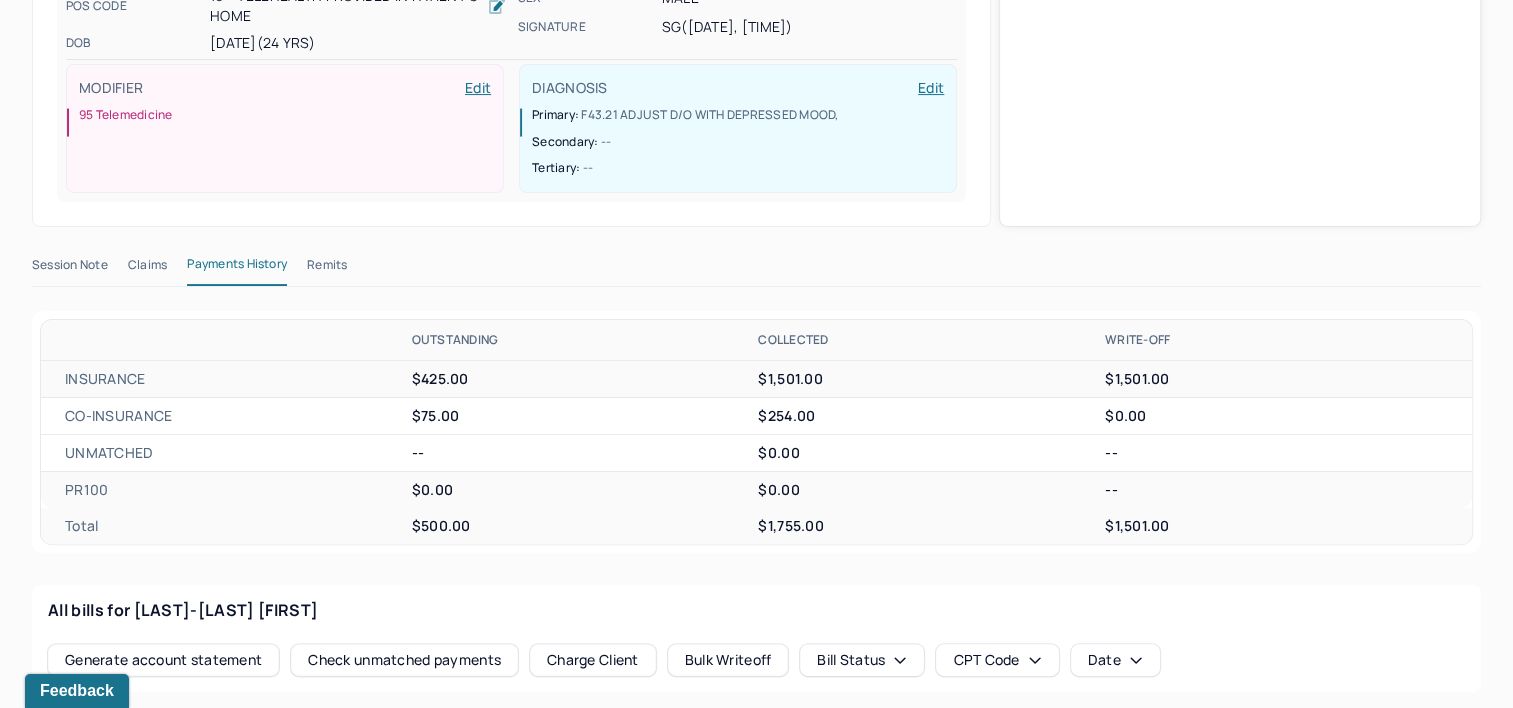 click on "Claims" at bounding box center (147, 269) 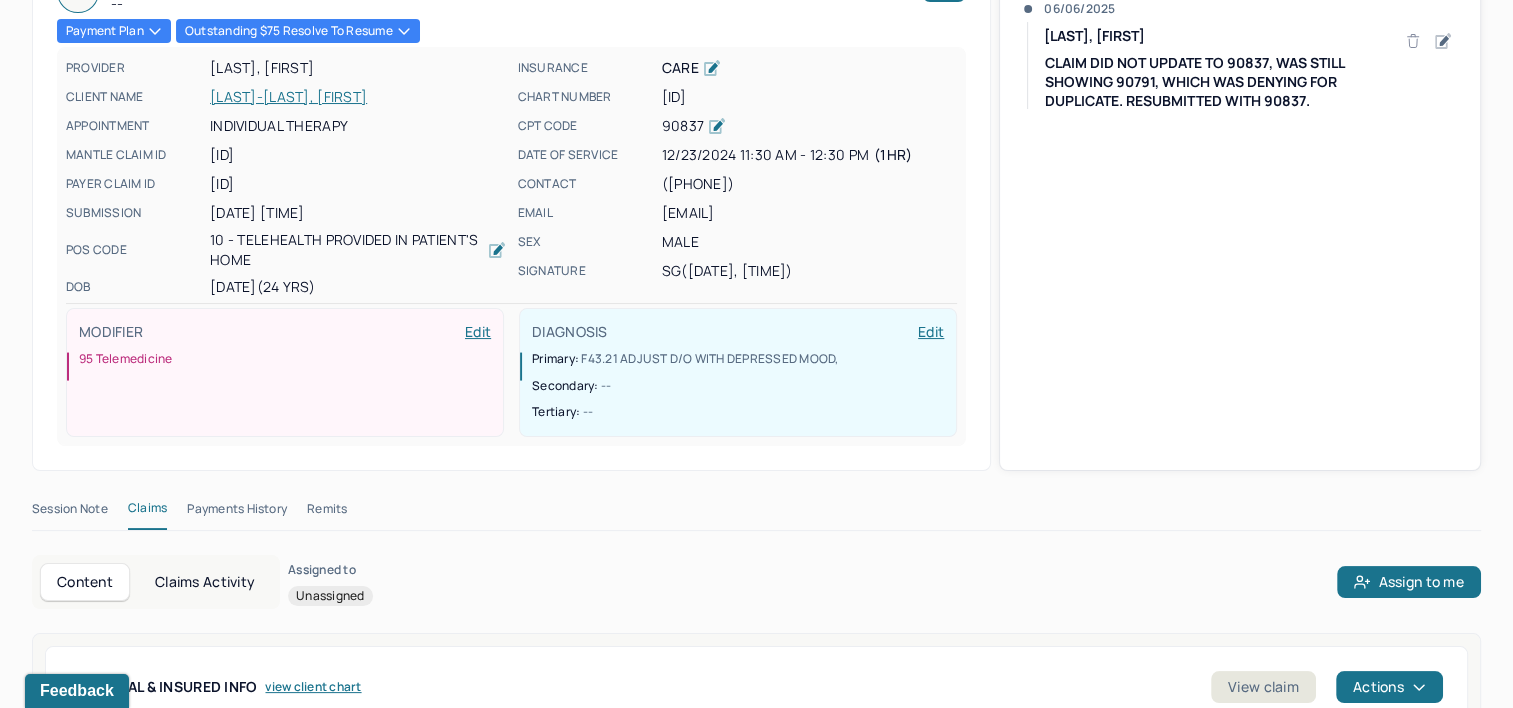 scroll, scrollTop: 116, scrollLeft: 0, axis: vertical 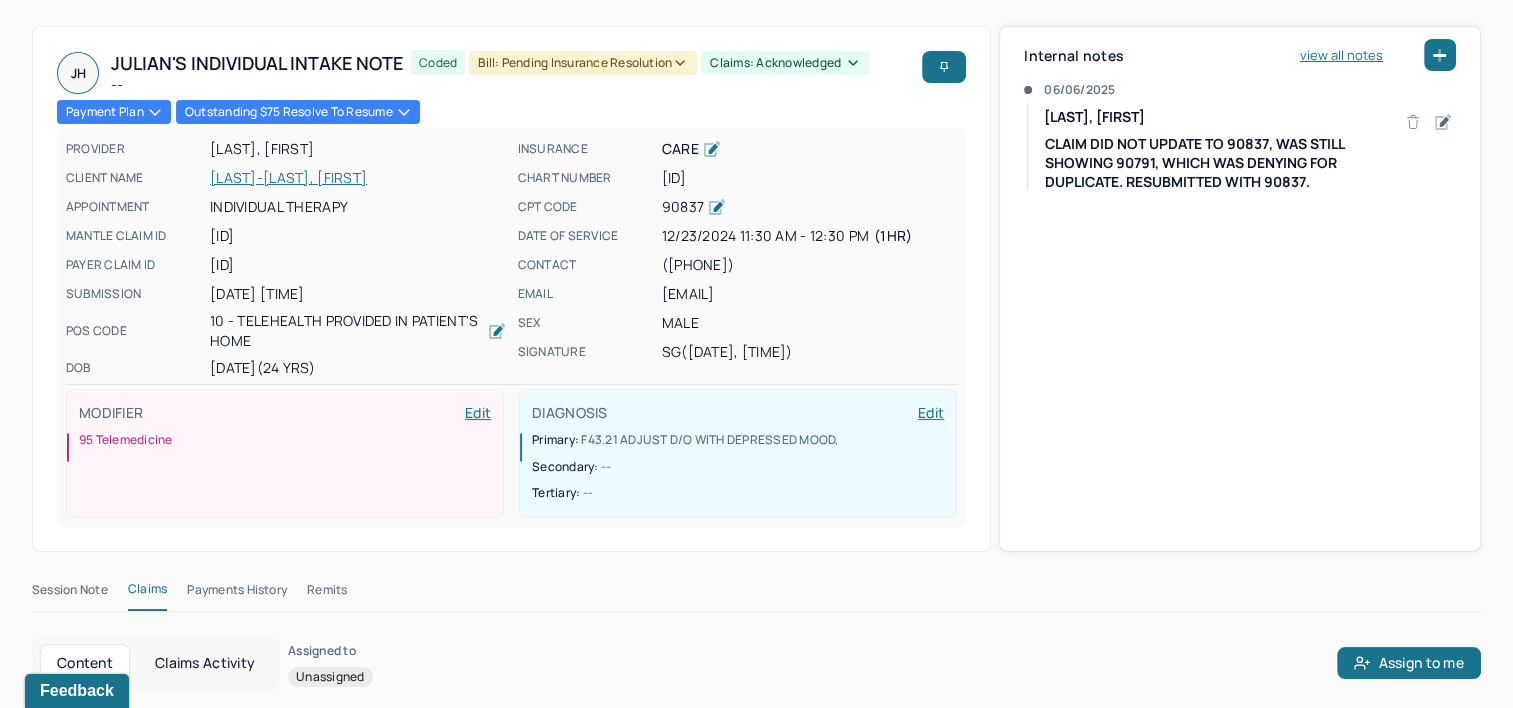 drag, startPoint x: 212, startPoint y: 260, endPoint x: 364, endPoint y: 262, distance: 152.01315 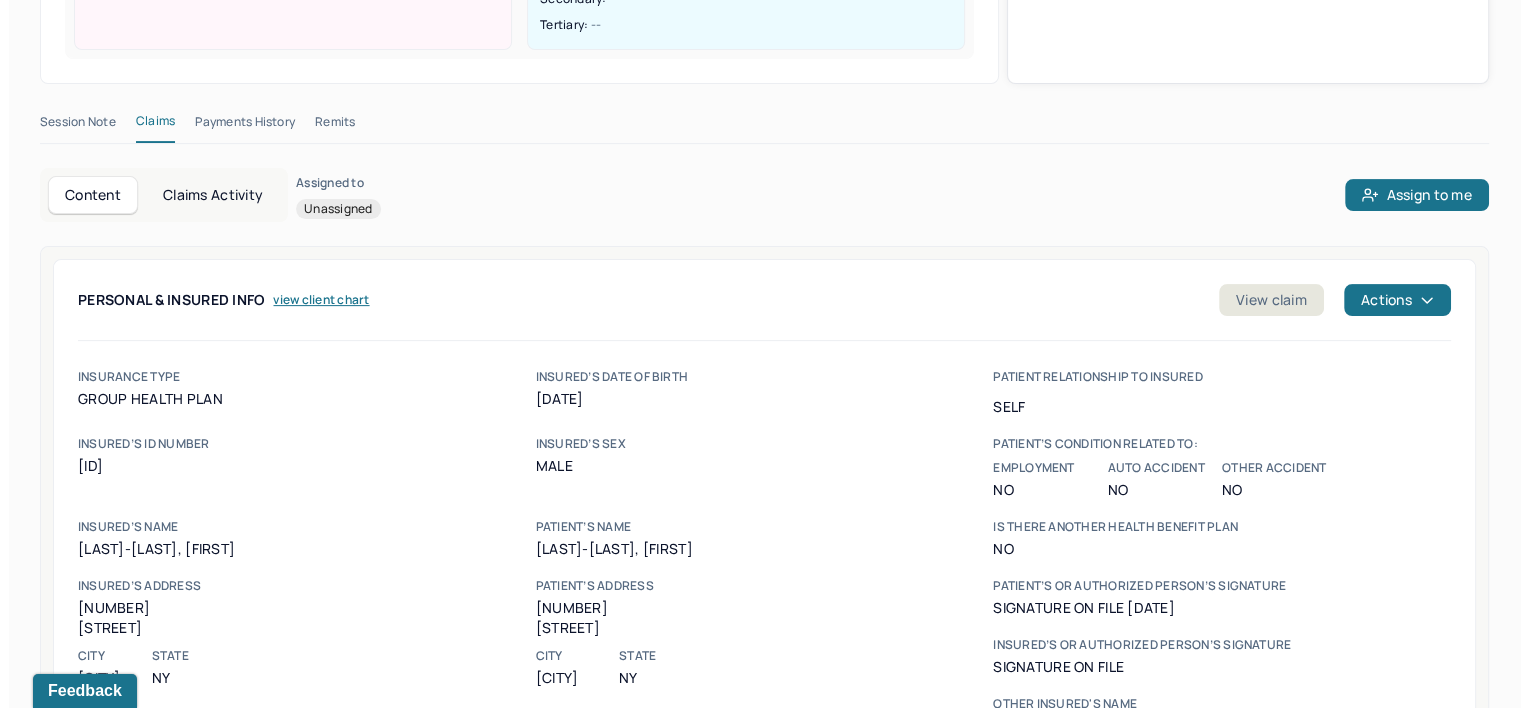 scroll, scrollTop: 616, scrollLeft: 0, axis: vertical 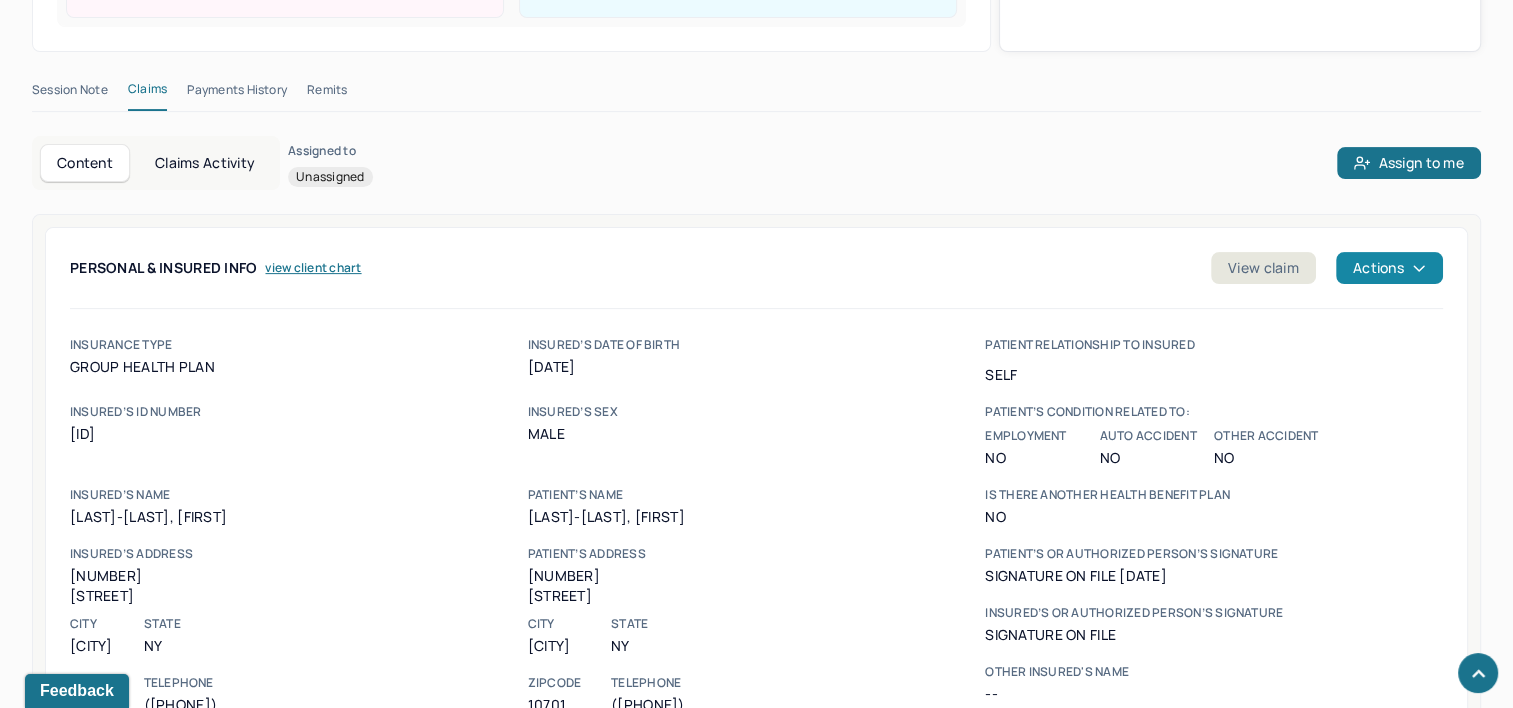 click on "Actions" at bounding box center [1389, 268] 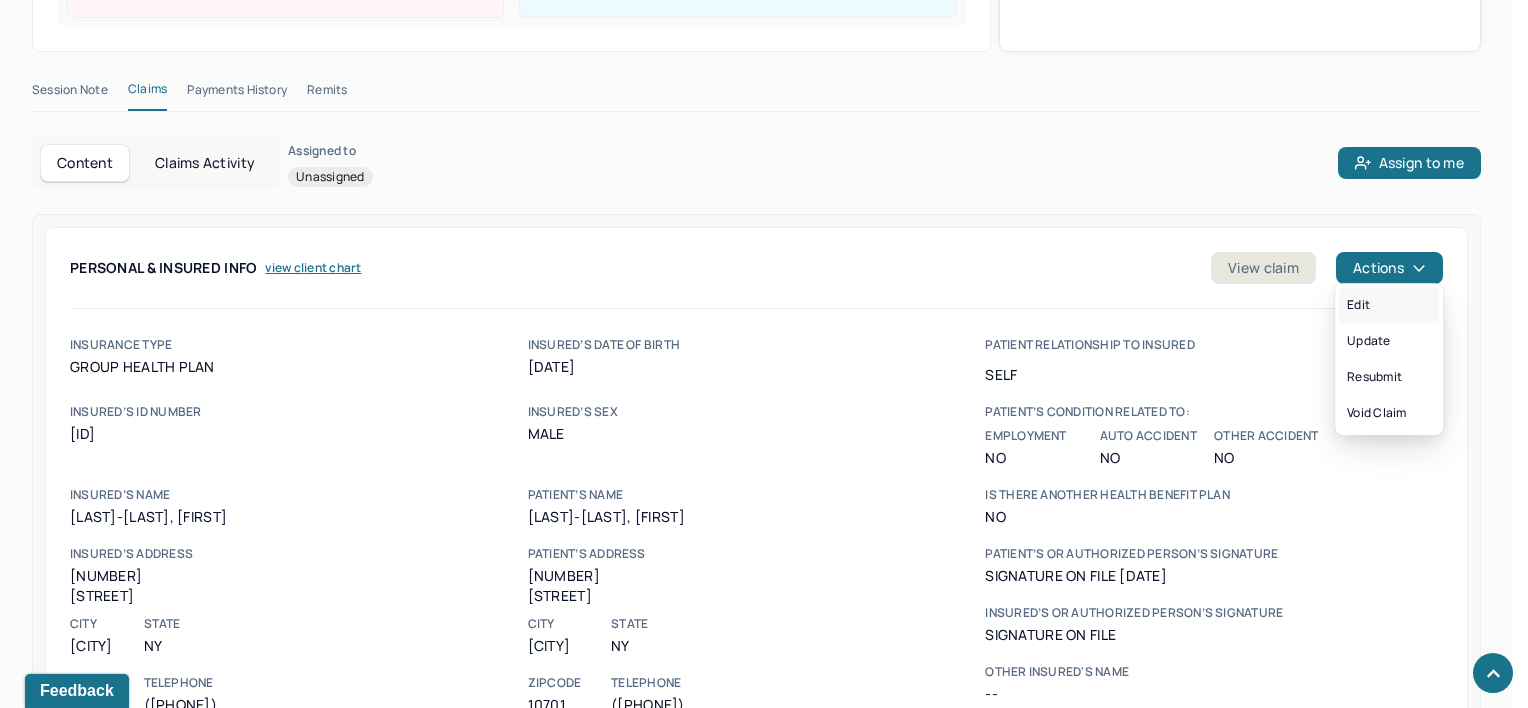 click on "Edit" at bounding box center [1389, 305] 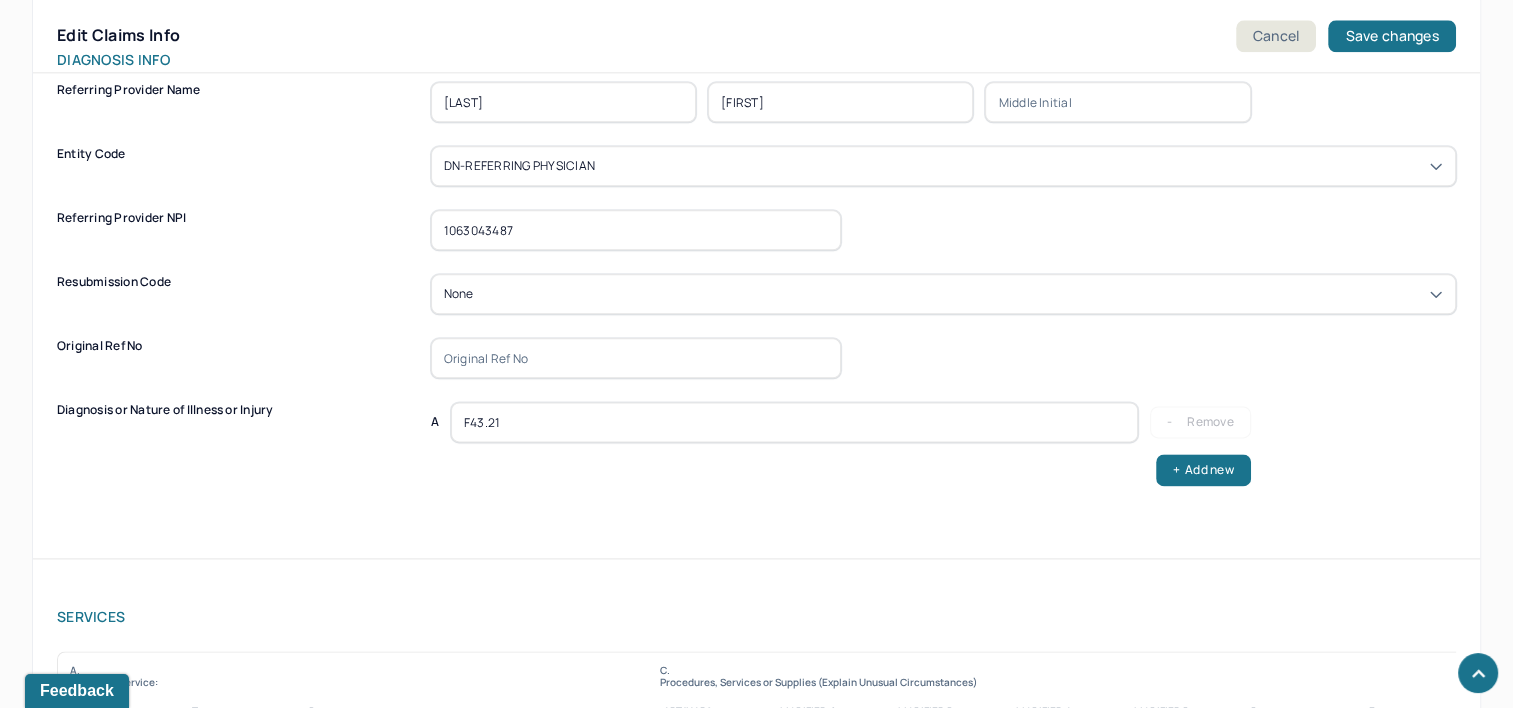 scroll, scrollTop: 2475, scrollLeft: 0, axis: vertical 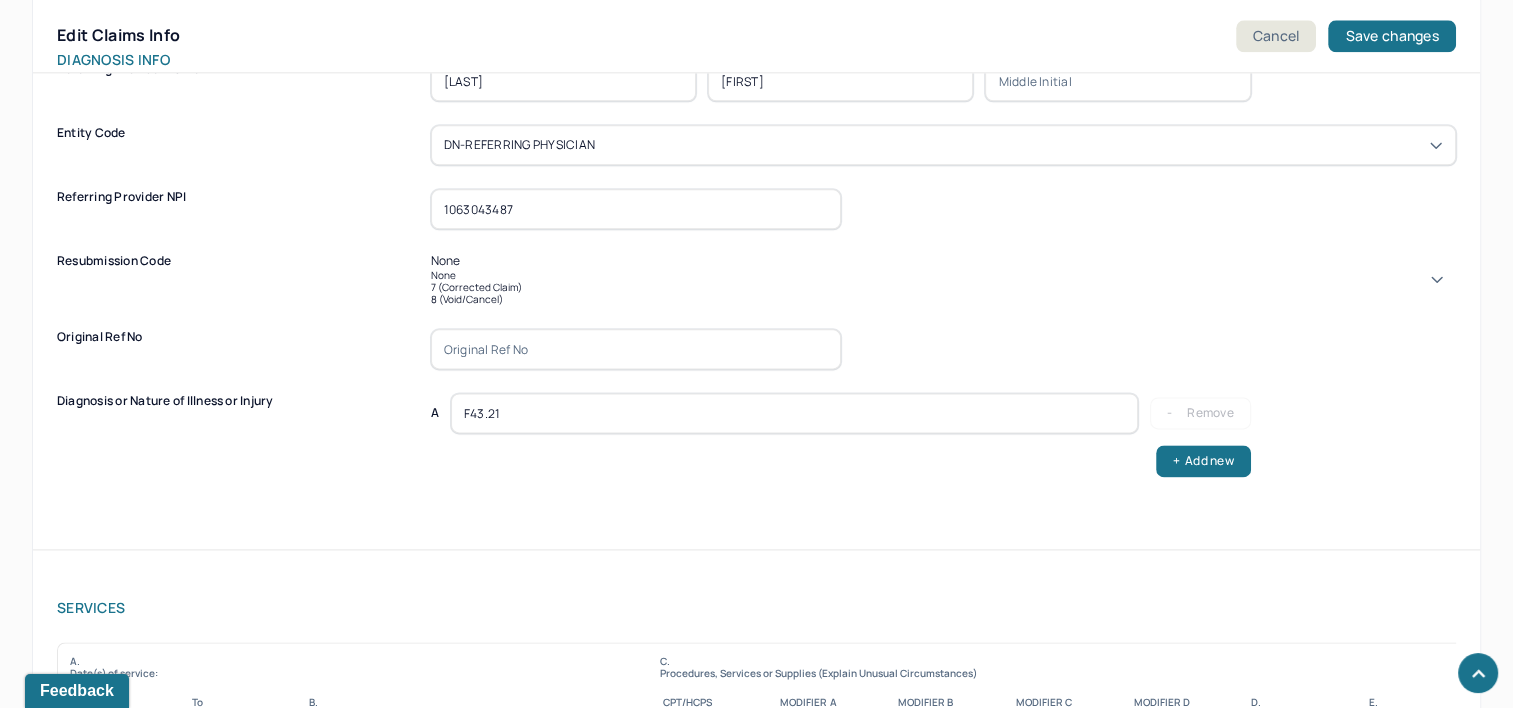 click on "None" at bounding box center [943, 261] 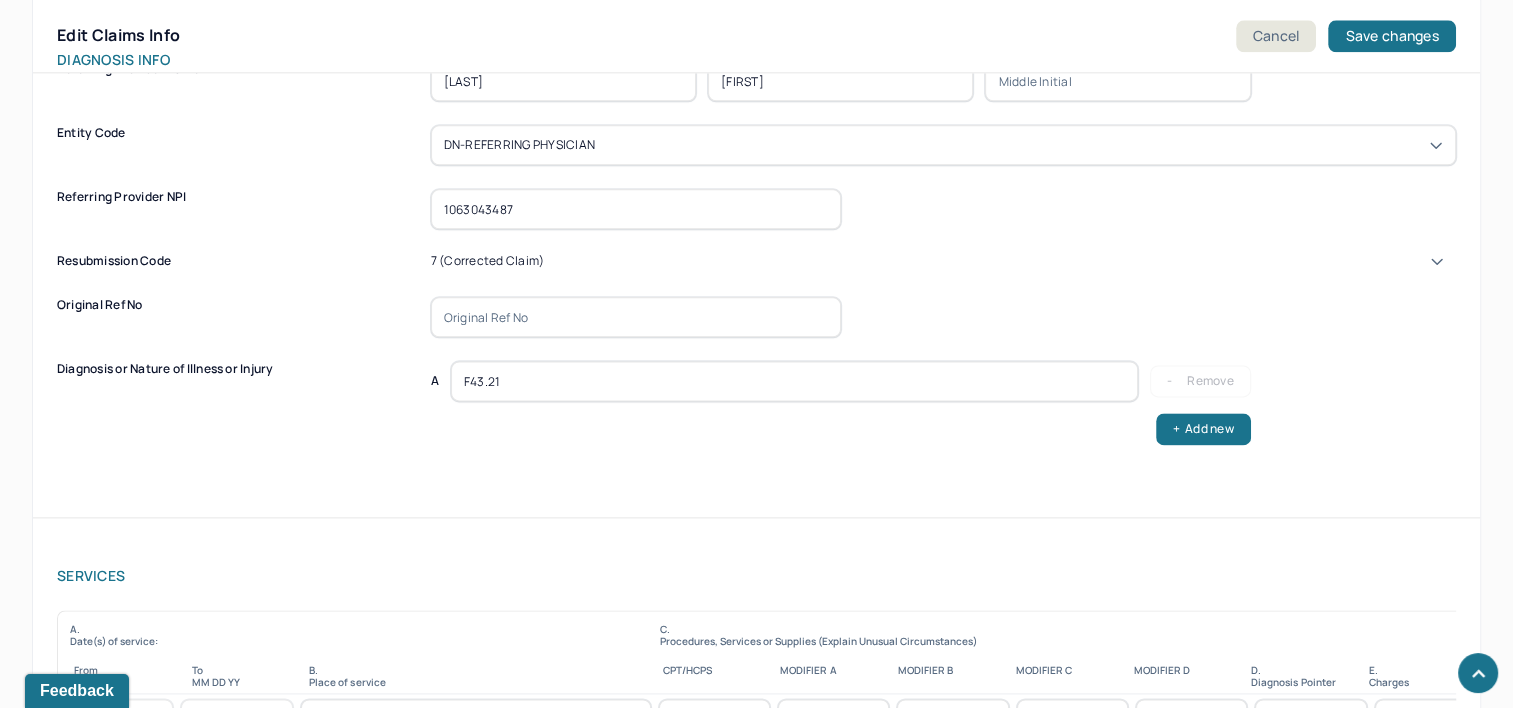 click at bounding box center (636, 317) 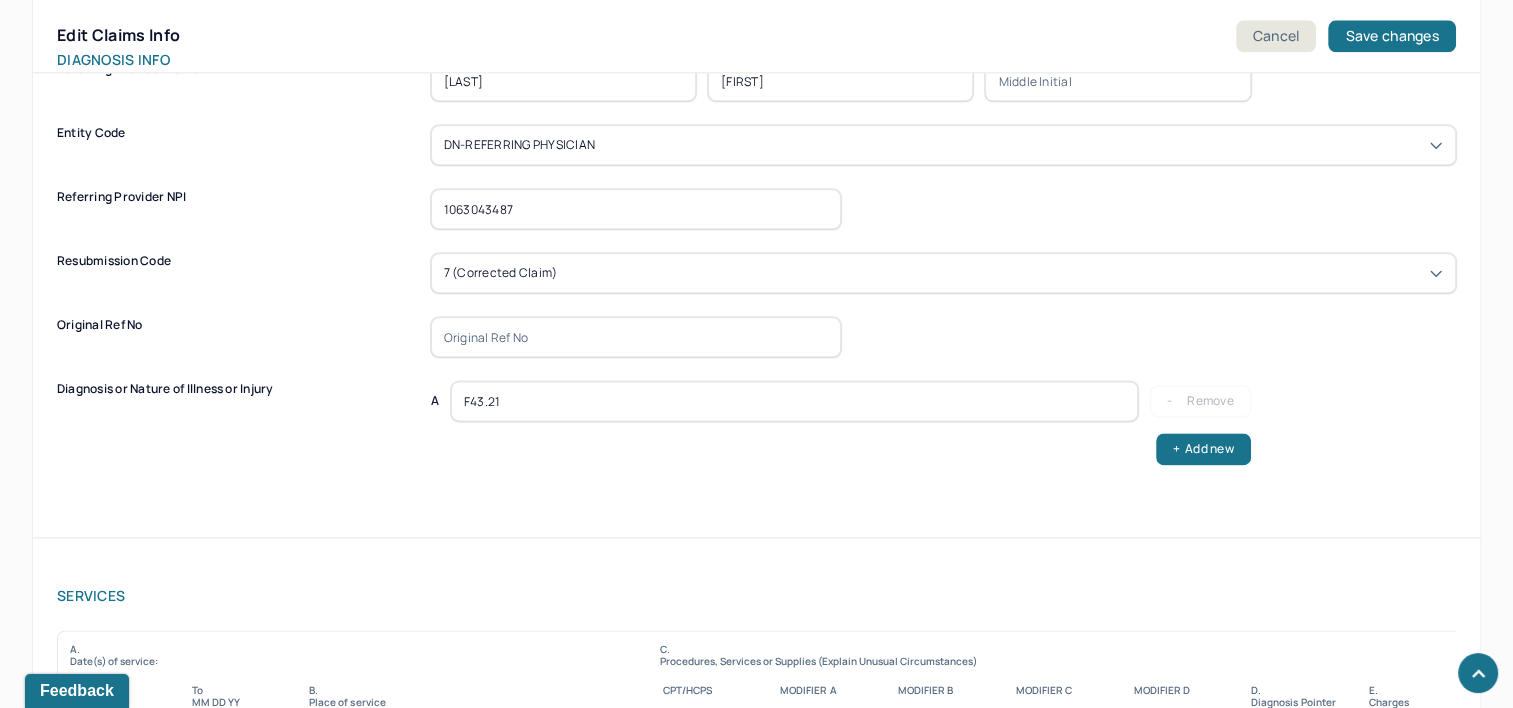 paste on "01 010725 09781 00595" 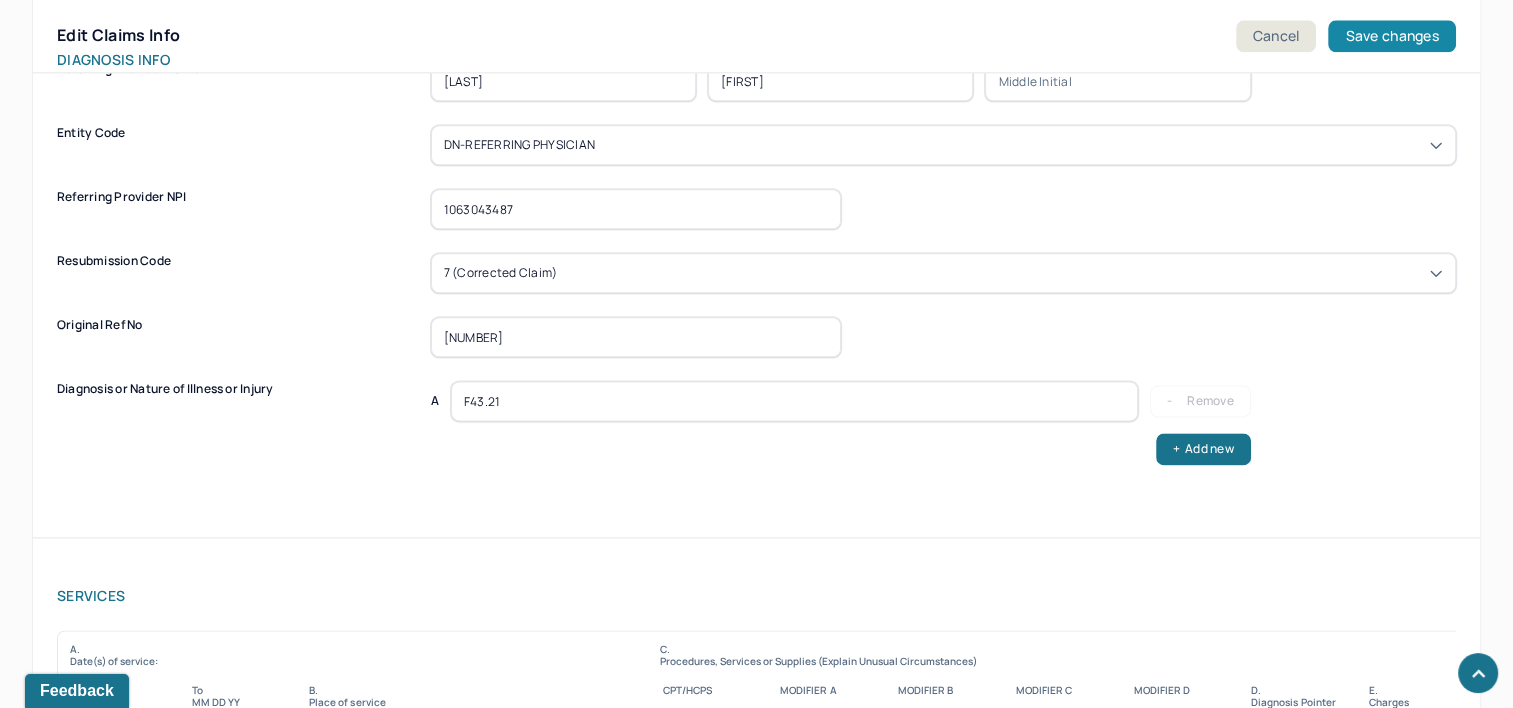 type on "01 010725 09781 00595" 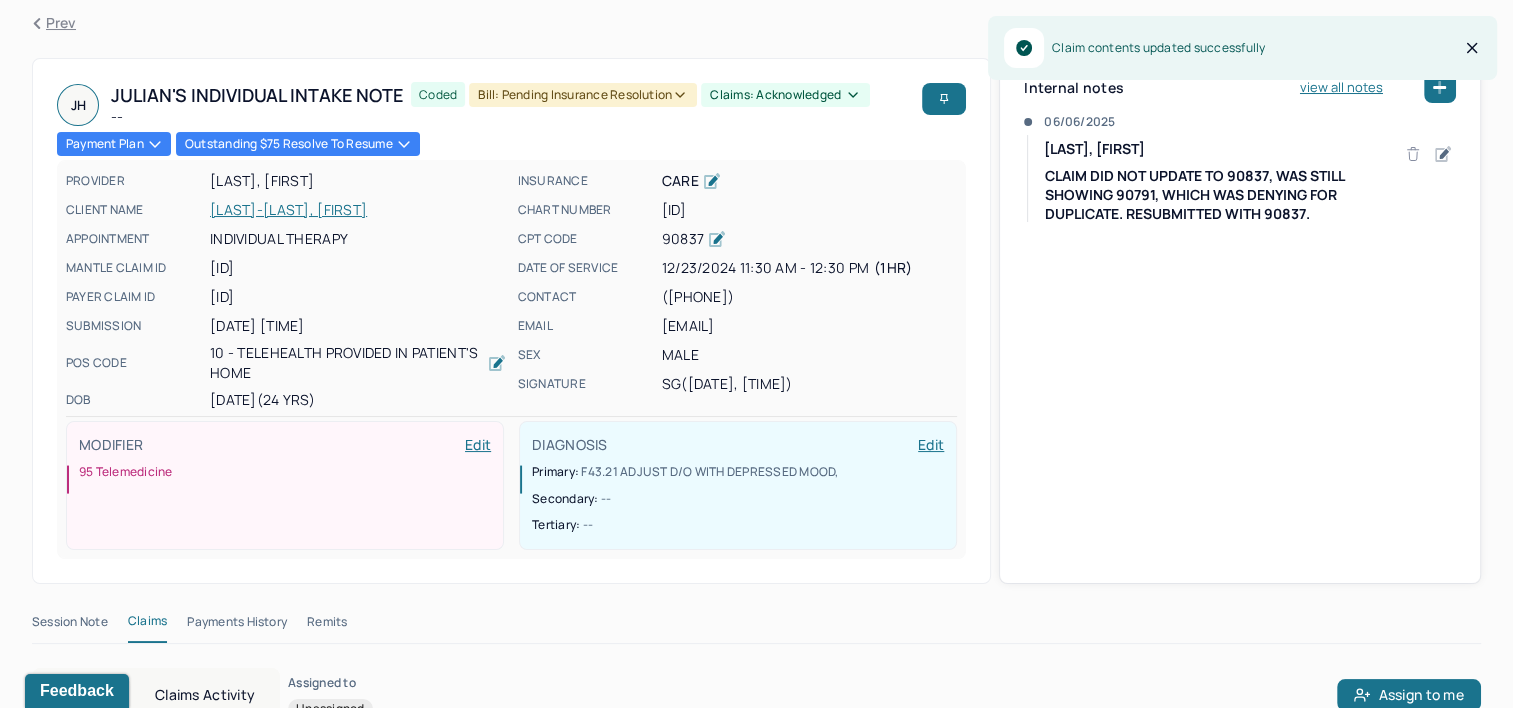 scroll, scrollTop: 0, scrollLeft: 0, axis: both 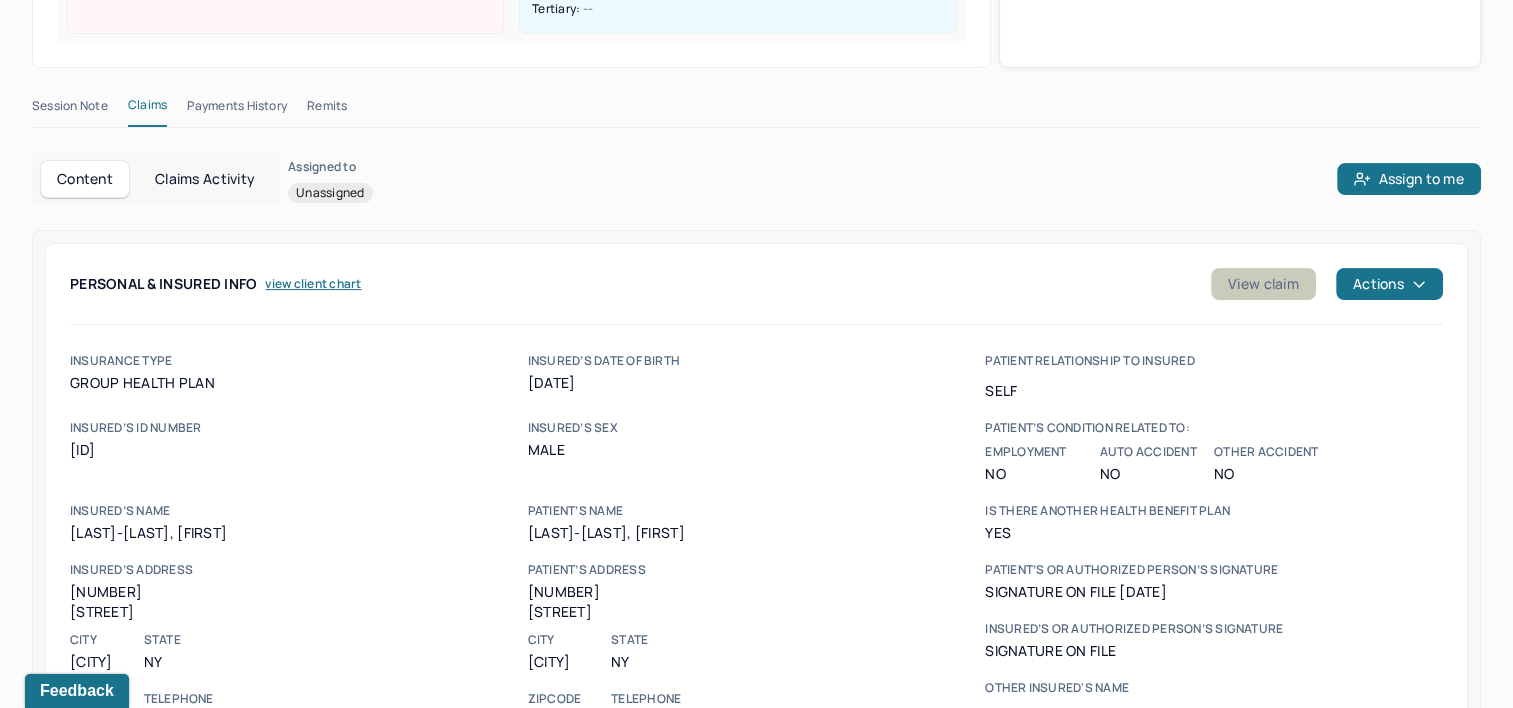 click on "View claim" at bounding box center (1263, 284) 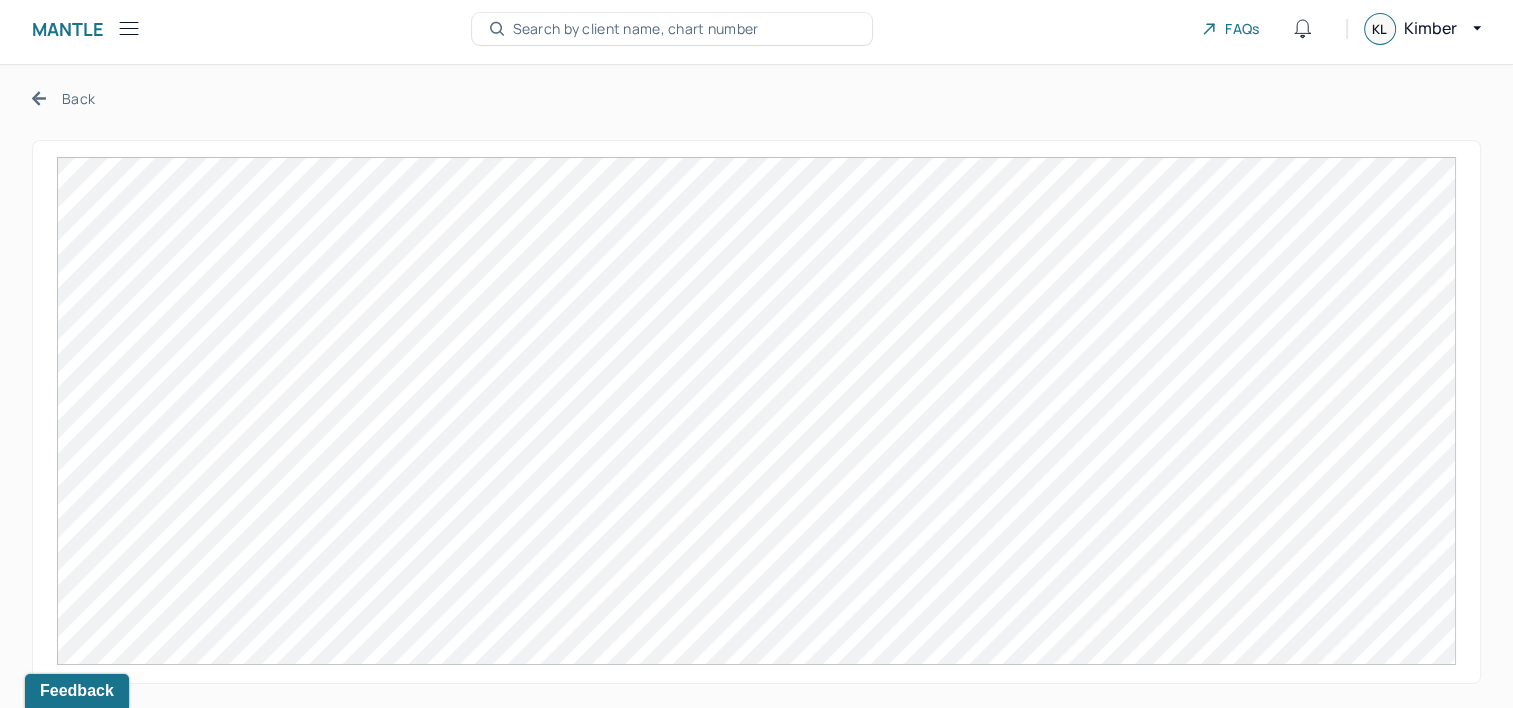 scroll, scrollTop: 0, scrollLeft: 0, axis: both 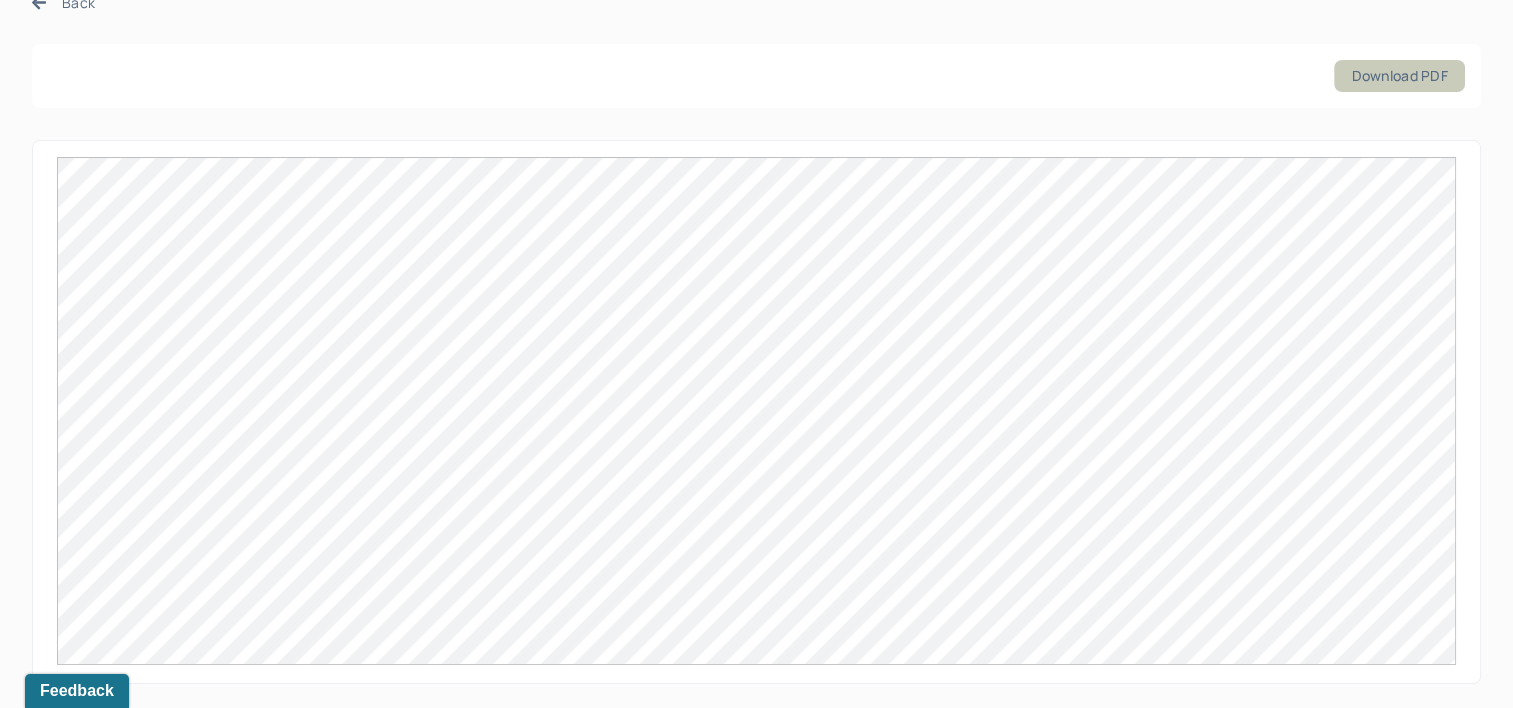 click on "Download PDF" at bounding box center [1399, 76] 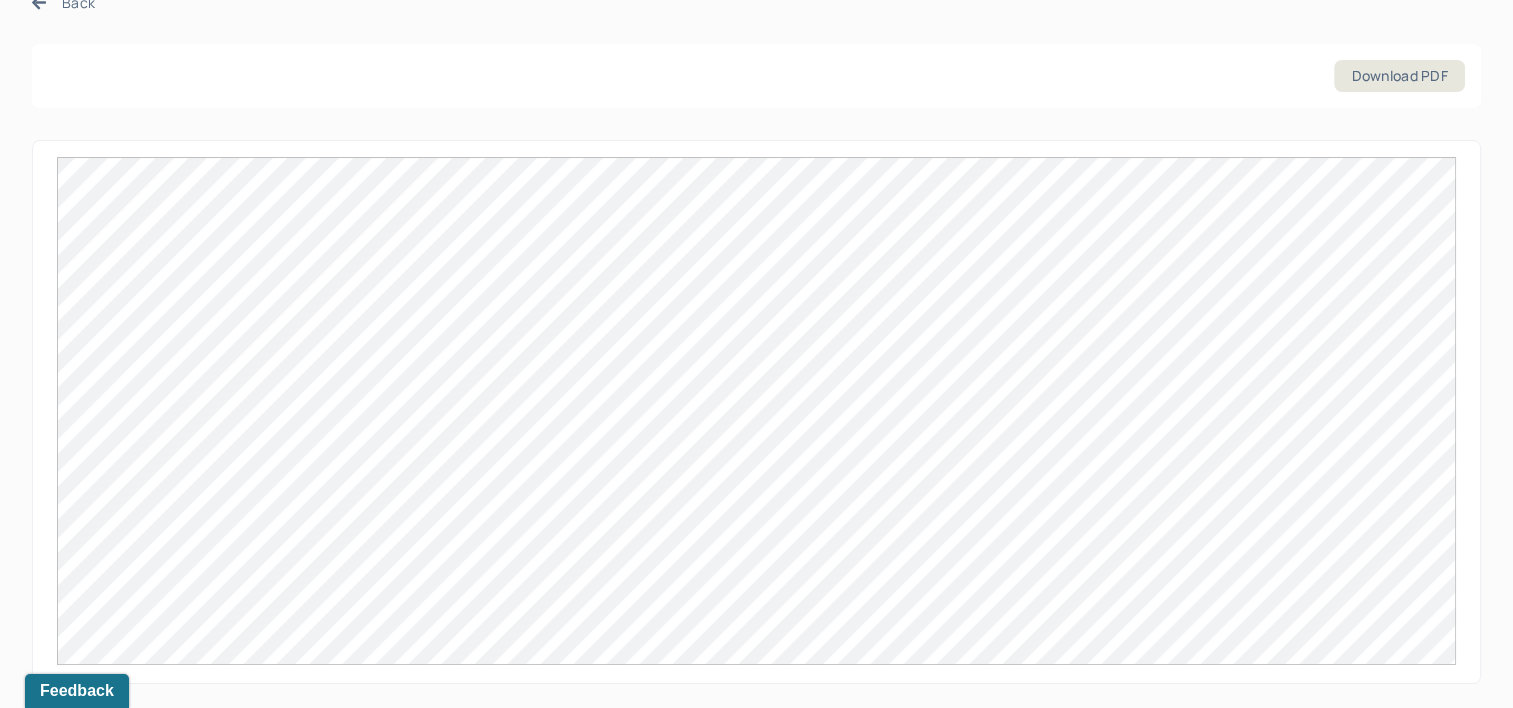 type 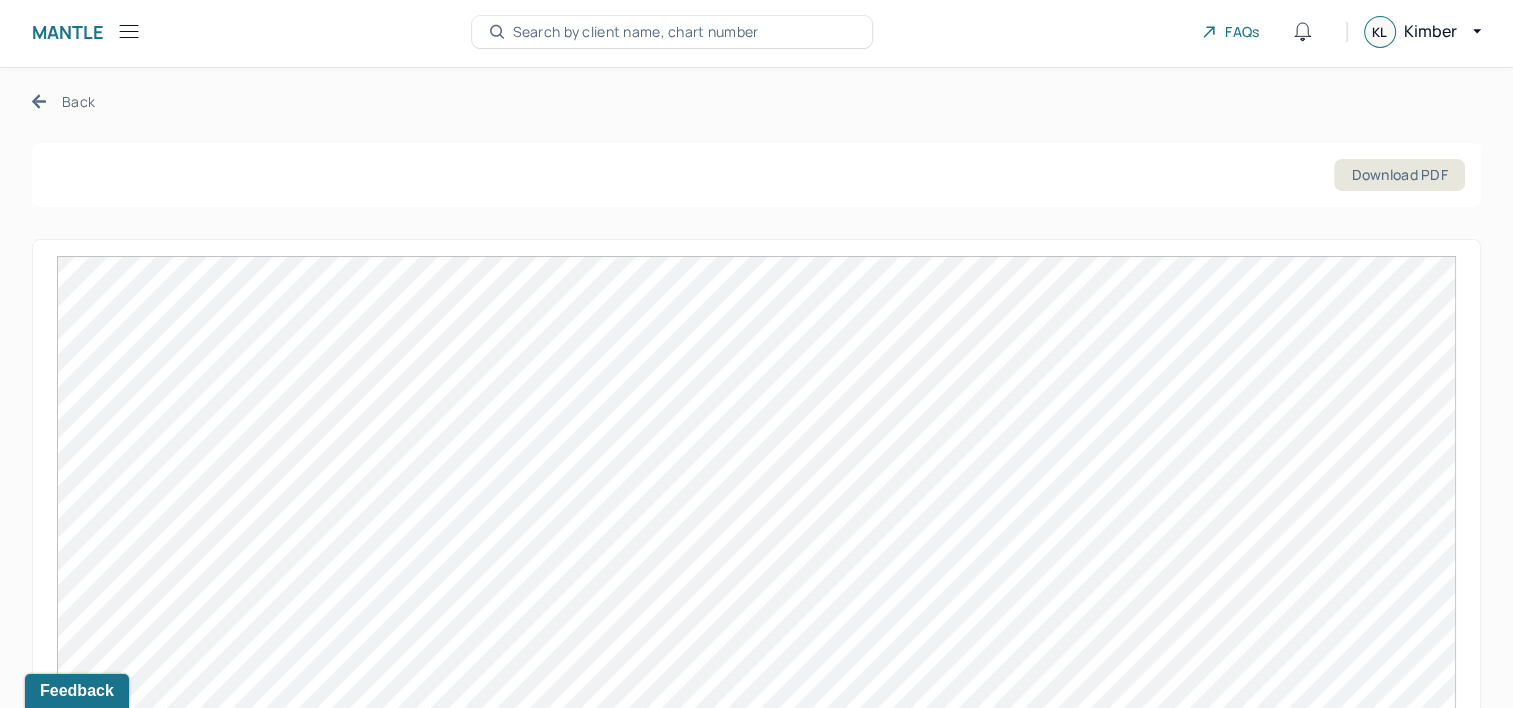 scroll, scrollTop: 0, scrollLeft: 0, axis: both 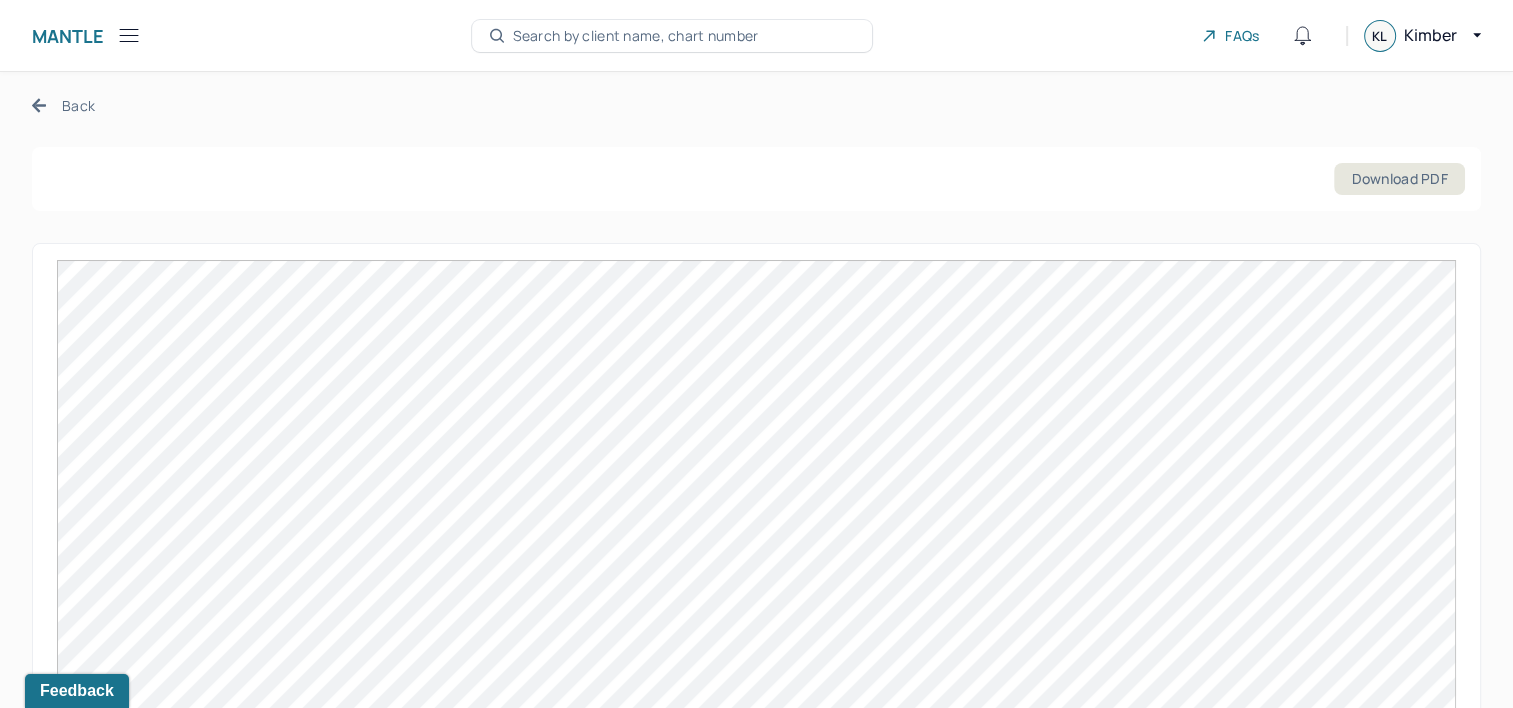 click on "Back" at bounding box center [63, 105] 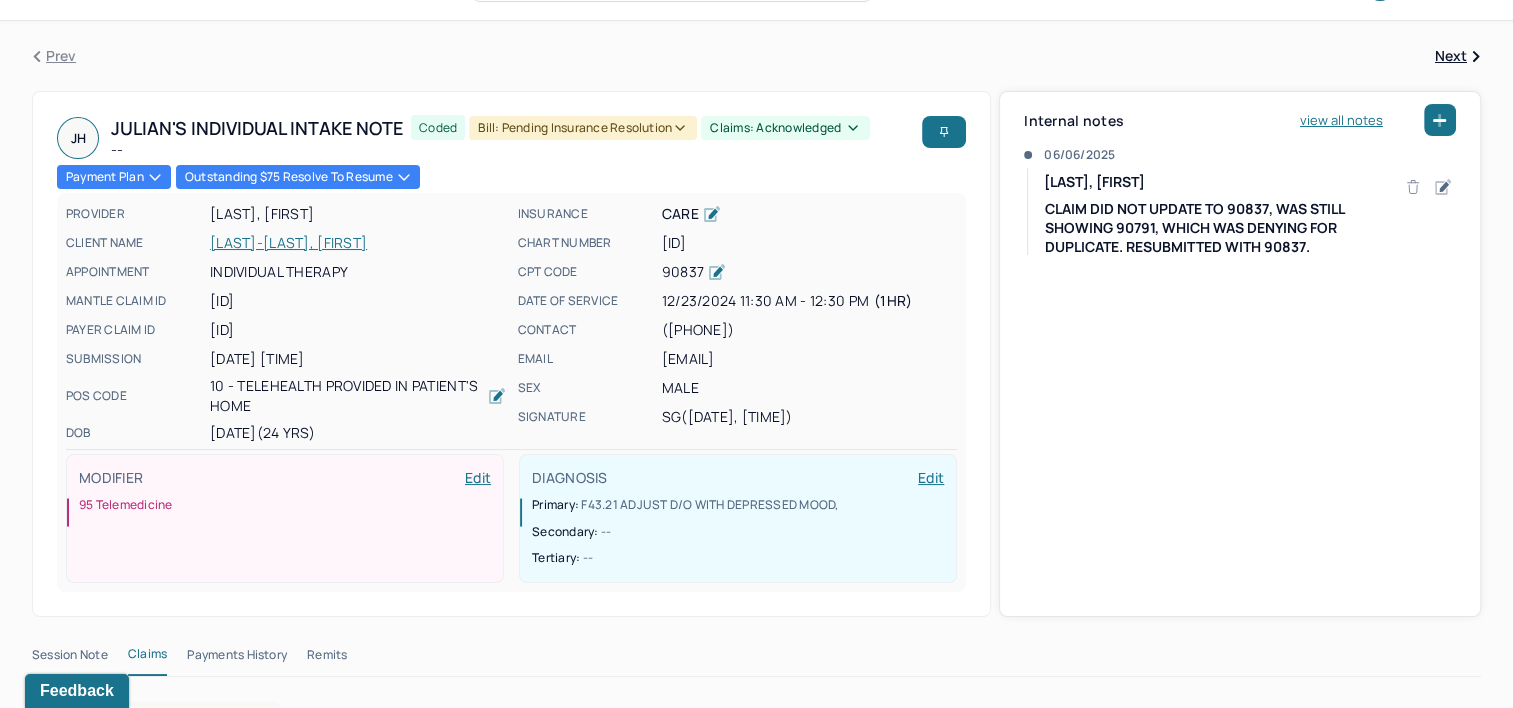 scroll, scrollTop: 0, scrollLeft: 0, axis: both 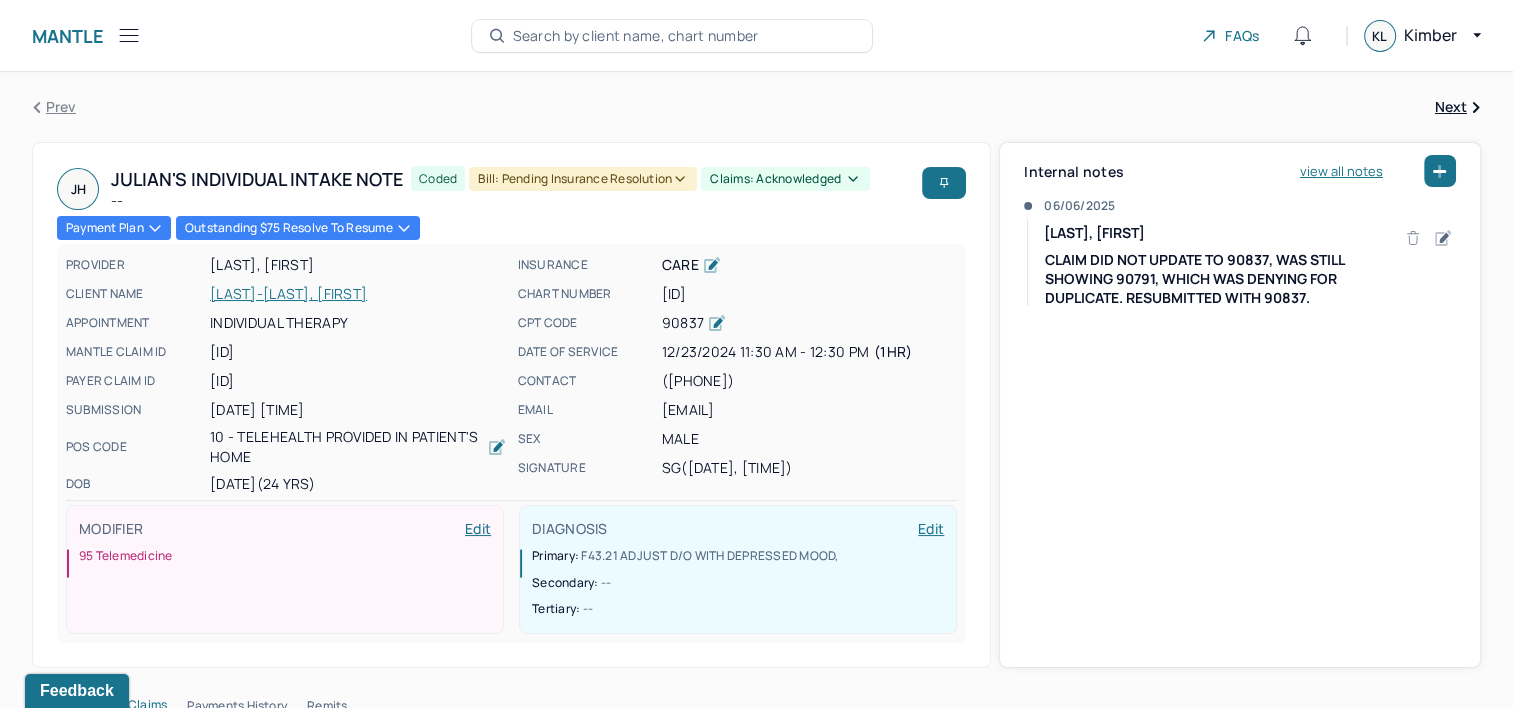 click on "[LAST]-[FIRST], [FIRST]" at bounding box center (358, 294) 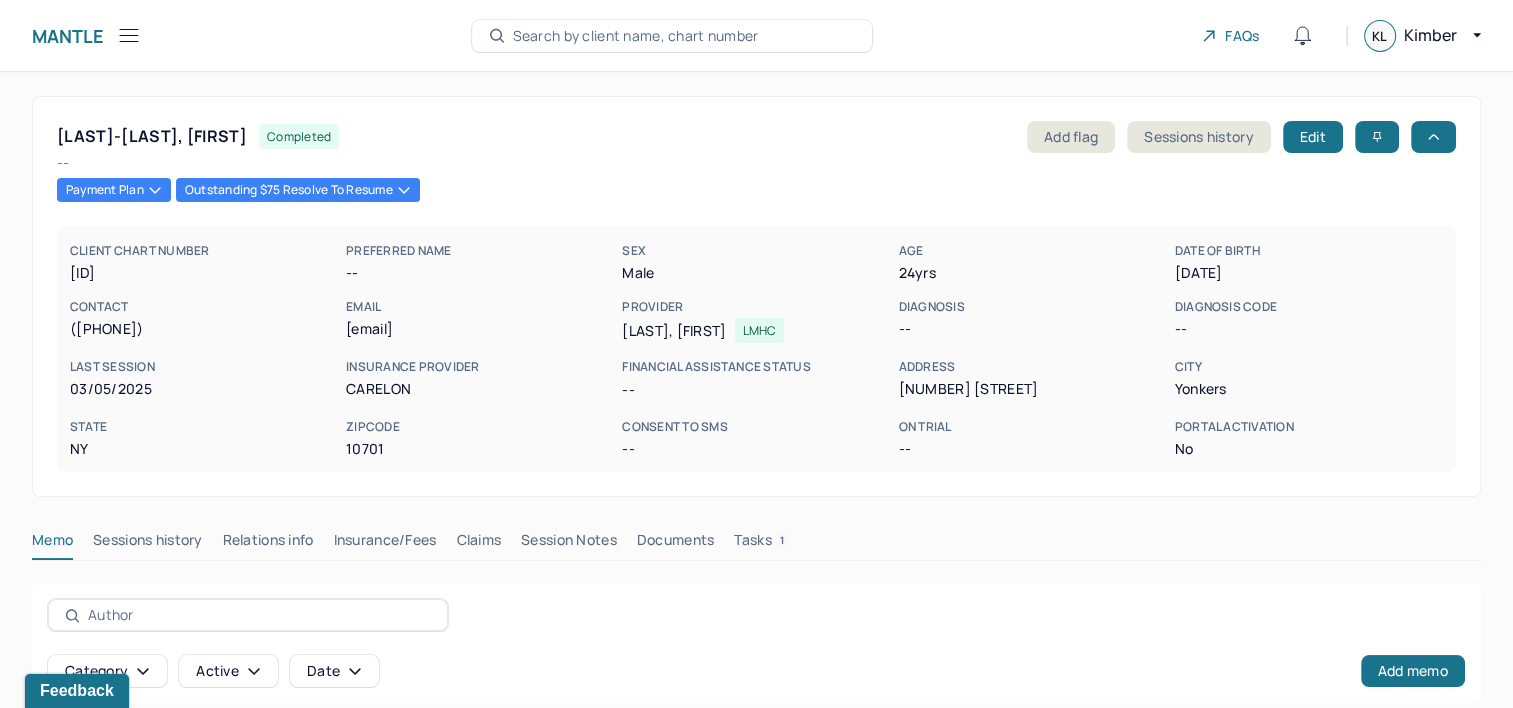 click on "Tasks 1" at bounding box center (761, 544) 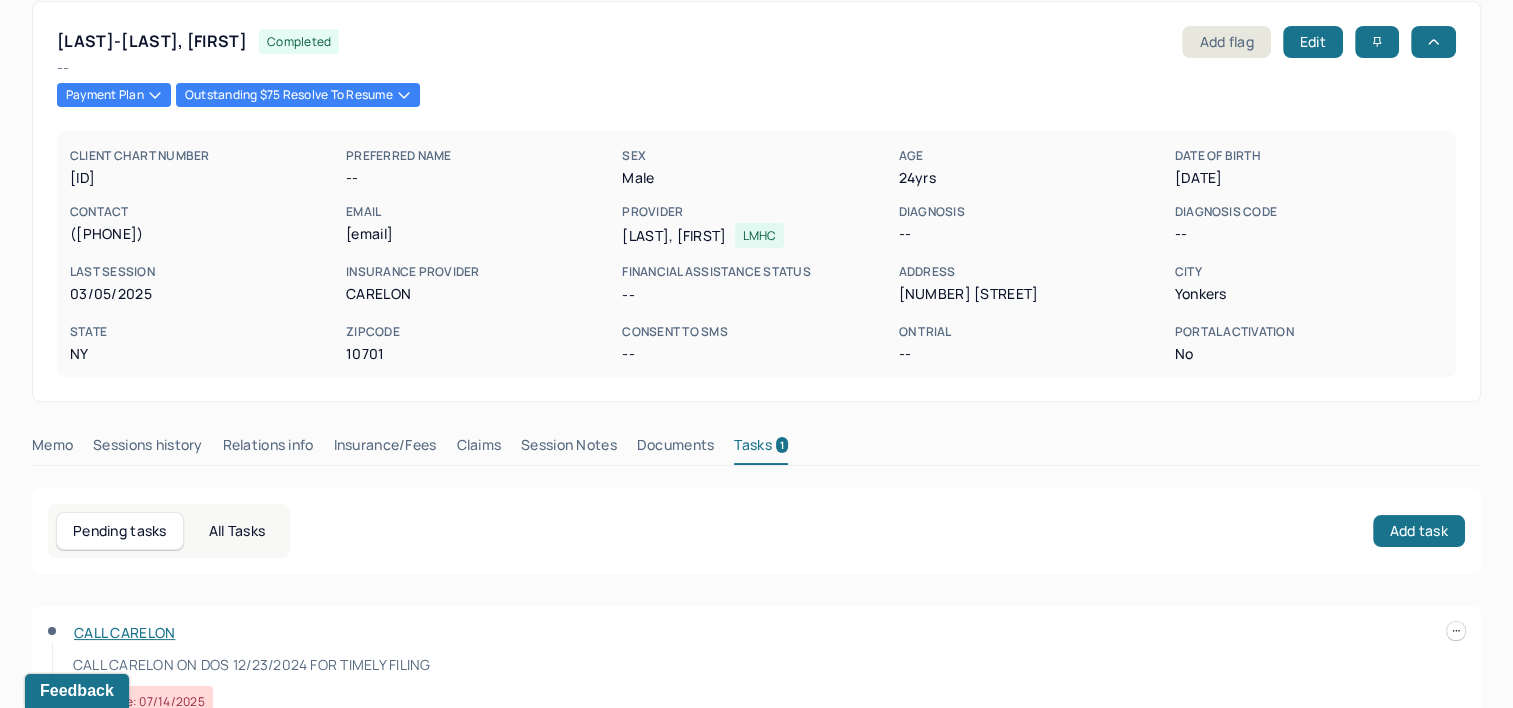 scroll, scrollTop: 167, scrollLeft: 0, axis: vertical 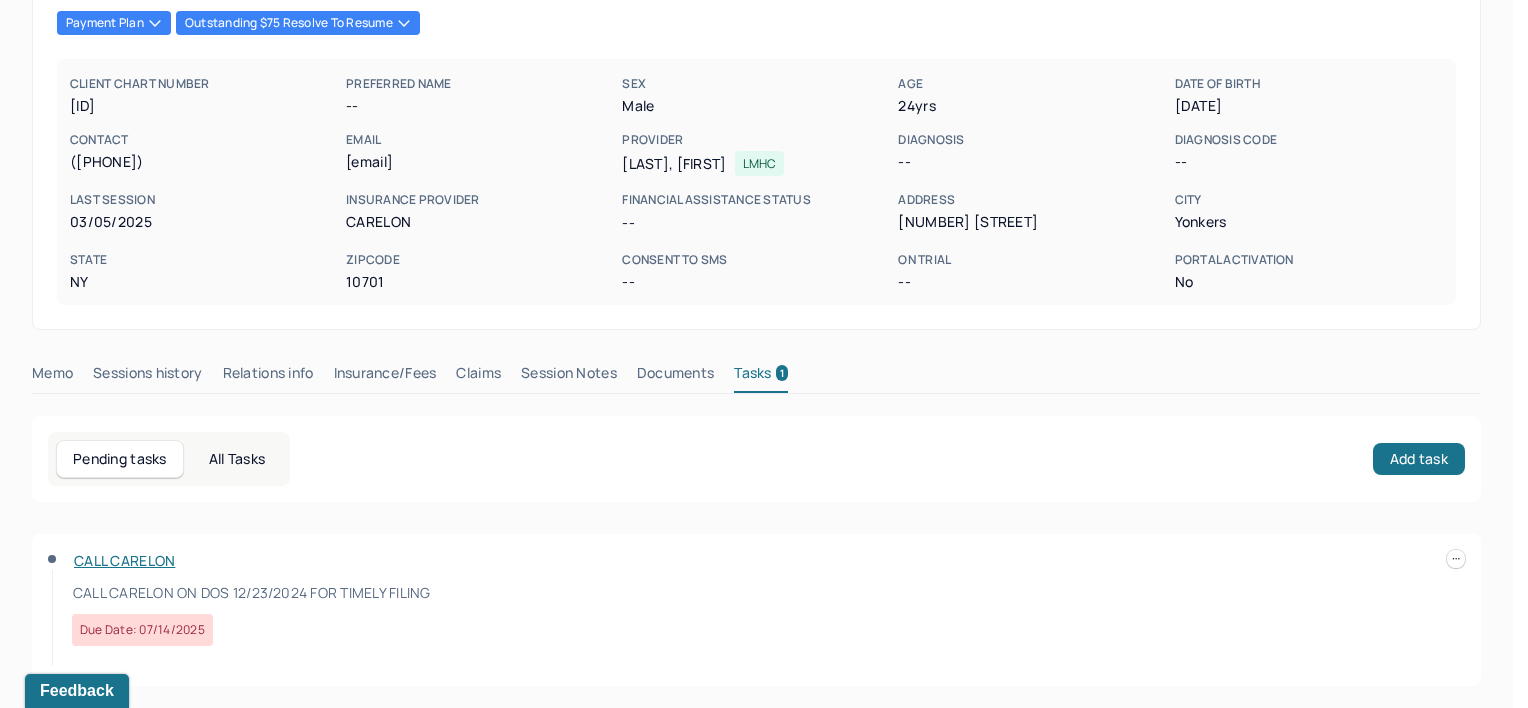 click at bounding box center (1456, 559) 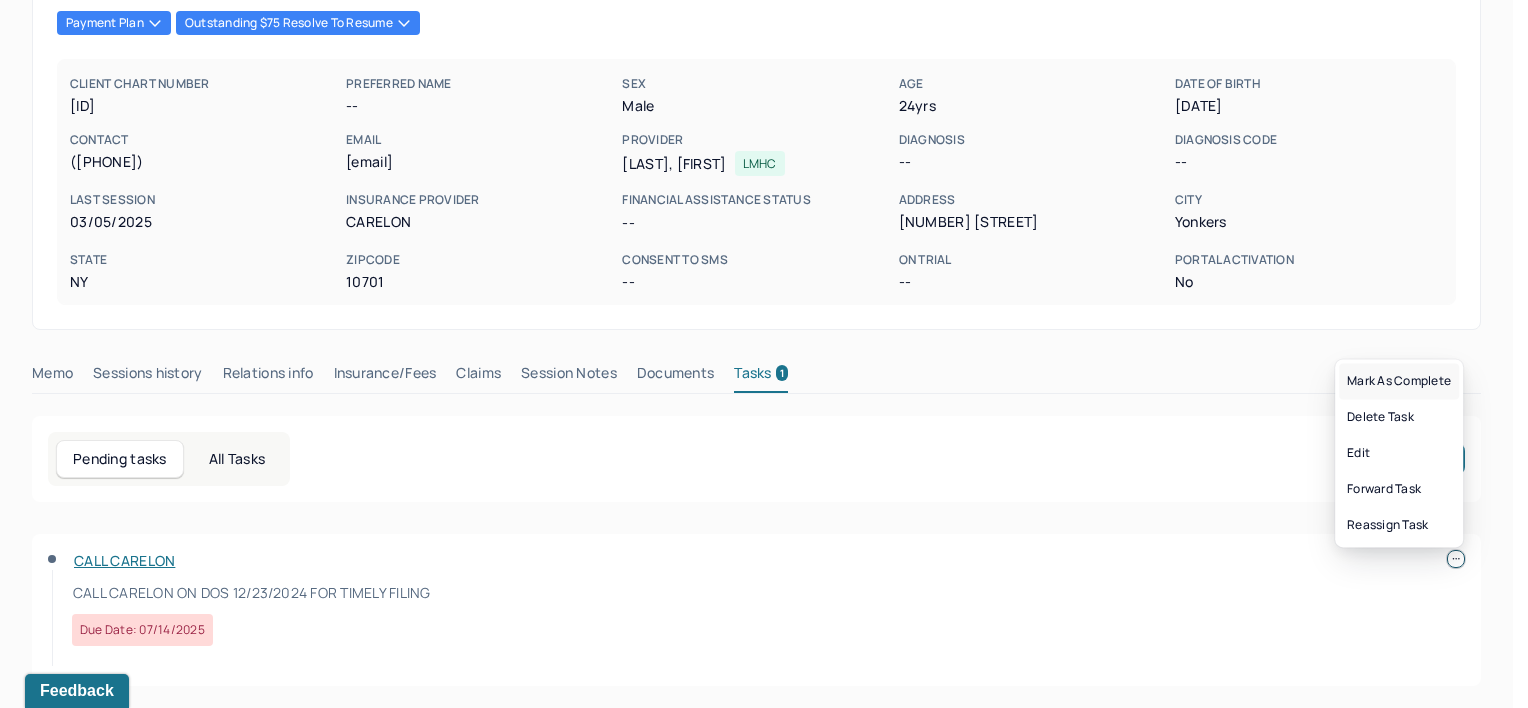 click on "Mark as complete" at bounding box center [1399, 381] 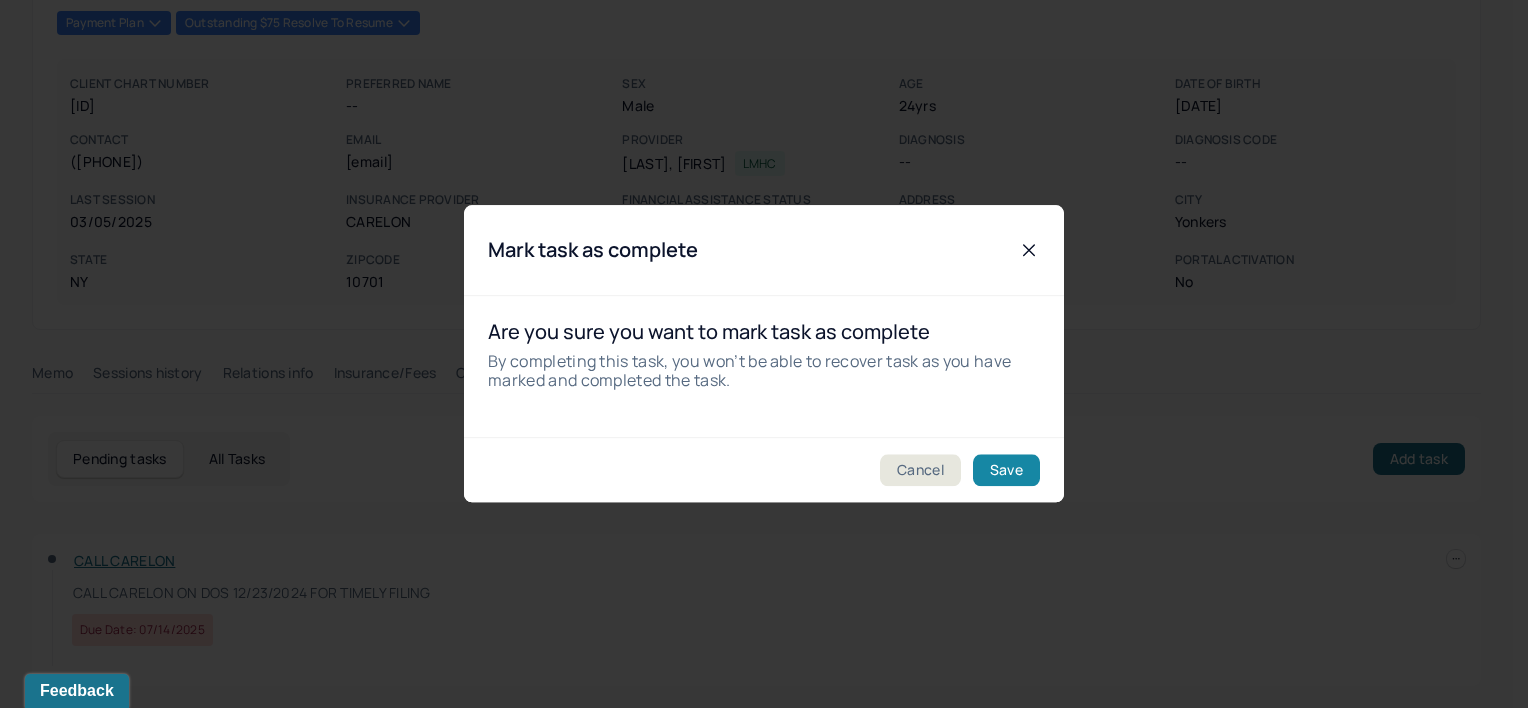 click on "Save" at bounding box center [1006, 471] 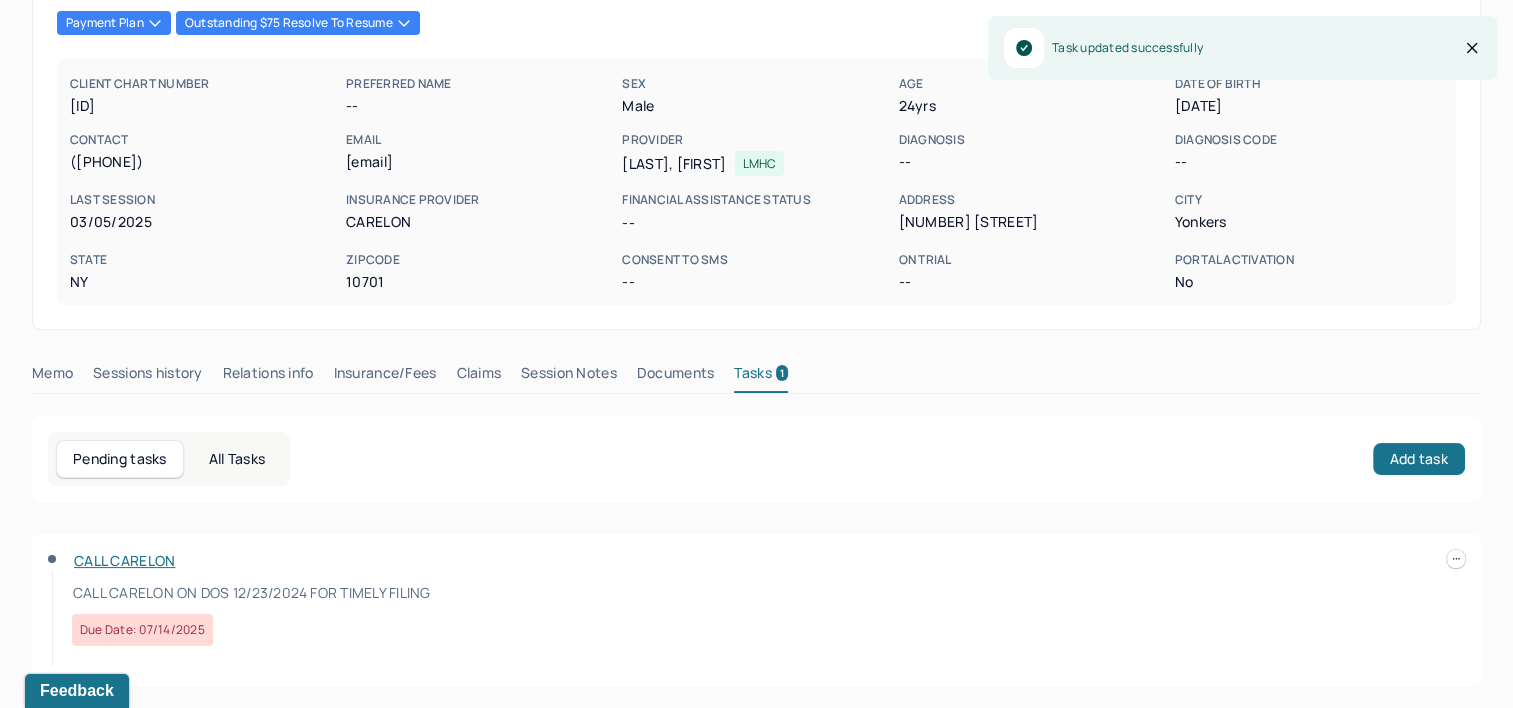 scroll, scrollTop: 135, scrollLeft: 0, axis: vertical 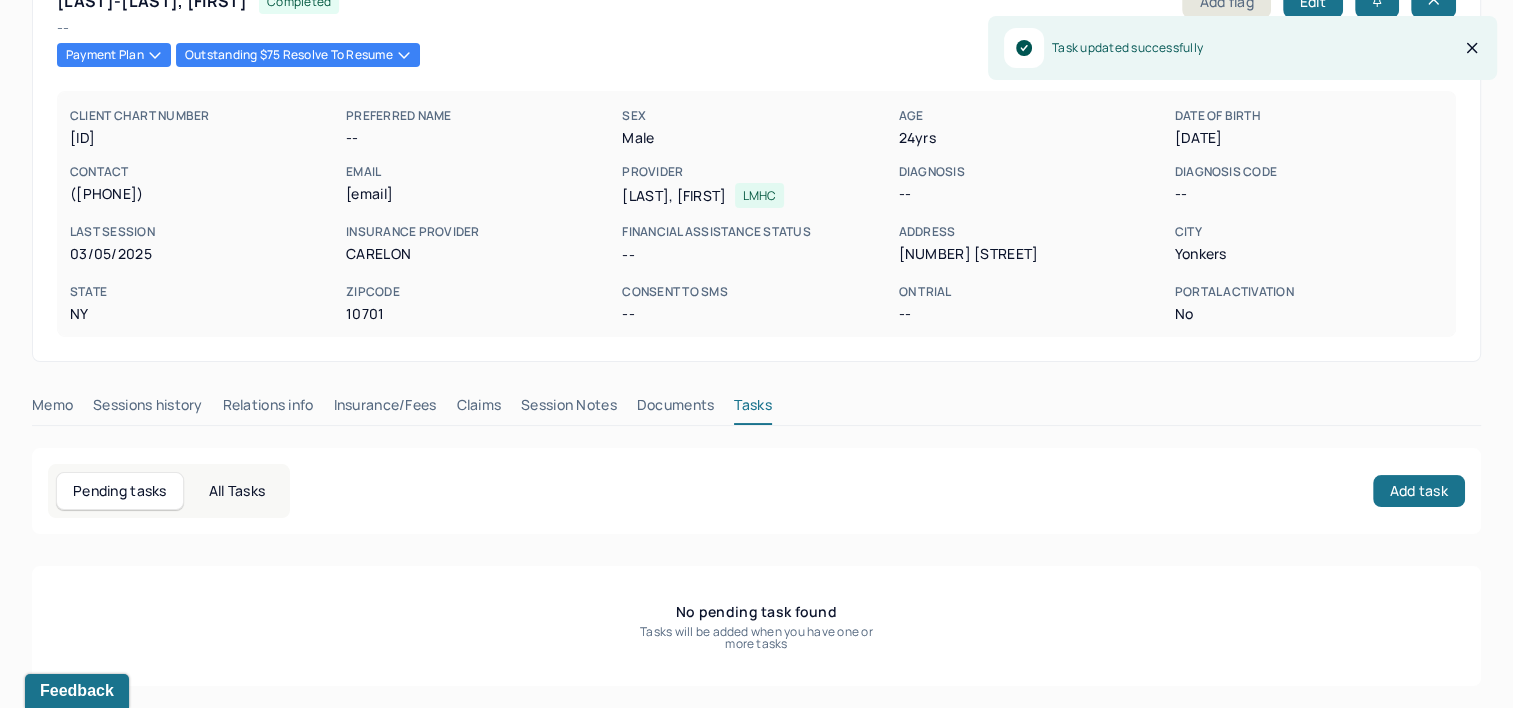 click on "Claims" at bounding box center [478, 409] 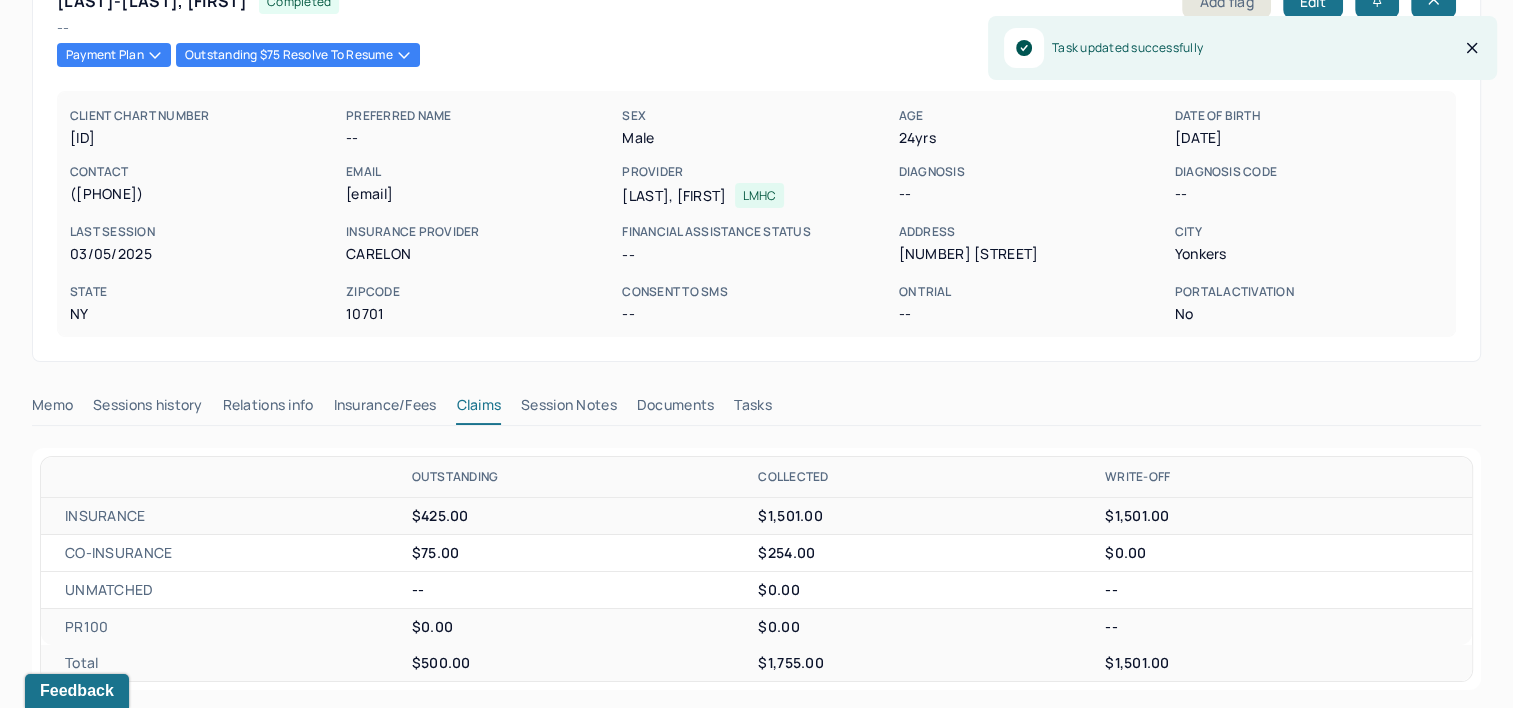 type 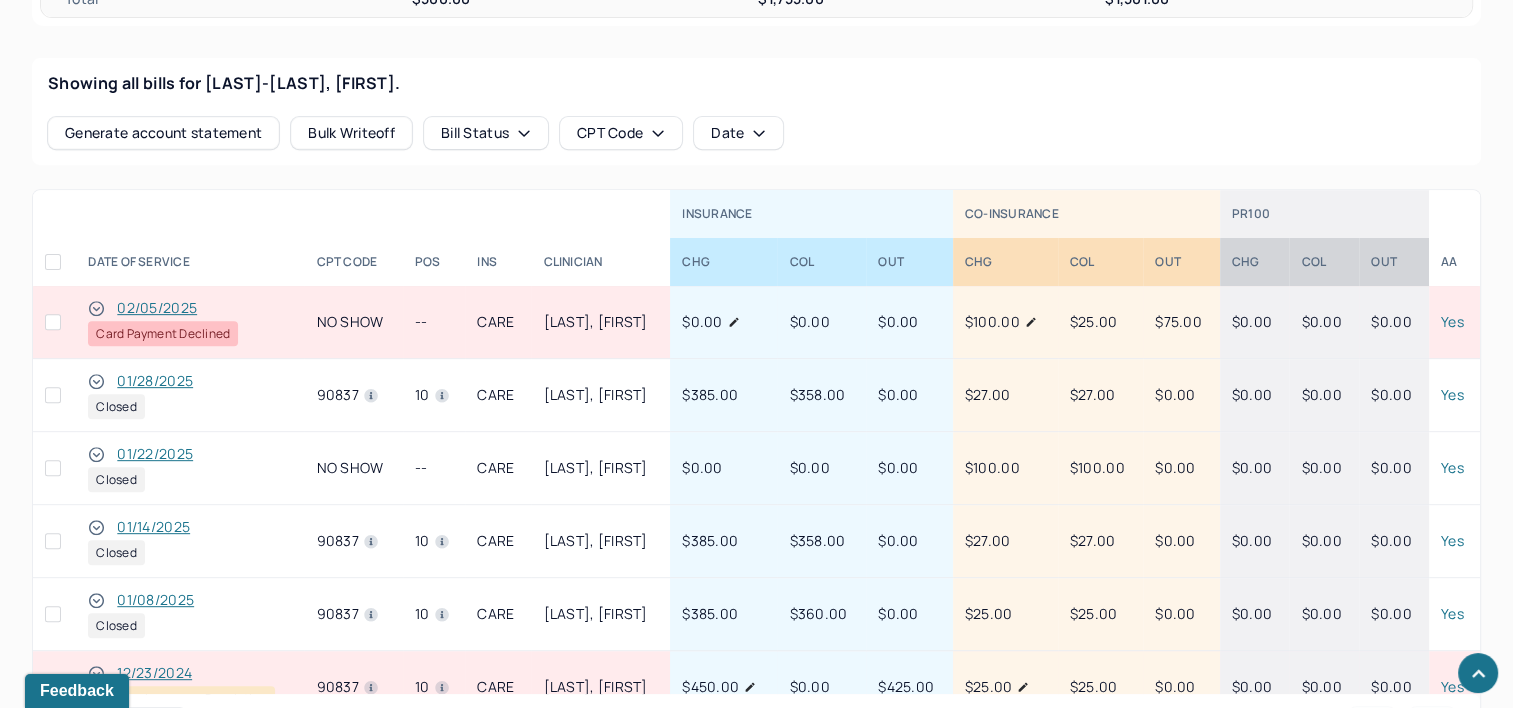 scroll, scrollTop: 835, scrollLeft: 0, axis: vertical 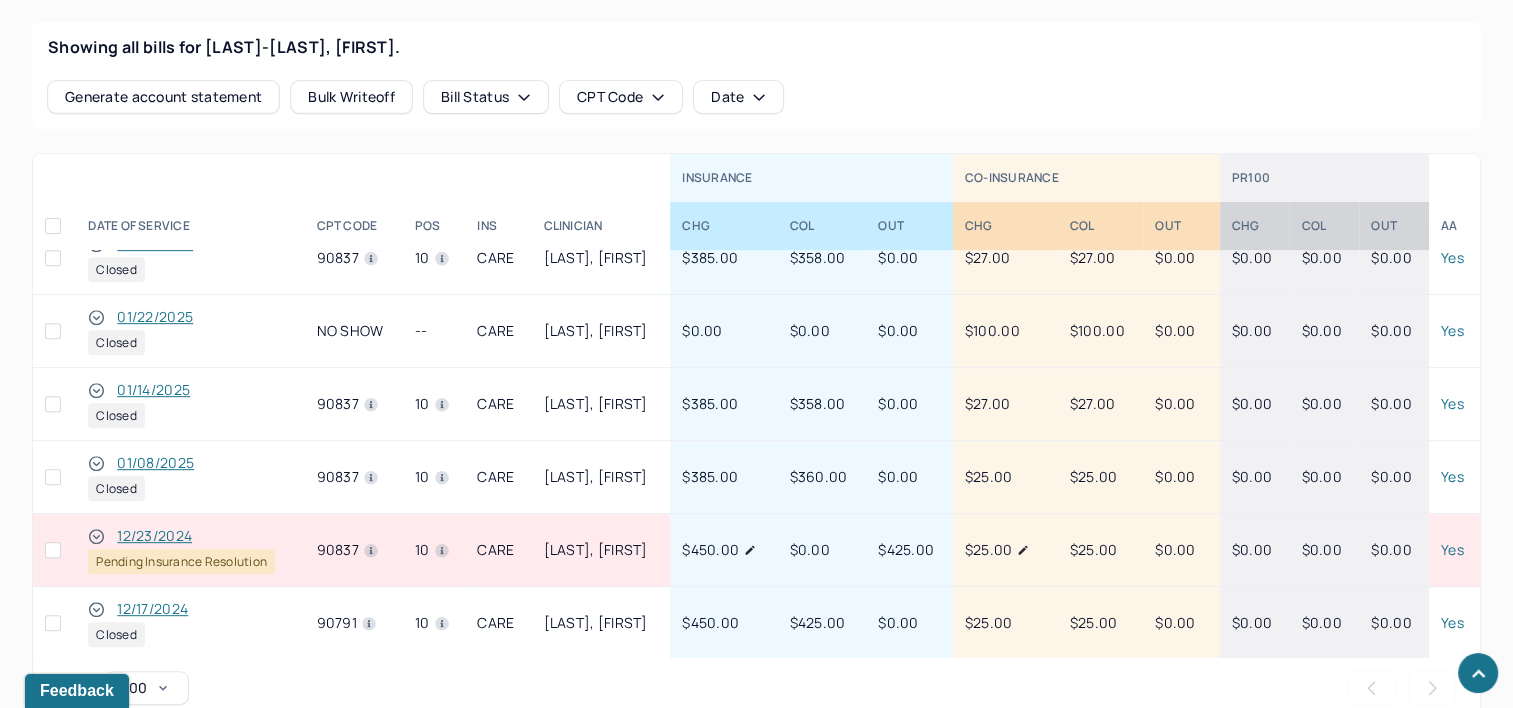 click on "12/23/2024" at bounding box center (154, 536) 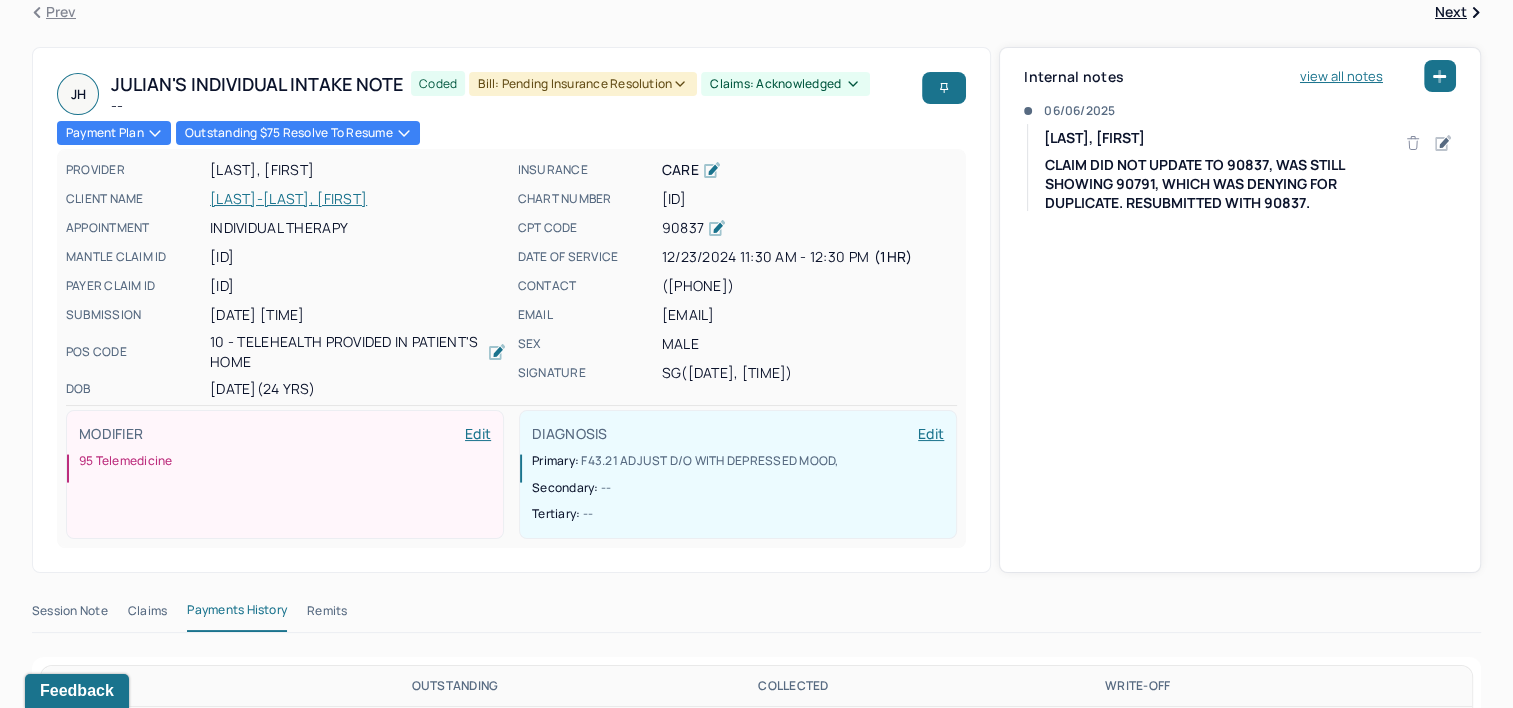 scroll, scrollTop: 0, scrollLeft: 0, axis: both 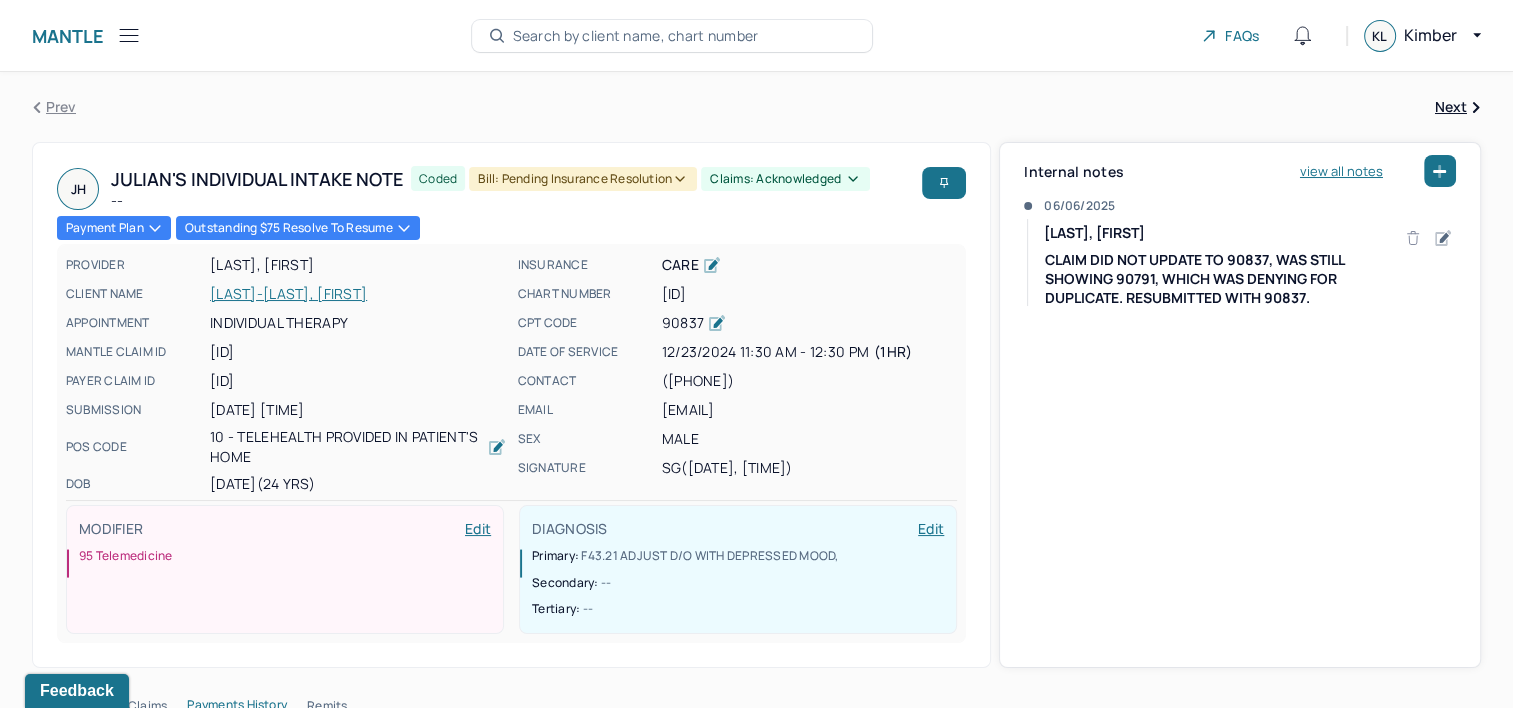 click 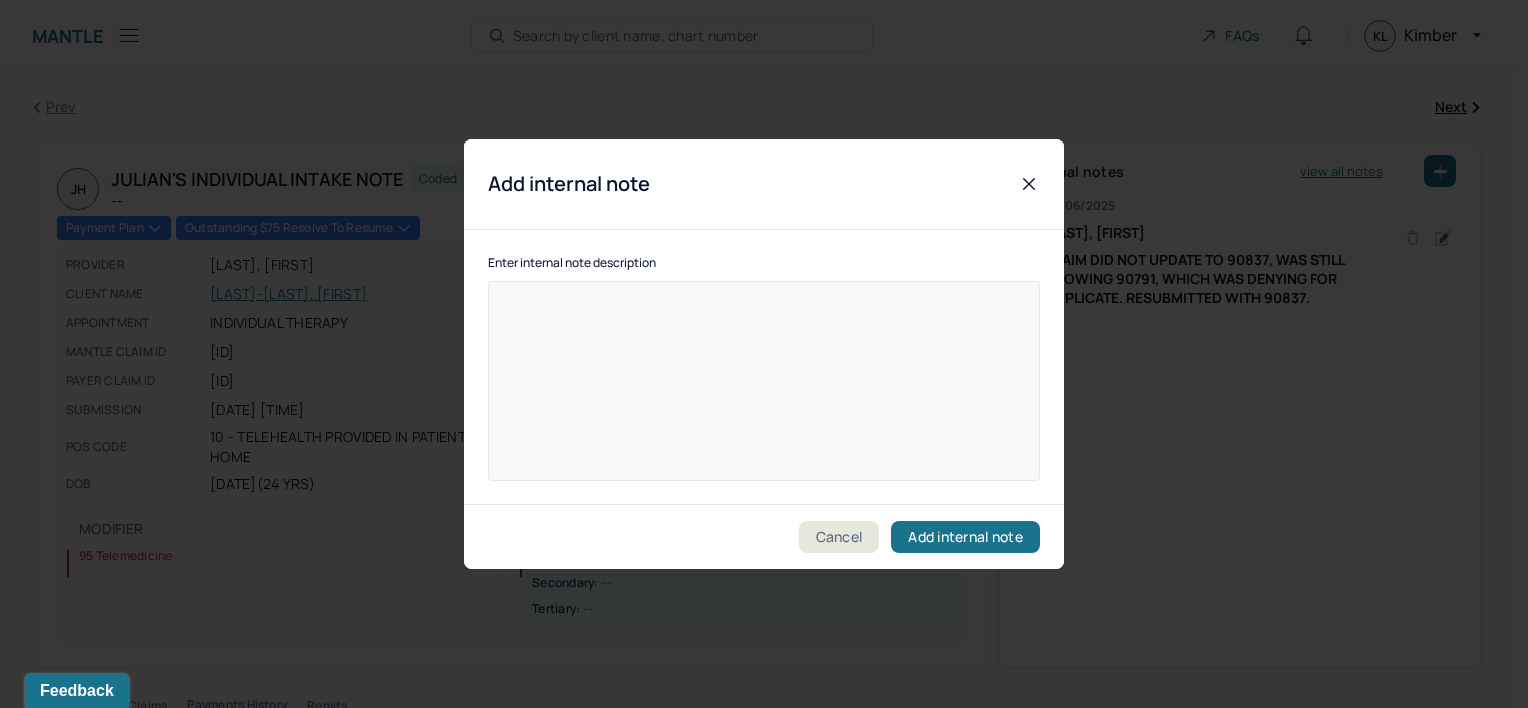click at bounding box center [764, 394] 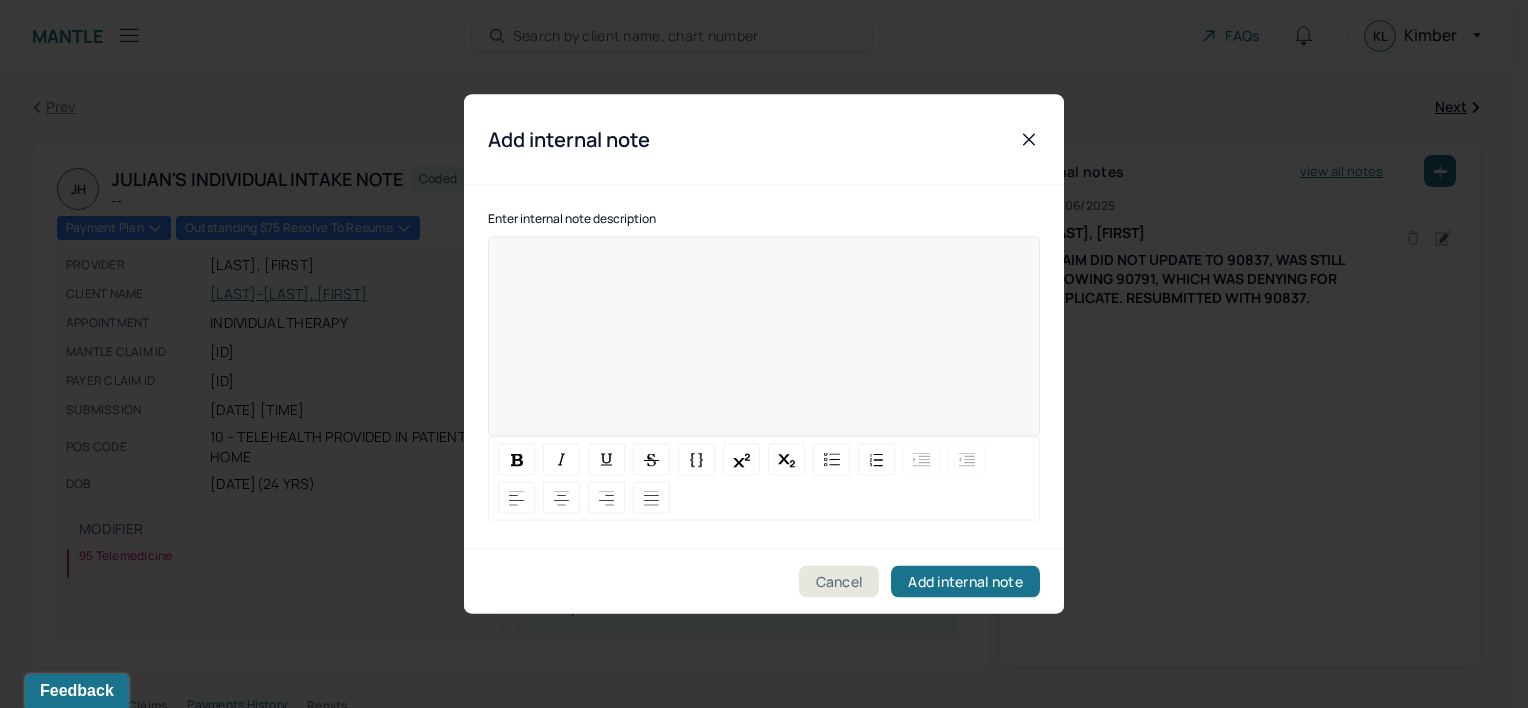 type 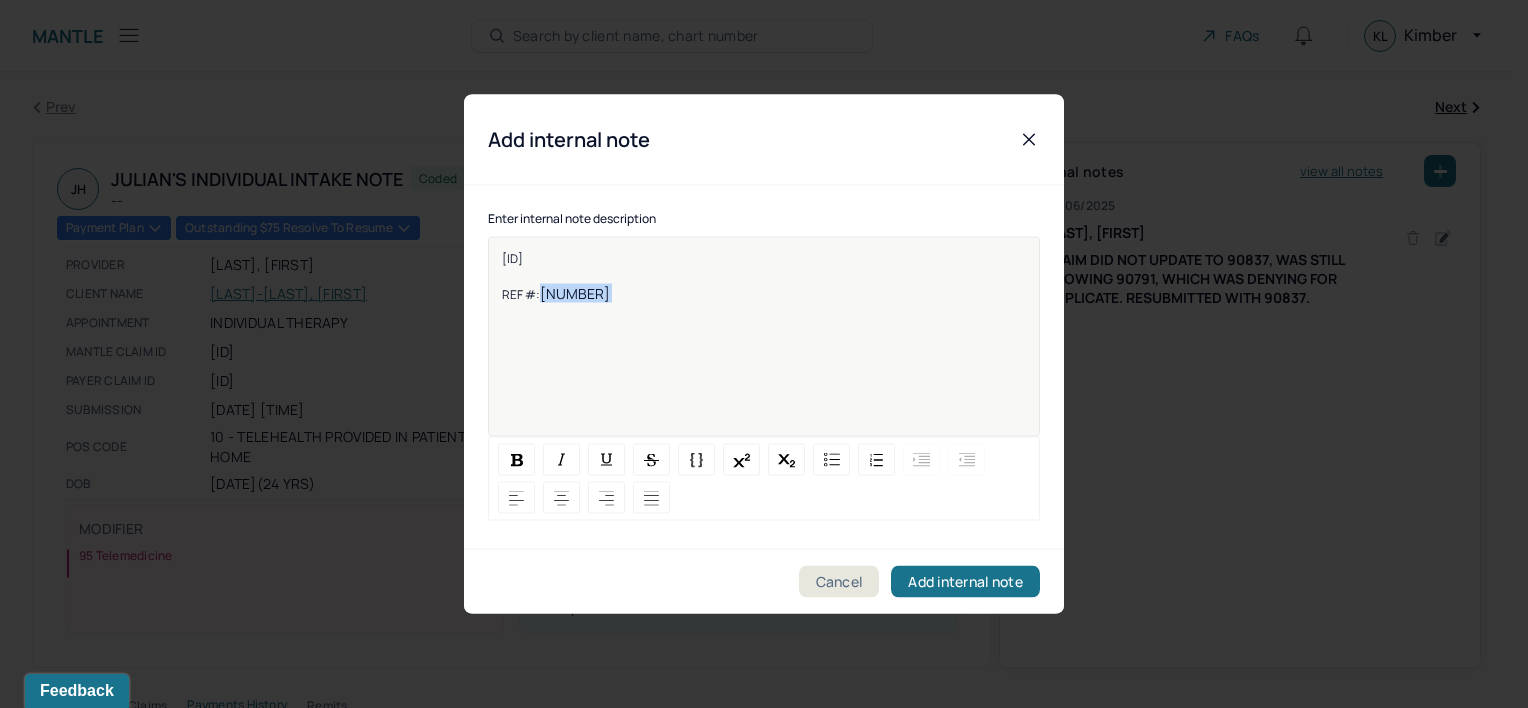 drag, startPoint x: 542, startPoint y: 293, endPoint x: 698, endPoint y: 288, distance: 156.08011 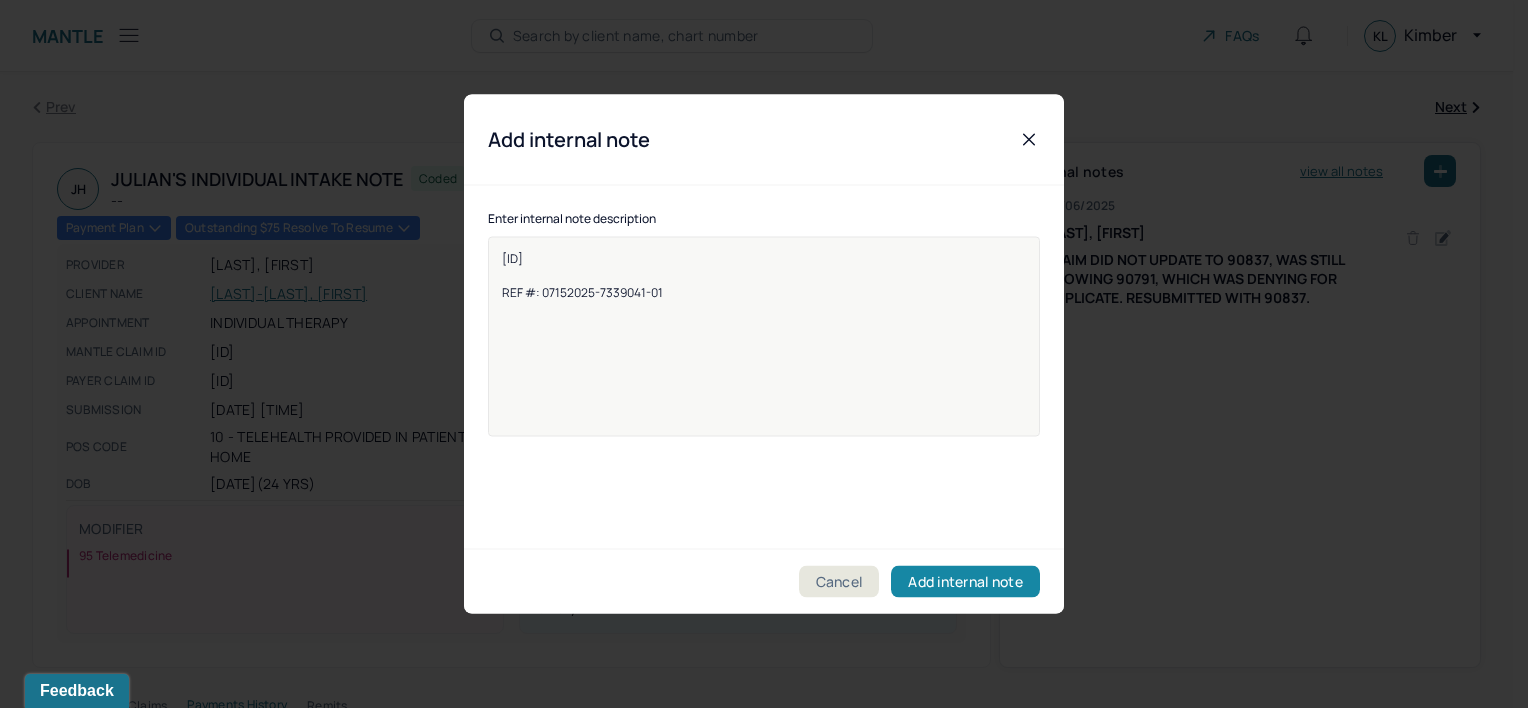 click on "Add internal note" at bounding box center [965, 582] 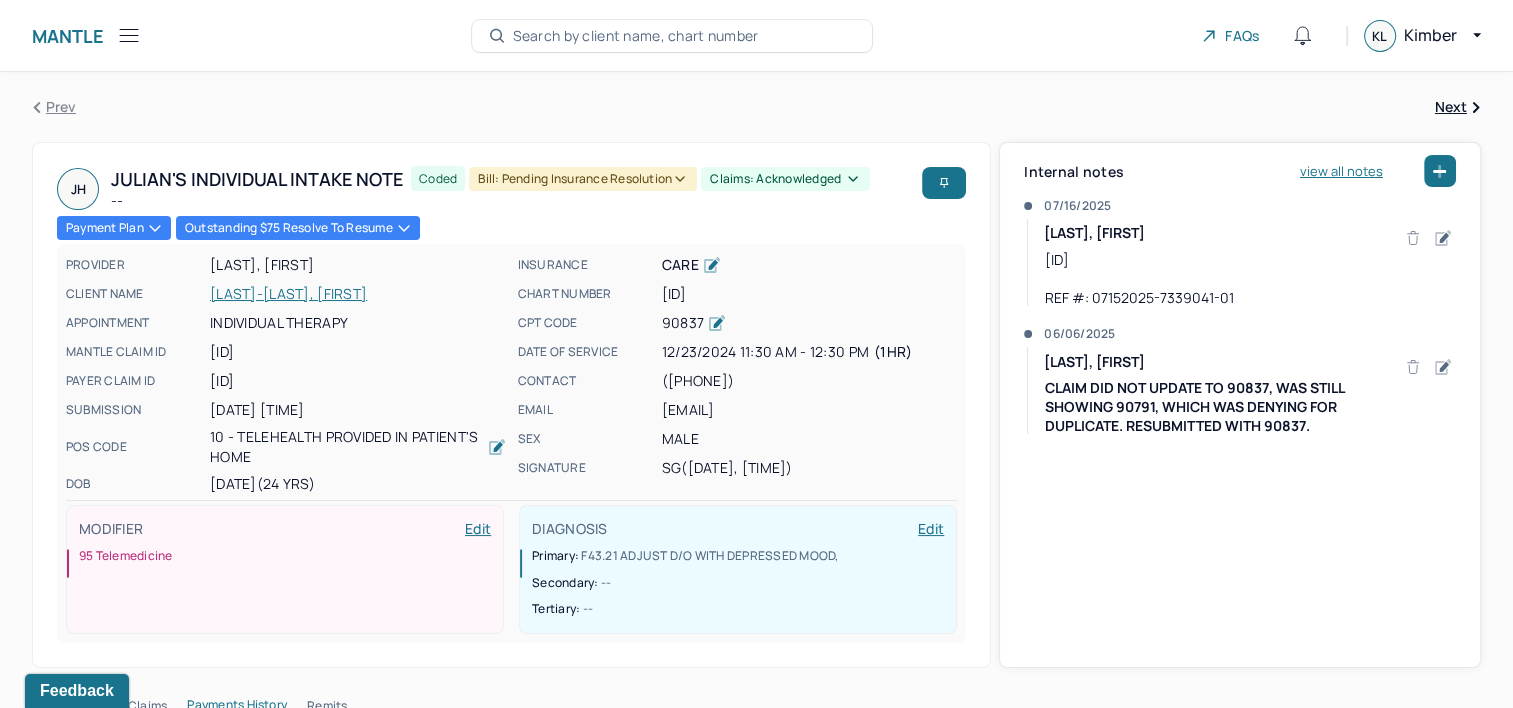 click on "Search by client name, chart number" at bounding box center [636, 36] 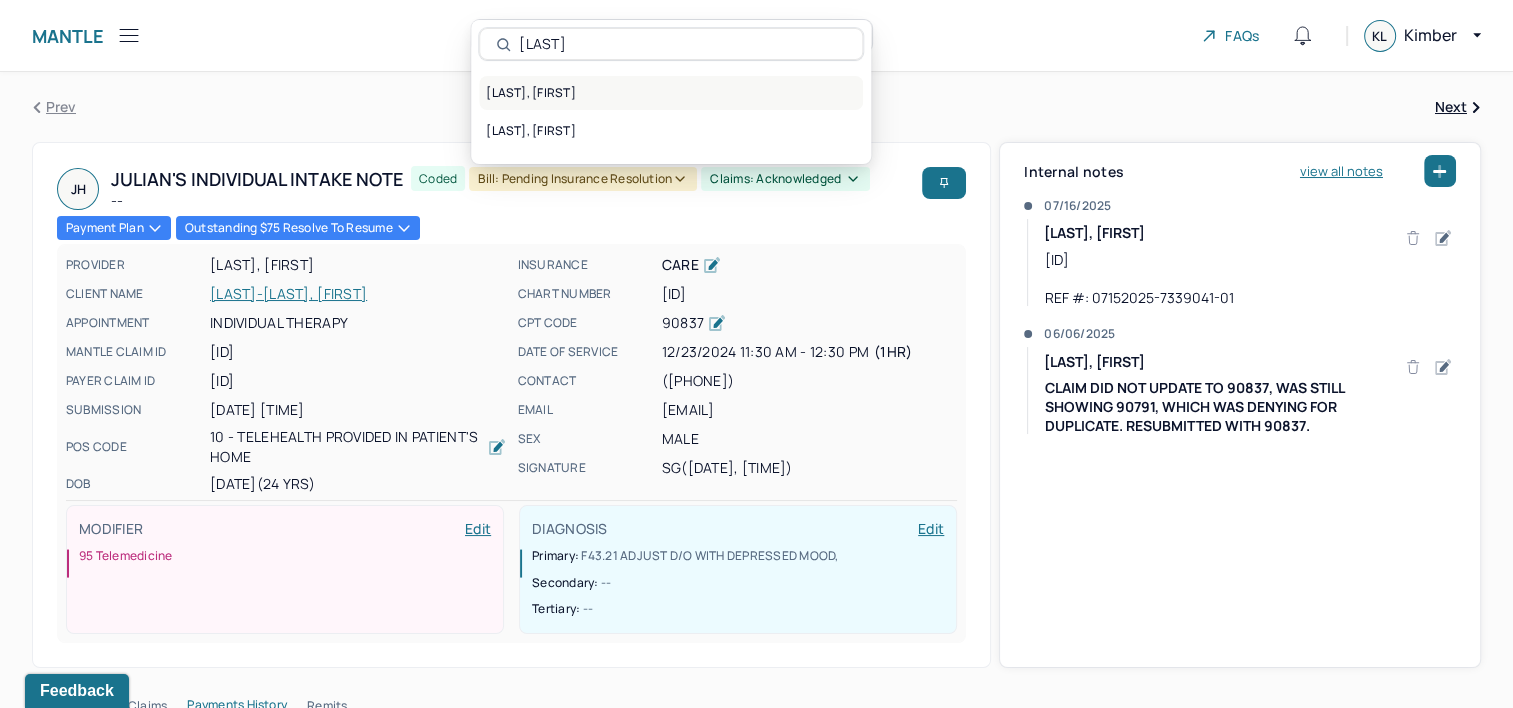 type on "[LAST]" 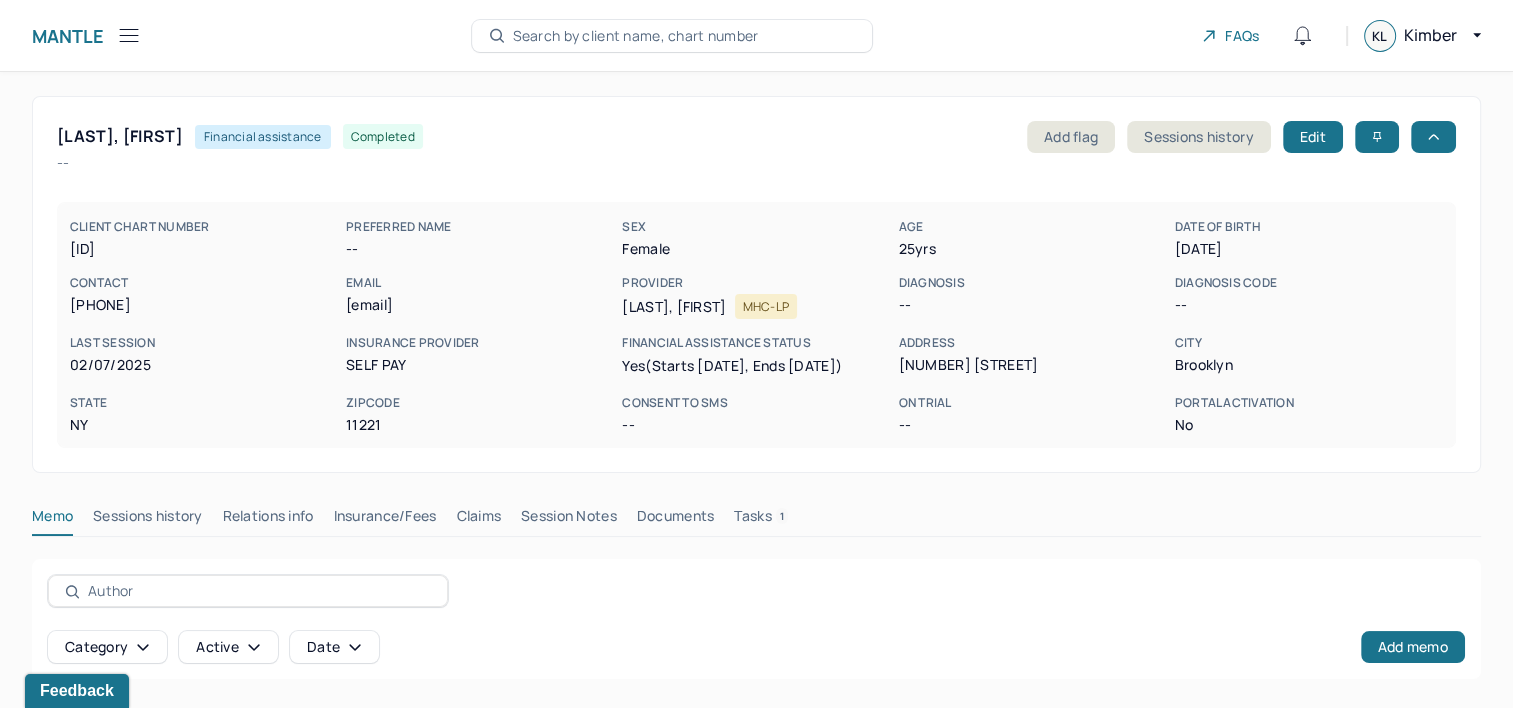 click on "Tasks 1" at bounding box center (761, 520) 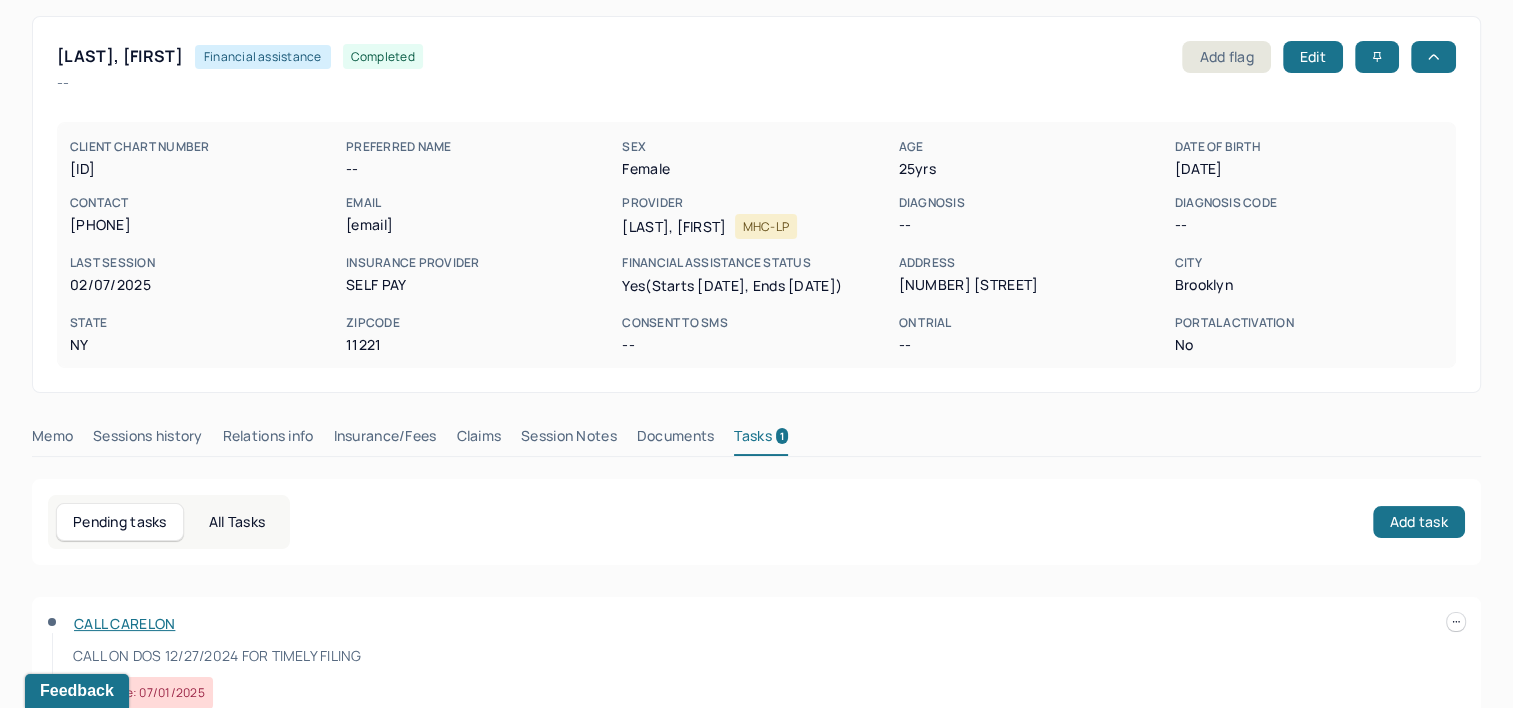 scroll, scrollTop: 167, scrollLeft: 0, axis: vertical 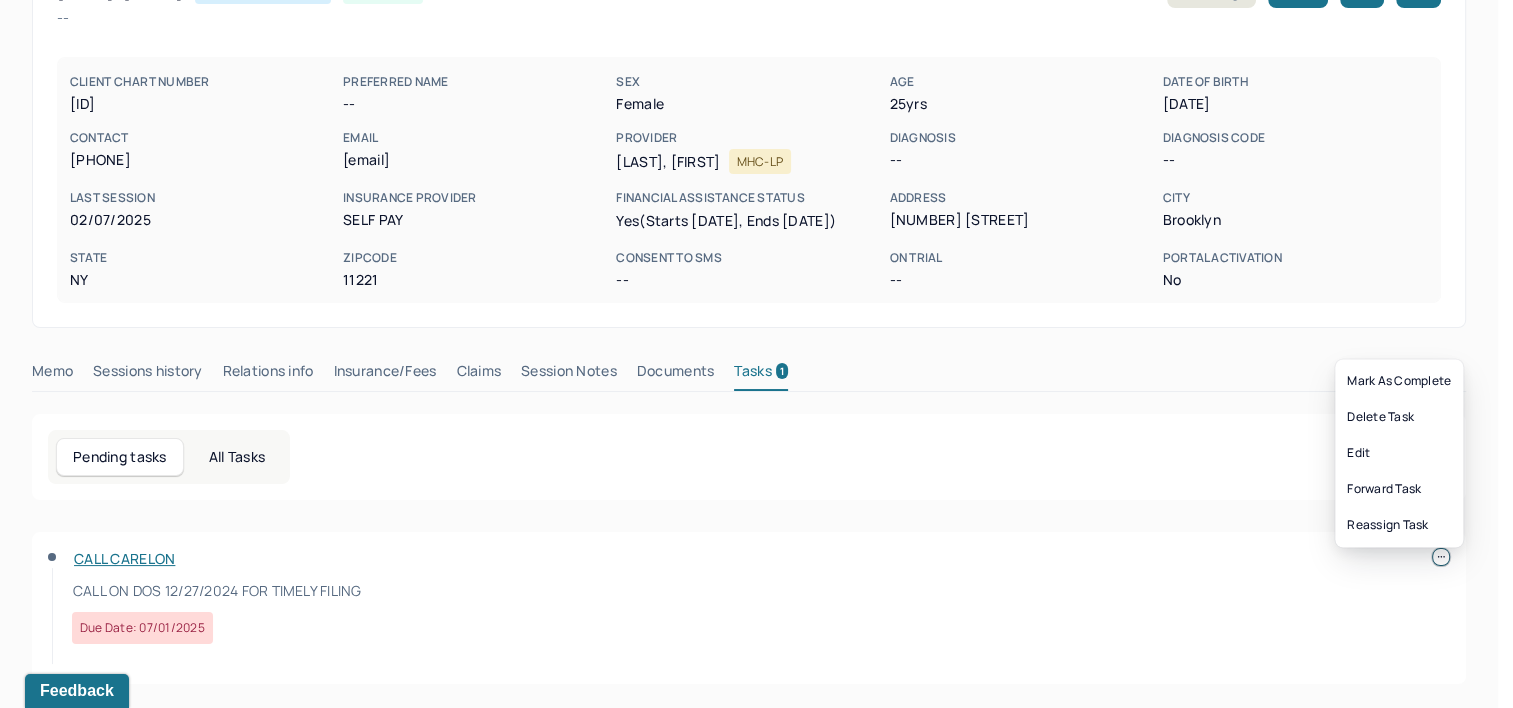 click 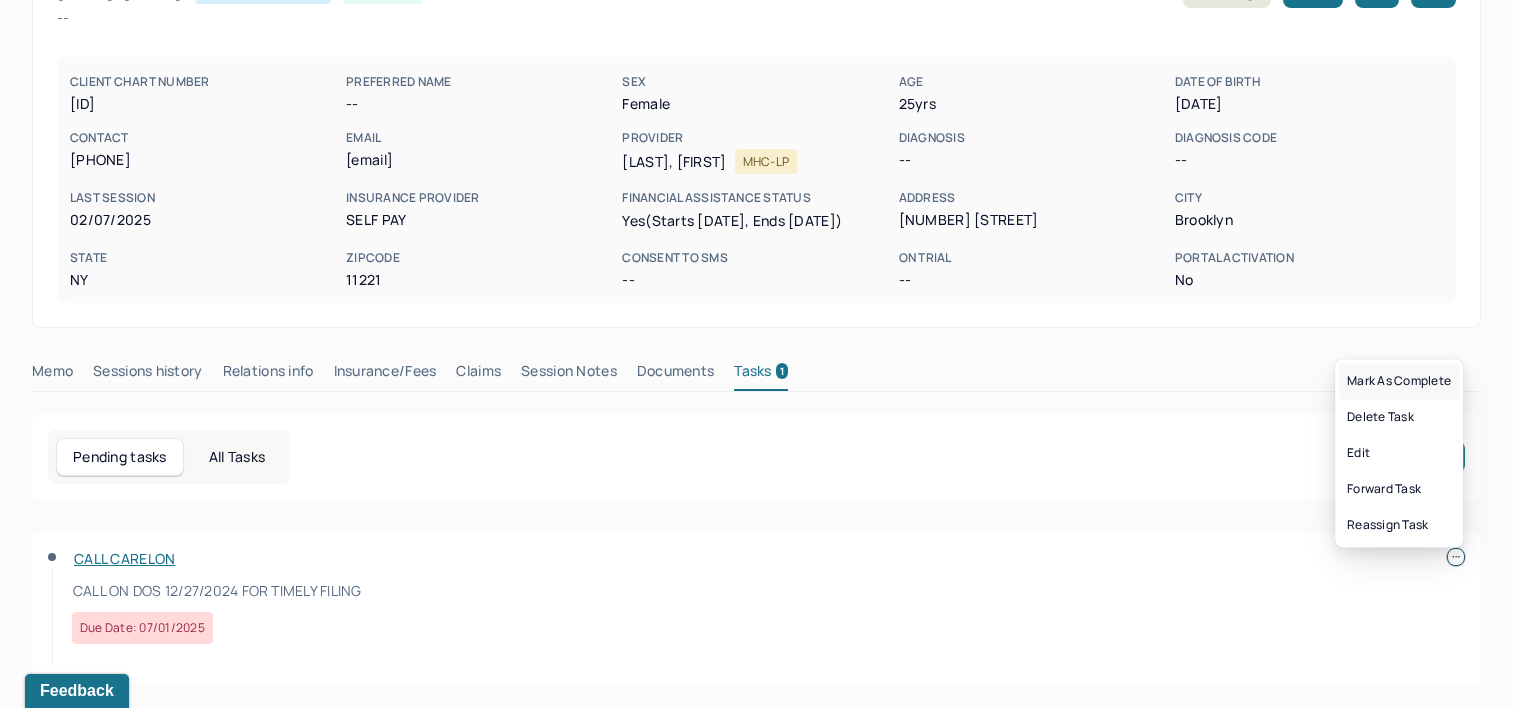 click on "Mark as complete" at bounding box center (1399, 381) 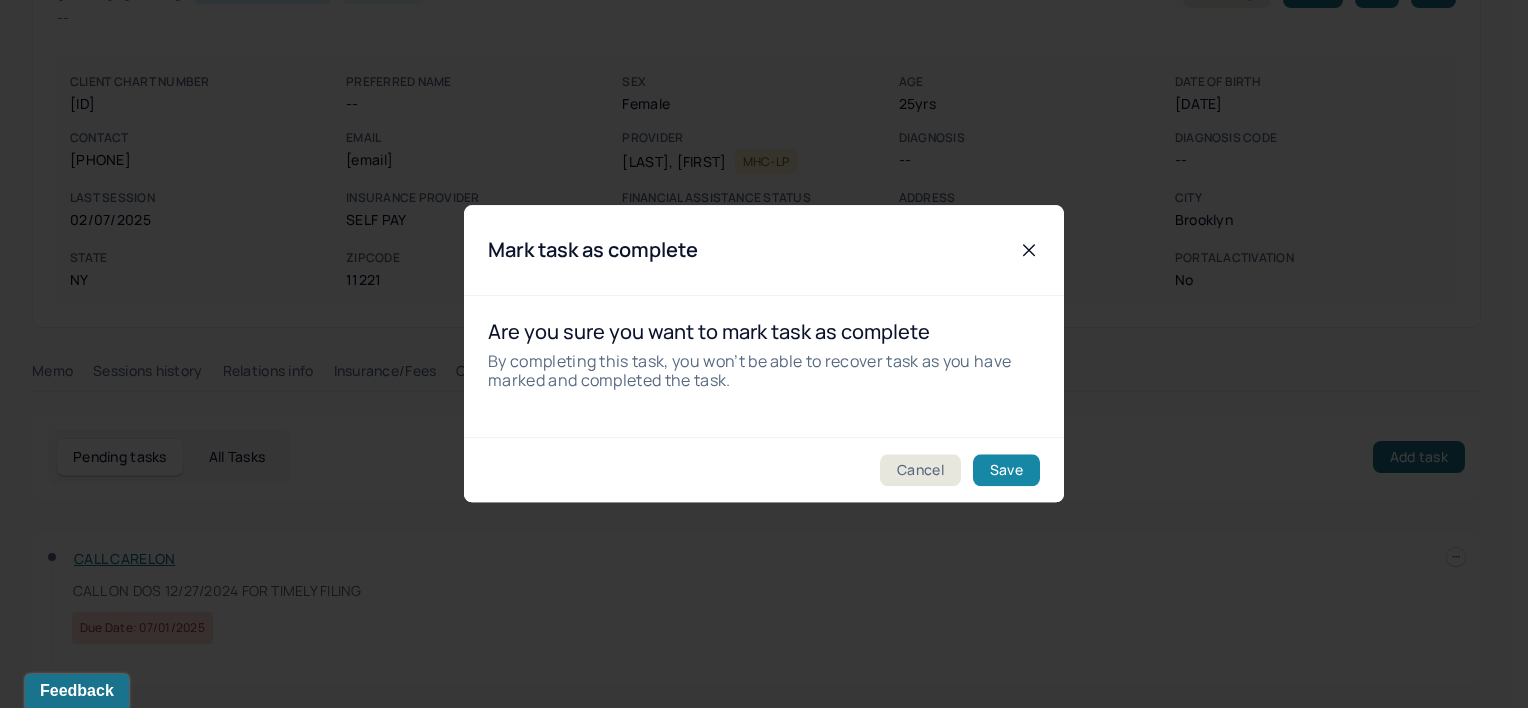 click on "Save" at bounding box center (1006, 471) 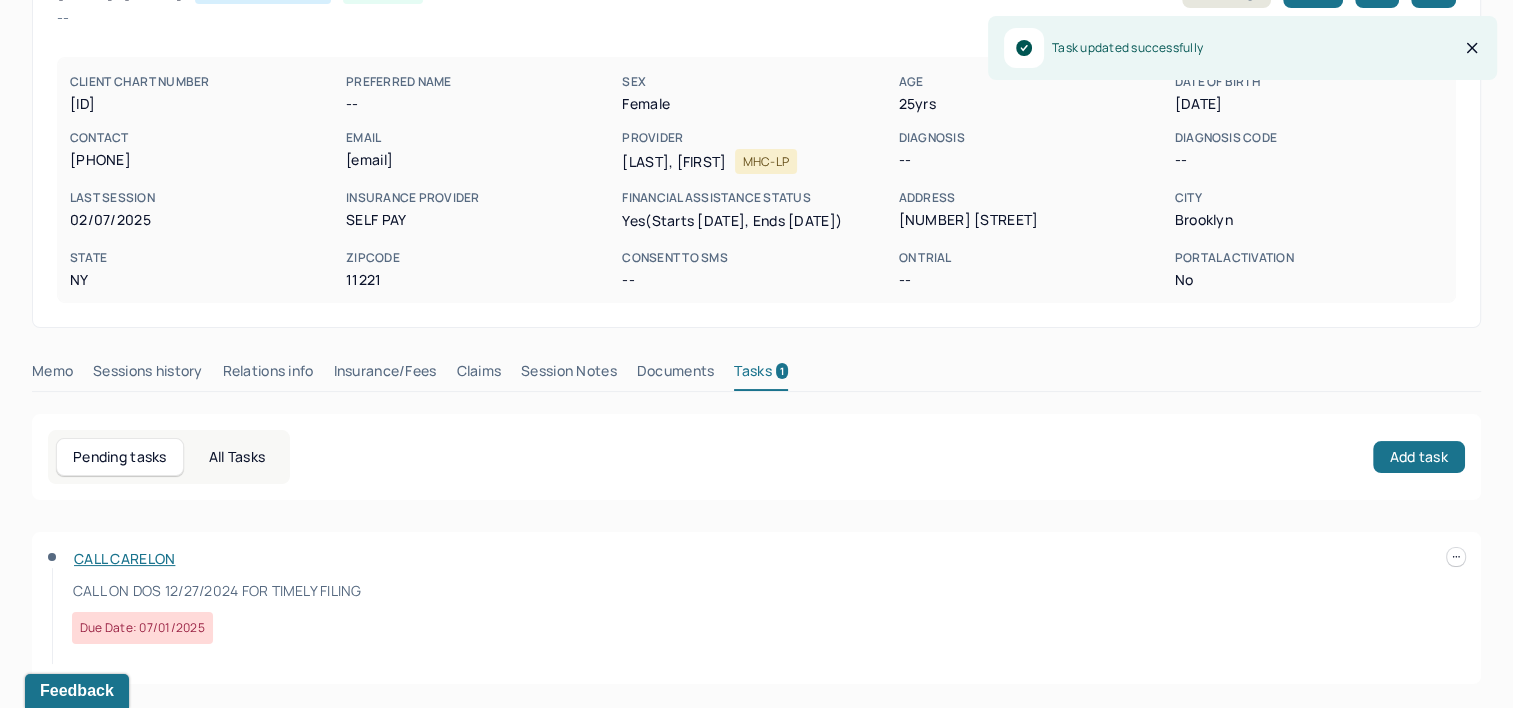 scroll, scrollTop: 135, scrollLeft: 0, axis: vertical 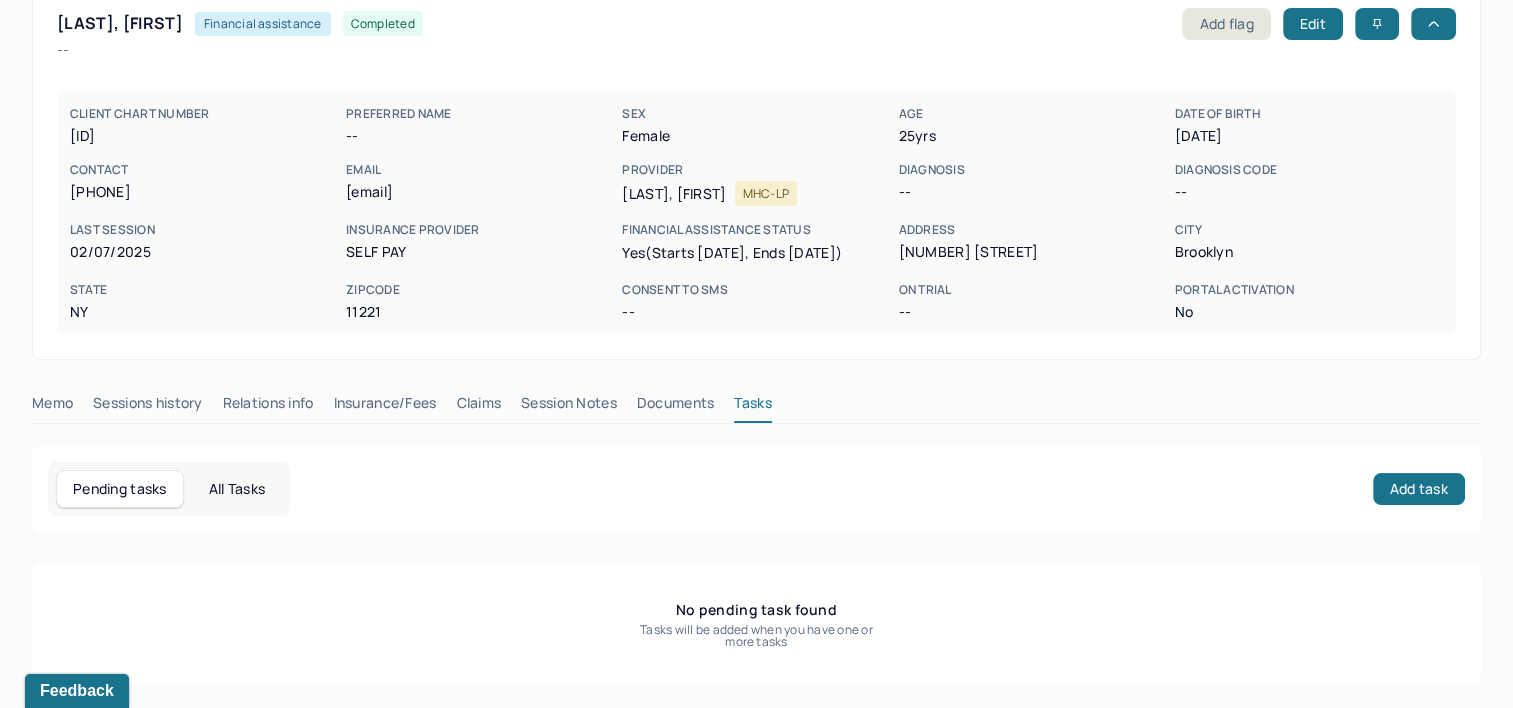 click on "Claims" at bounding box center (478, 407) 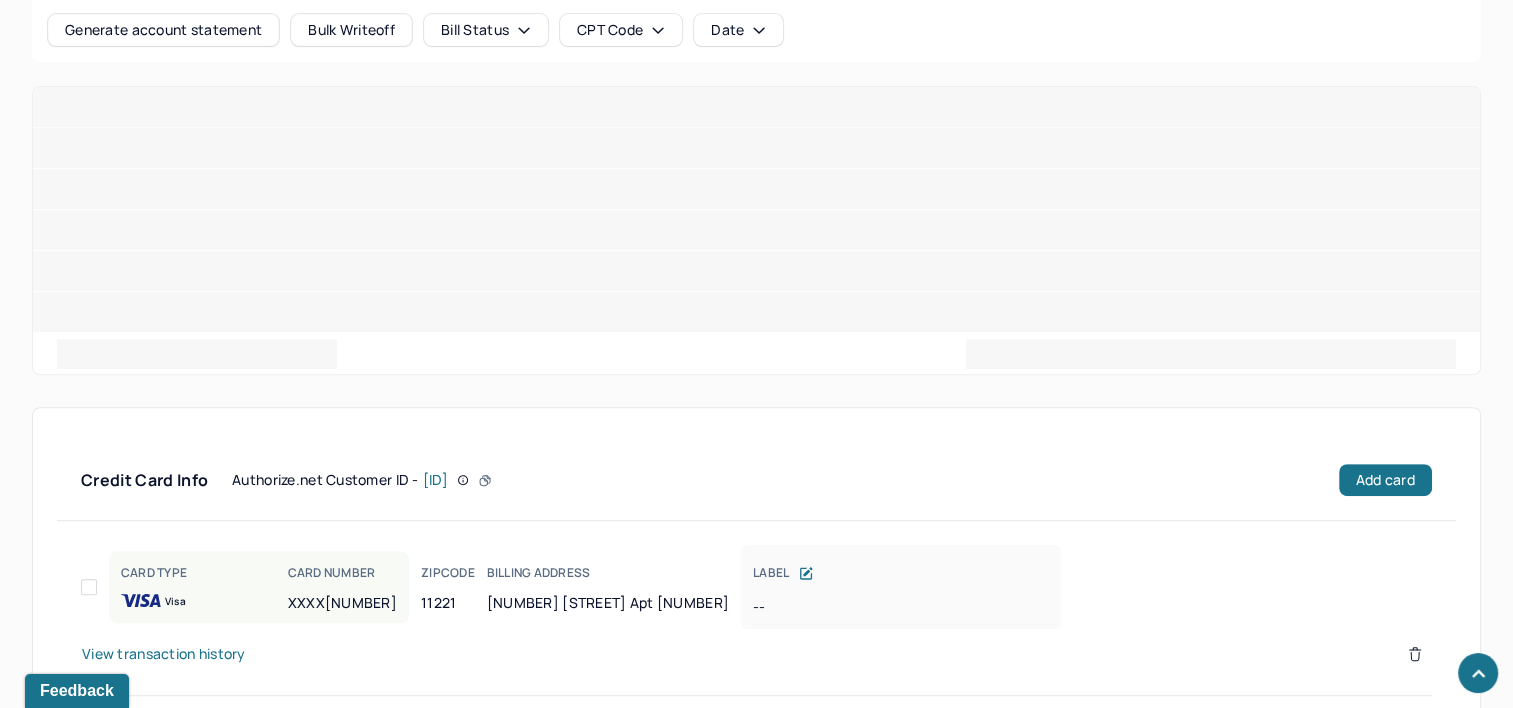 scroll, scrollTop: 876, scrollLeft: 0, axis: vertical 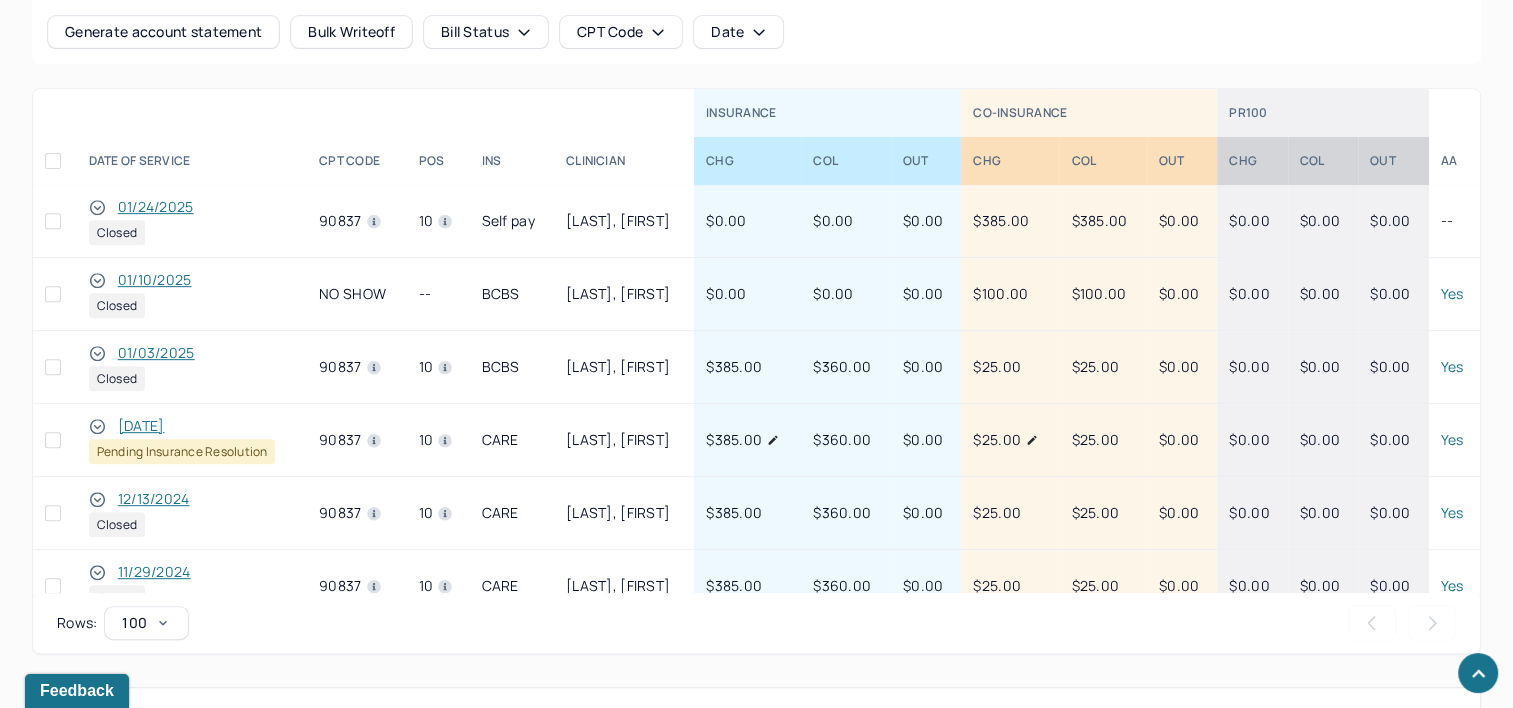click on "[DATE]" at bounding box center (141, 426) 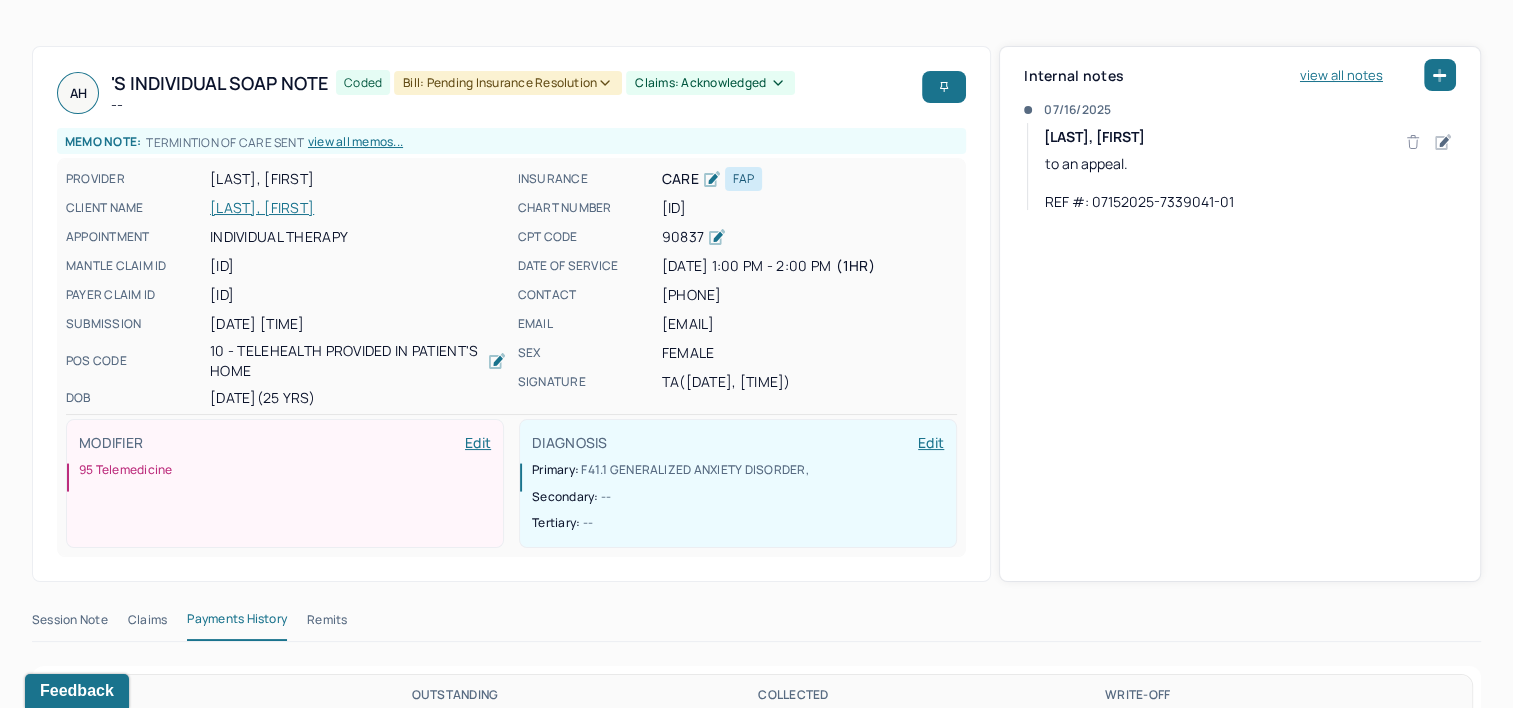 scroll, scrollTop: 0, scrollLeft: 0, axis: both 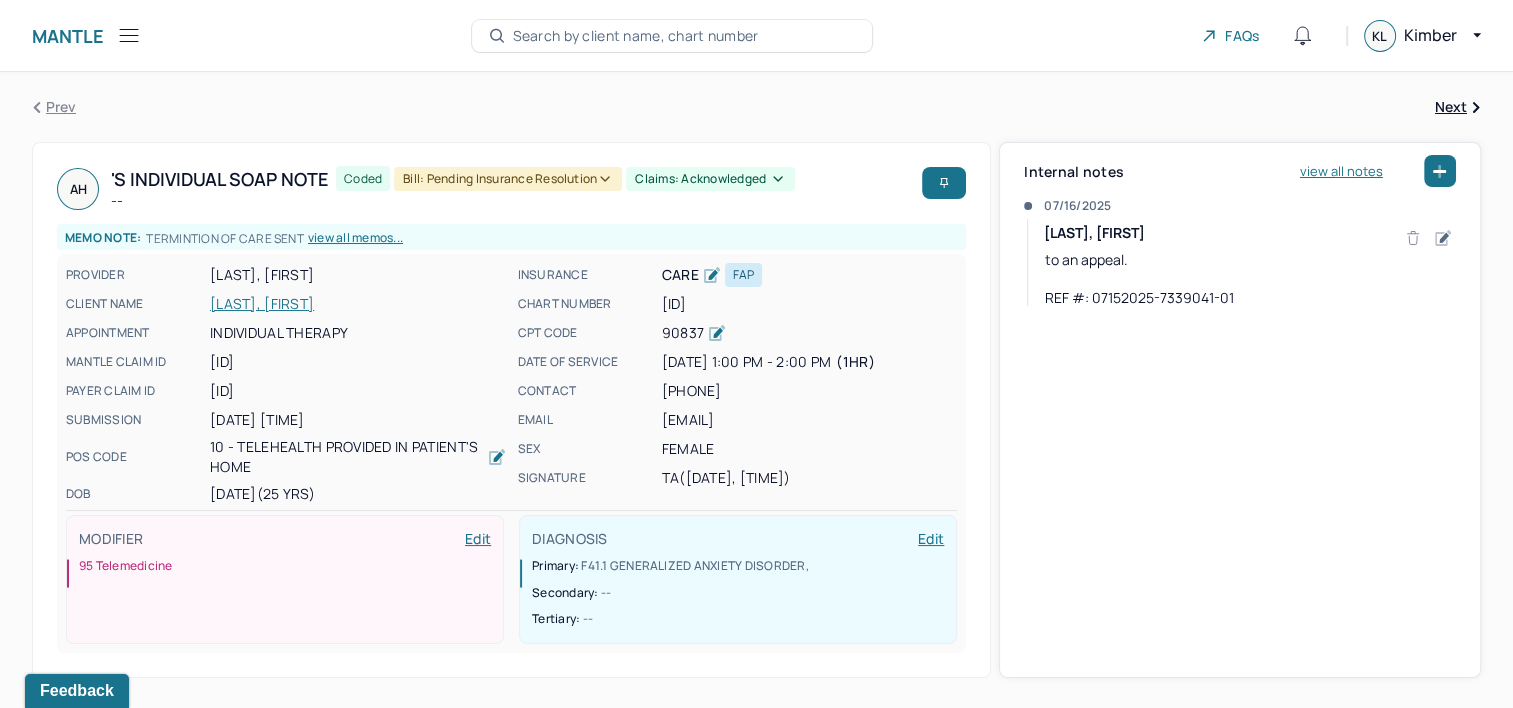 click on "Search by client name, chart number" at bounding box center [636, 36] 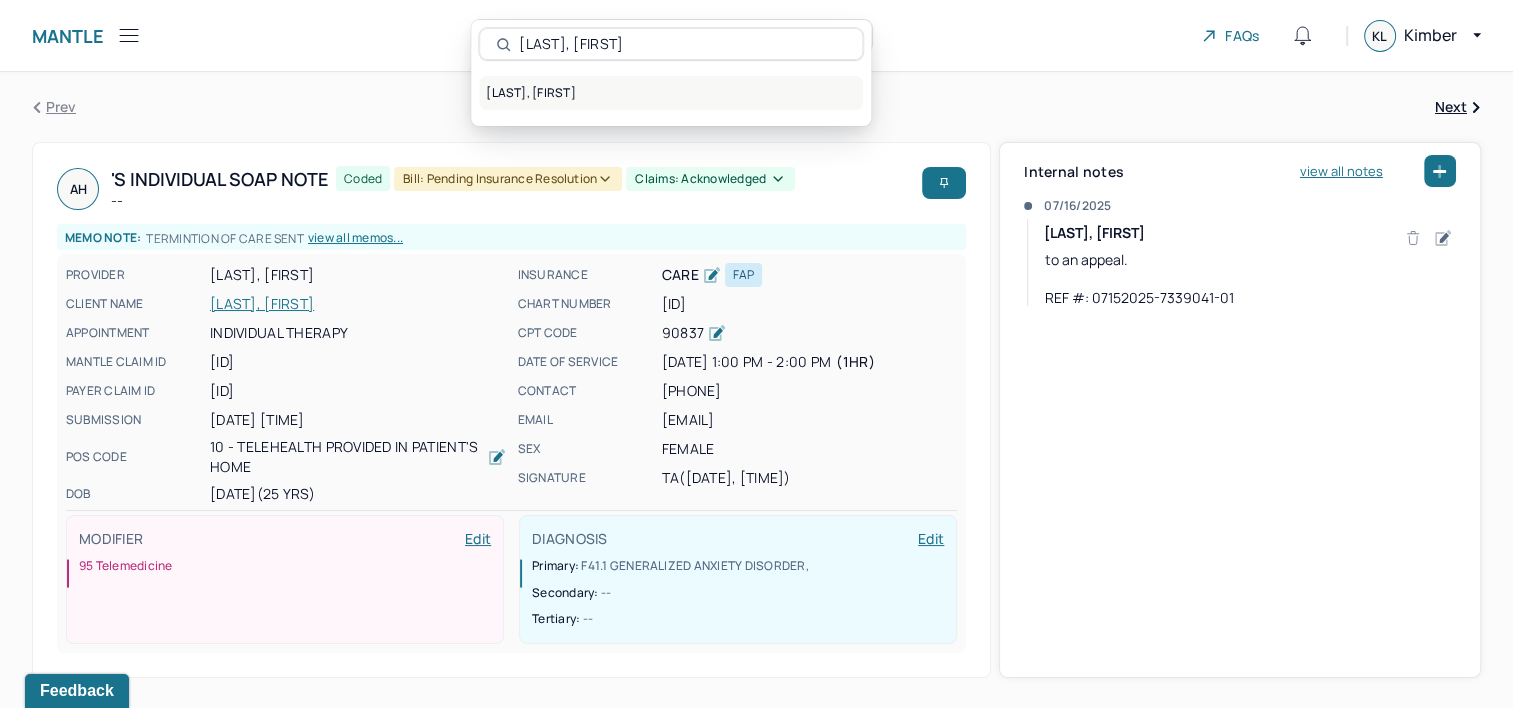 type on "[FIRST], [FIRST]" 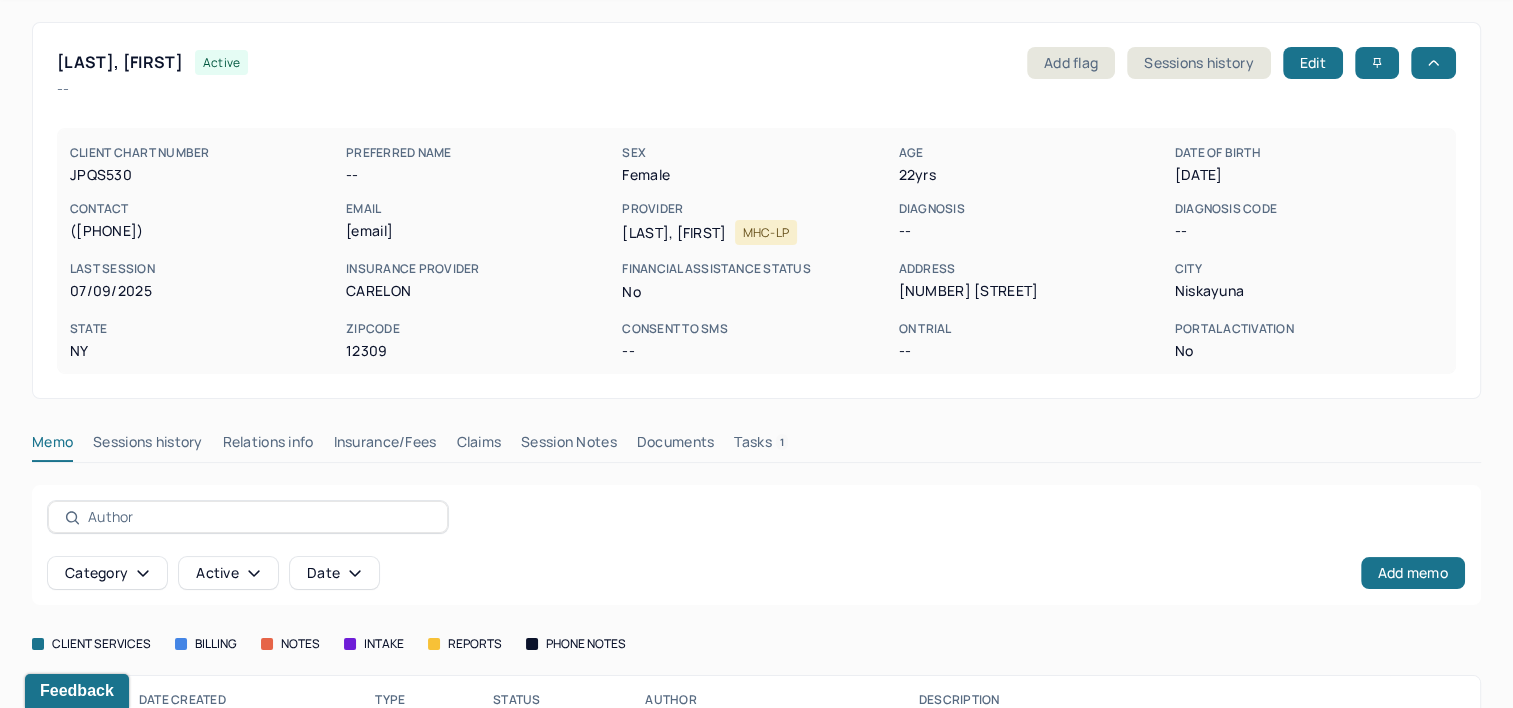scroll, scrollTop: 158, scrollLeft: 0, axis: vertical 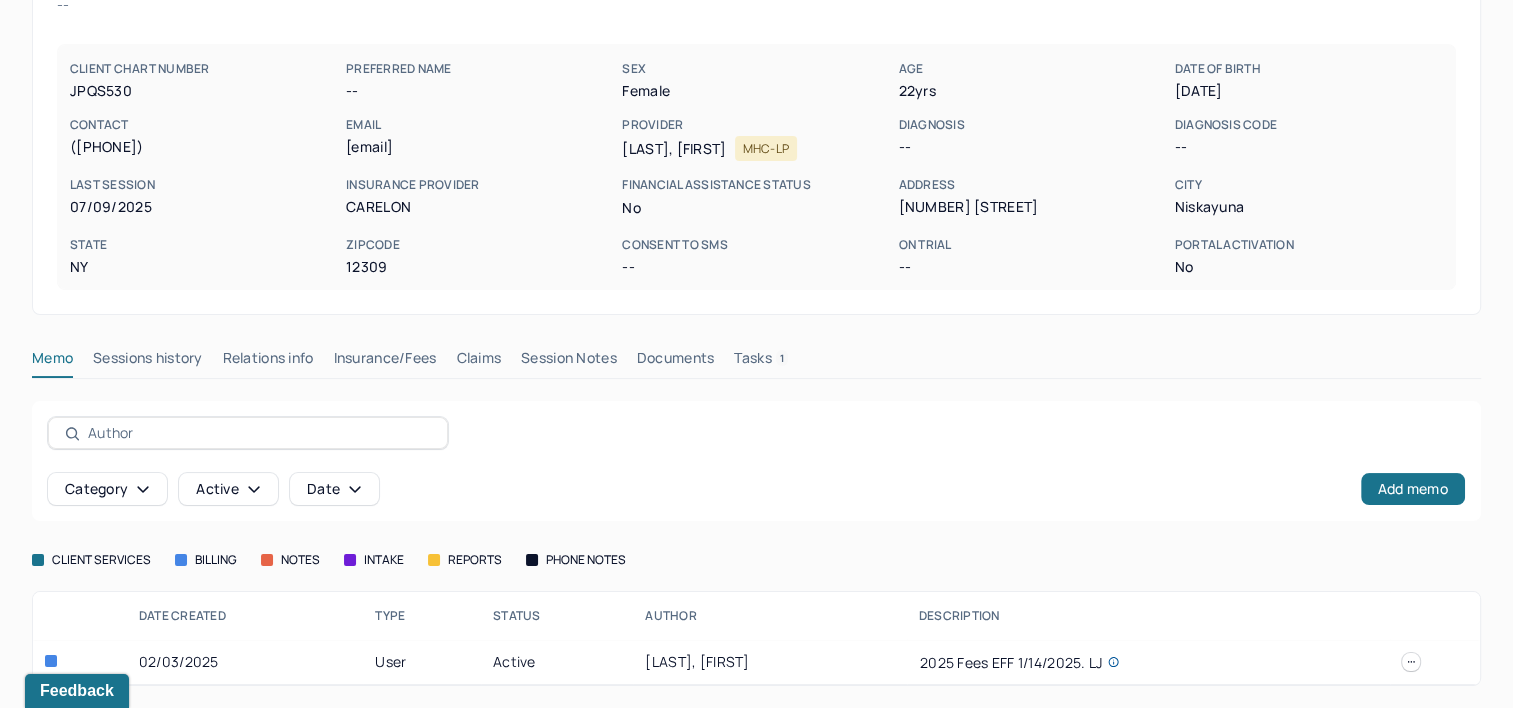 click on "Claims" at bounding box center [478, 362] 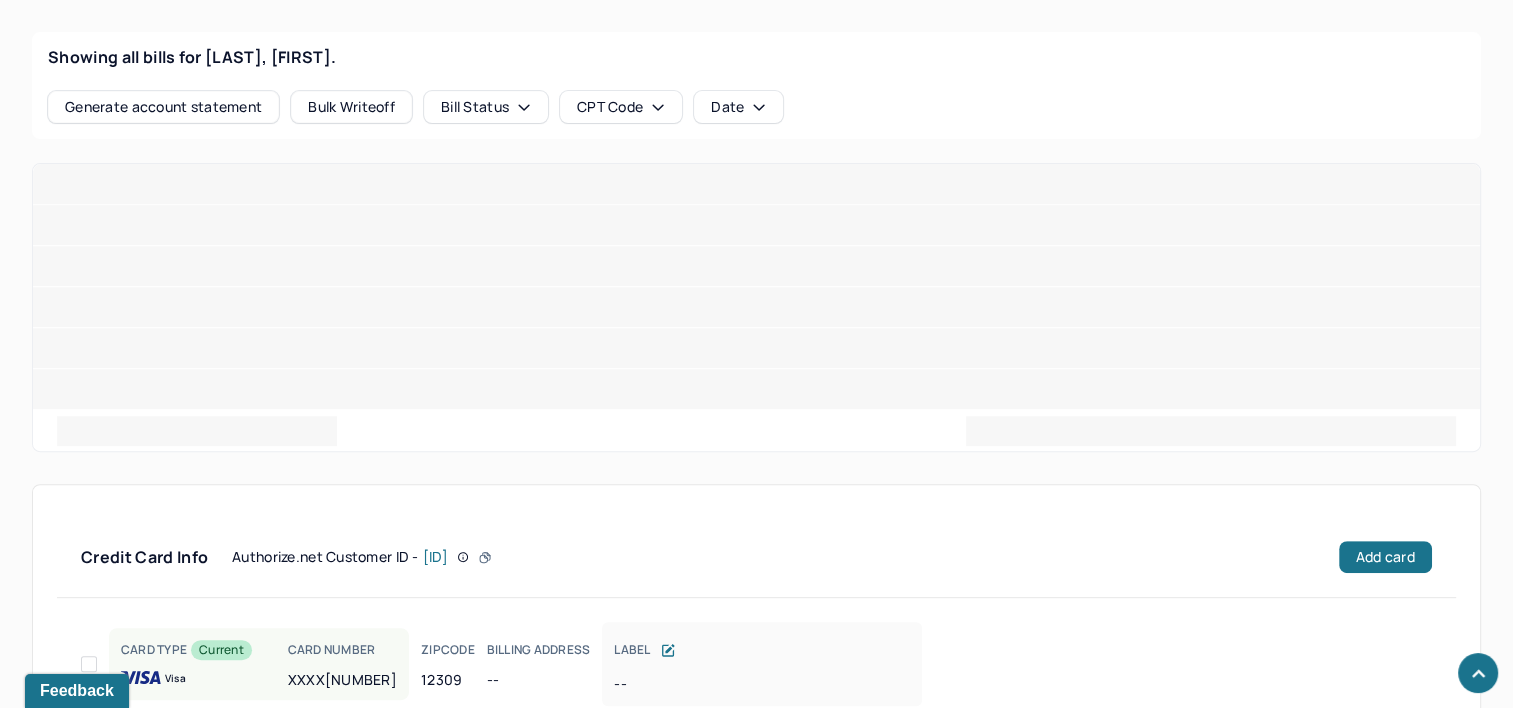 scroll, scrollTop: 800, scrollLeft: 0, axis: vertical 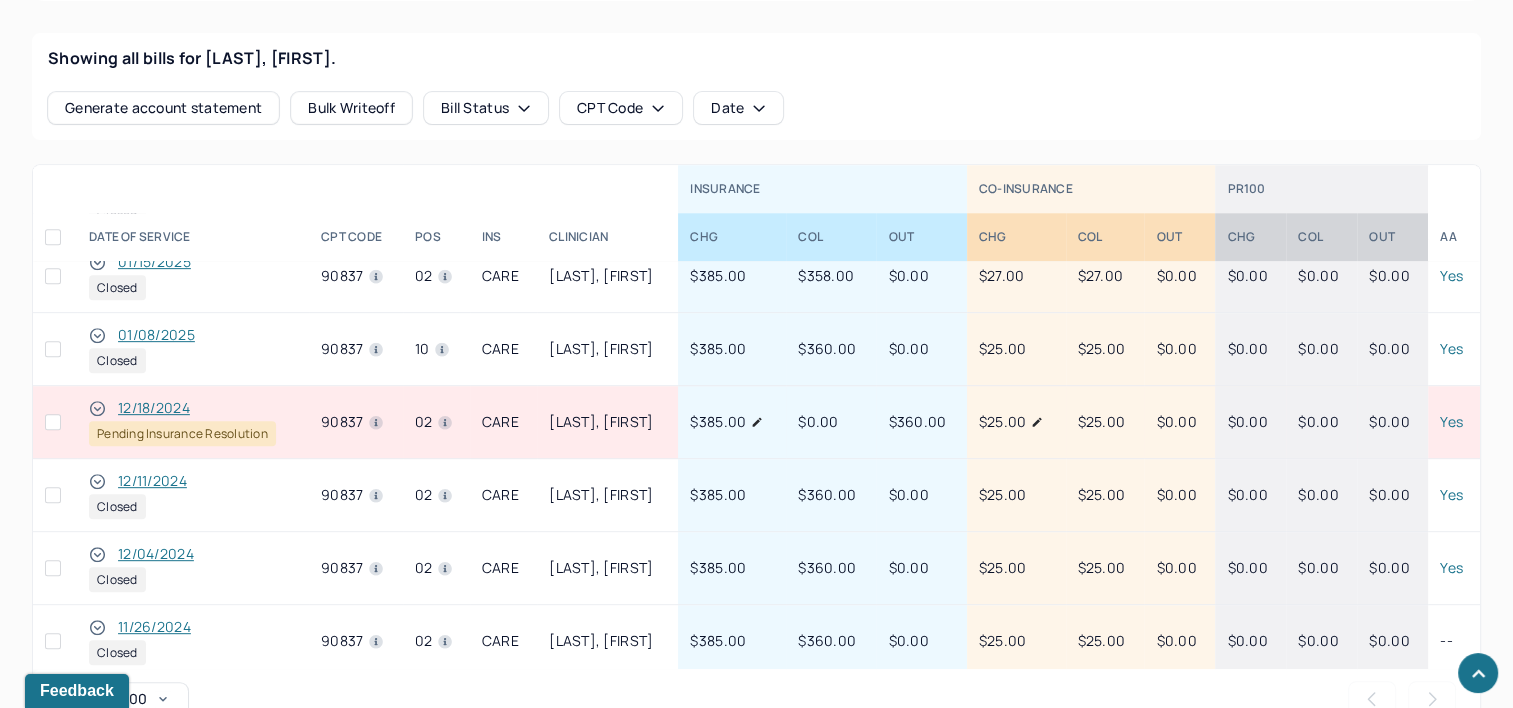 click on "12/18/2024" at bounding box center [154, 408] 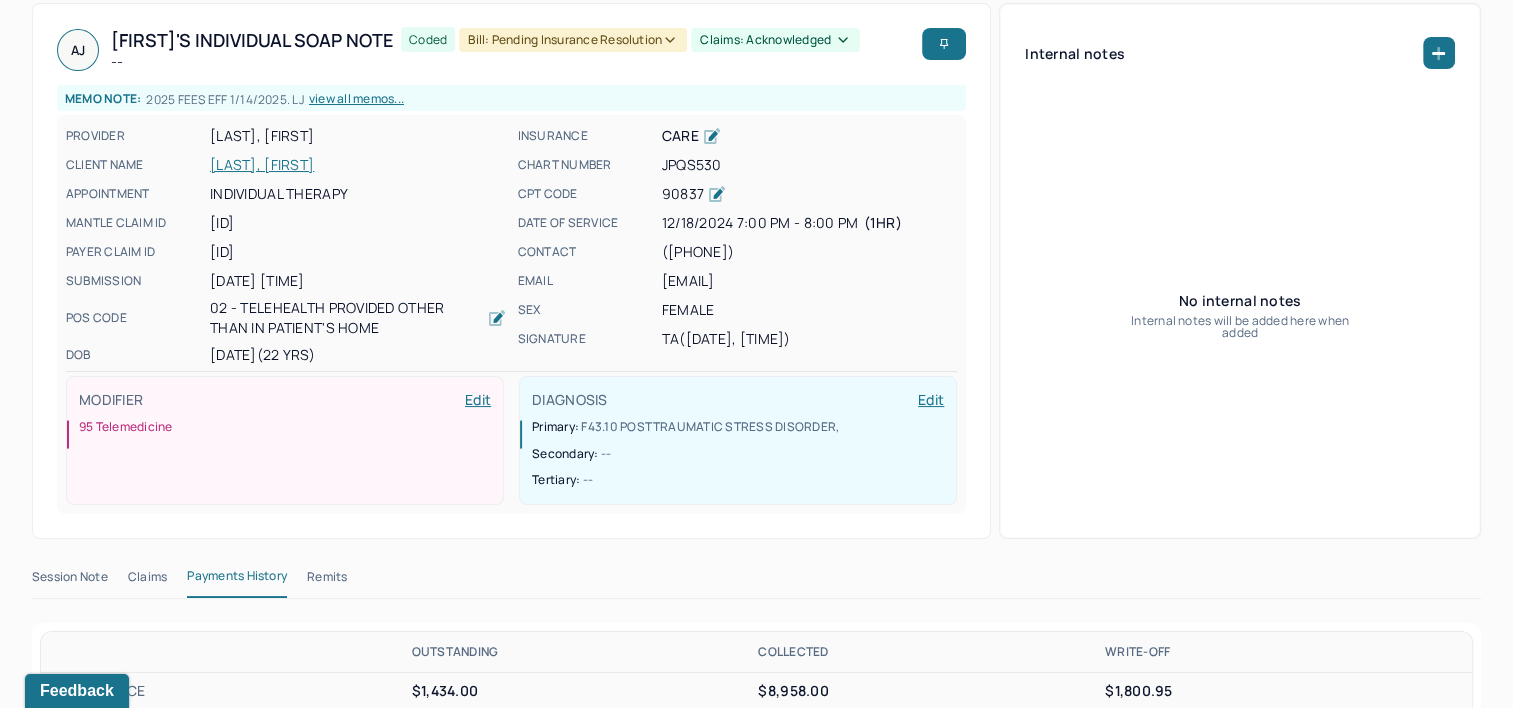 scroll, scrollTop: 300, scrollLeft: 0, axis: vertical 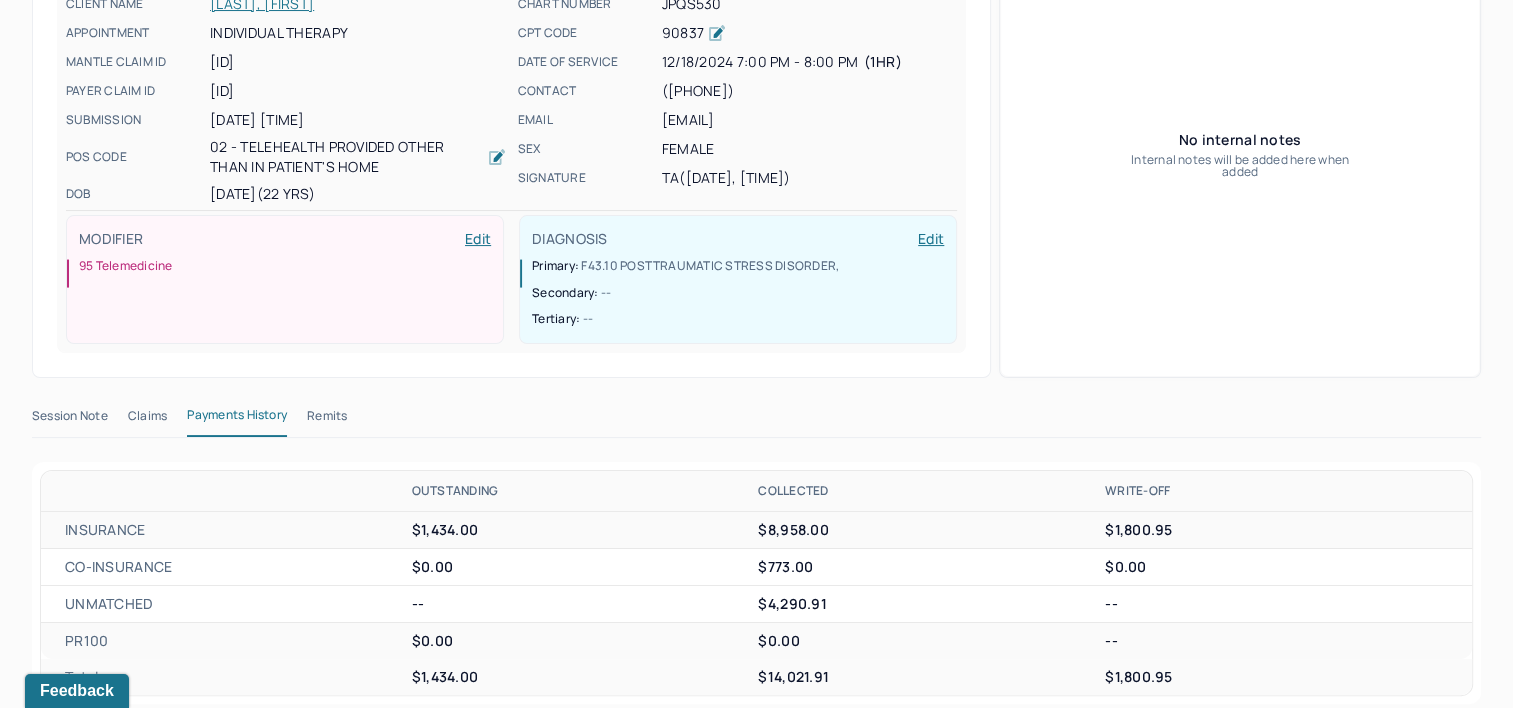 click on "Remits" at bounding box center [327, 420] 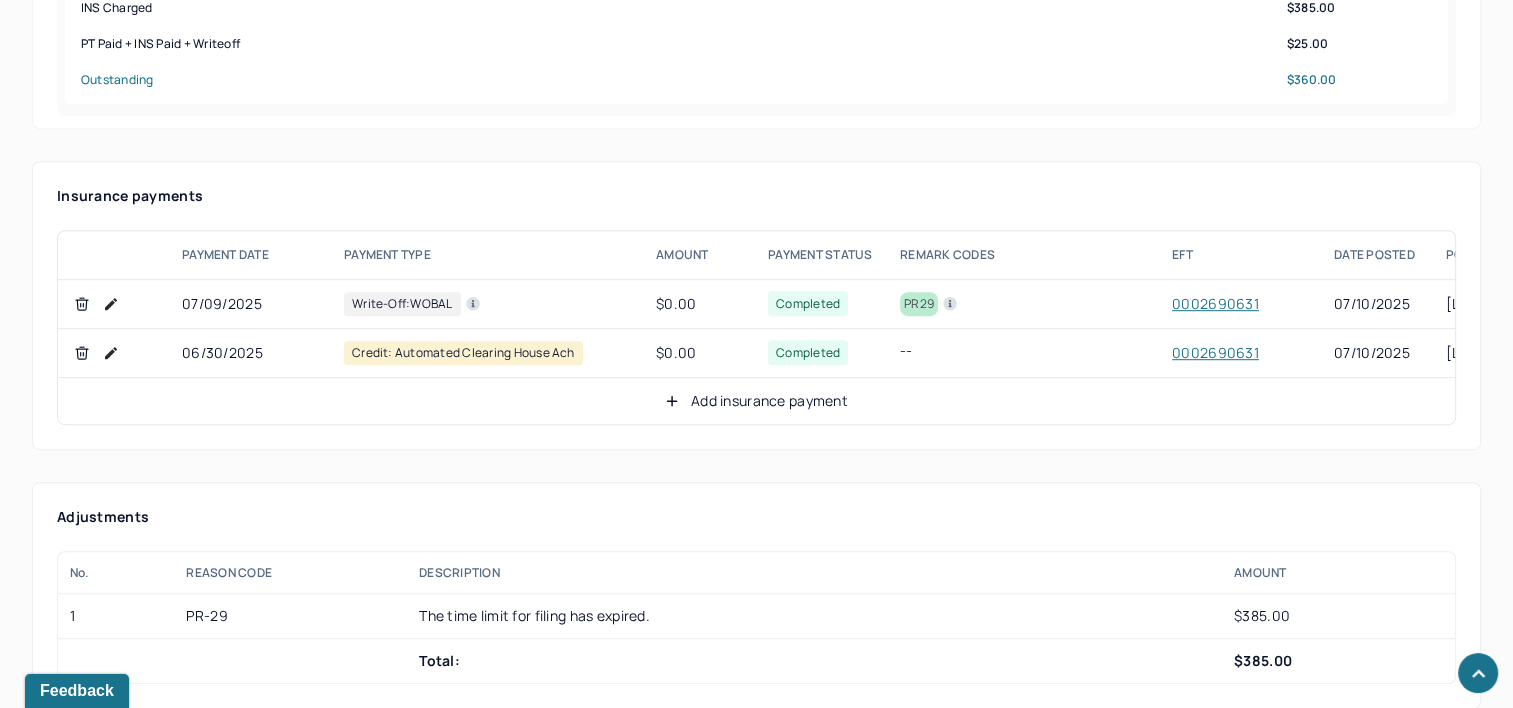 scroll, scrollTop: 600, scrollLeft: 0, axis: vertical 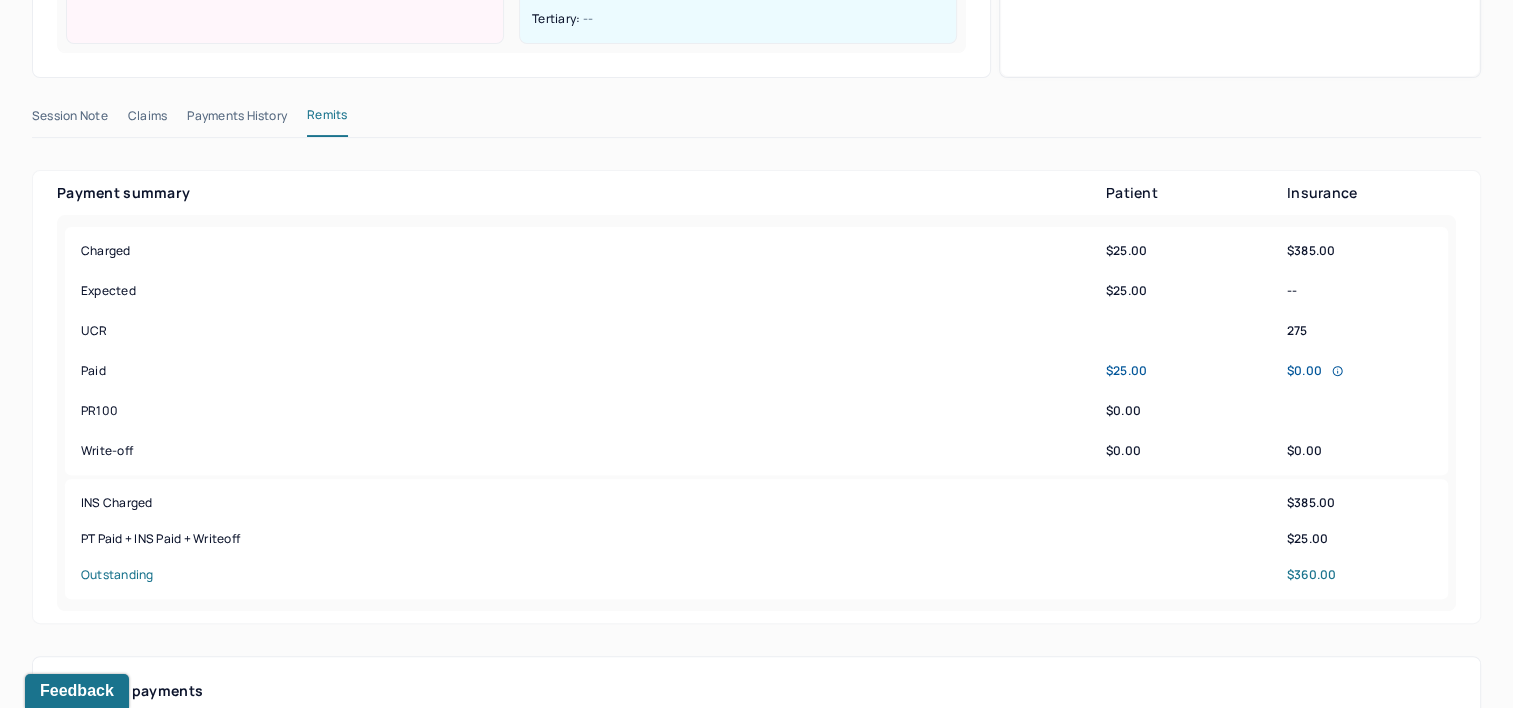 click on "Claims" at bounding box center [147, 120] 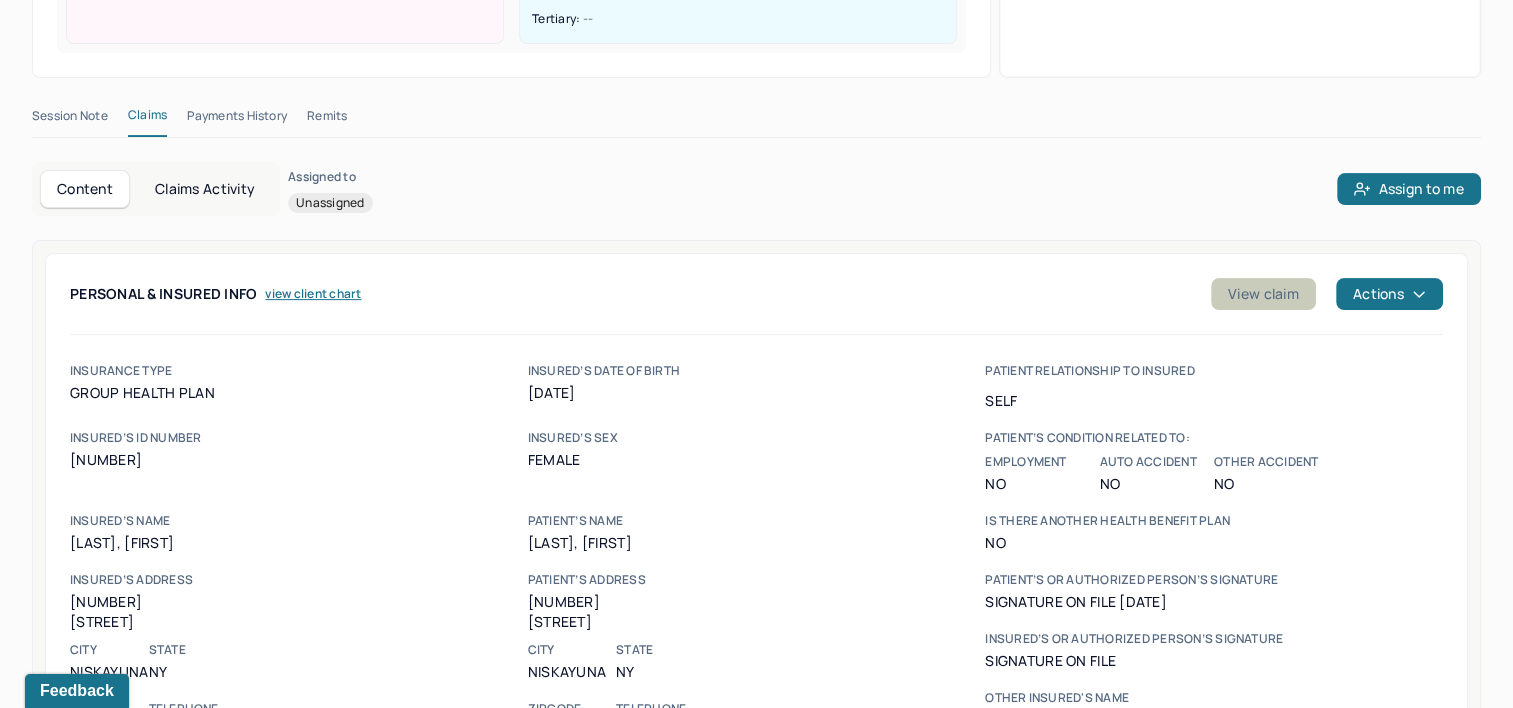 click on "View claim" at bounding box center (1263, 294) 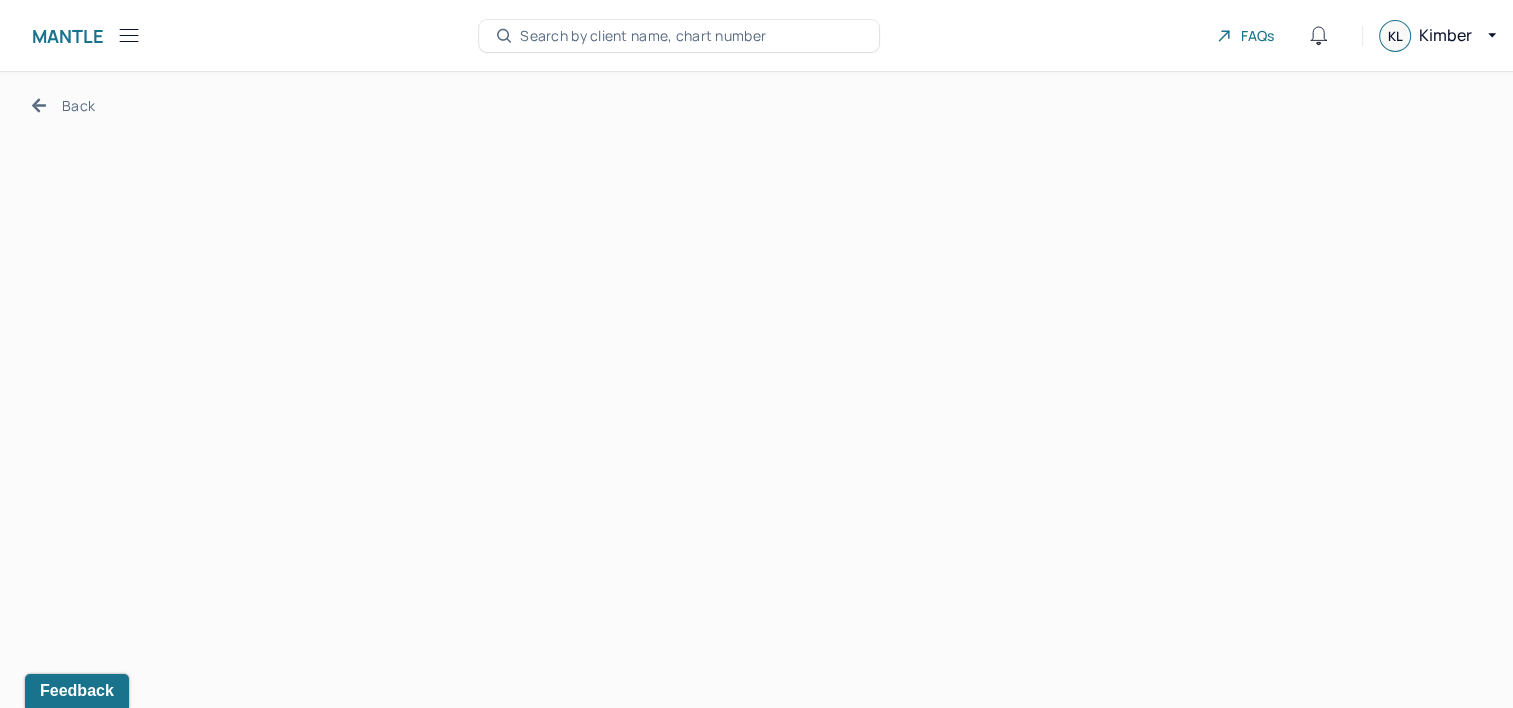 scroll, scrollTop: 0, scrollLeft: 0, axis: both 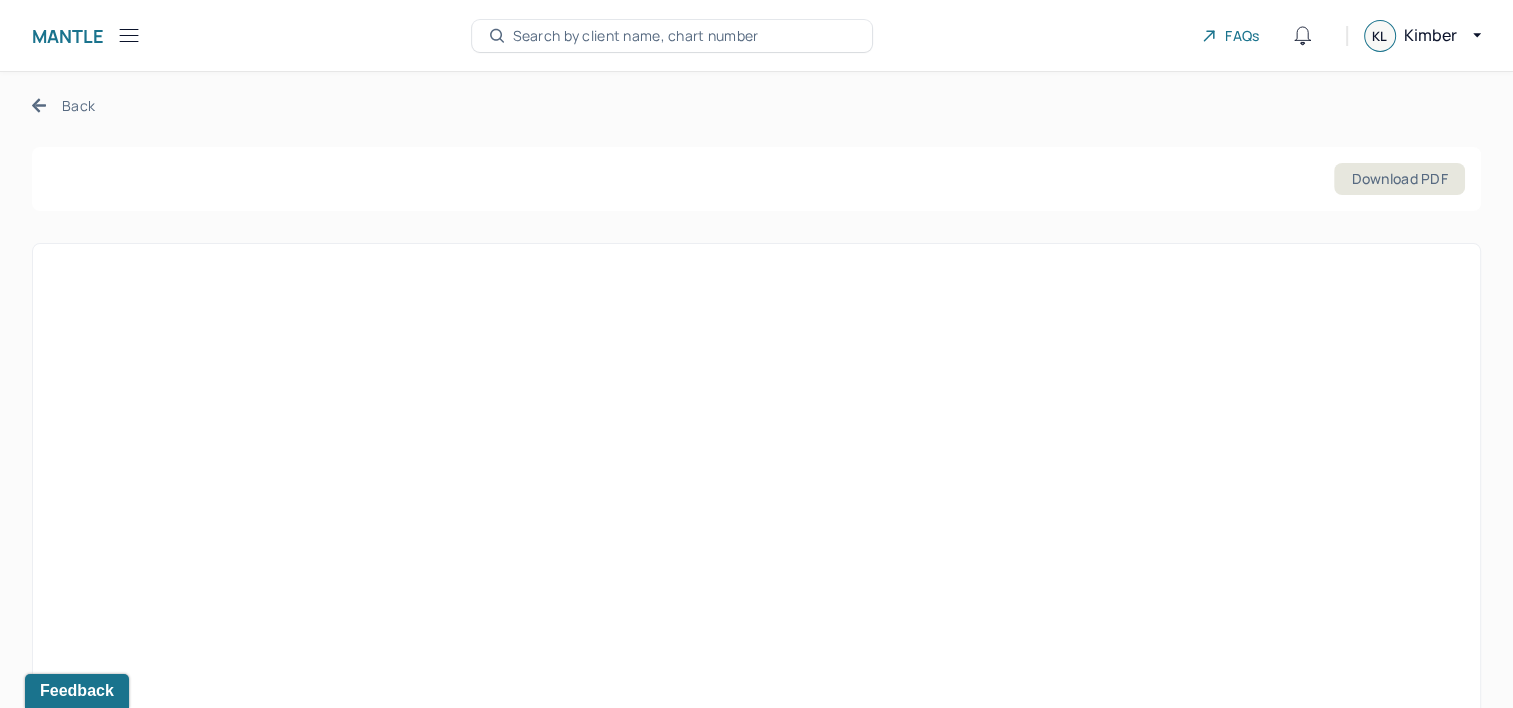click on "Download PDF" at bounding box center [756, 179] 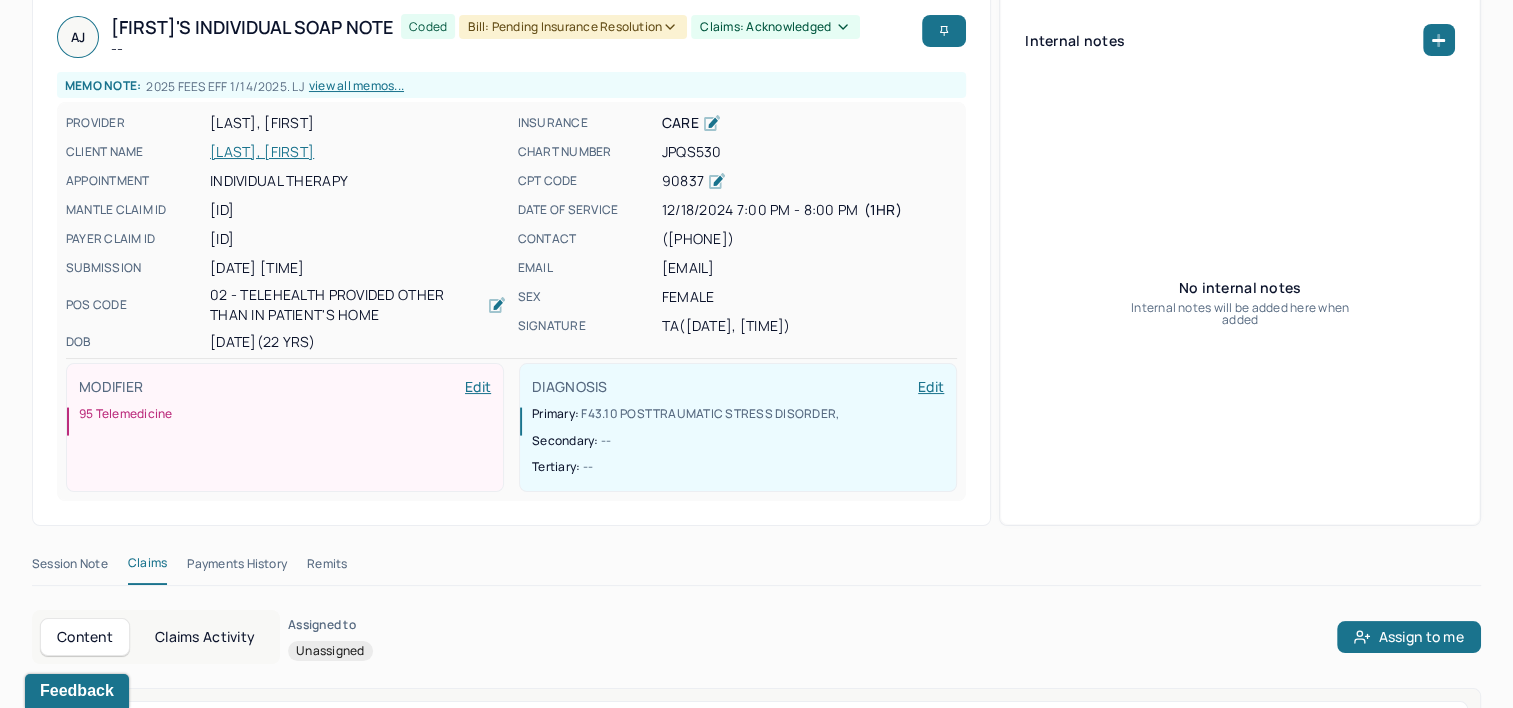 scroll, scrollTop: 100, scrollLeft: 0, axis: vertical 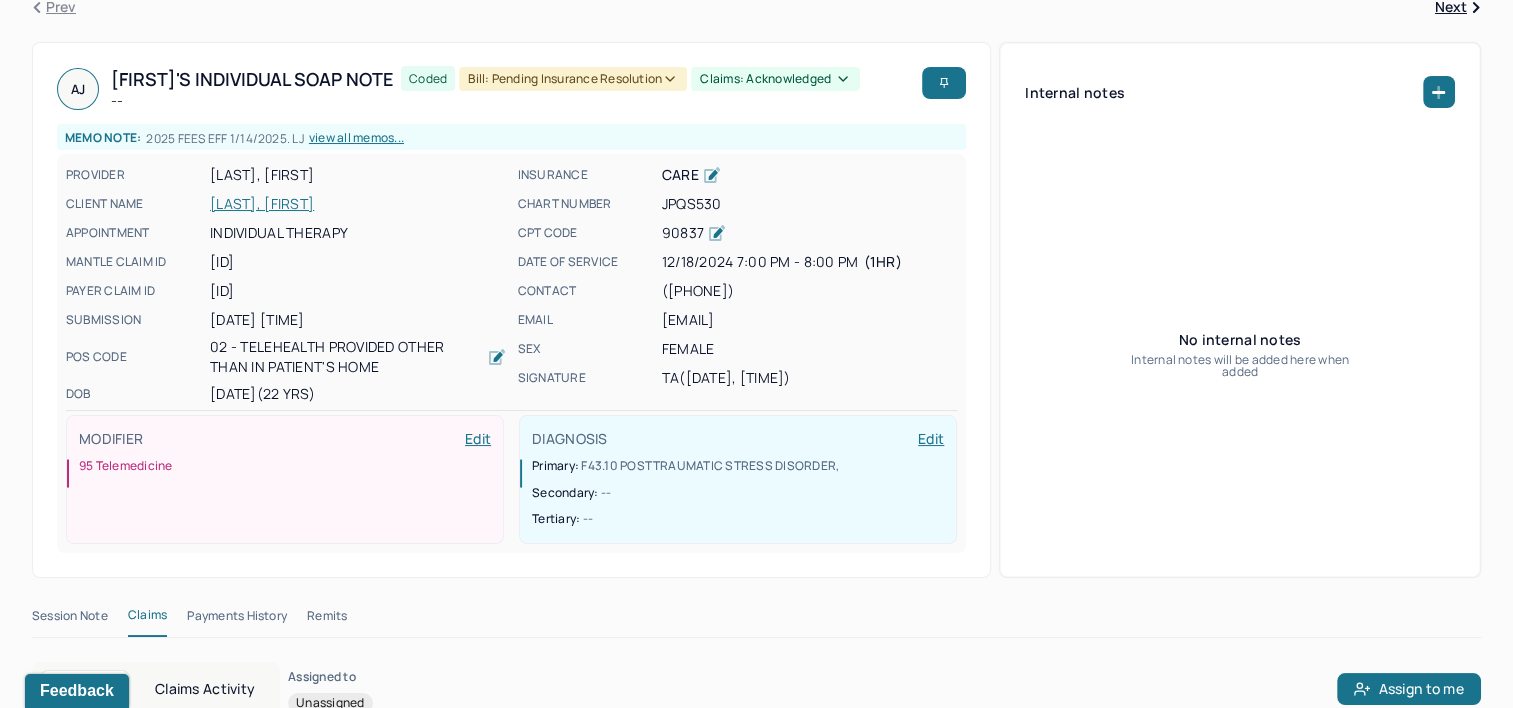 click at bounding box center [1439, 92] 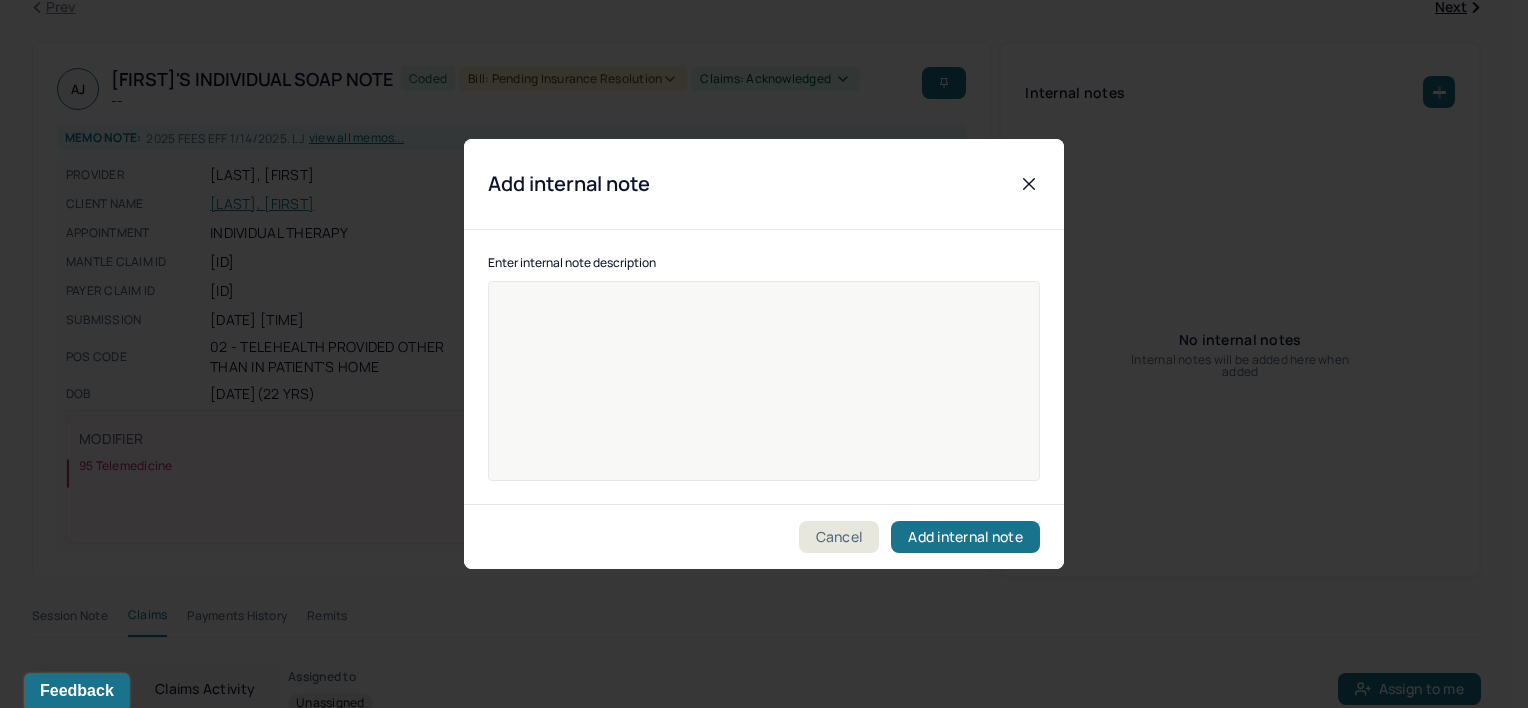 type 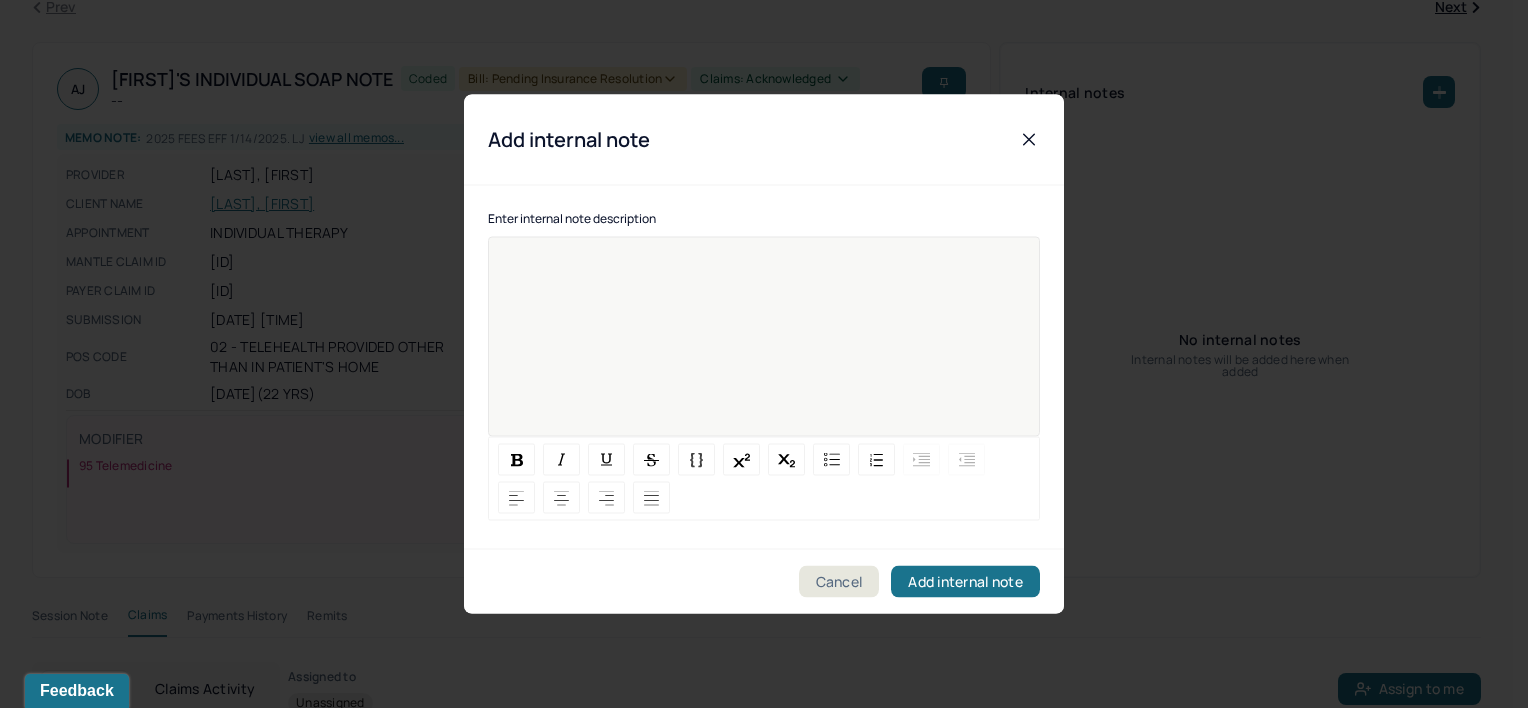 click at bounding box center [764, 350] 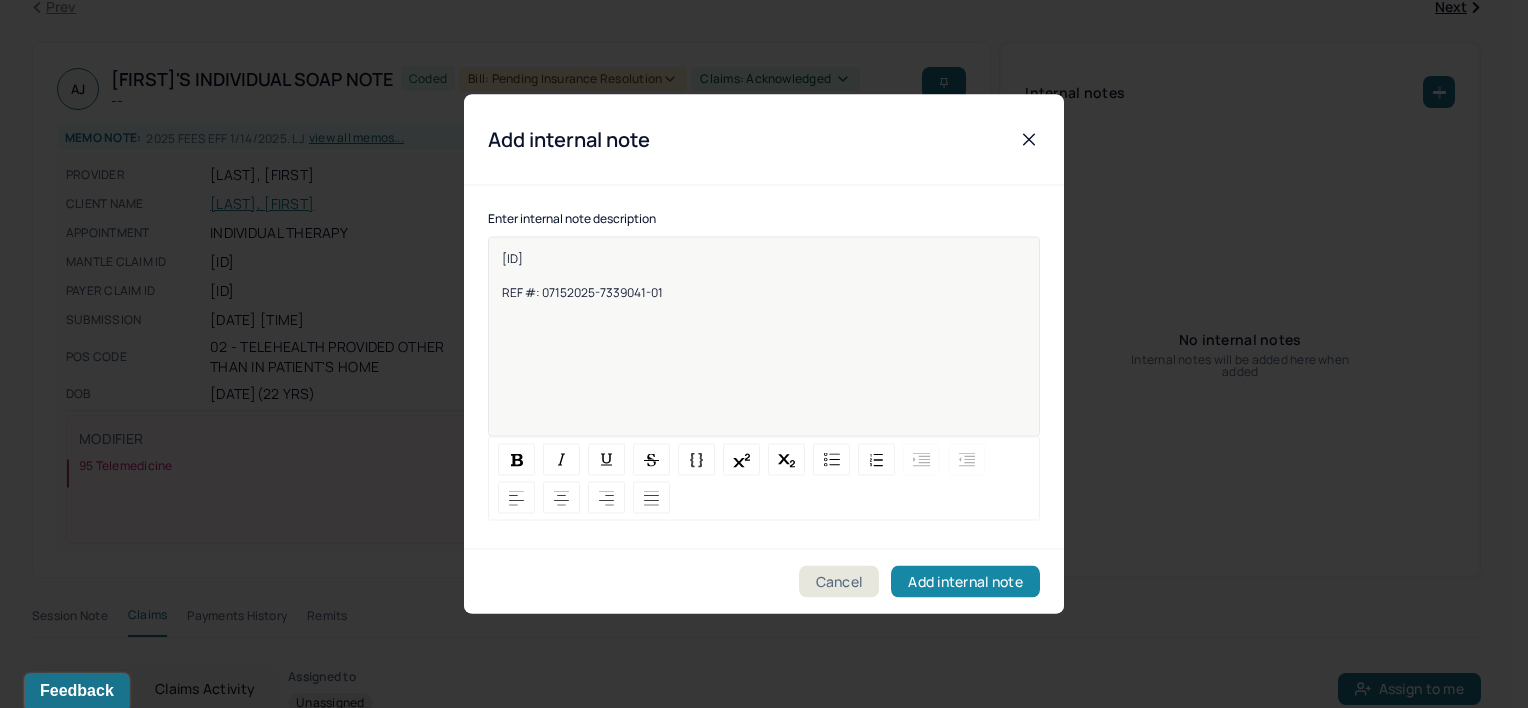 click on "Add internal note" at bounding box center (965, 582) 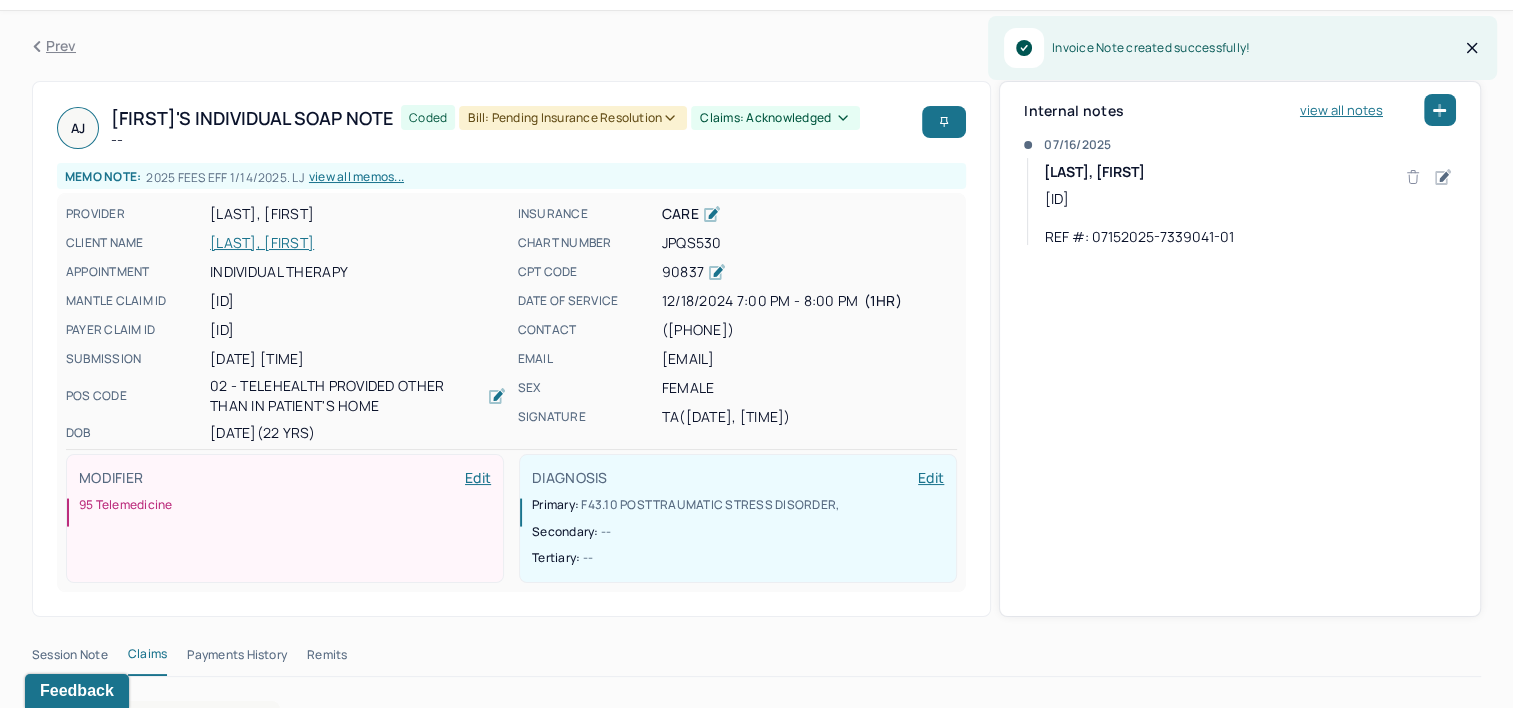 scroll, scrollTop: 0, scrollLeft: 0, axis: both 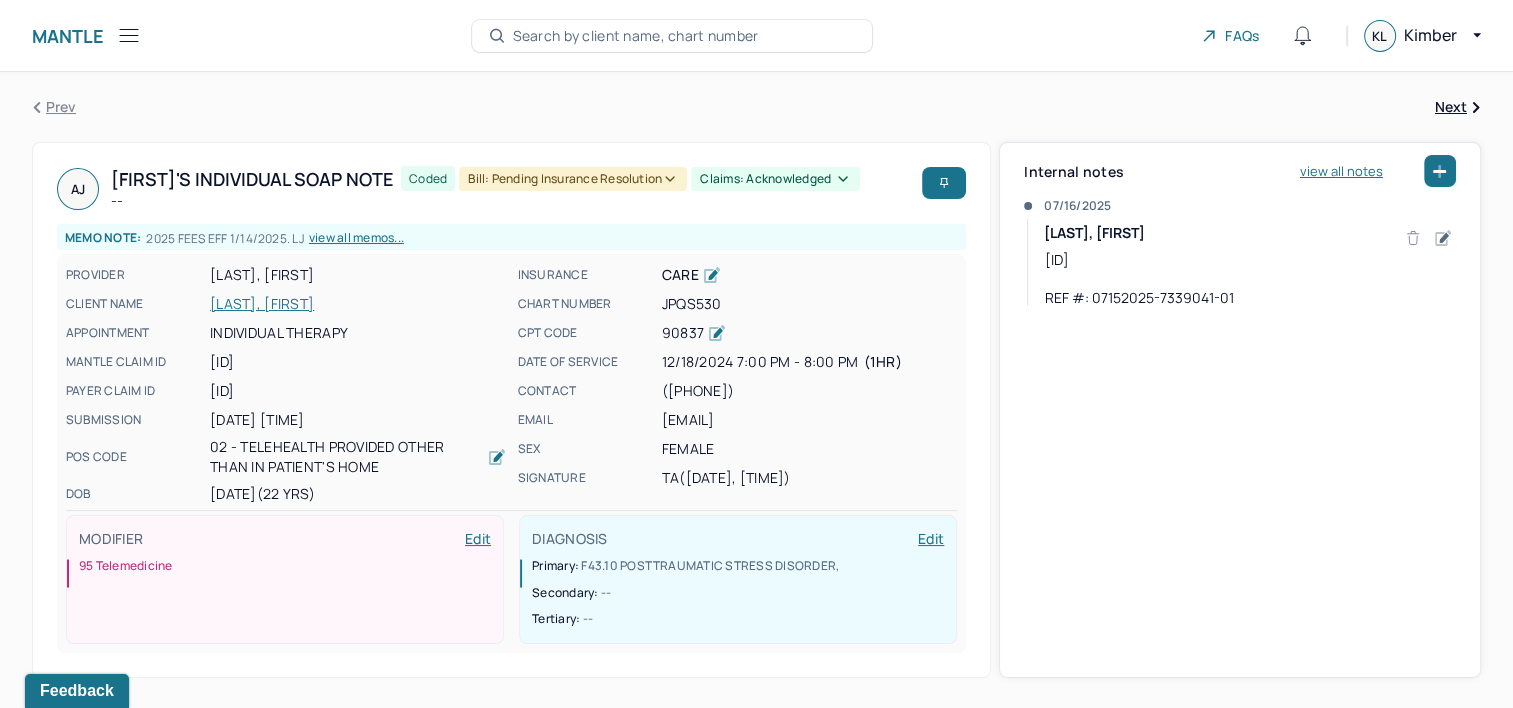 click on "[FIRST], [FIRST]" at bounding box center [358, 304] 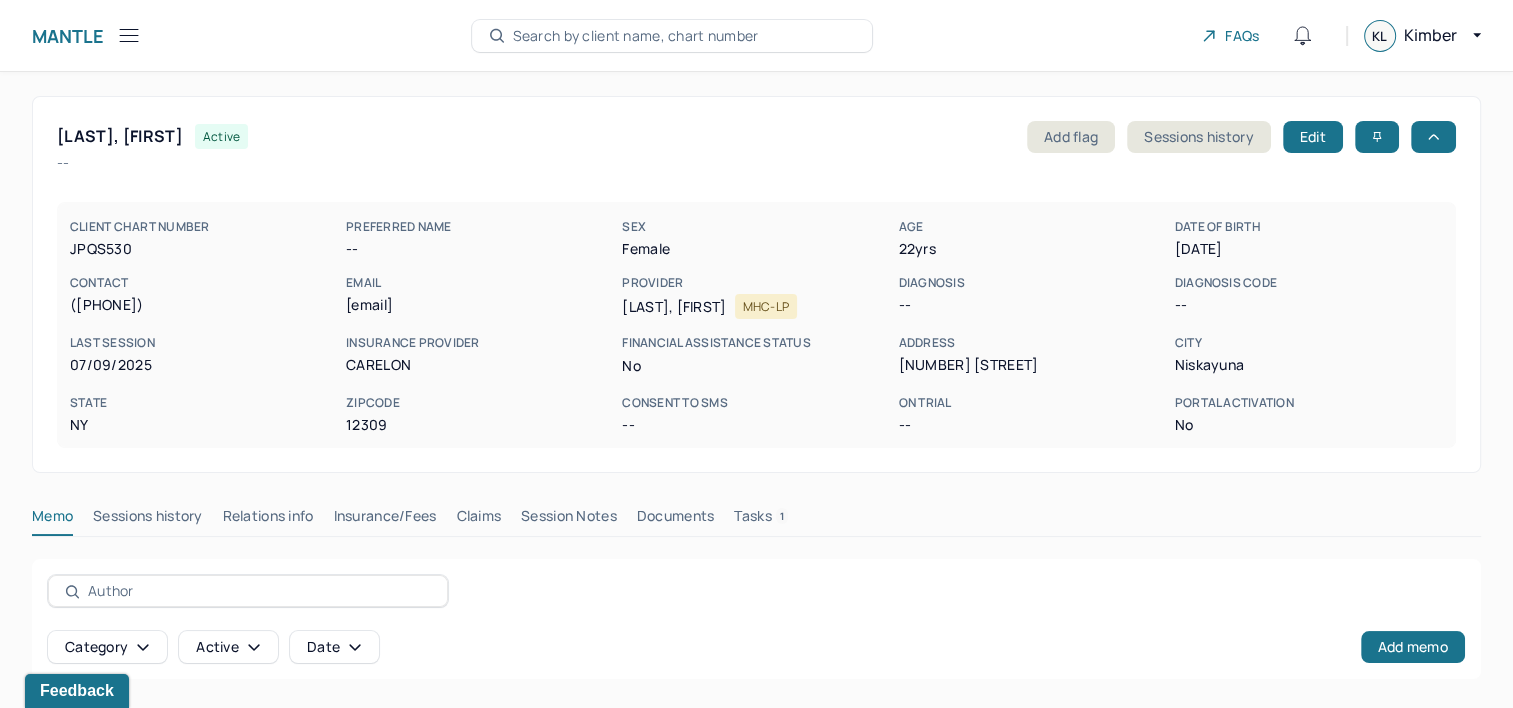 click on "Tasks 1" at bounding box center (761, 520) 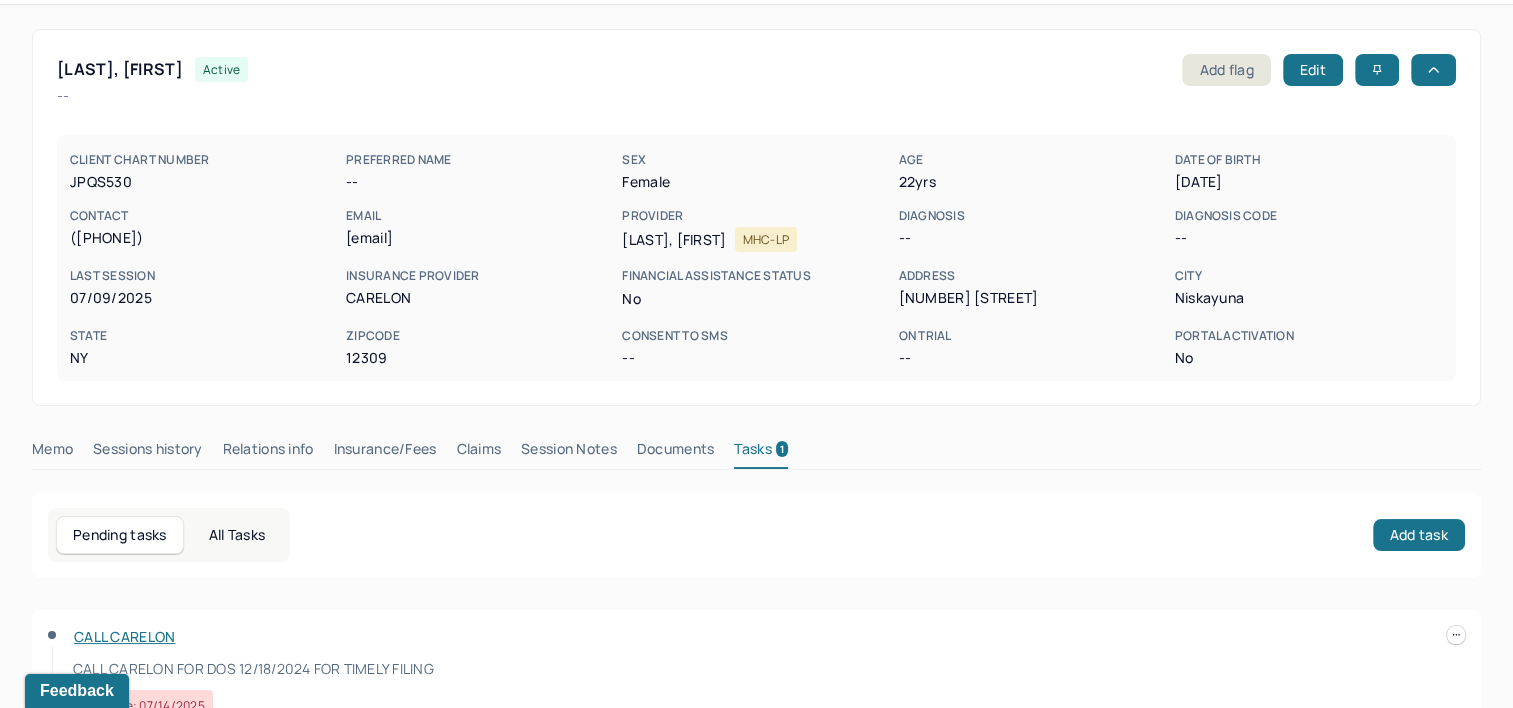scroll, scrollTop: 100, scrollLeft: 0, axis: vertical 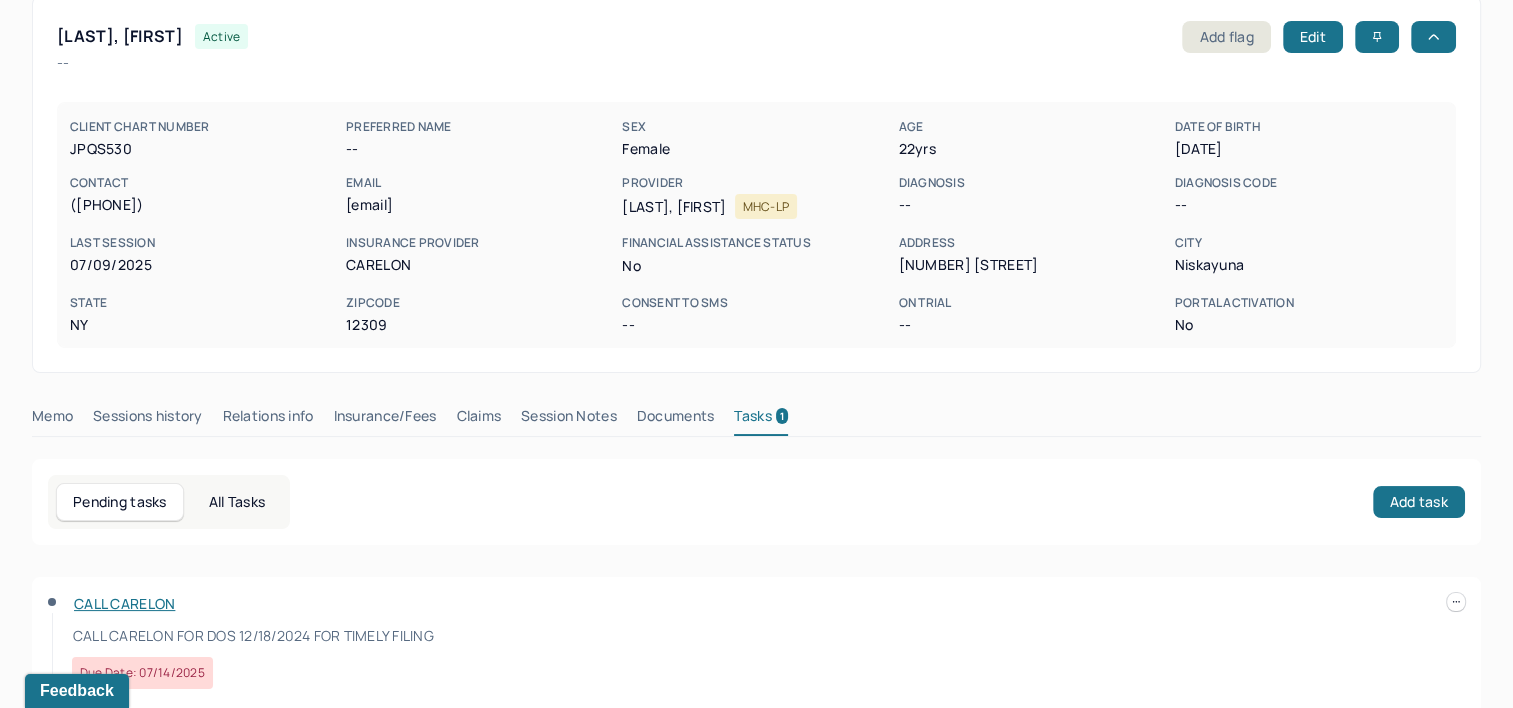 click at bounding box center [1456, 602] 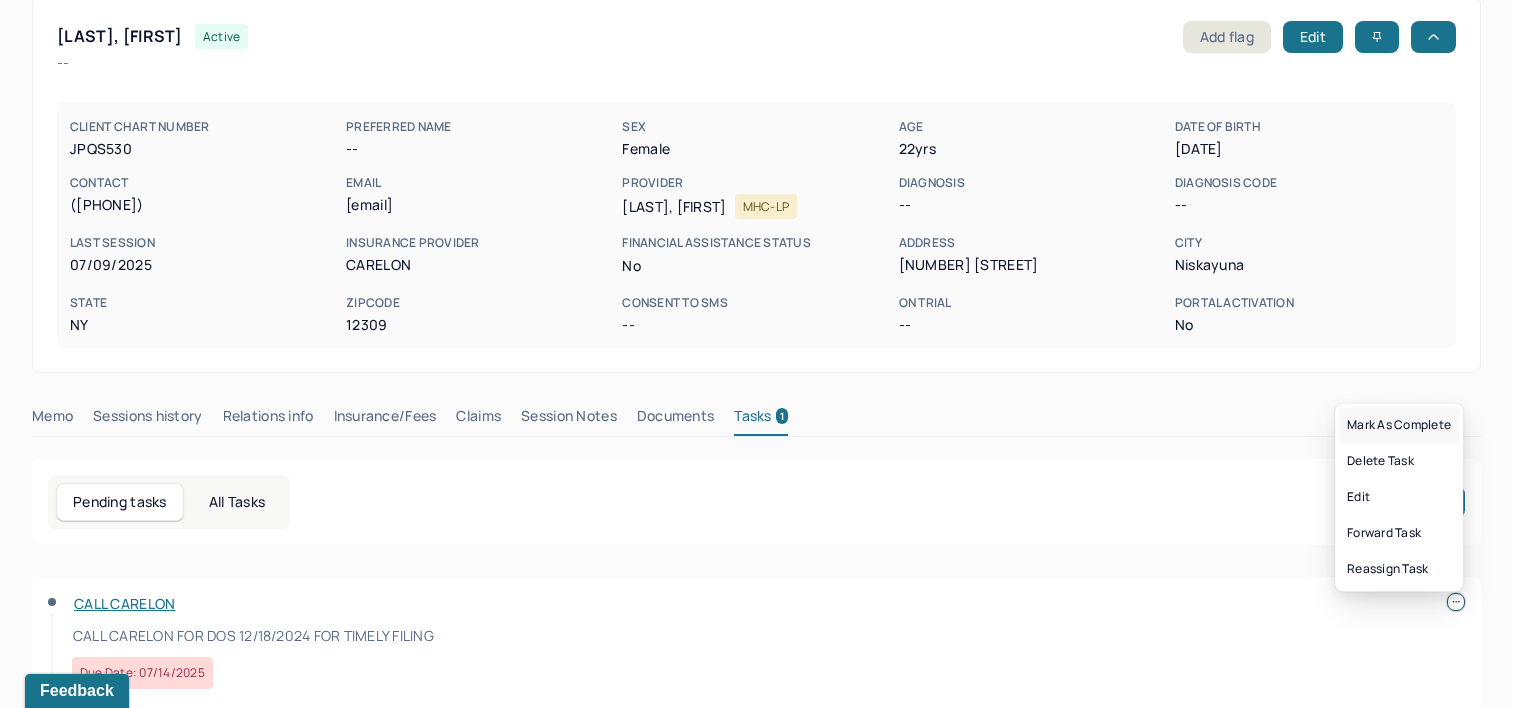 click on "Mark as complete" at bounding box center (1399, 425) 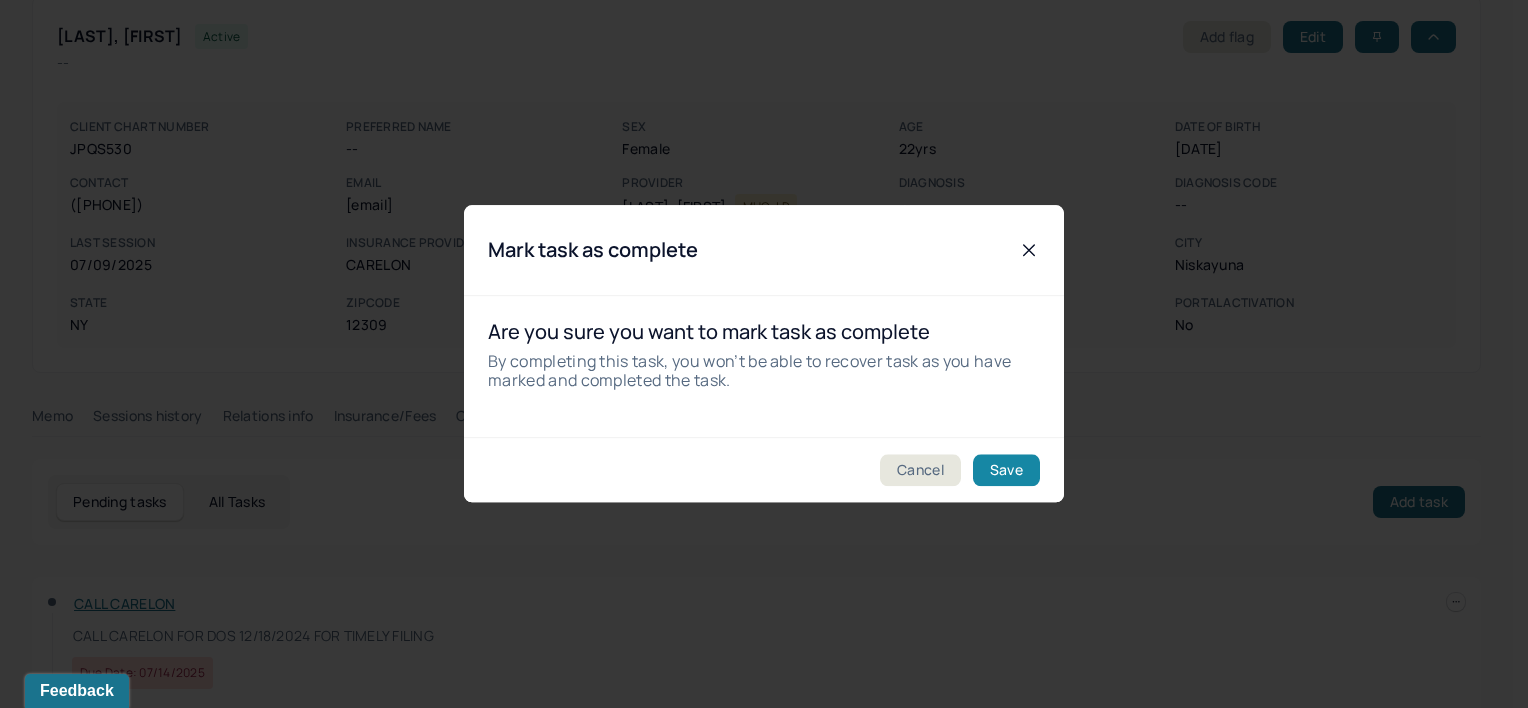 click on "Save" at bounding box center (1006, 471) 